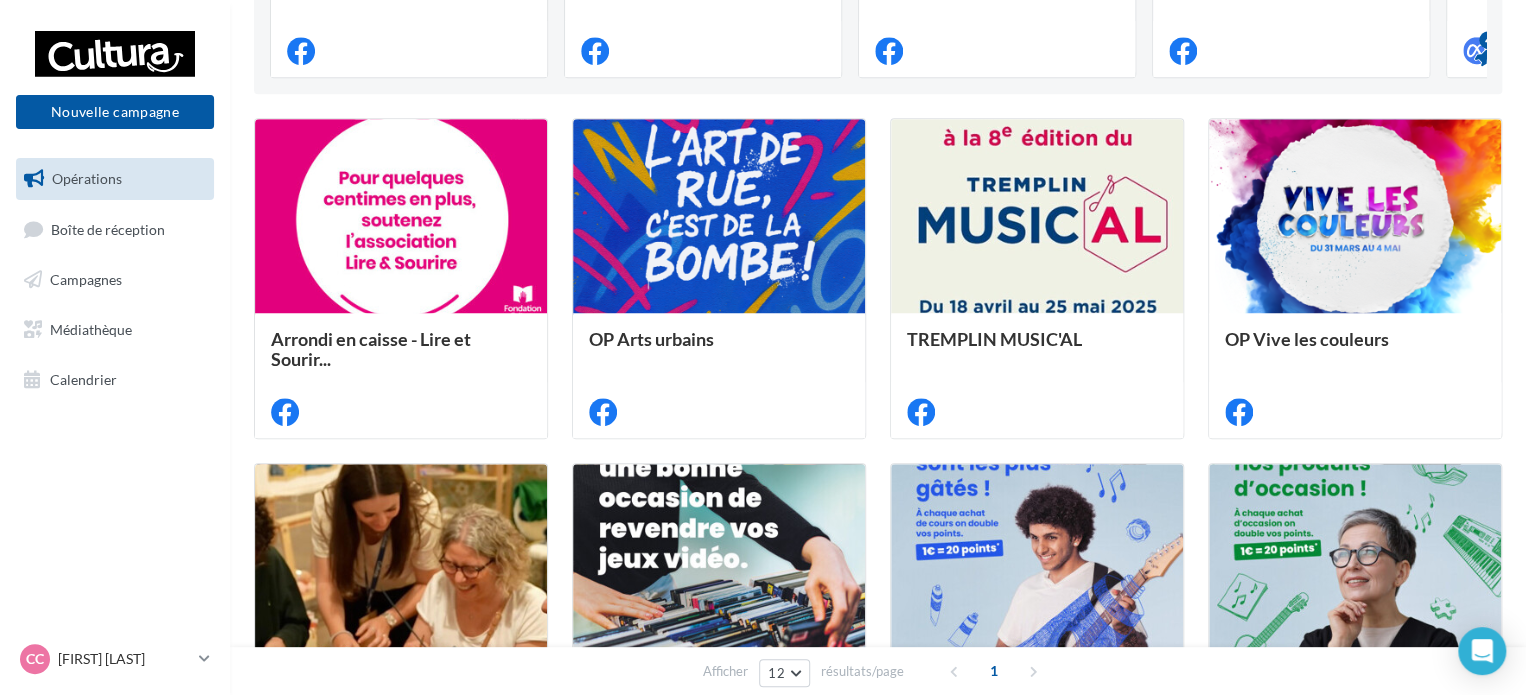 scroll, scrollTop: 0, scrollLeft: 0, axis: both 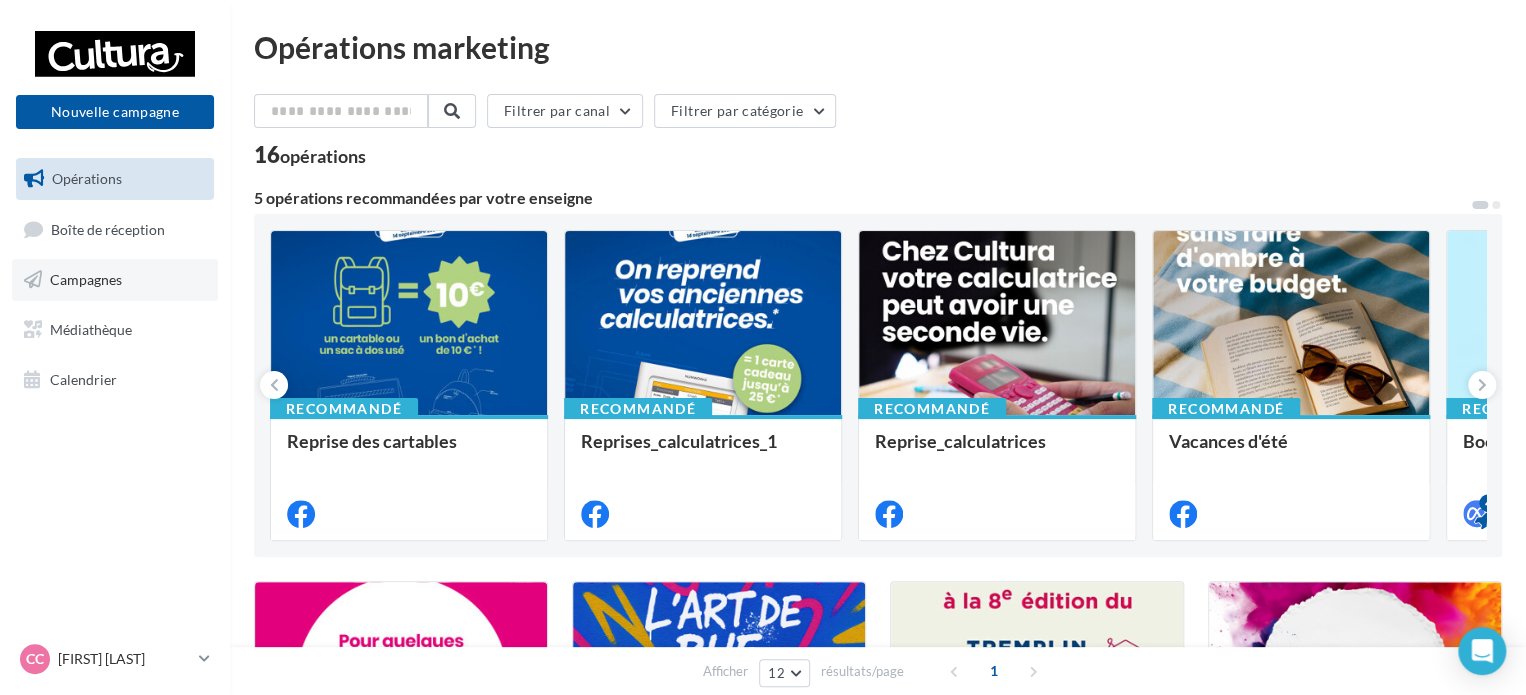 click on "Campagnes" at bounding box center [115, 280] 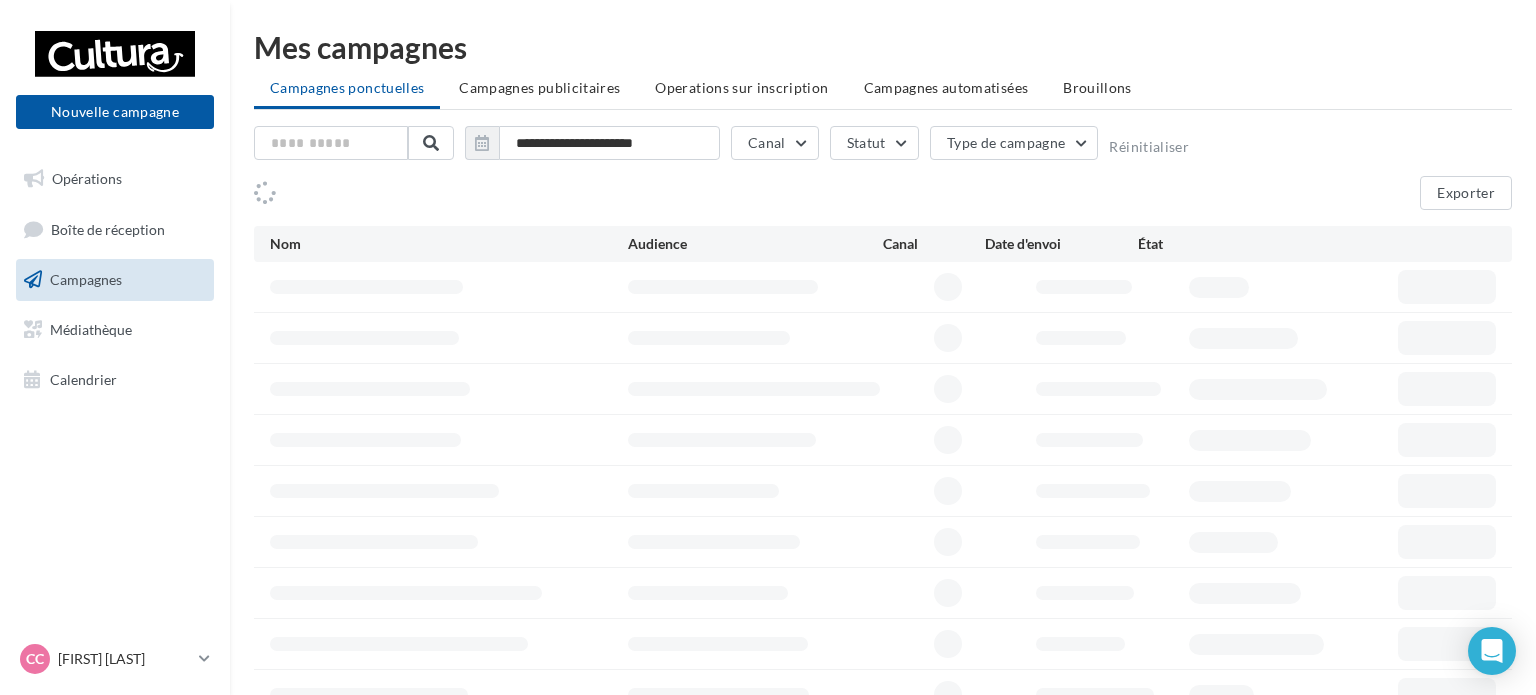 scroll, scrollTop: 0, scrollLeft: 0, axis: both 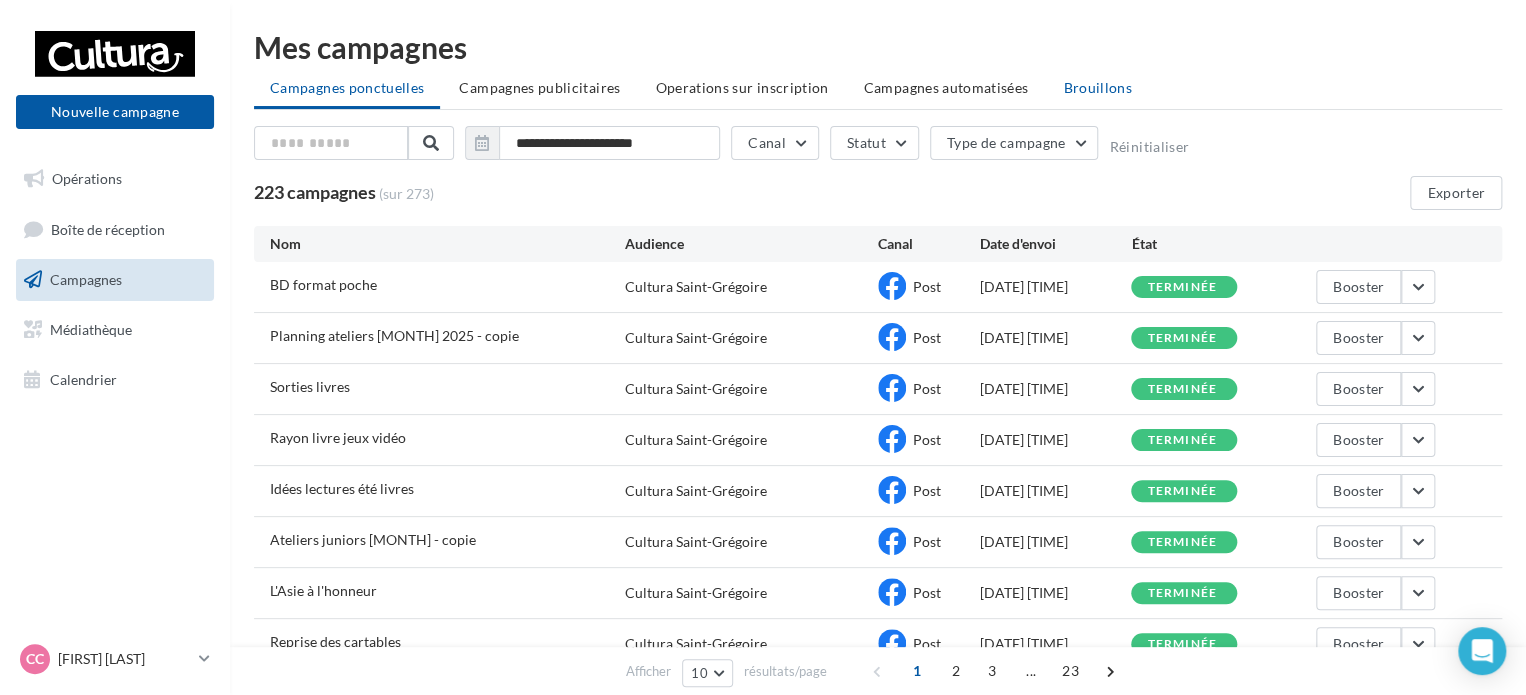 click on "Brouillons" at bounding box center [1097, 87] 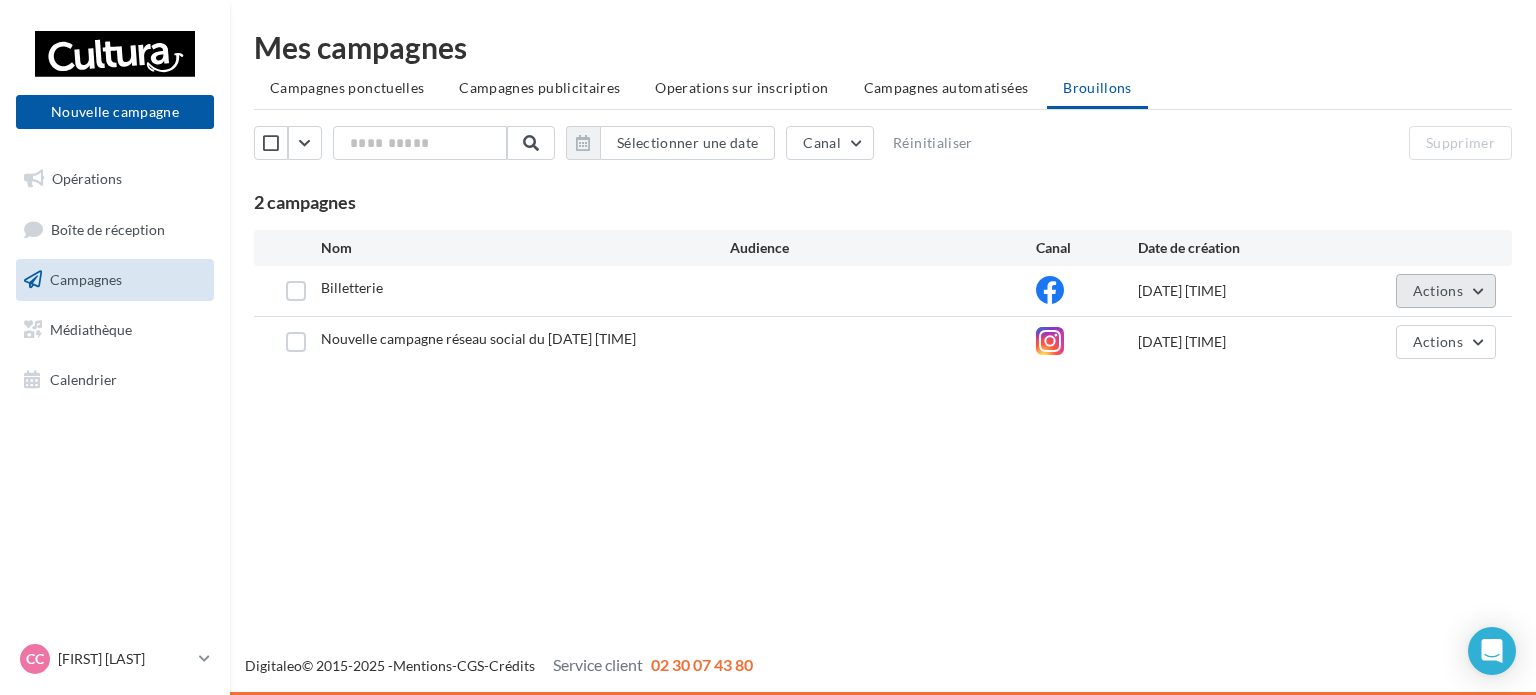 click on "Actions" at bounding box center [1446, 291] 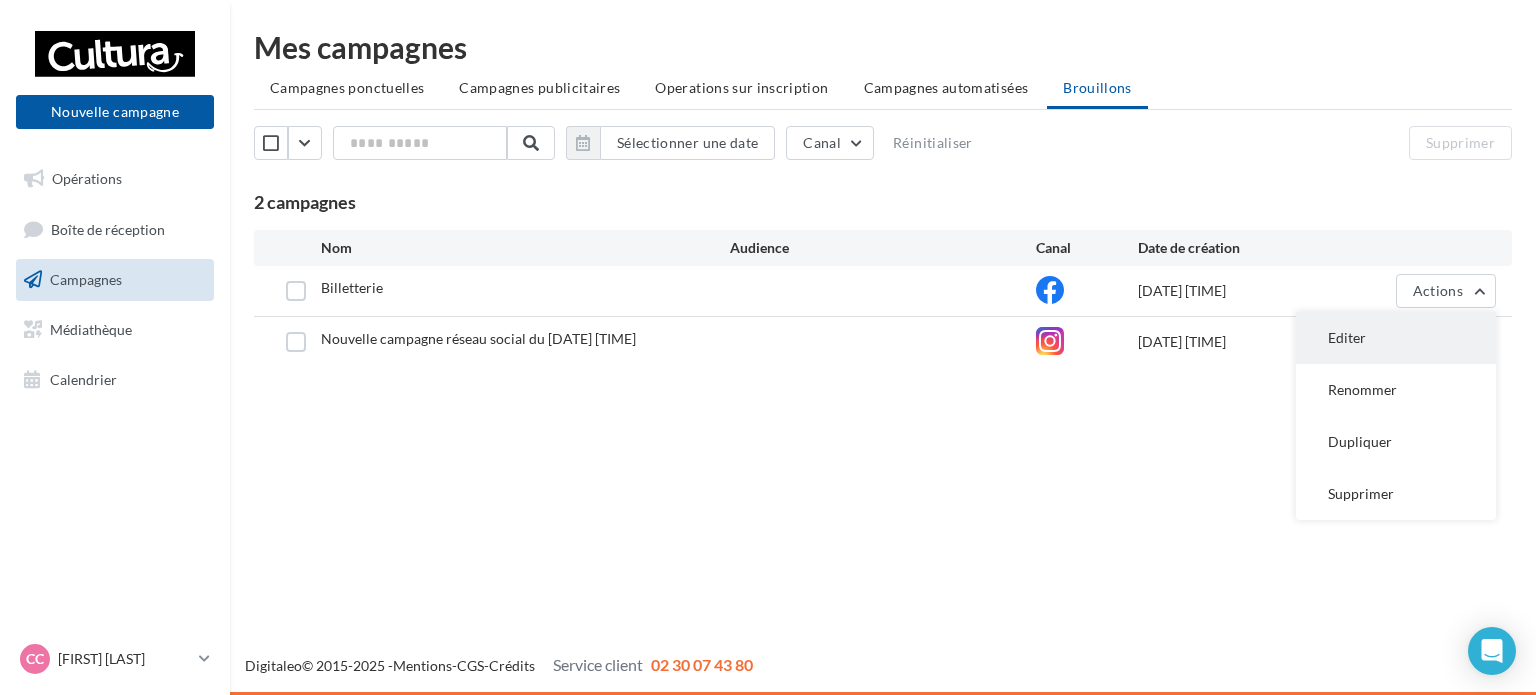 click on "Editer" at bounding box center (1396, 338) 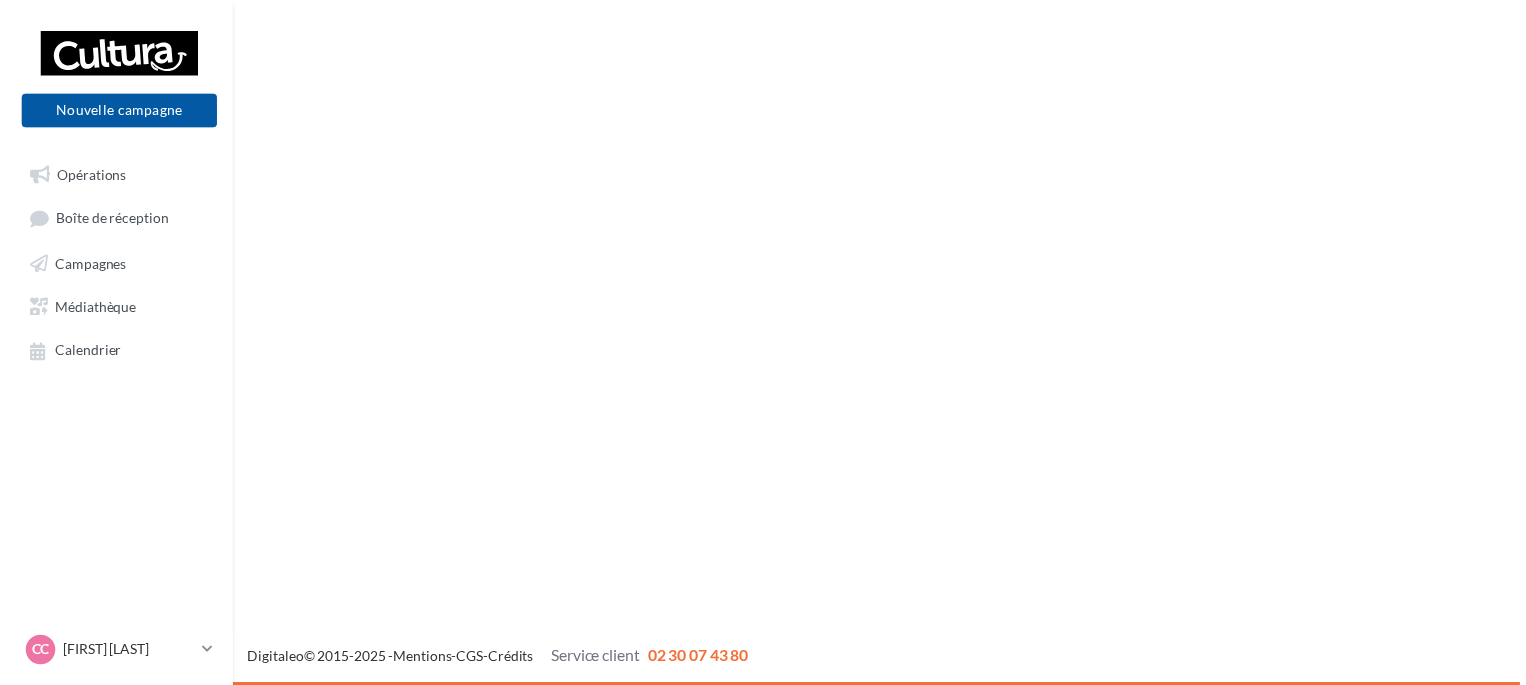 scroll, scrollTop: 0, scrollLeft: 0, axis: both 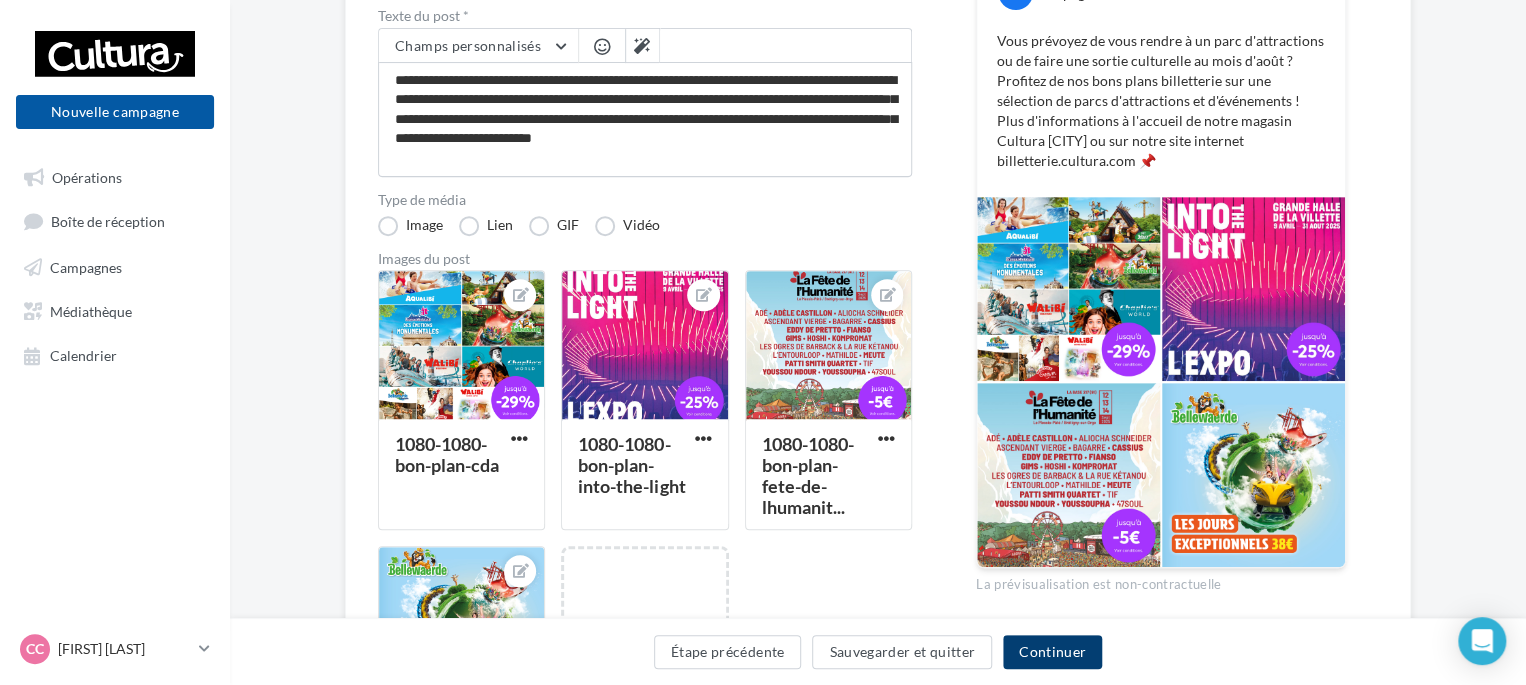 click on "Continuer" at bounding box center (1052, 652) 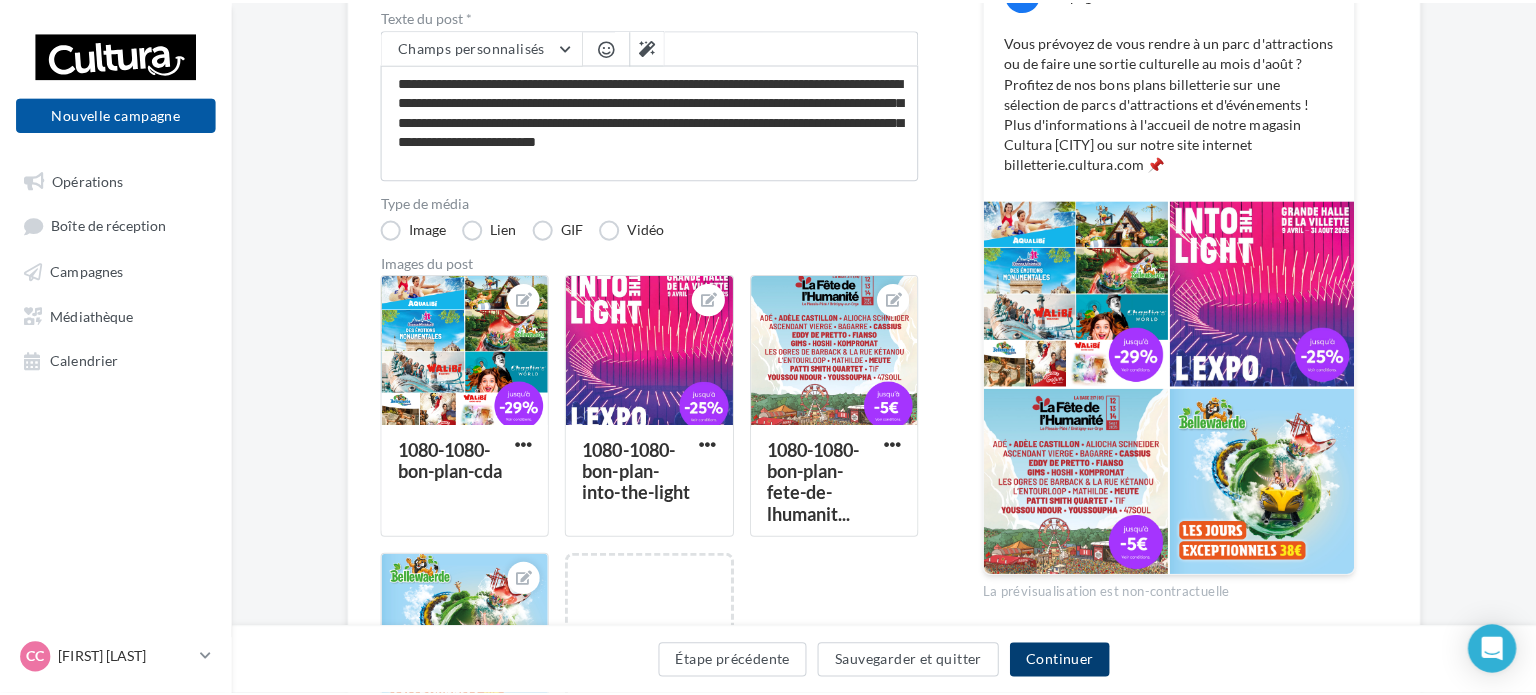 scroll, scrollTop: 128, scrollLeft: 0, axis: vertical 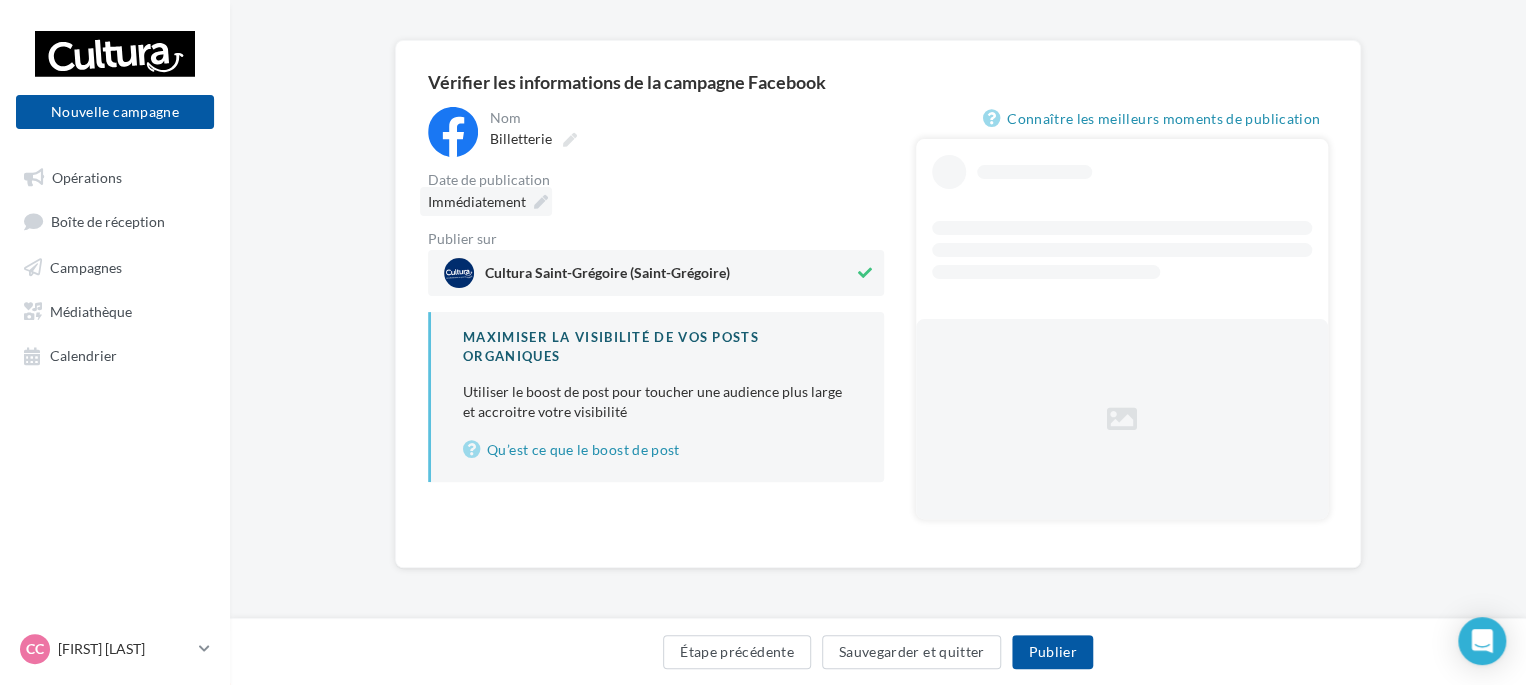 click on "Immédiatement" at bounding box center (477, 201) 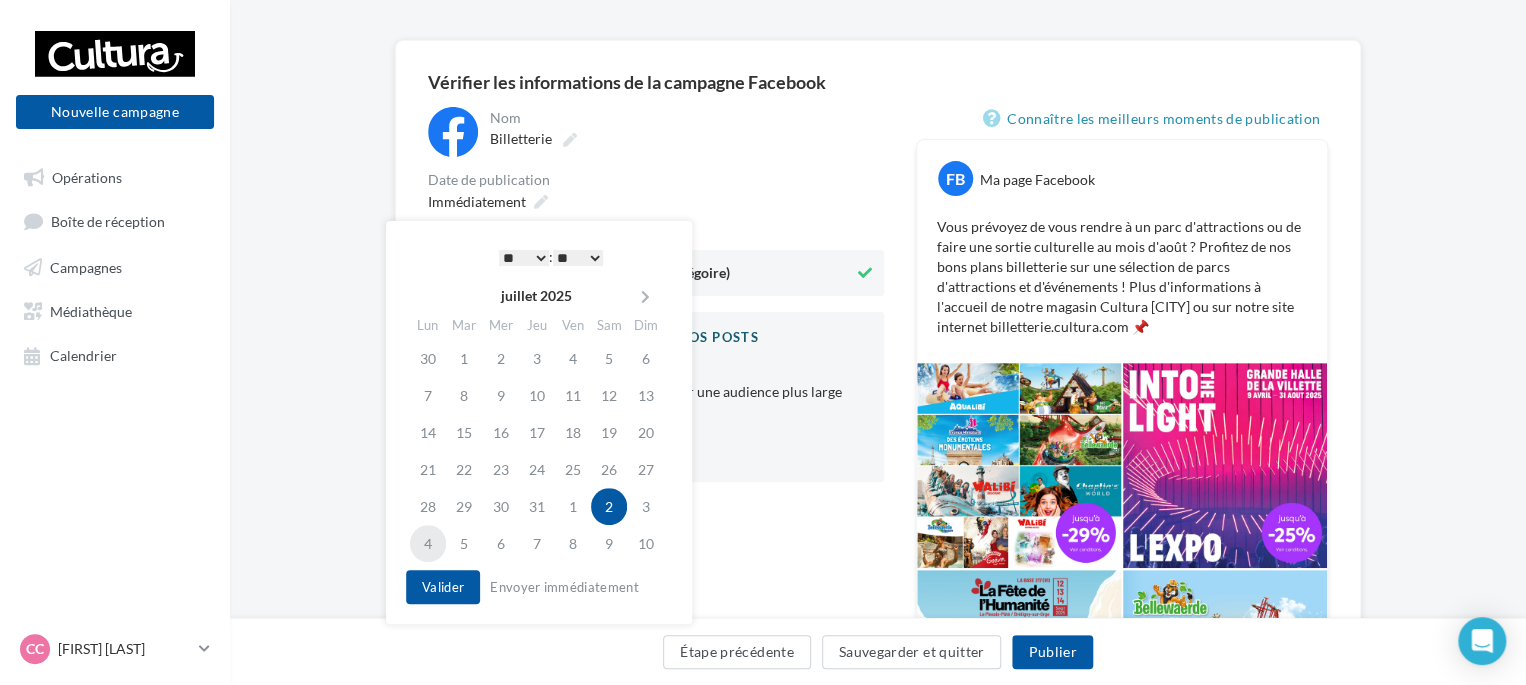 click on "4" at bounding box center [428, 543] 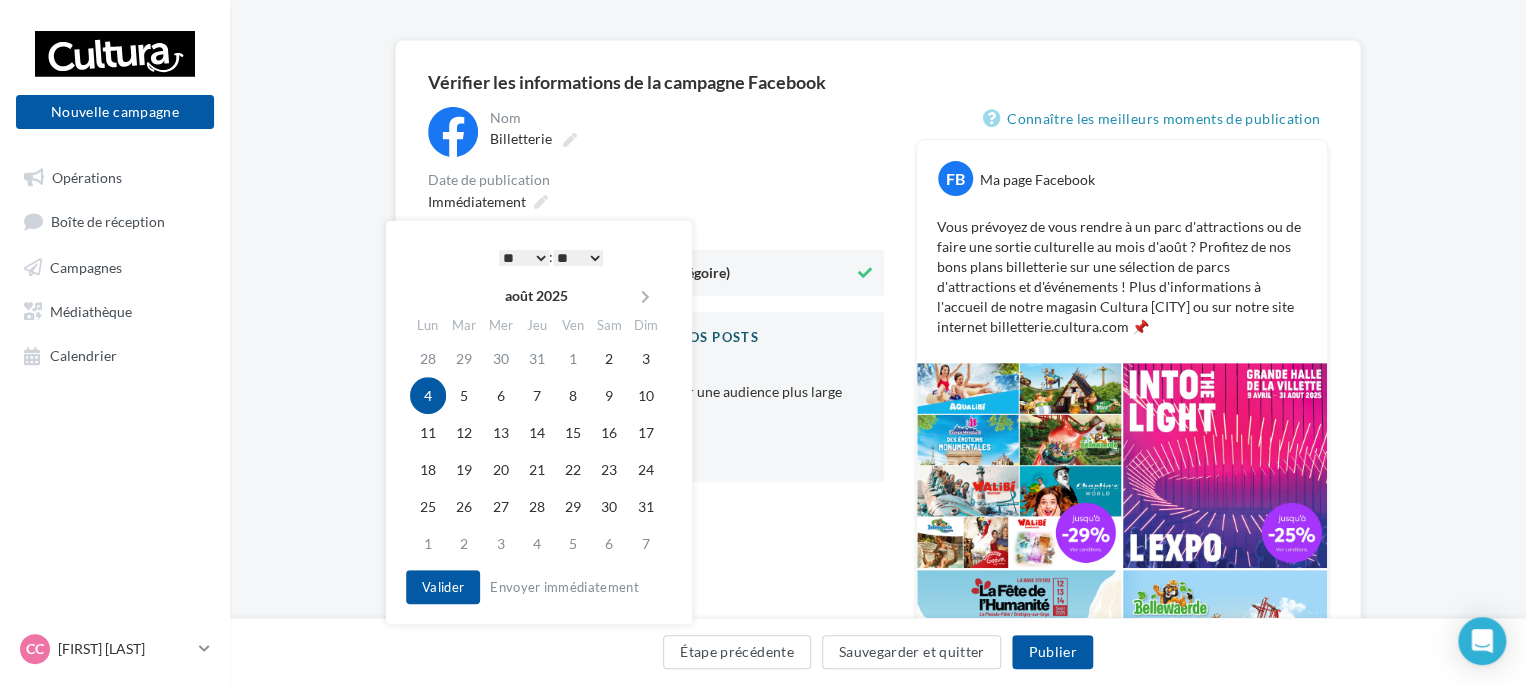 click on "* * * * * * * * * * ** ** ** ** ** ** ** ** ** ** ** ** ** **" at bounding box center (524, 258) 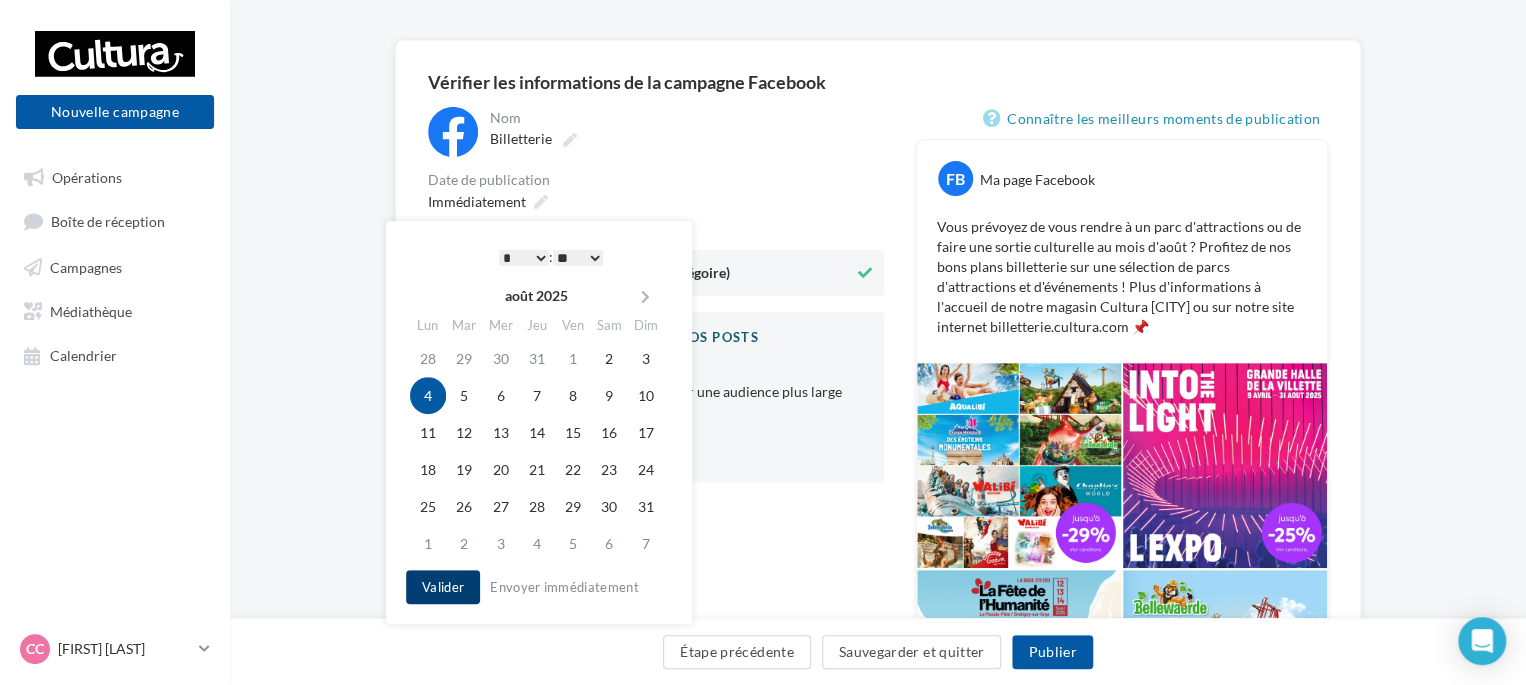 click on "Valider" at bounding box center [443, 587] 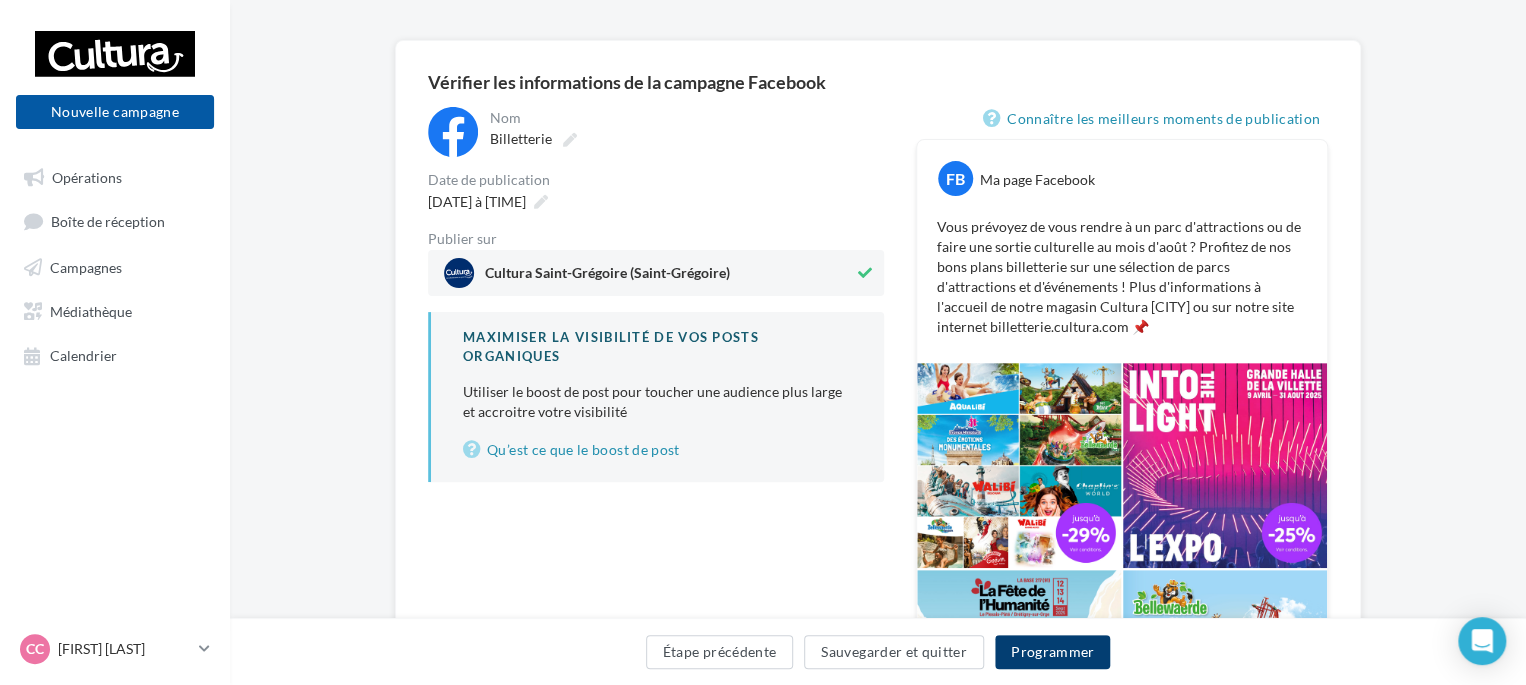 click on "Programmer" at bounding box center (1053, 652) 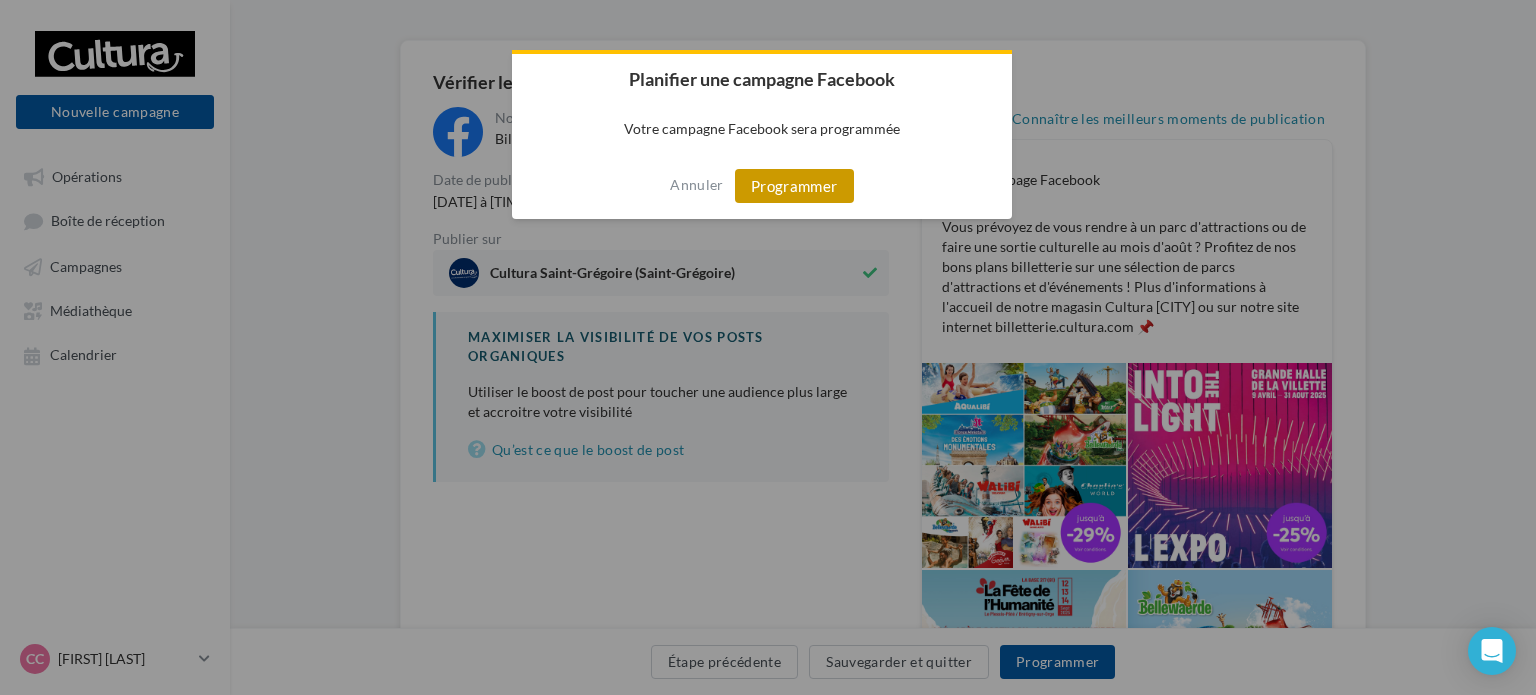 click on "Programmer" at bounding box center (794, 186) 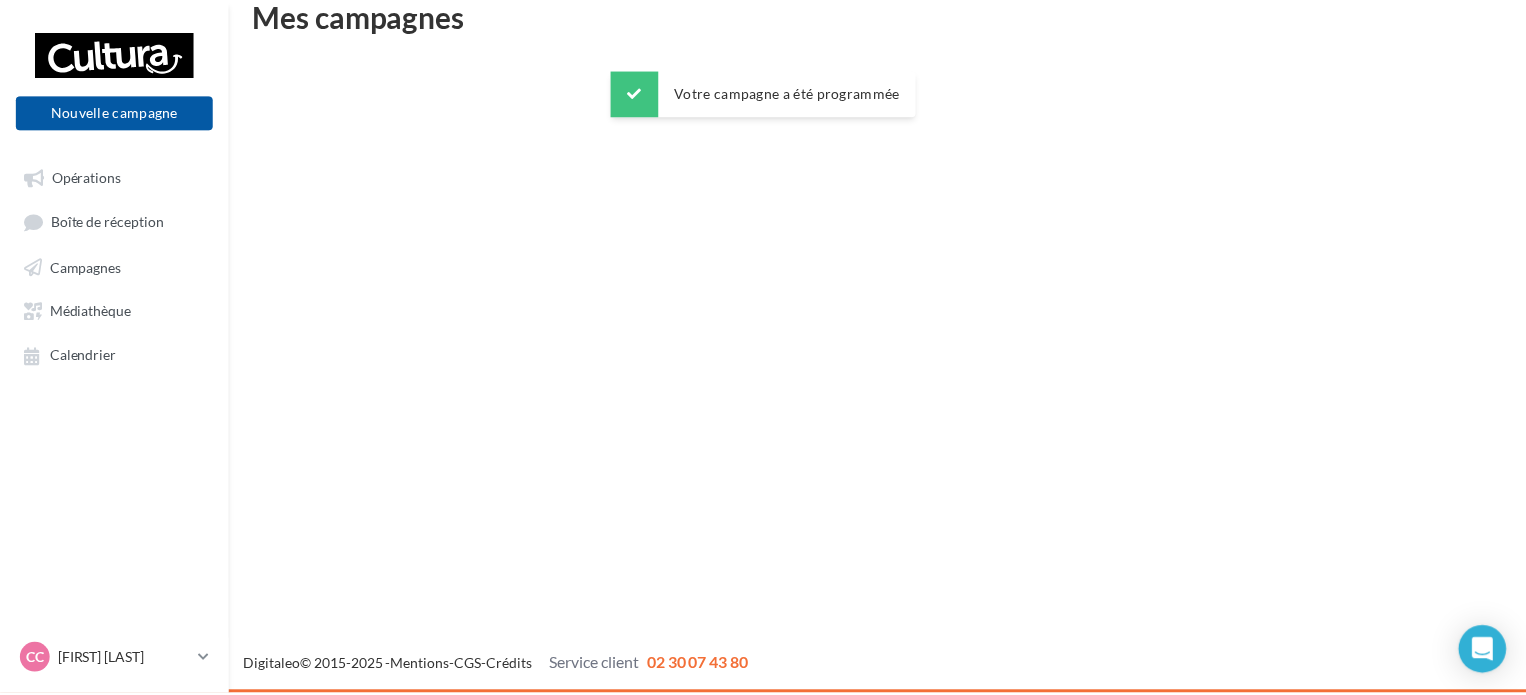 scroll, scrollTop: 32, scrollLeft: 0, axis: vertical 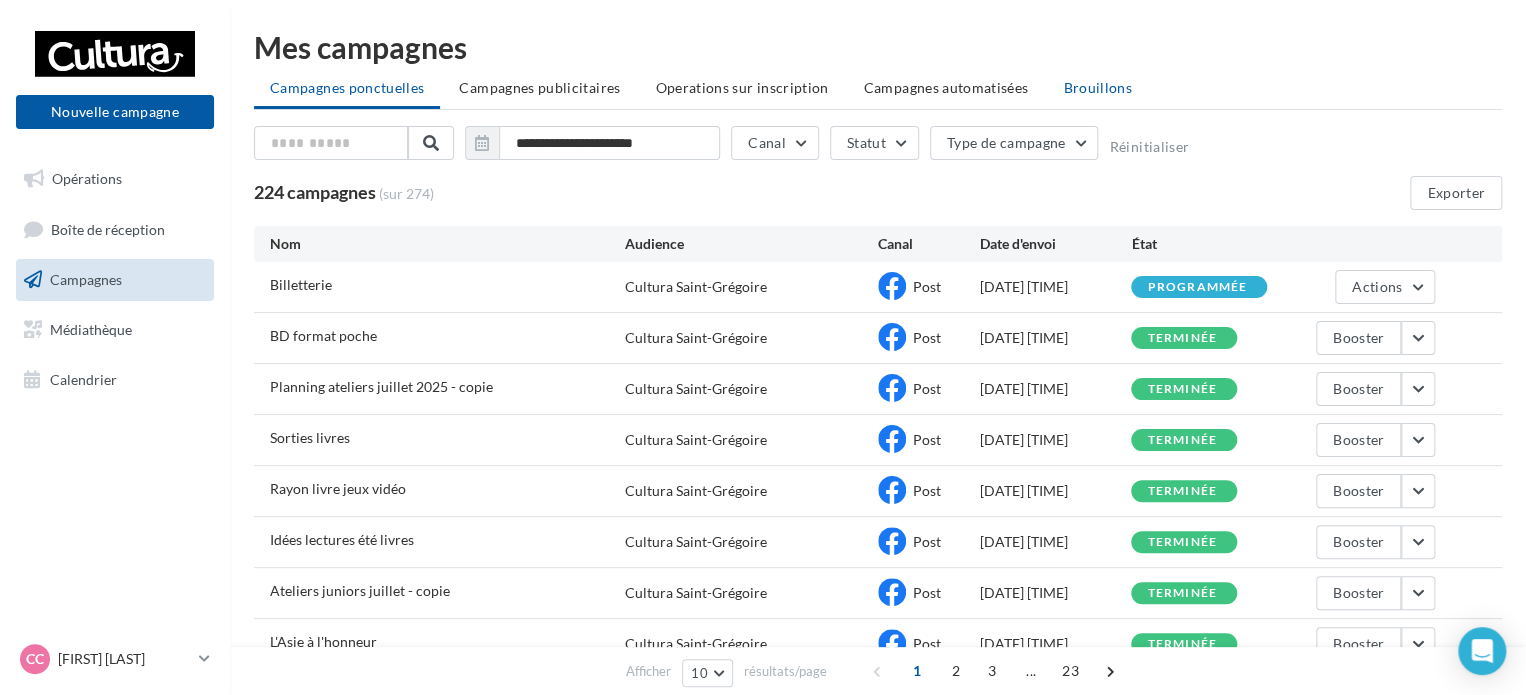 click on "Brouillons" at bounding box center (1097, 88) 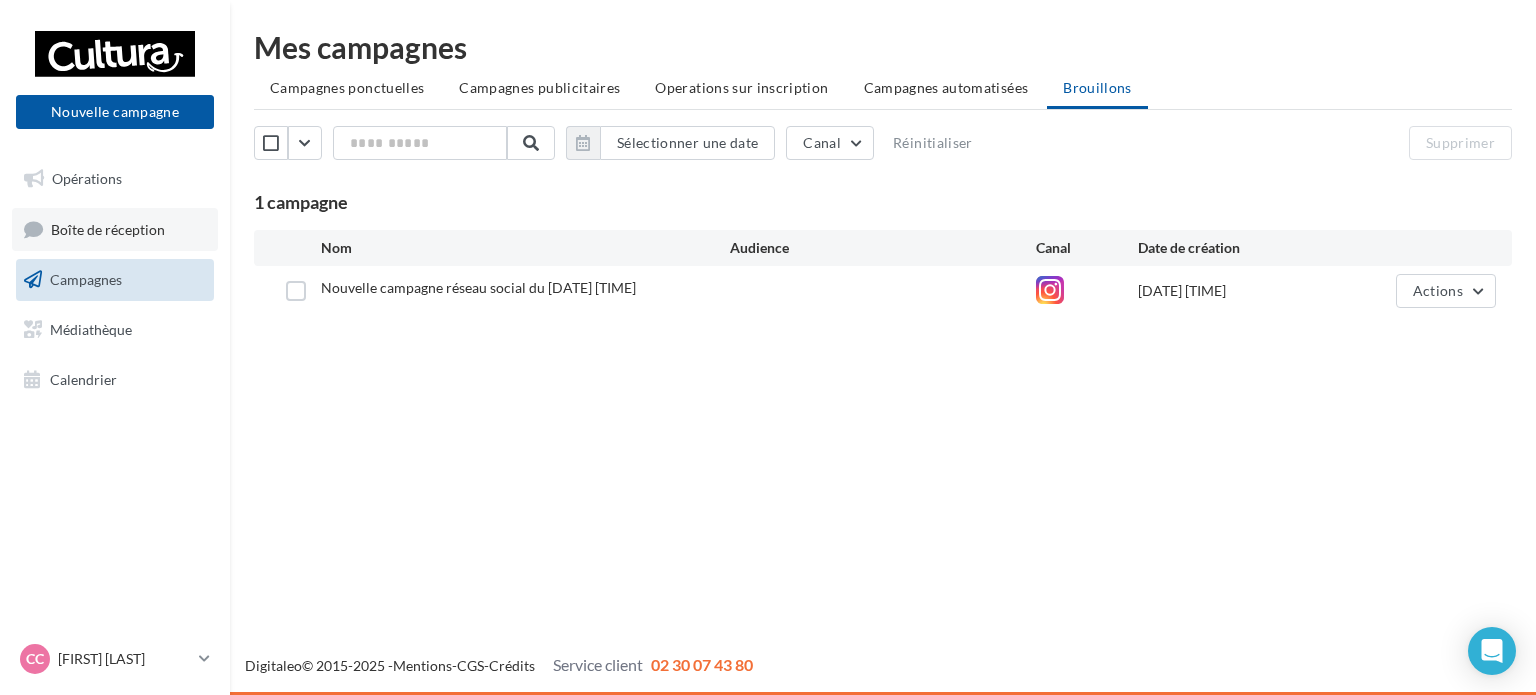 click on "Boîte de réception" at bounding box center [115, 229] 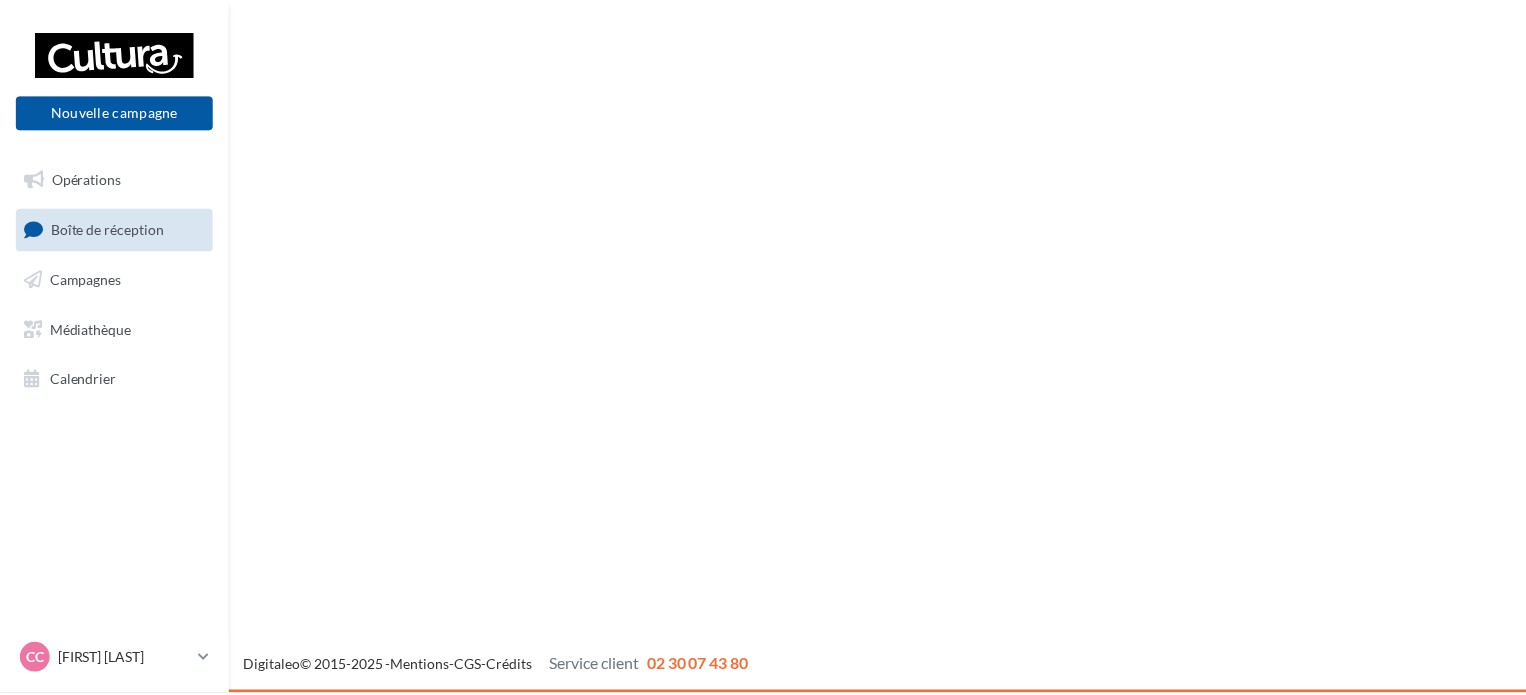 scroll, scrollTop: 0, scrollLeft: 0, axis: both 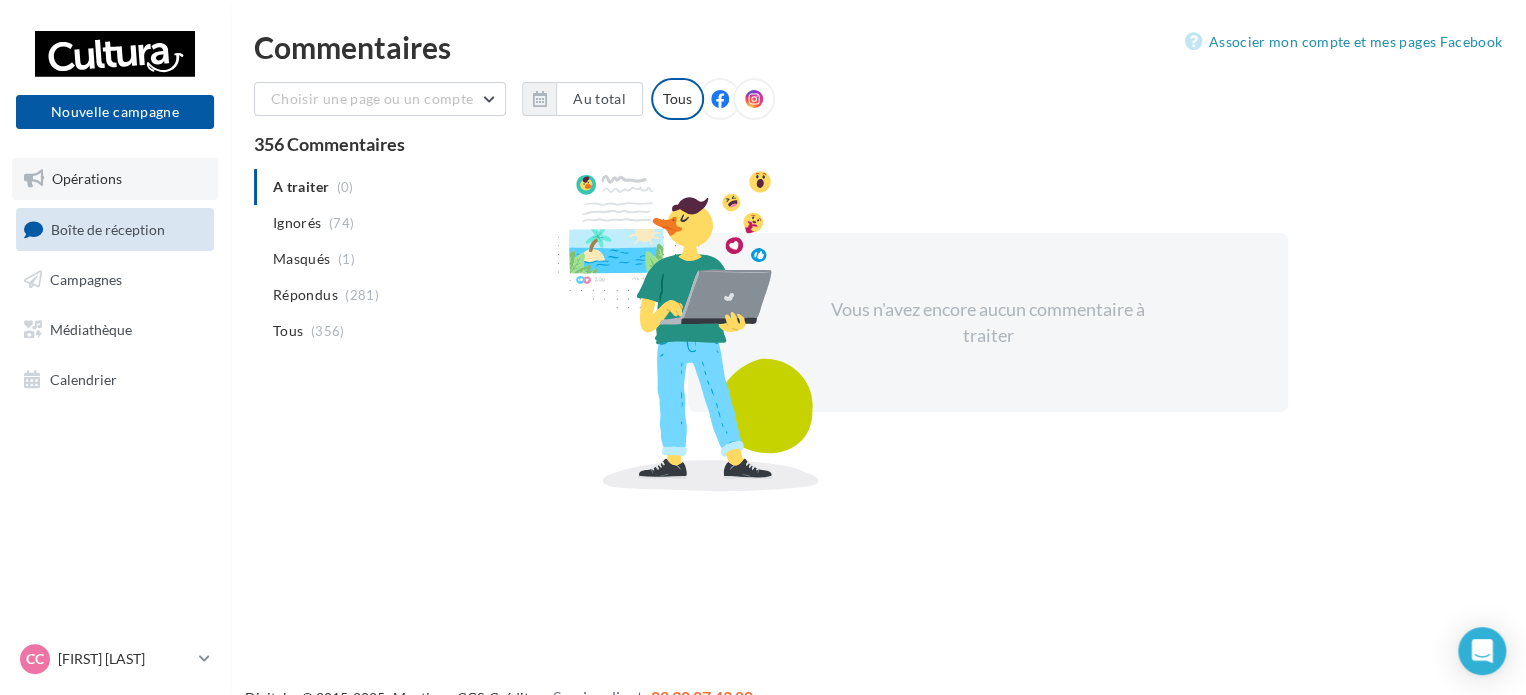 click on "Opérations" at bounding box center [87, 178] 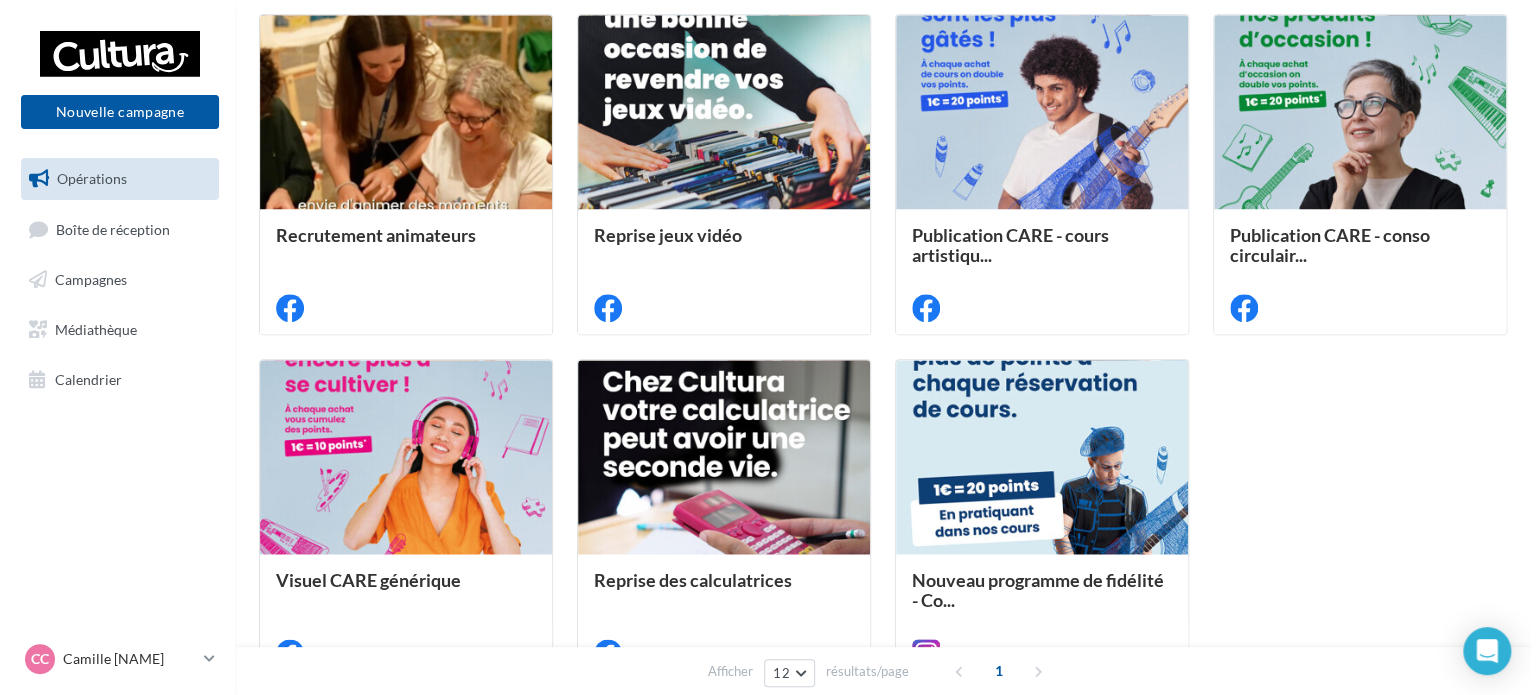 scroll, scrollTop: 863, scrollLeft: 0, axis: vertical 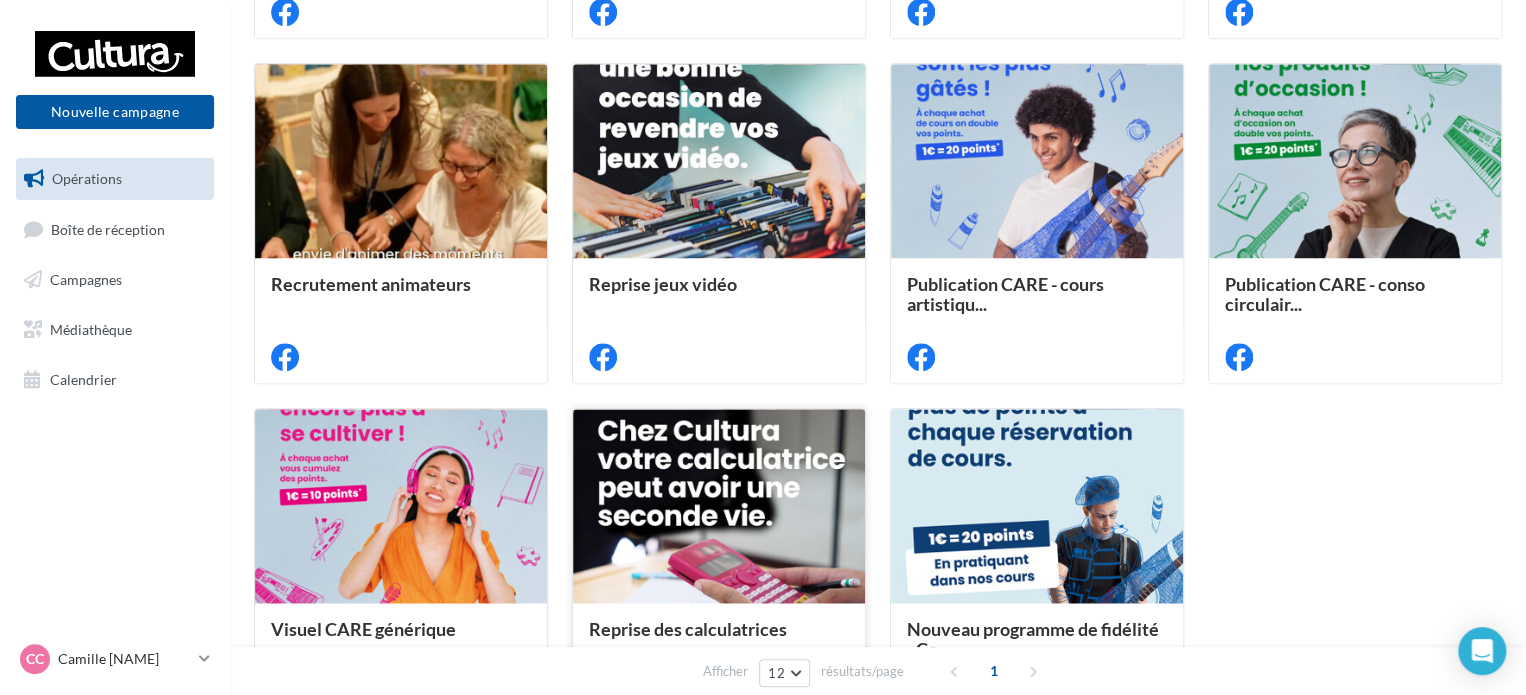 click at bounding box center [719, 507] 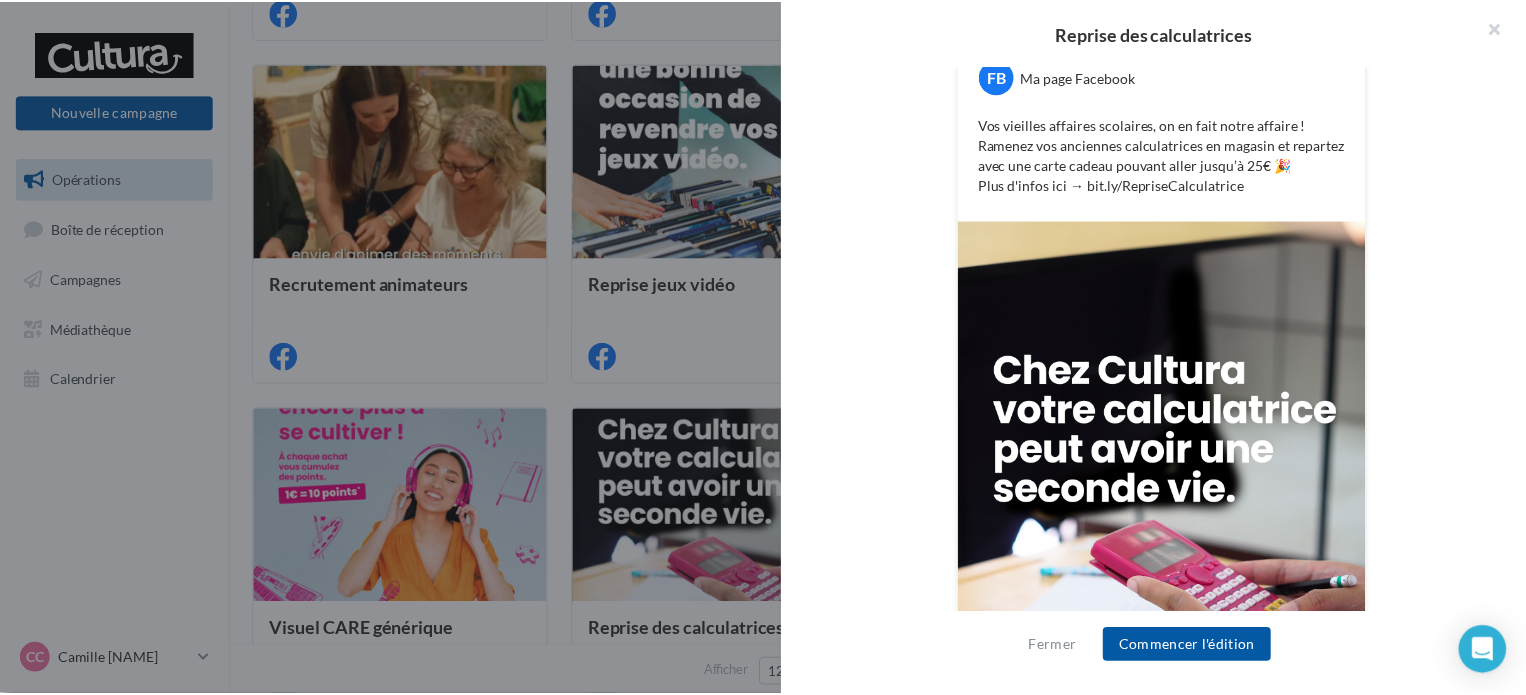 scroll, scrollTop: 506, scrollLeft: 0, axis: vertical 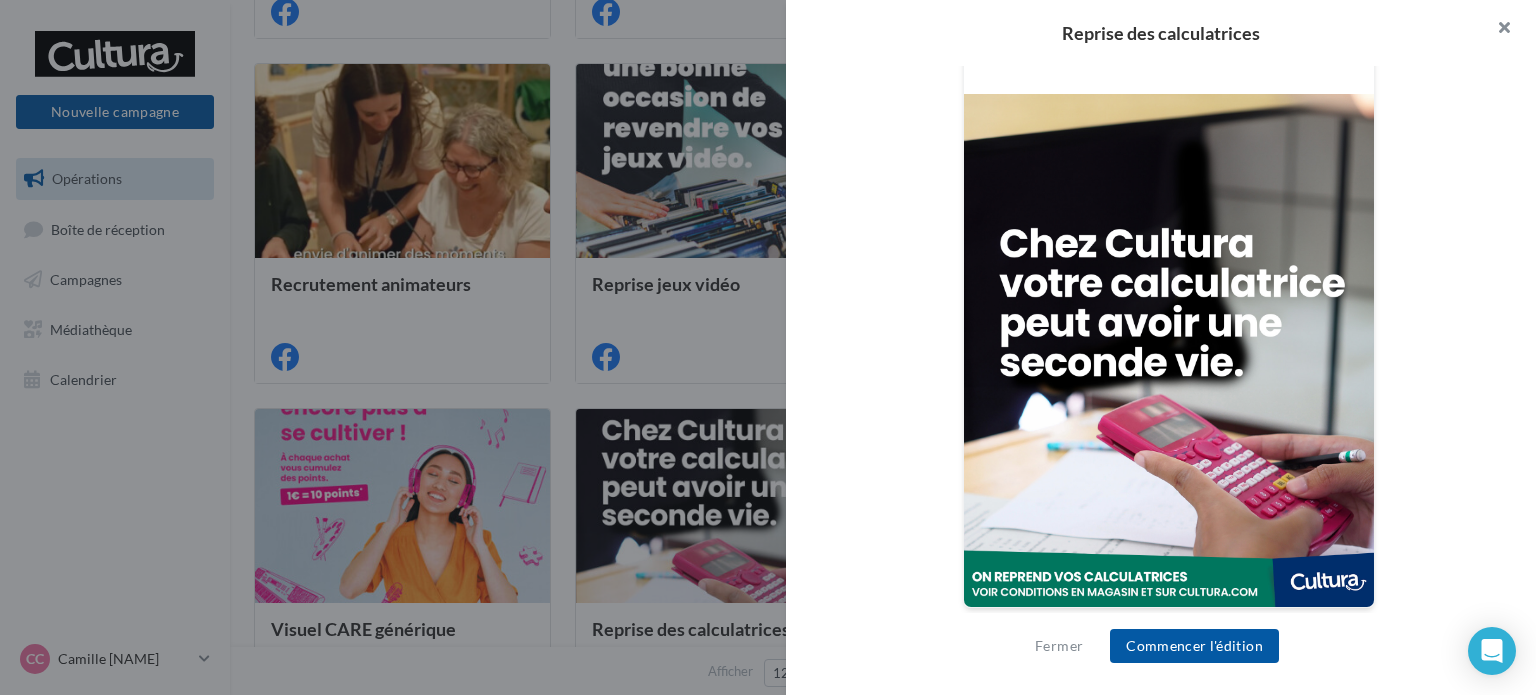 click at bounding box center (1496, 30) 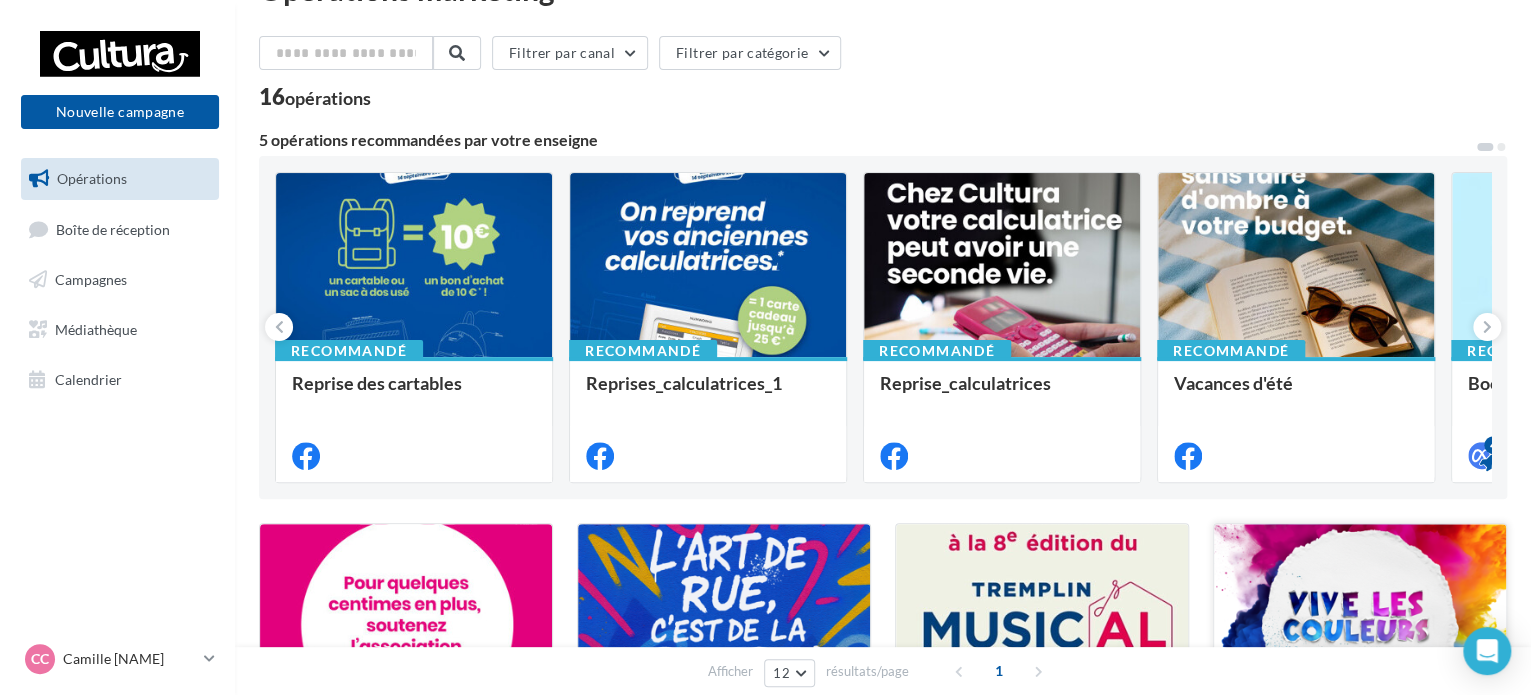 scroll, scrollTop: 0, scrollLeft: 0, axis: both 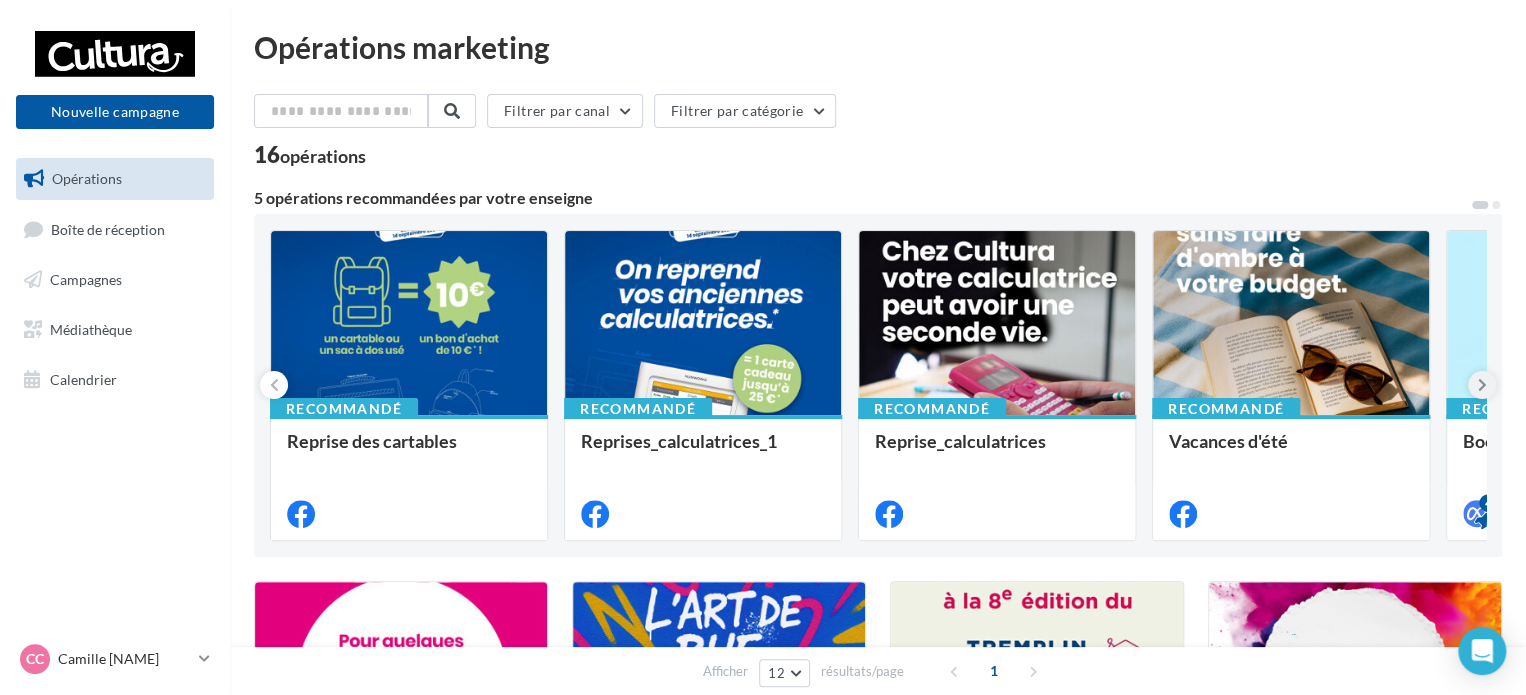 click at bounding box center [1482, 385] 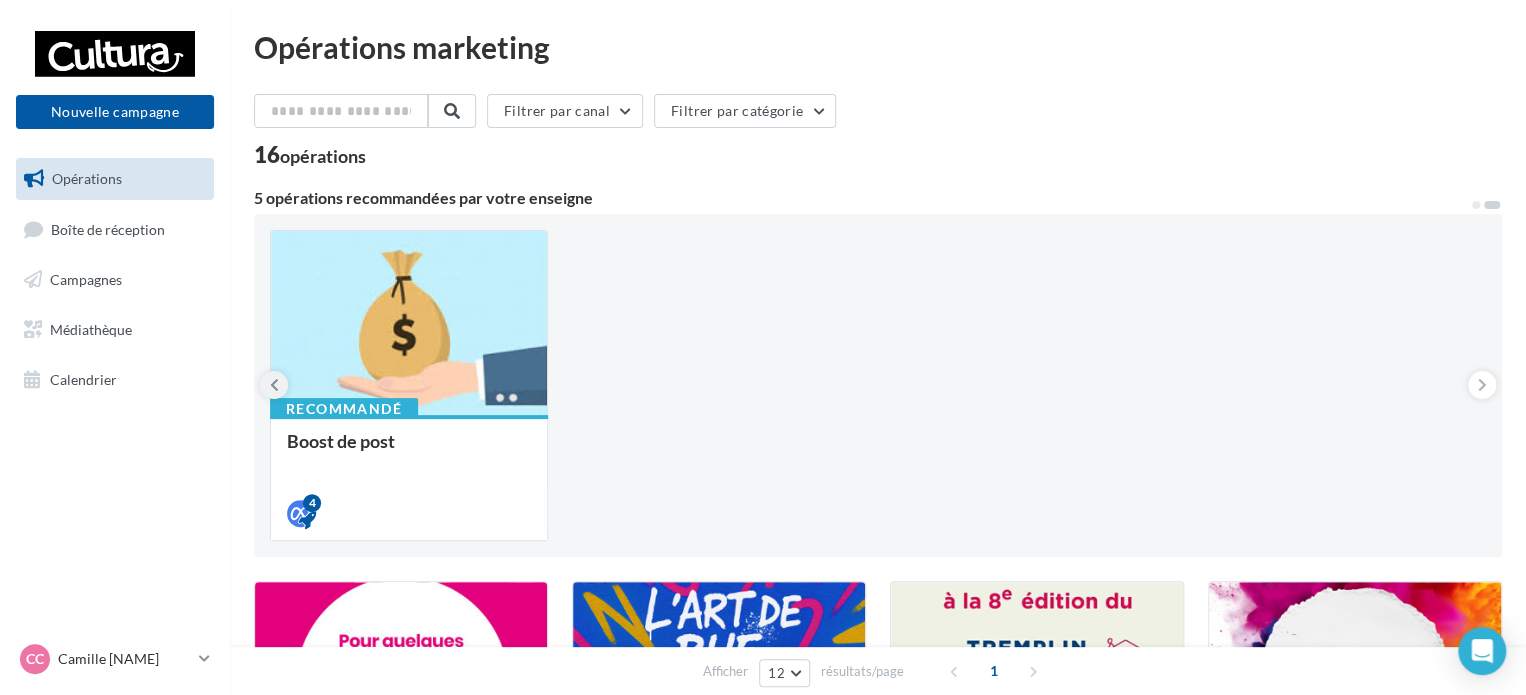 click at bounding box center (274, 385) 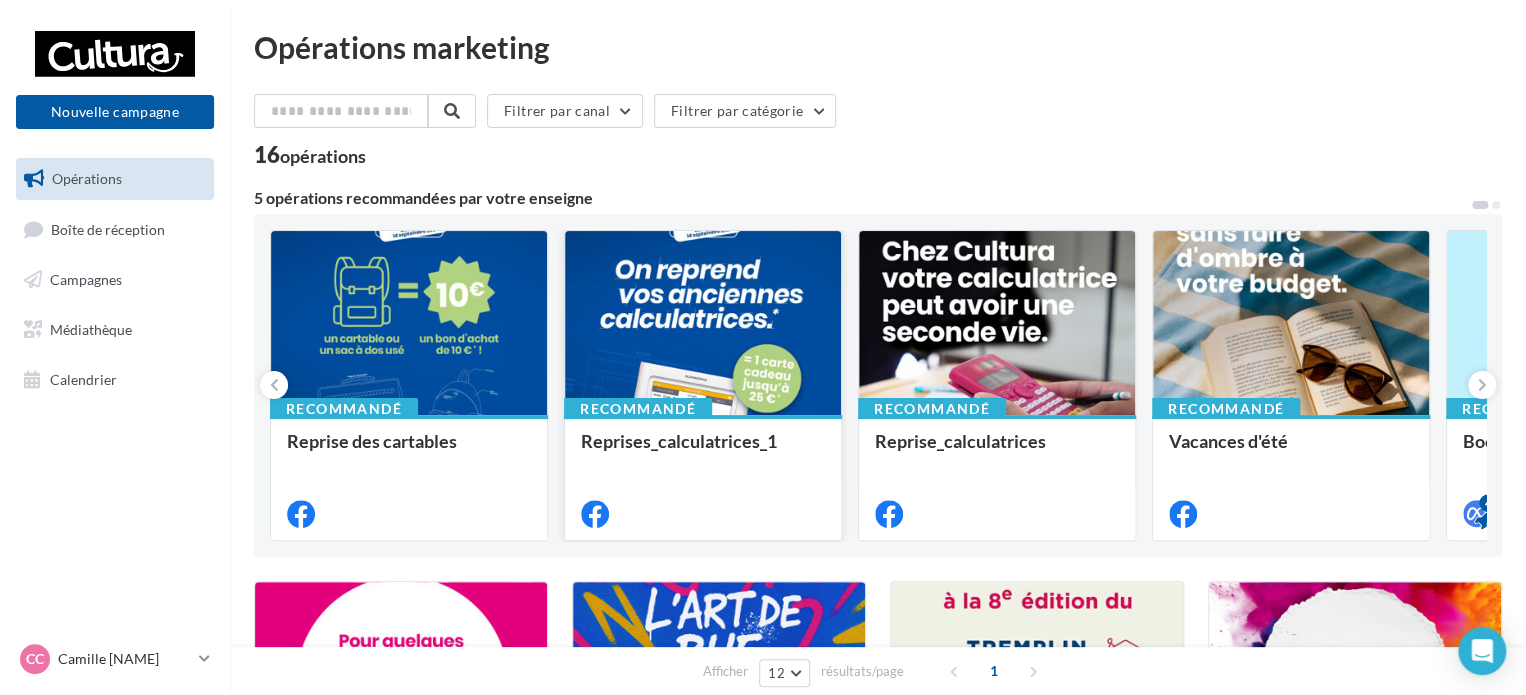click at bounding box center (703, 324) 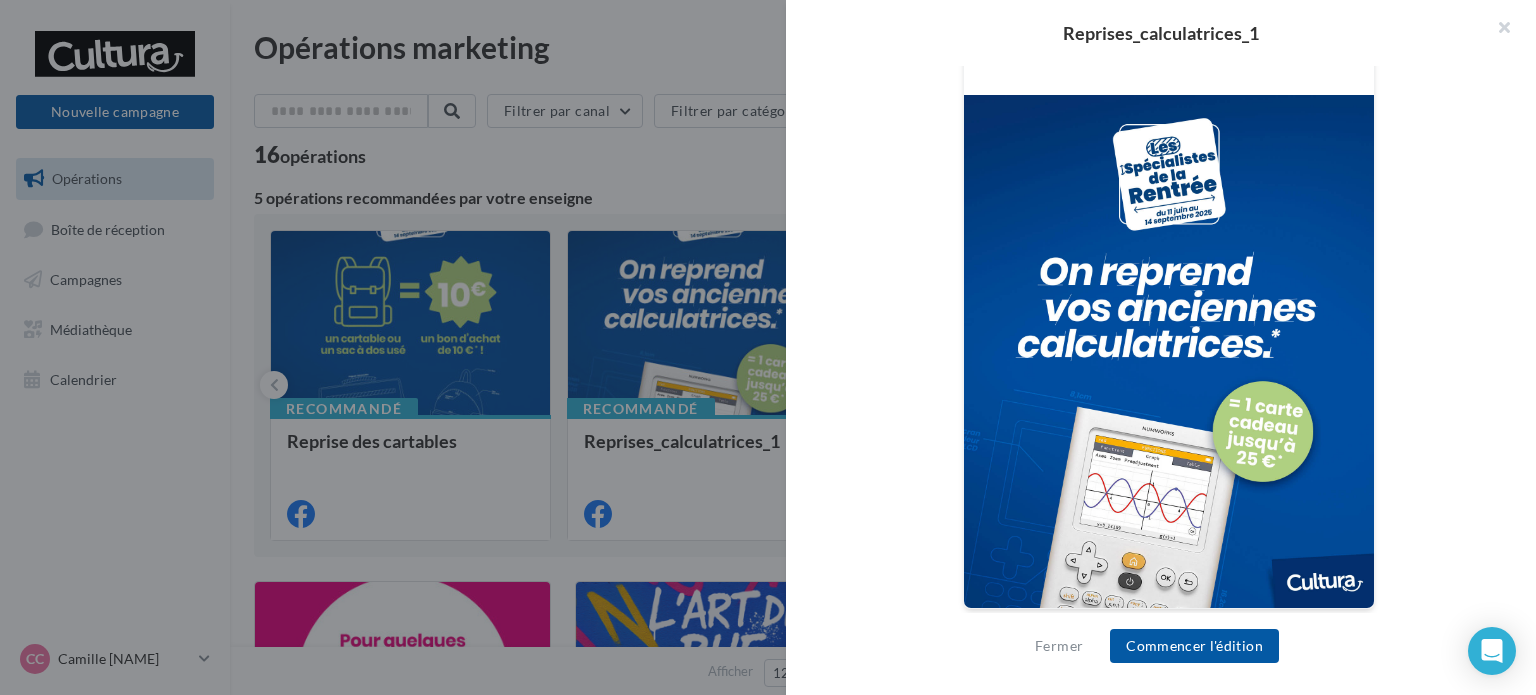 scroll, scrollTop: 506, scrollLeft: 0, axis: vertical 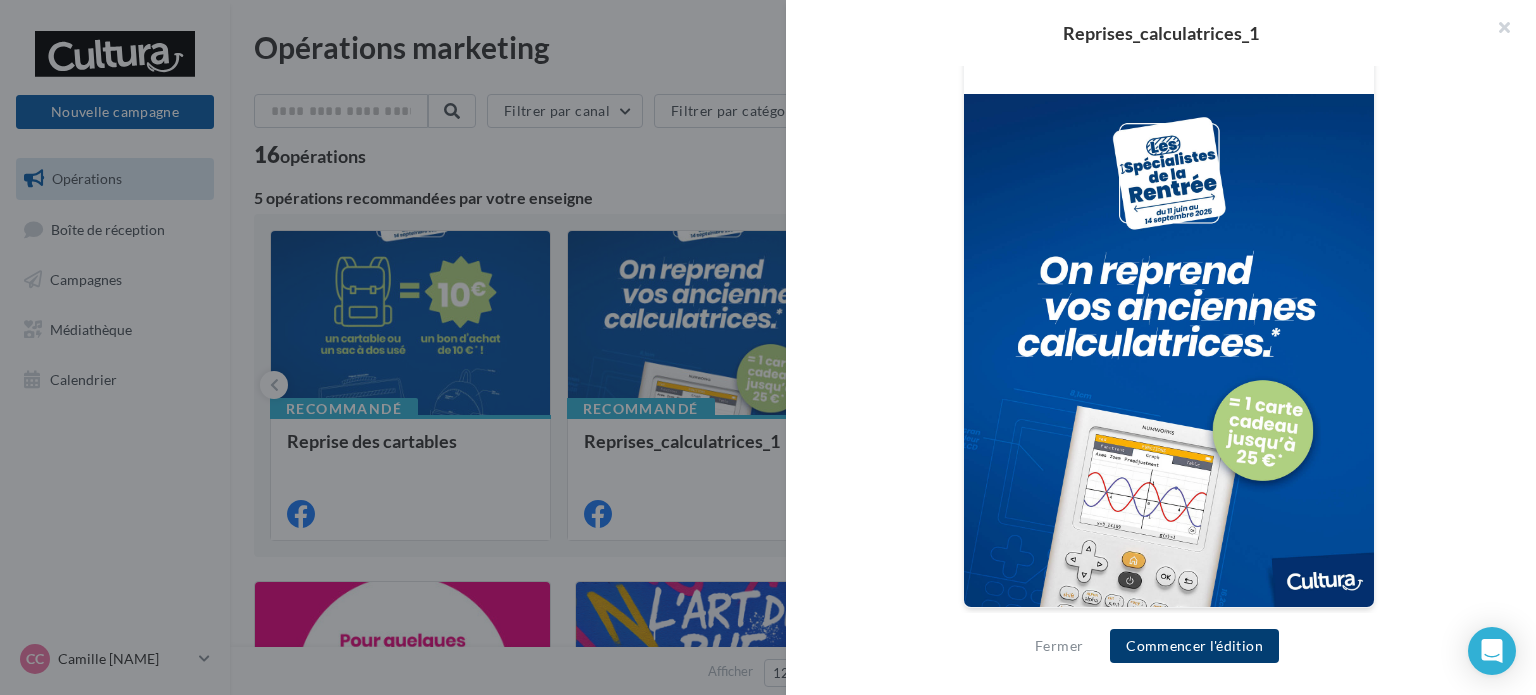 click on "Commencer l'édition" at bounding box center (1194, 646) 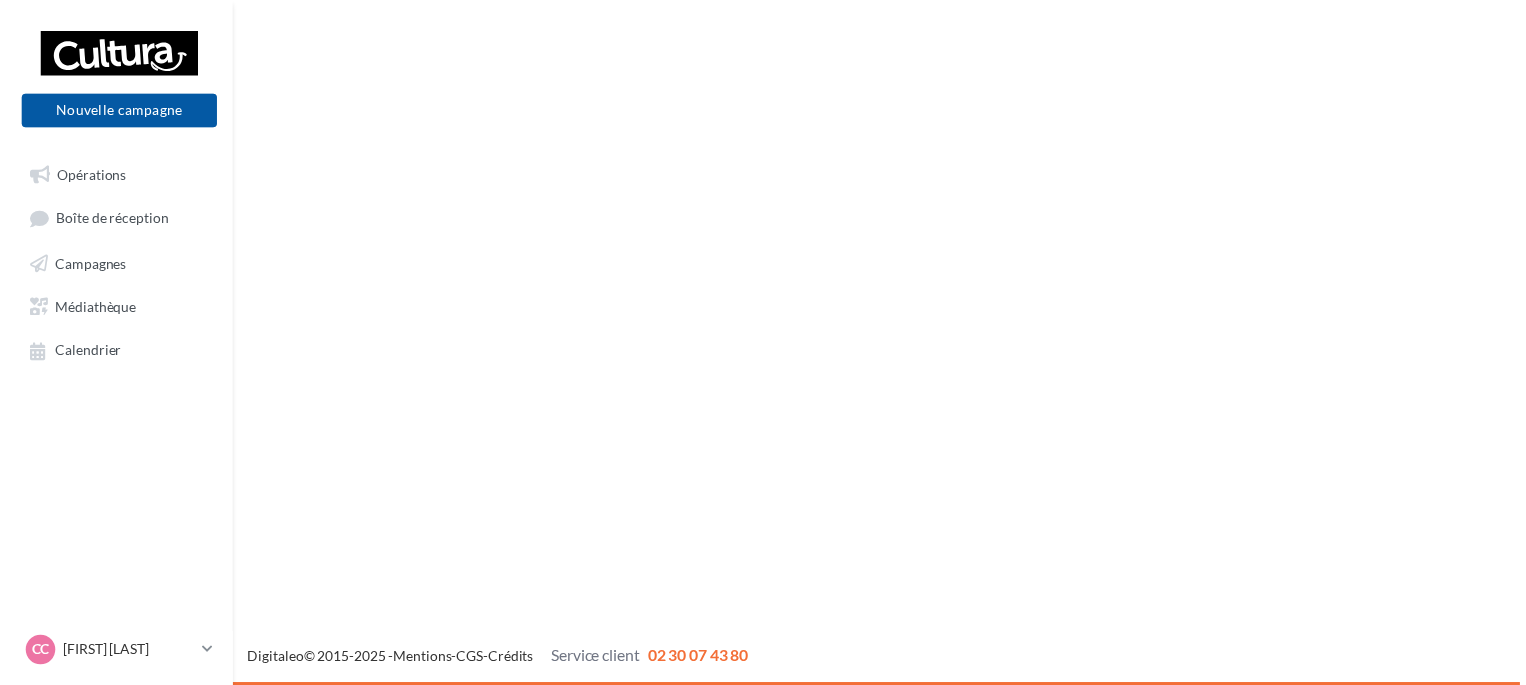 scroll, scrollTop: 0, scrollLeft: 0, axis: both 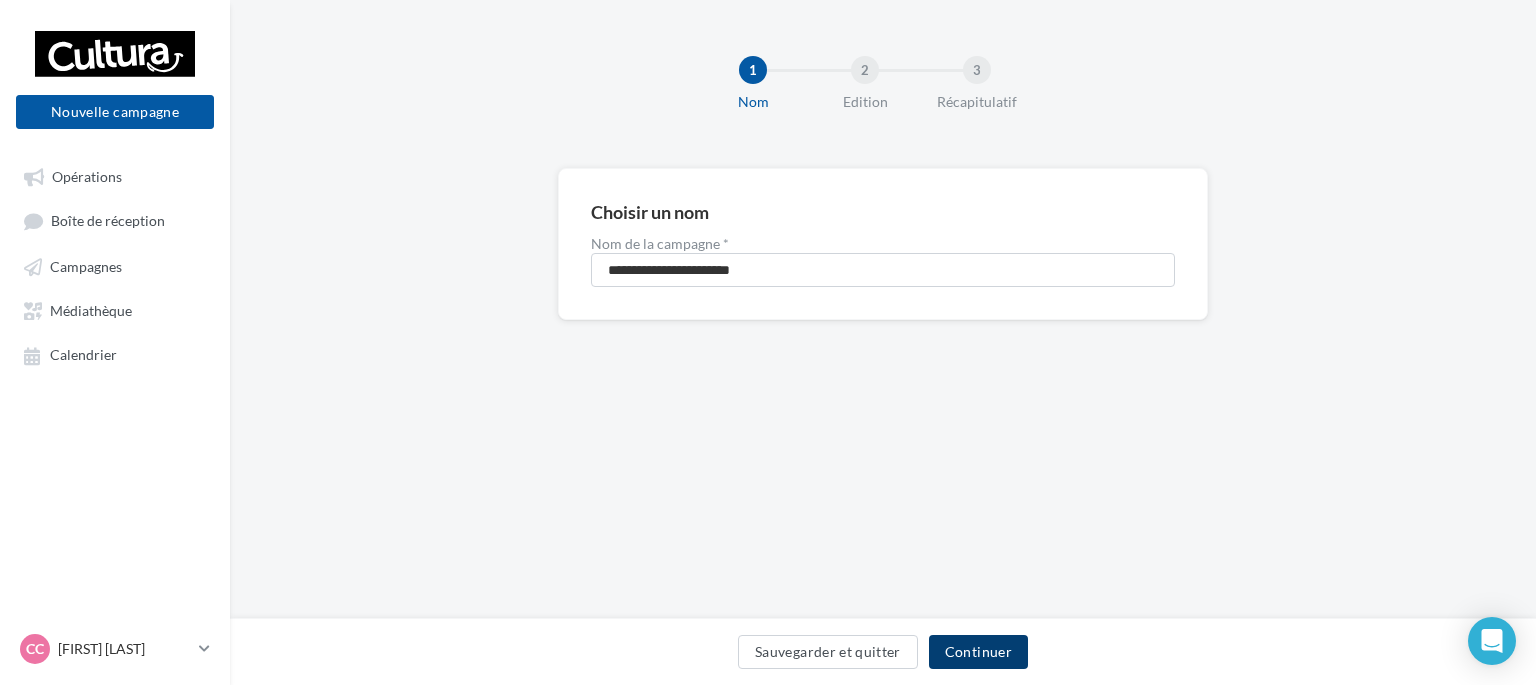 click on "Continuer" at bounding box center (978, 652) 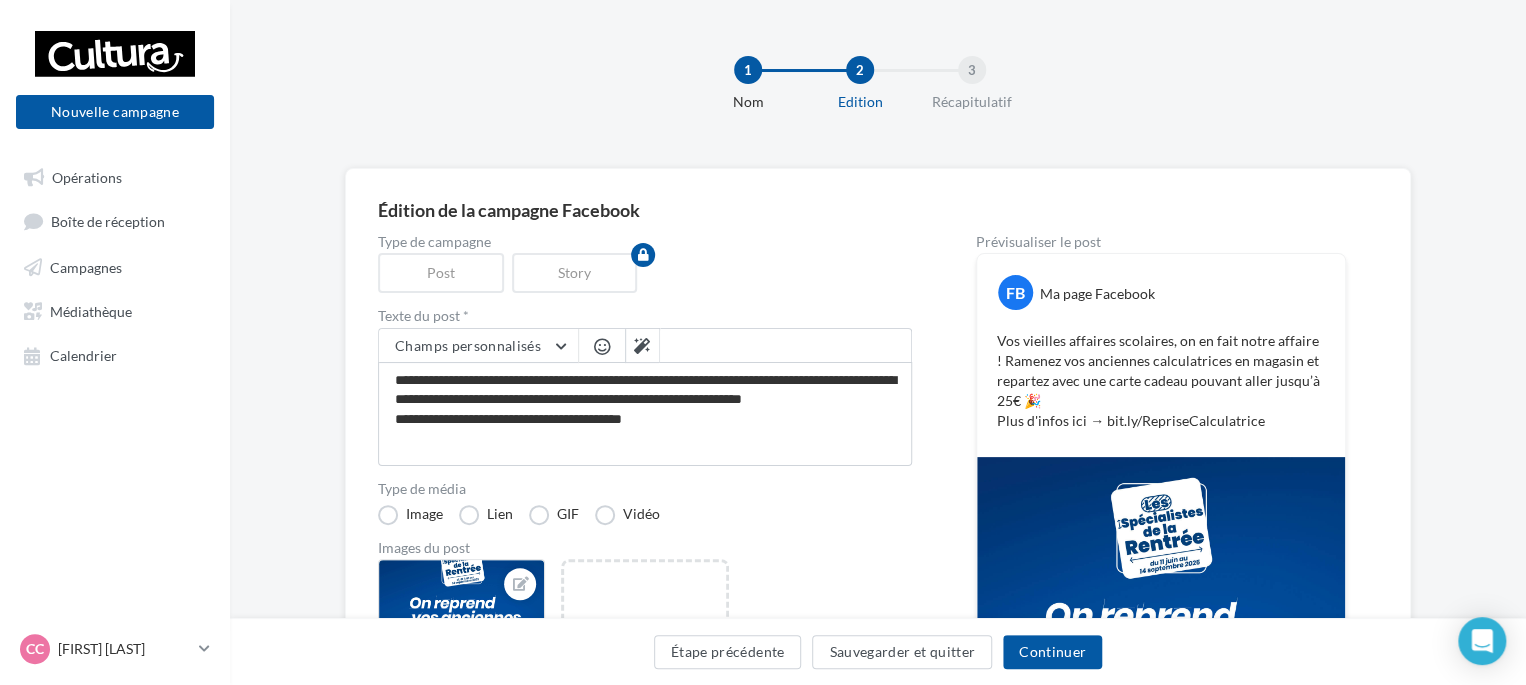click on "Type de campagne
Post
Story" at bounding box center [645, 264] 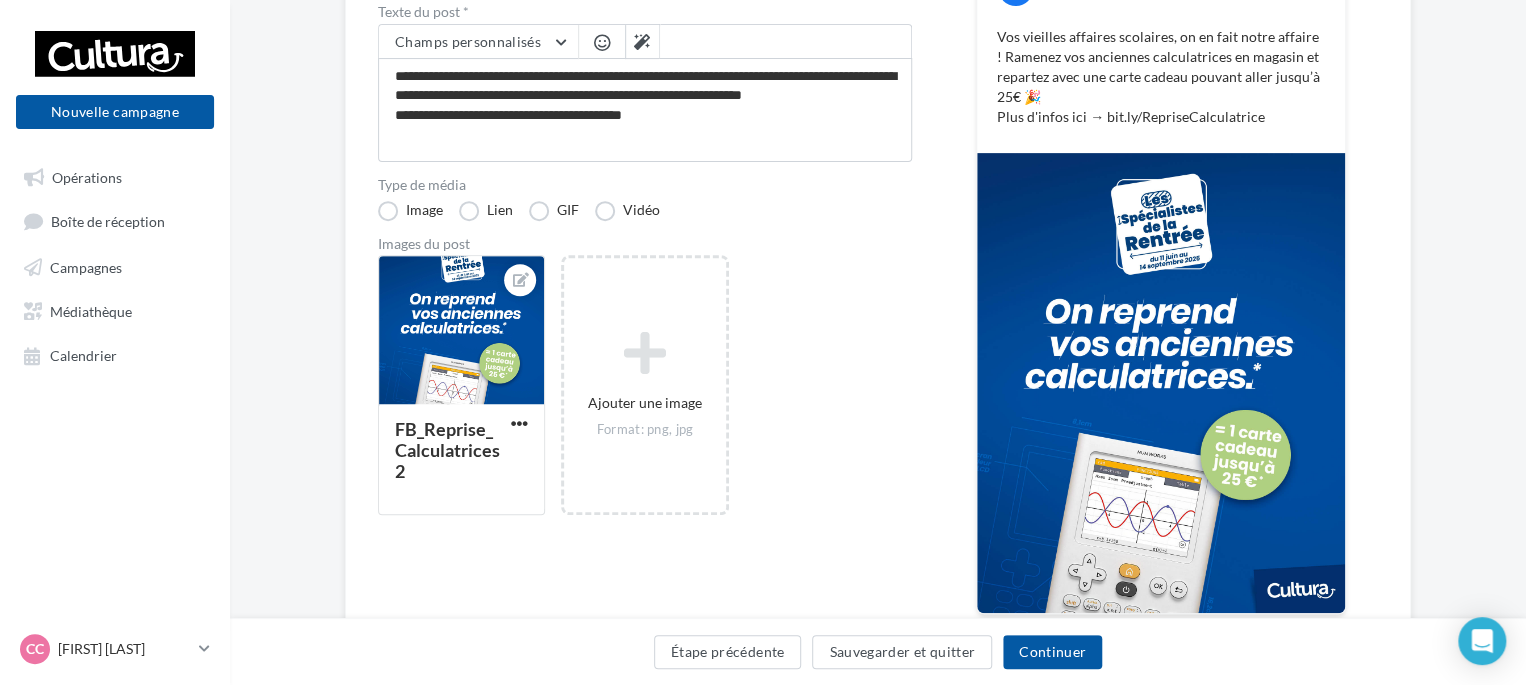 scroll, scrollTop: 400, scrollLeft: 0, axis: vertical 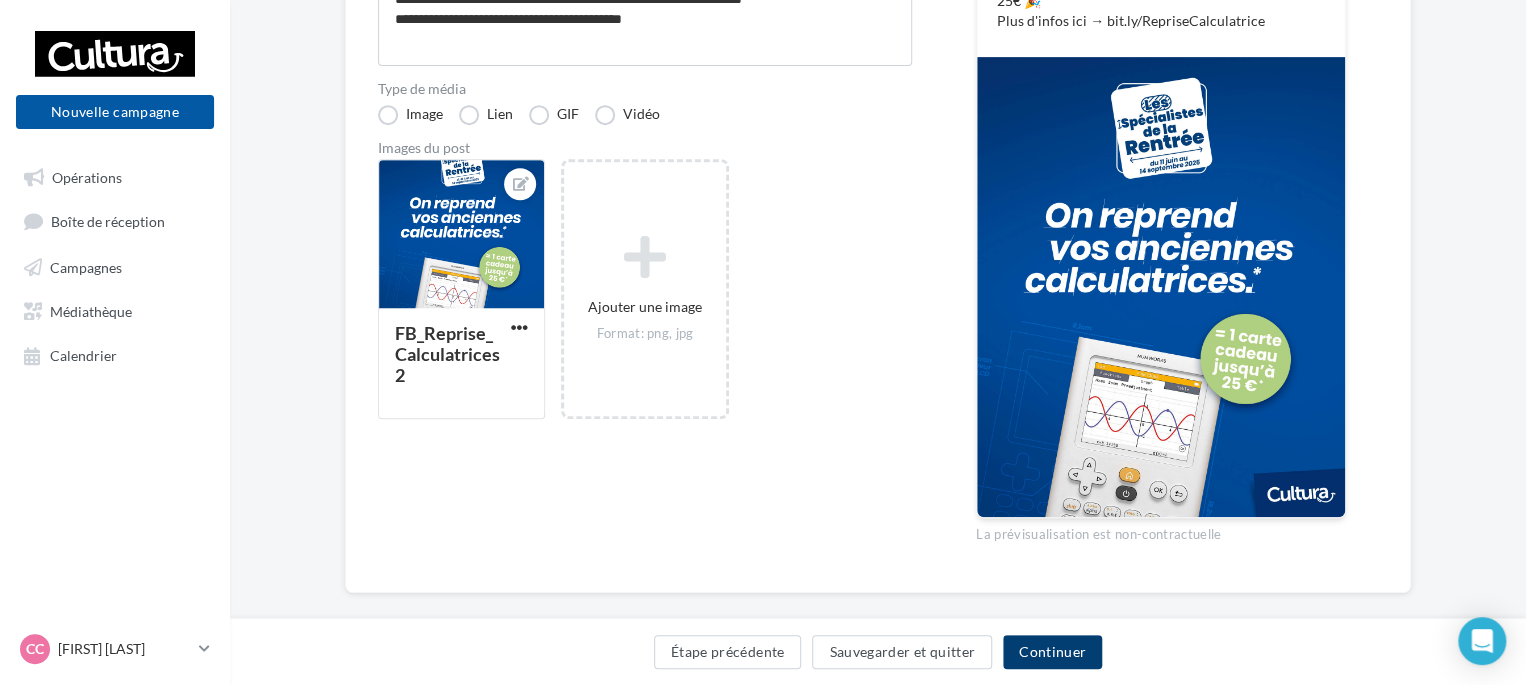 click on "Continuer" at bounding box center [1052, 652] 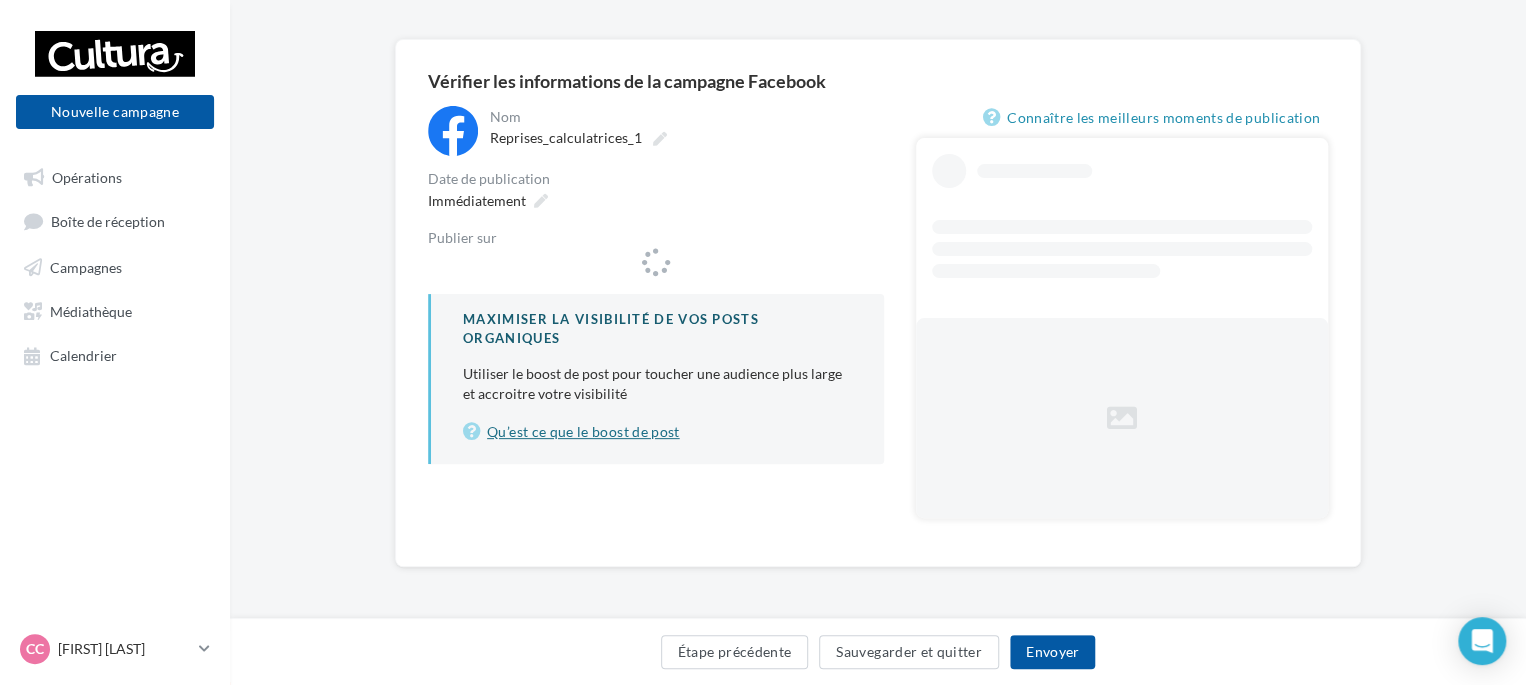 scroll, scrollTop: 128, scrollLeft: 0, axis: vertical 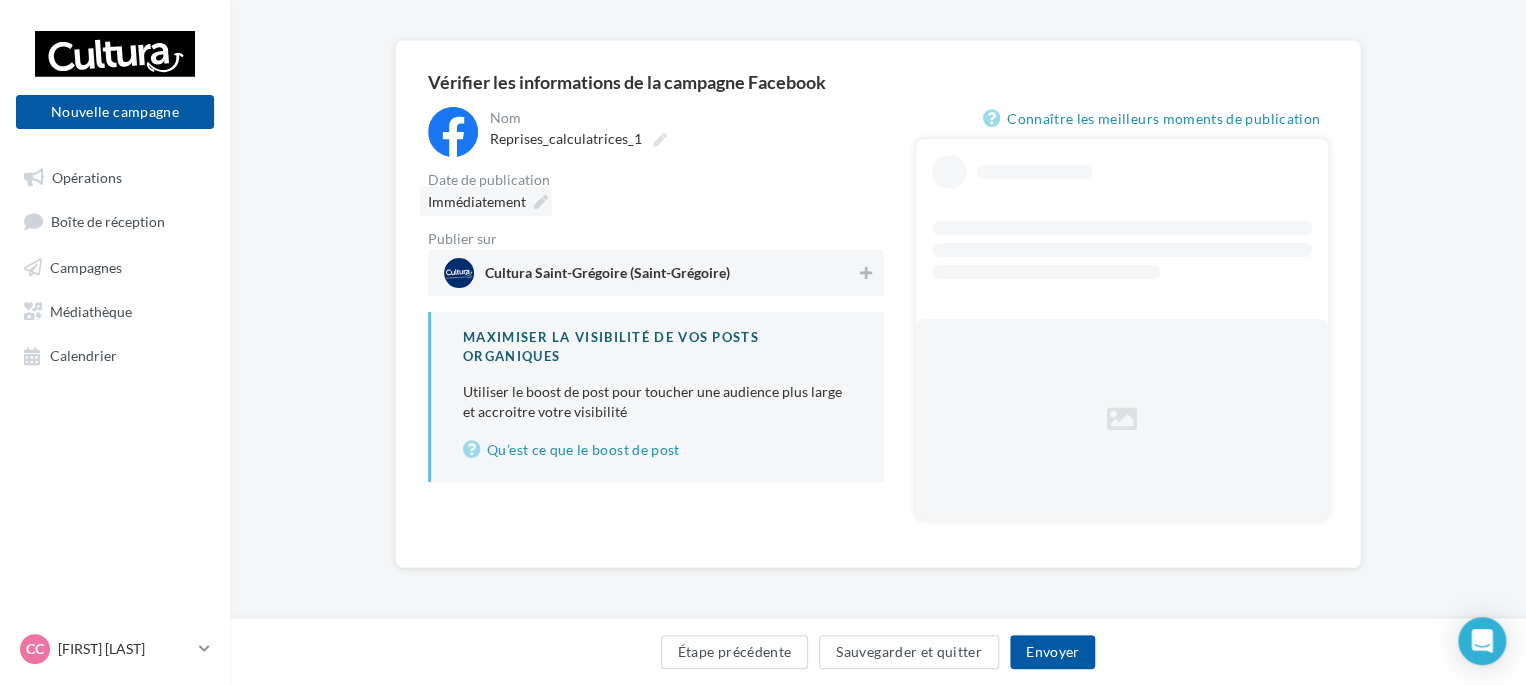 click on "Immédiatement" at bounding box center (486, 201) 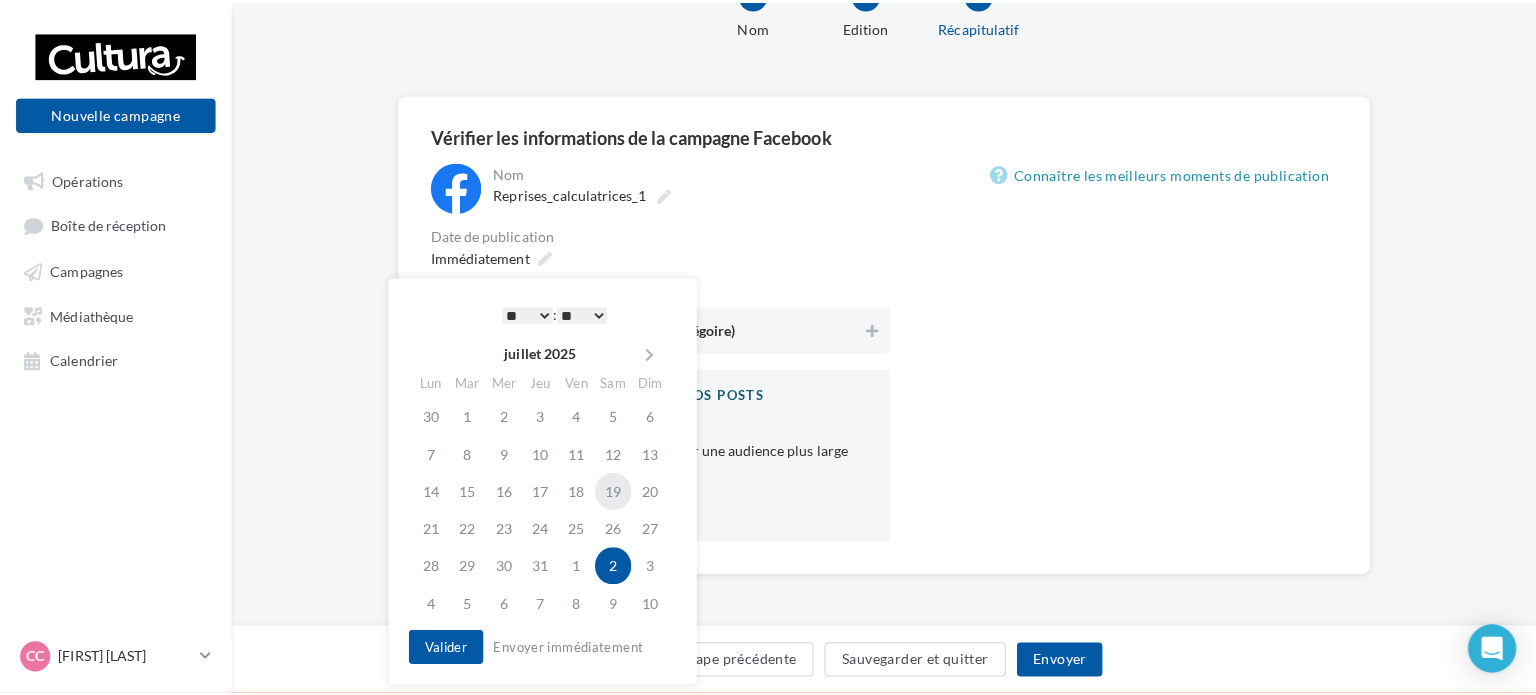 scroll, scrollTop: 128, scrollLeft: 0, axis: vertical 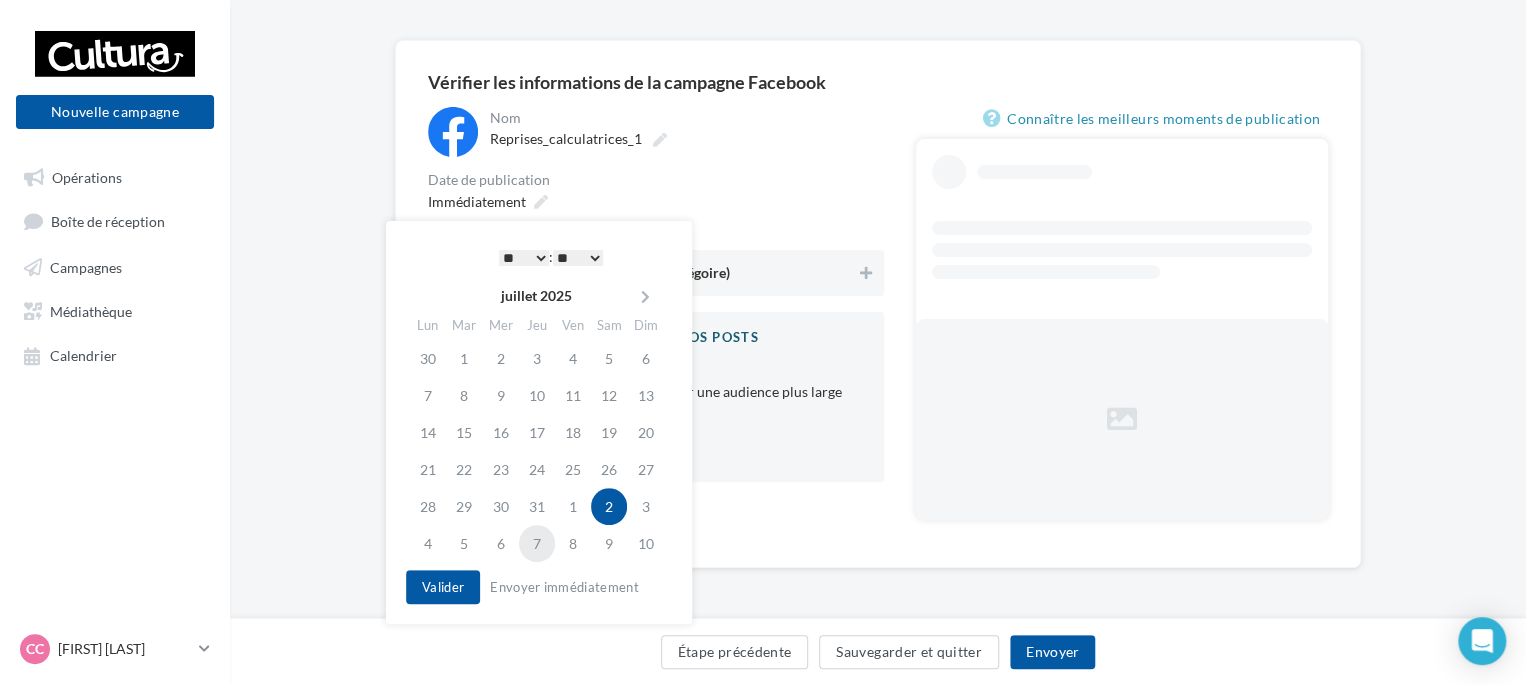 click on "7" at bounding box center (537, 543) 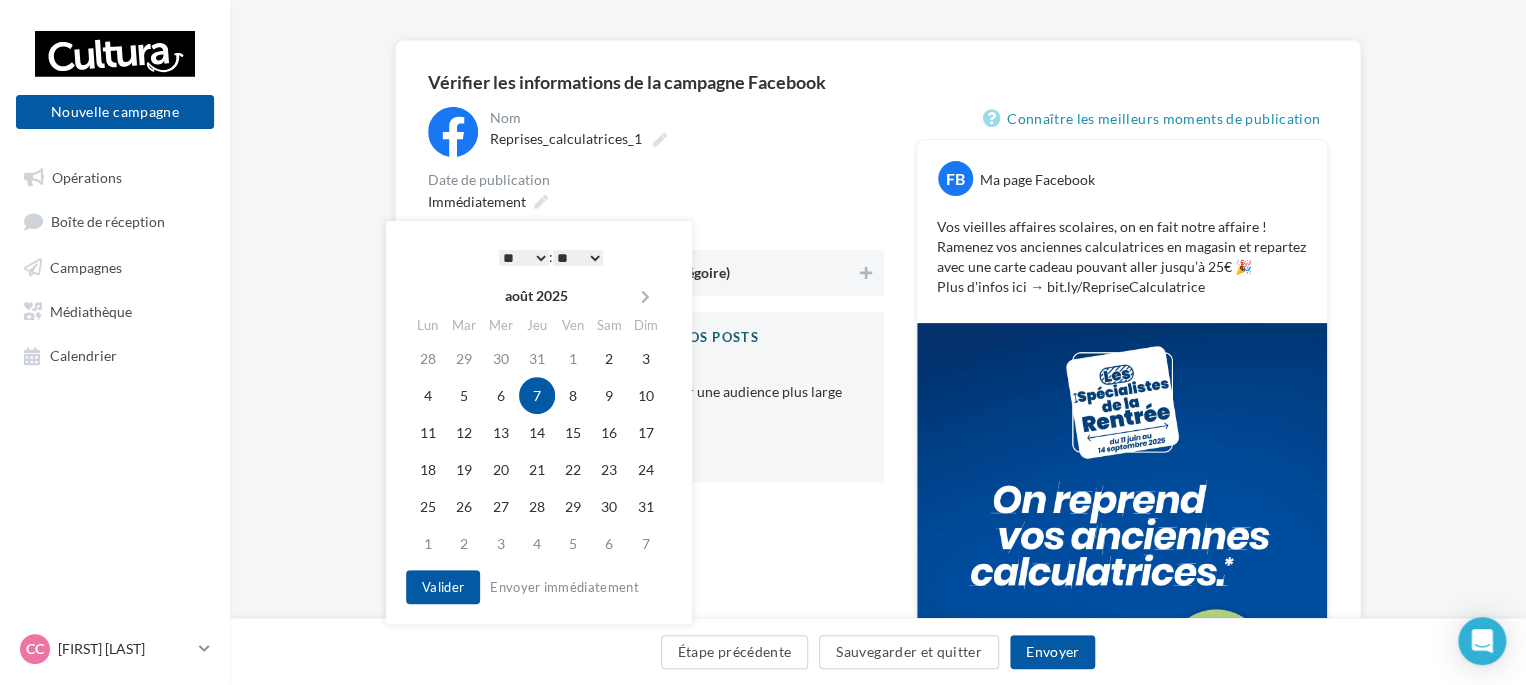 click on "* * * * * * * * * * ** ** ** ** ** ** ** ** ** ** ** ** ** **" at bounding box center [524, 258] 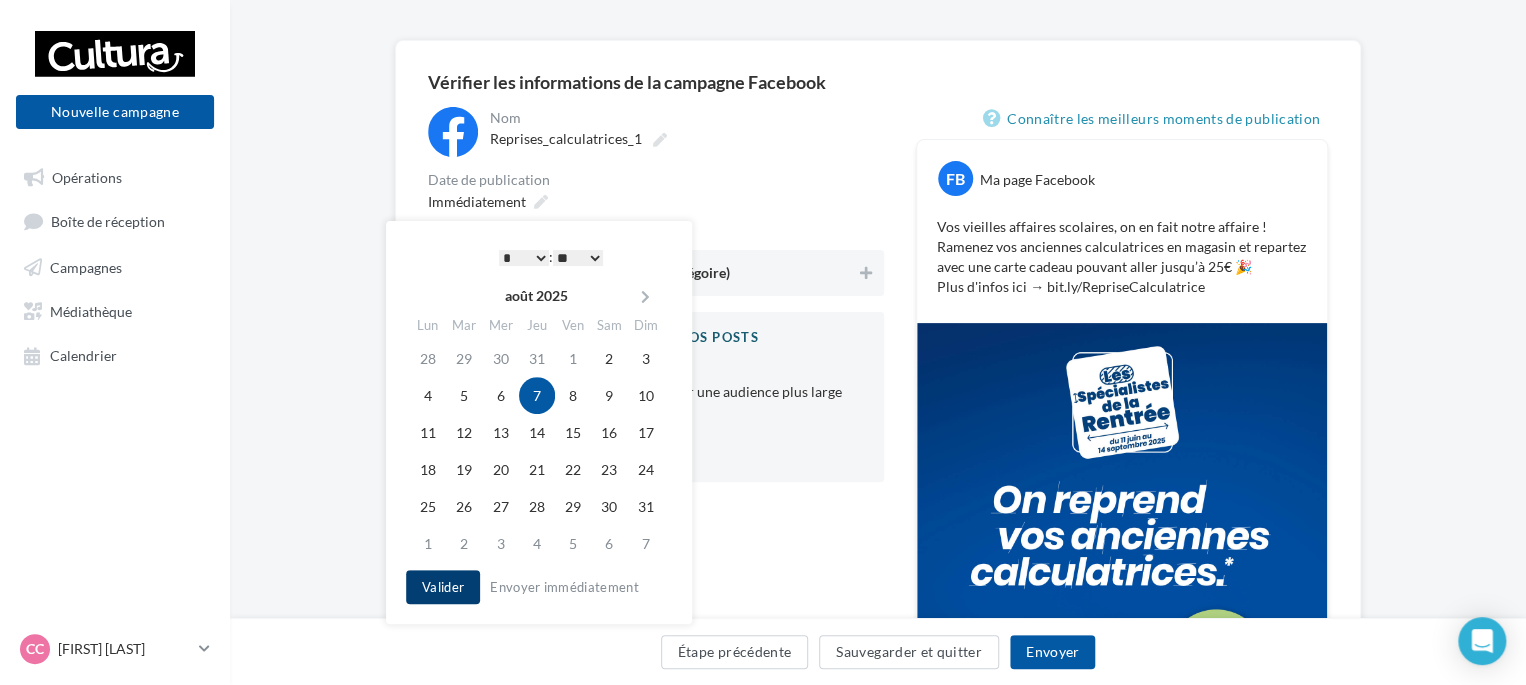 click on "Valider" at bounding box center (443, 587) 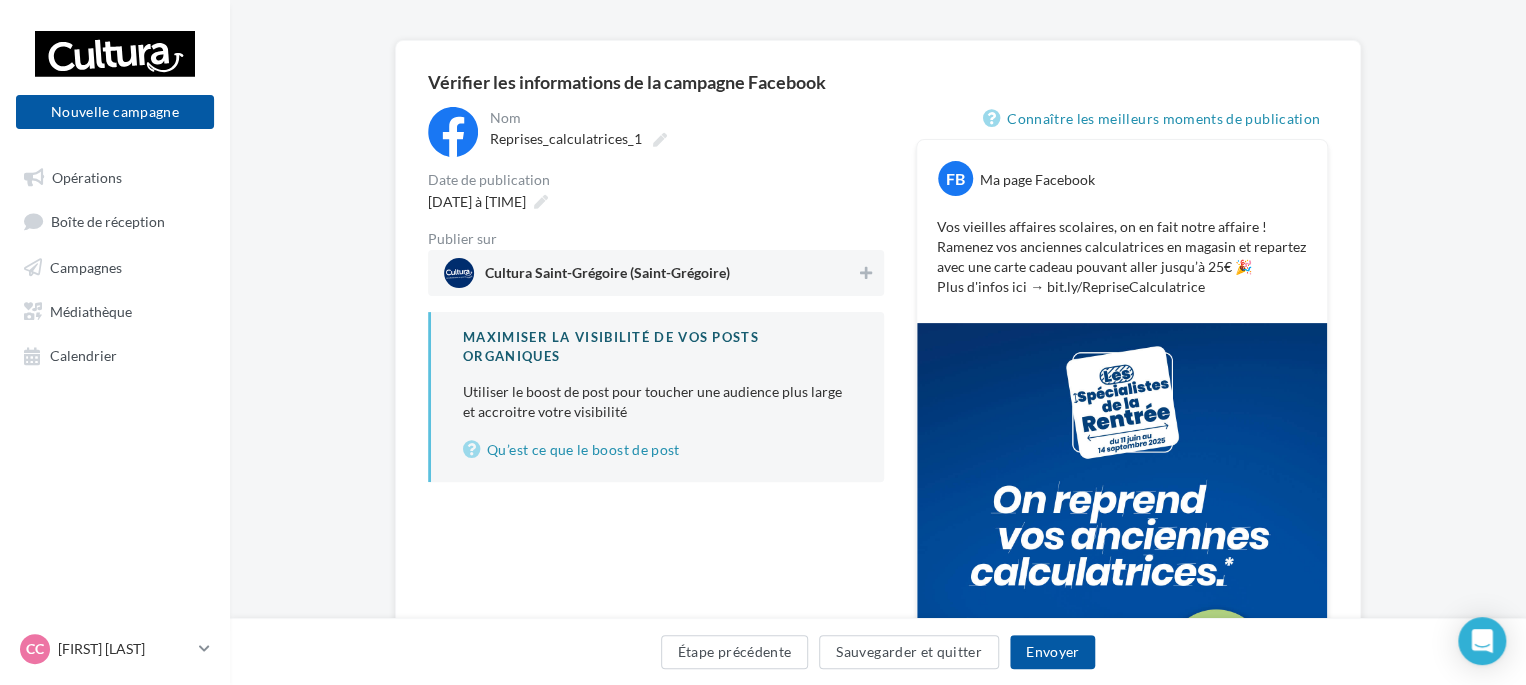 click on "Cultura Saint-Grégoire (Saint-Grégoire)" at bounding box center (607, 277) 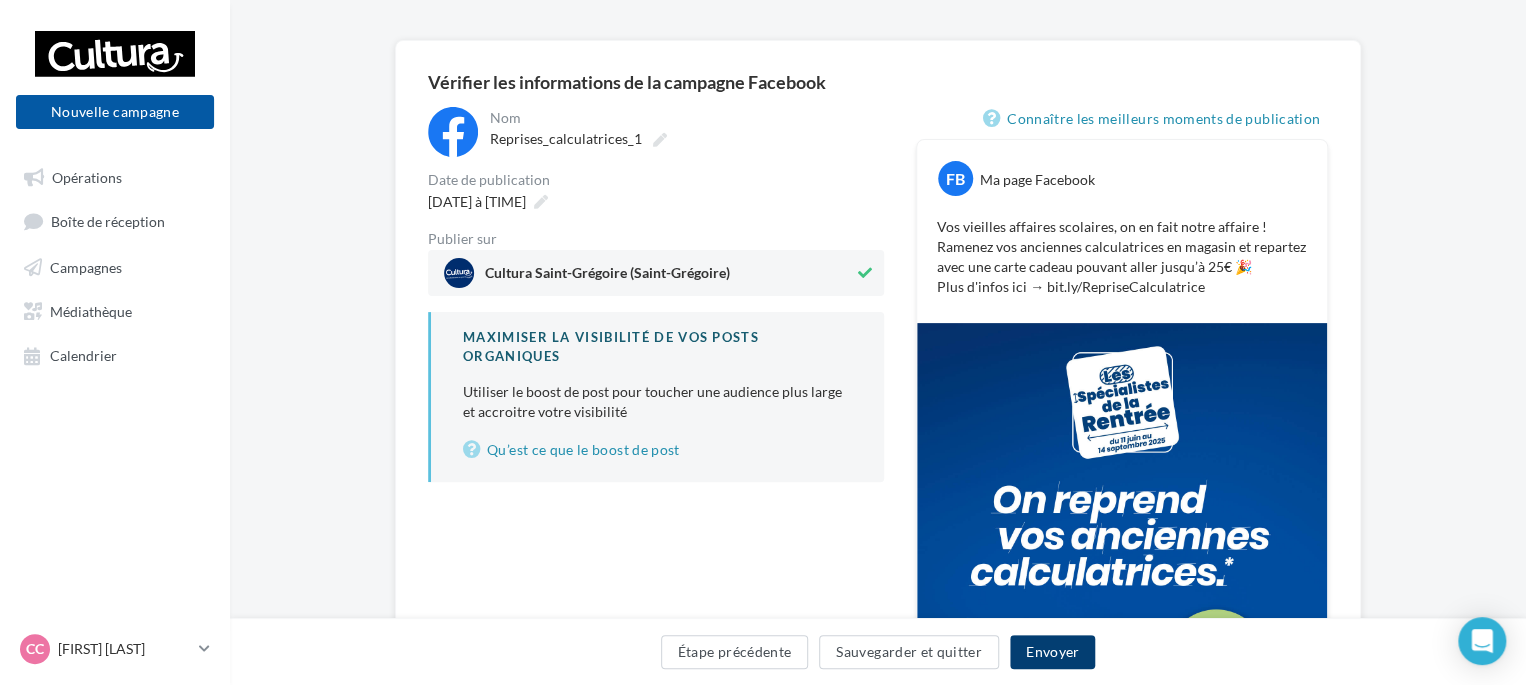 click on "Envoyer" at bounding box center [1052, 652] 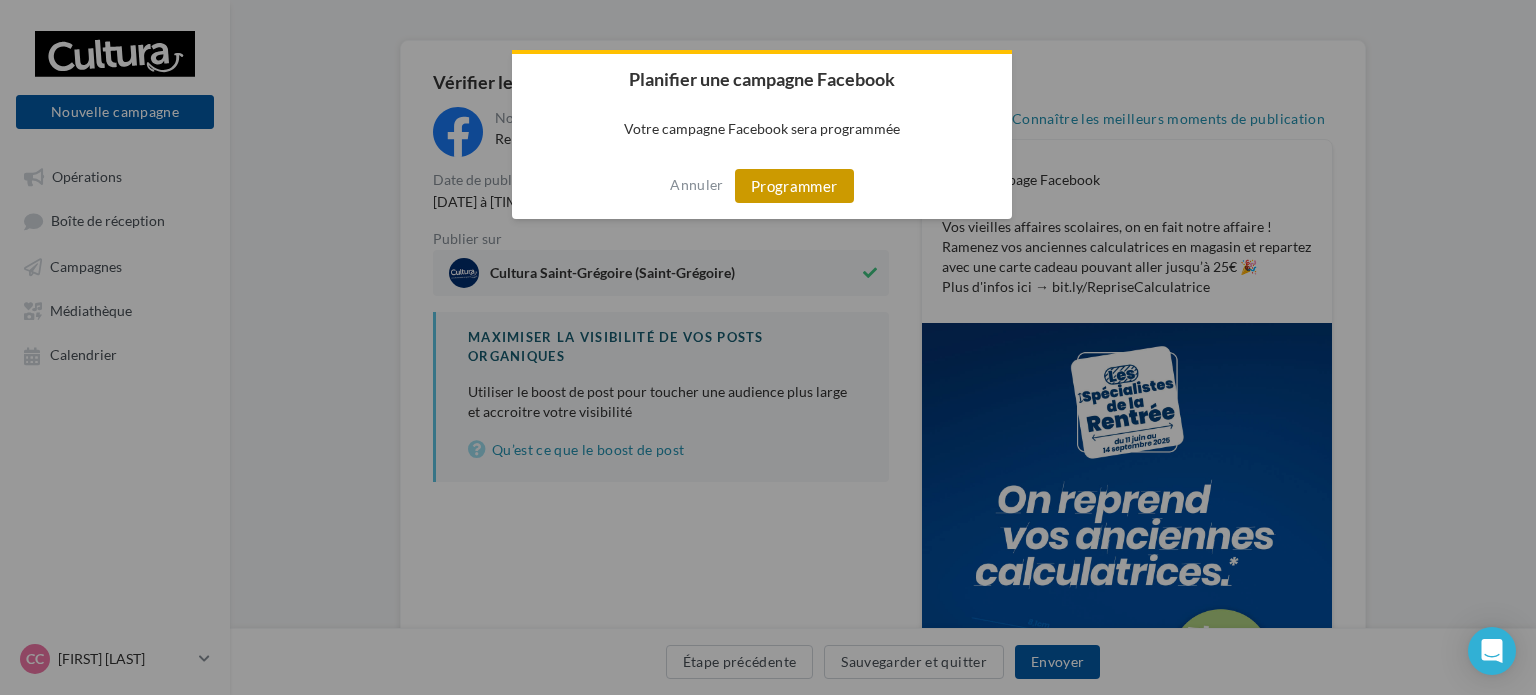click on "Programmer" at bounding box center [794, 186] 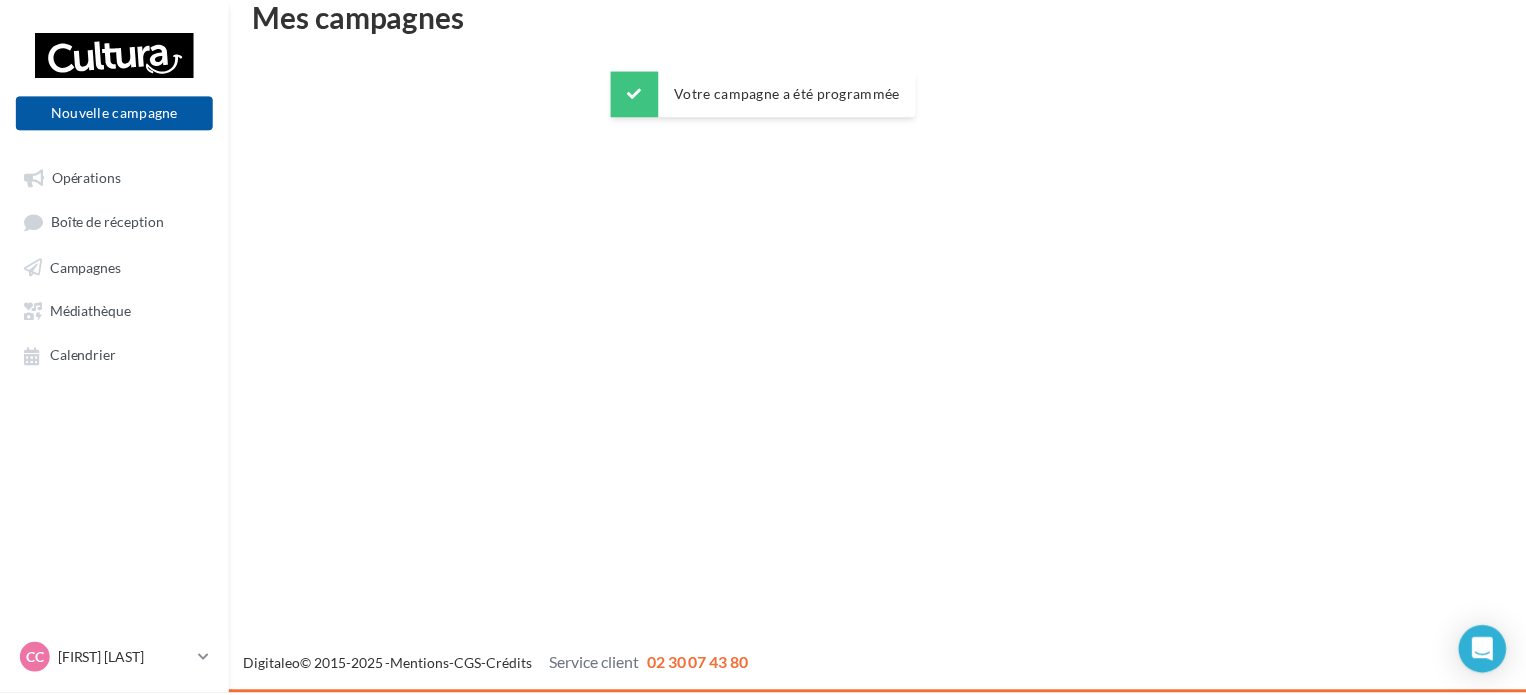 scroll, scrollTop: 32, scrollLeft: 0, axis: vertical 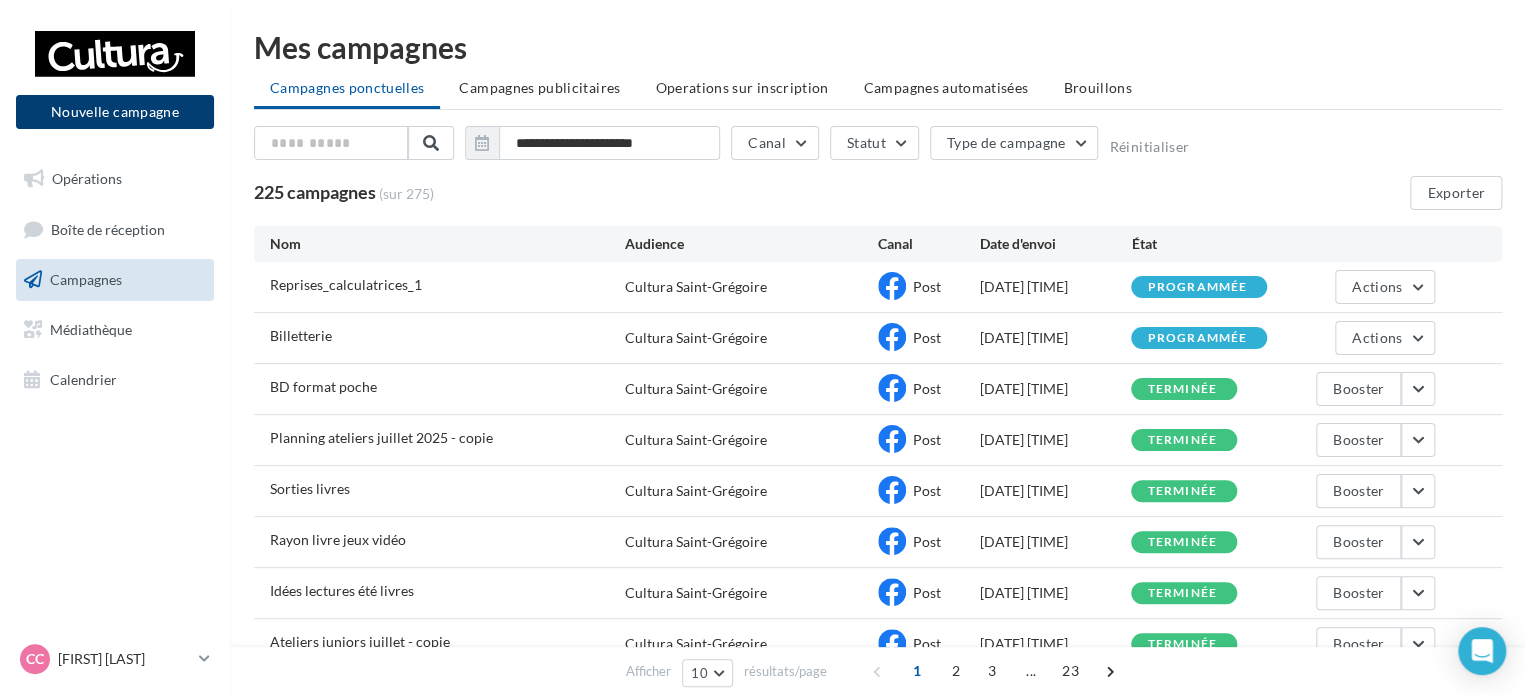 click on "Nouvelle campagne" at bounding box center (115, 112) 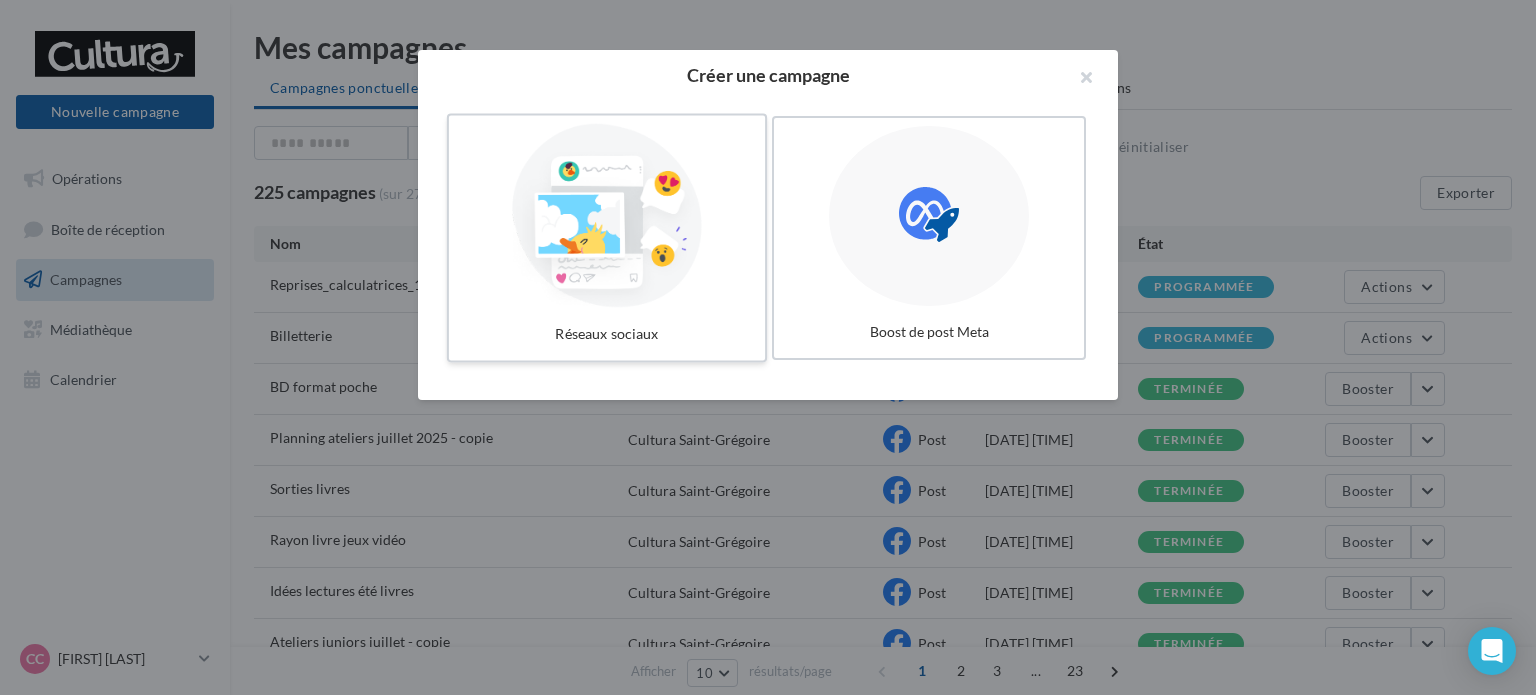 click at bounding box center (607, 216) 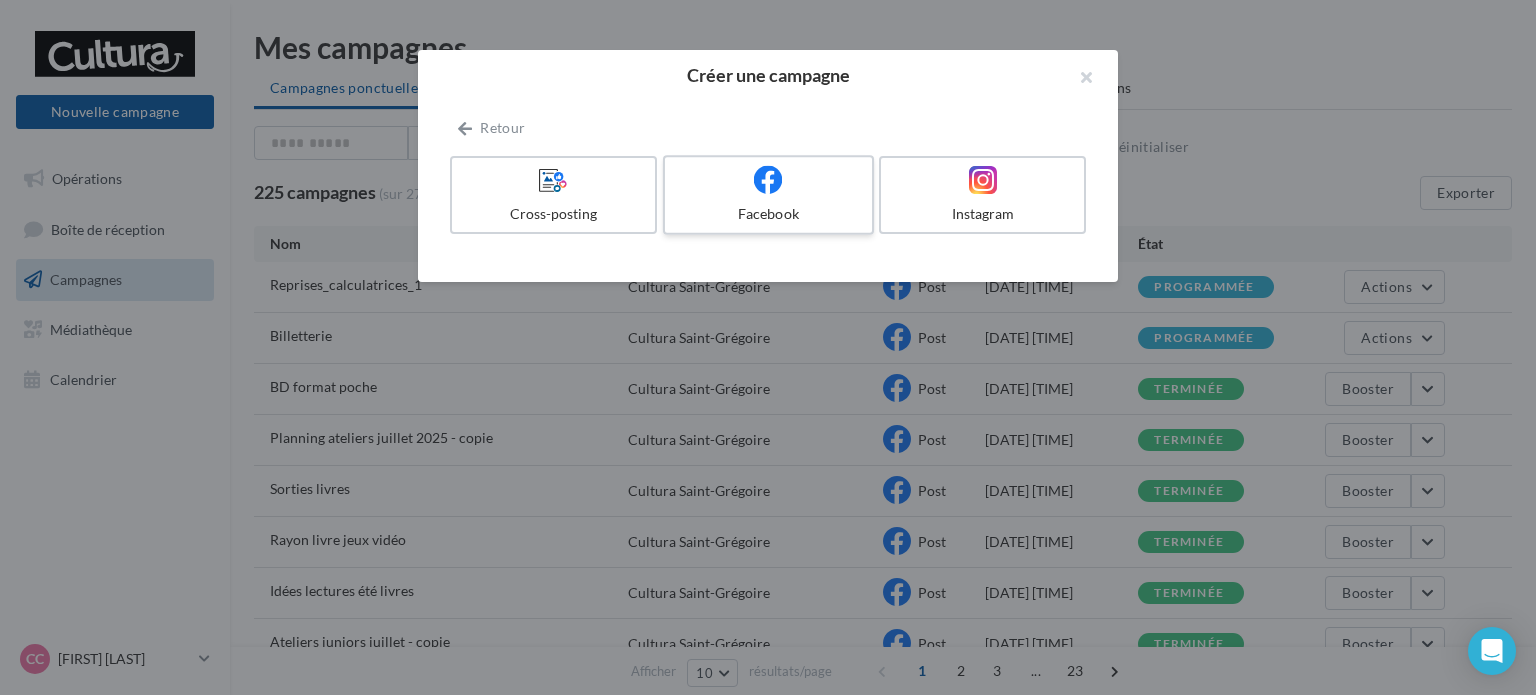 click on "Facebook" at bounding box center [768, 214] 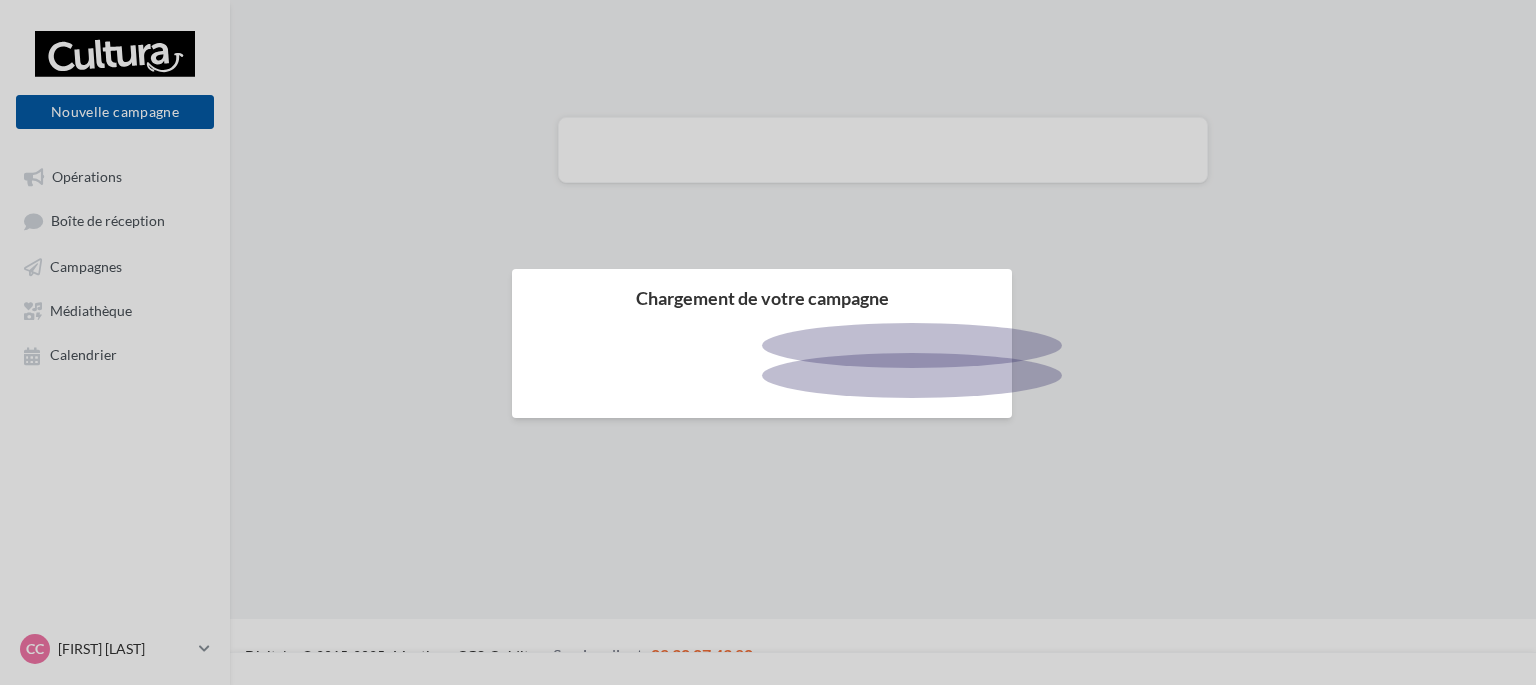 scroll, scrollTop: 0, scrollLeft: 0, axis: both 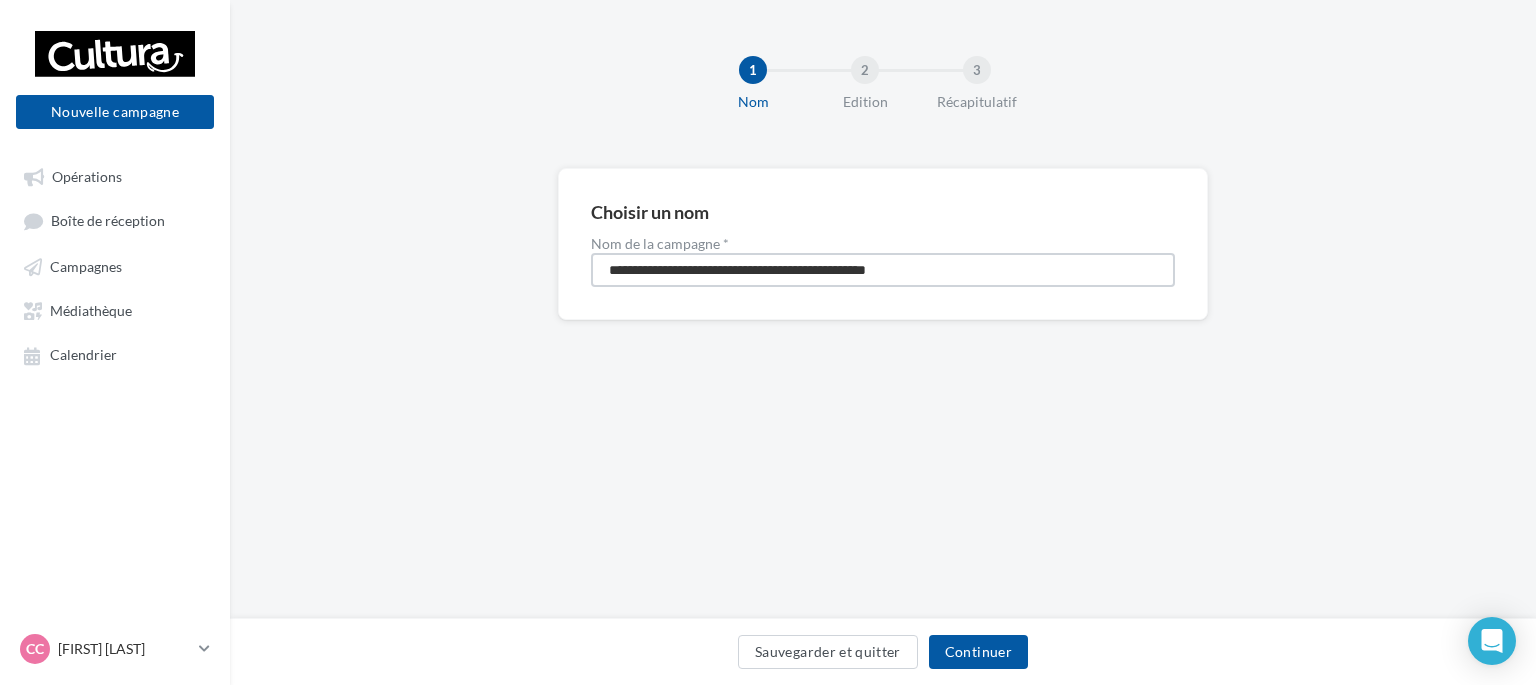 drag, startPoint x: 697, startPoint y: 275, endPoint x: 416, endPoint y: 275, distance: 281 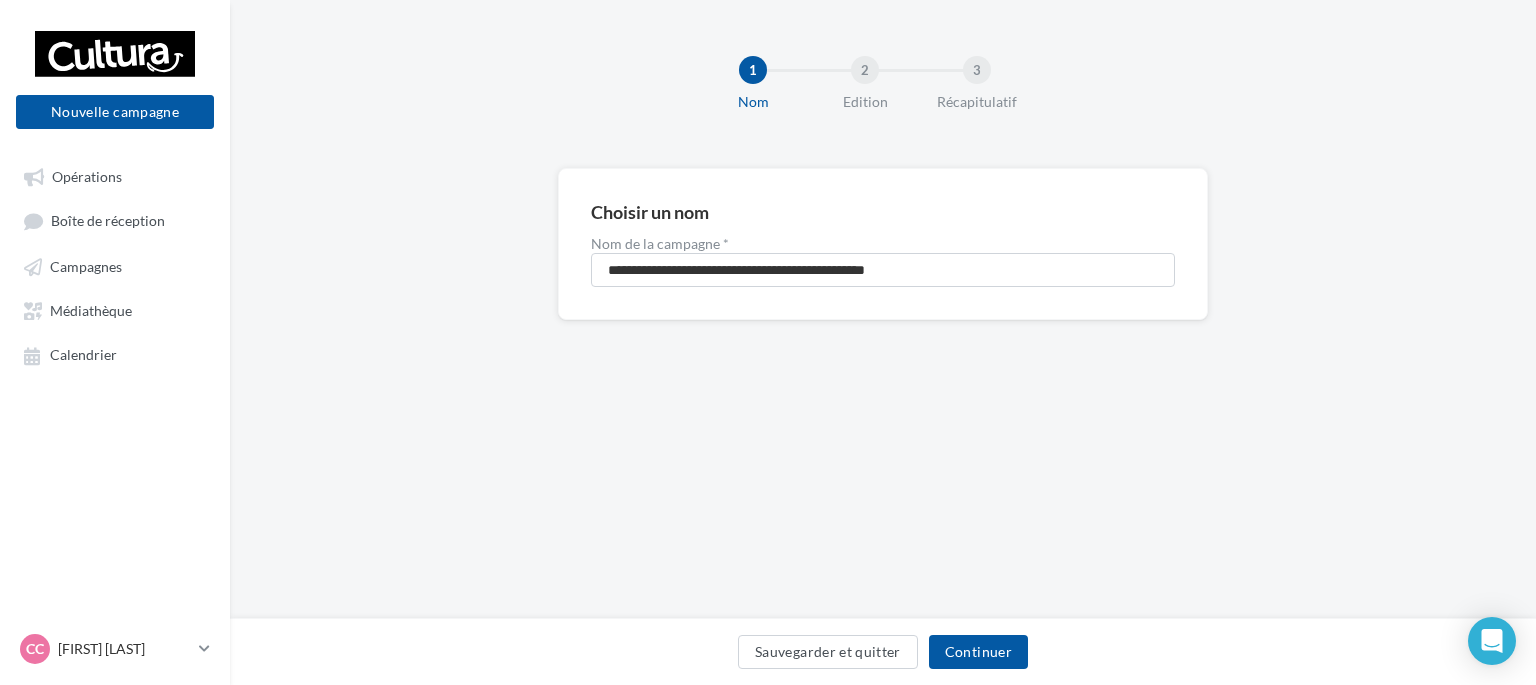 drag, startPoint x: 416, startPoint y: 275, endPoint x: 398, endPoint y: 275, distance: 18 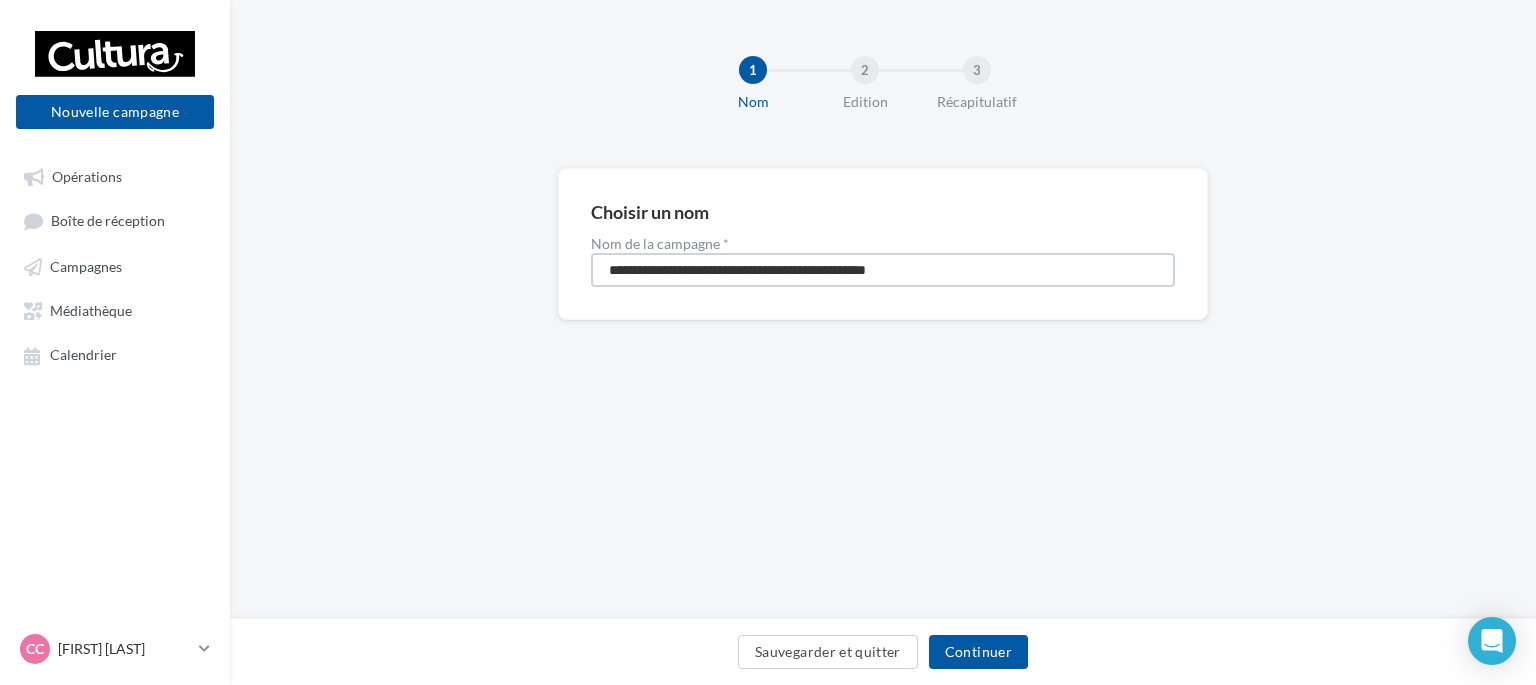 drag, startPoint x: 966, startPoint y: 263, endPoint x: 498, endPoint y: 286, distance: 468.56482 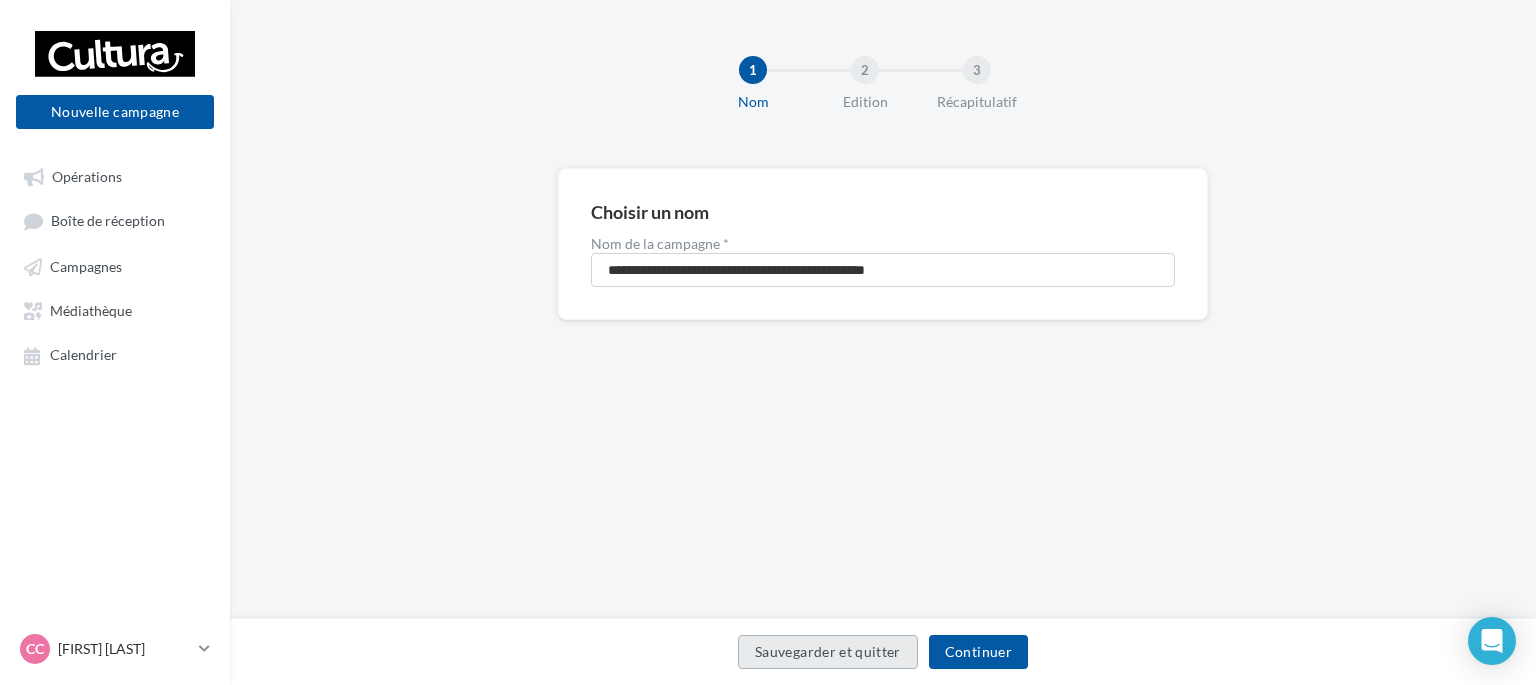 click on "Sauvegarder et quitter" at bounding box center [828, 652] 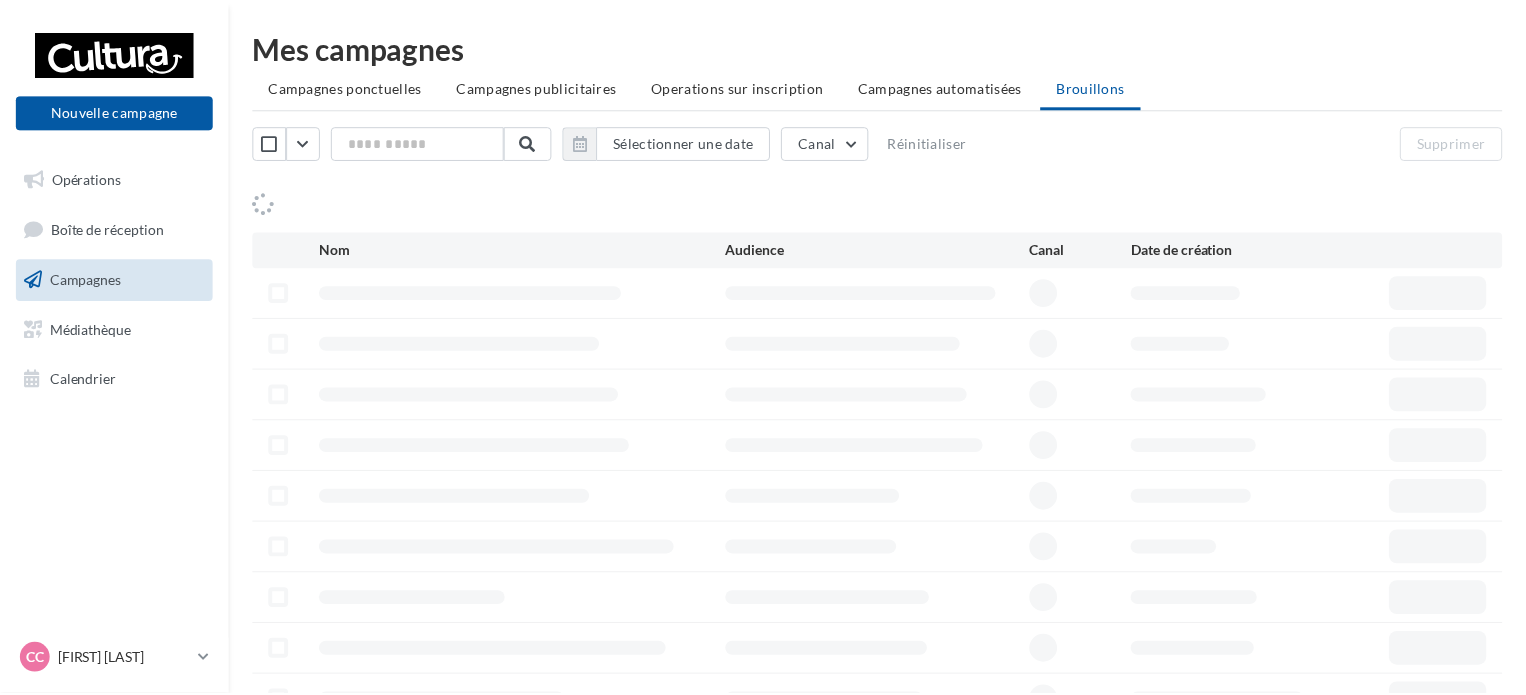 scroll, scrollTop: 0, scrollLeft: 0, axis: both 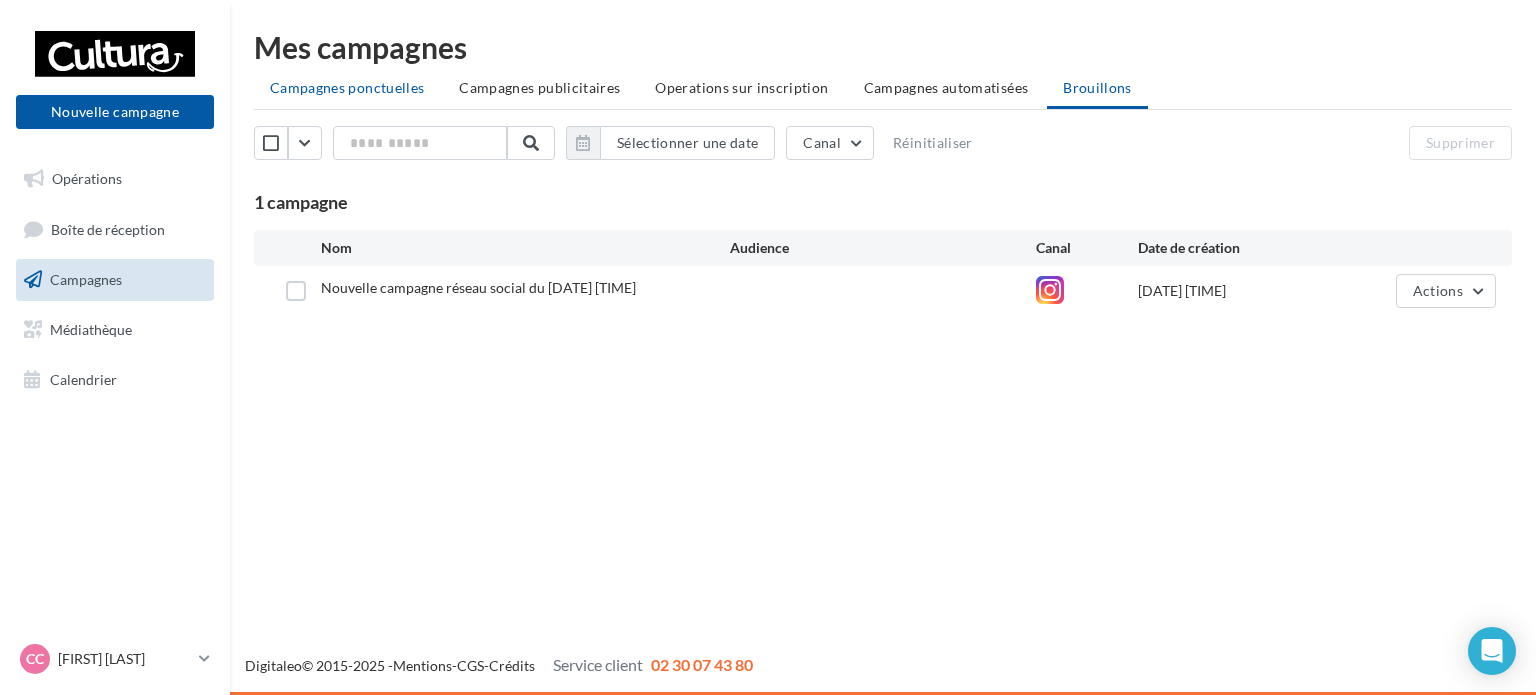 click on "Campagnes ponctuelles" at bounding box center (347, 88) 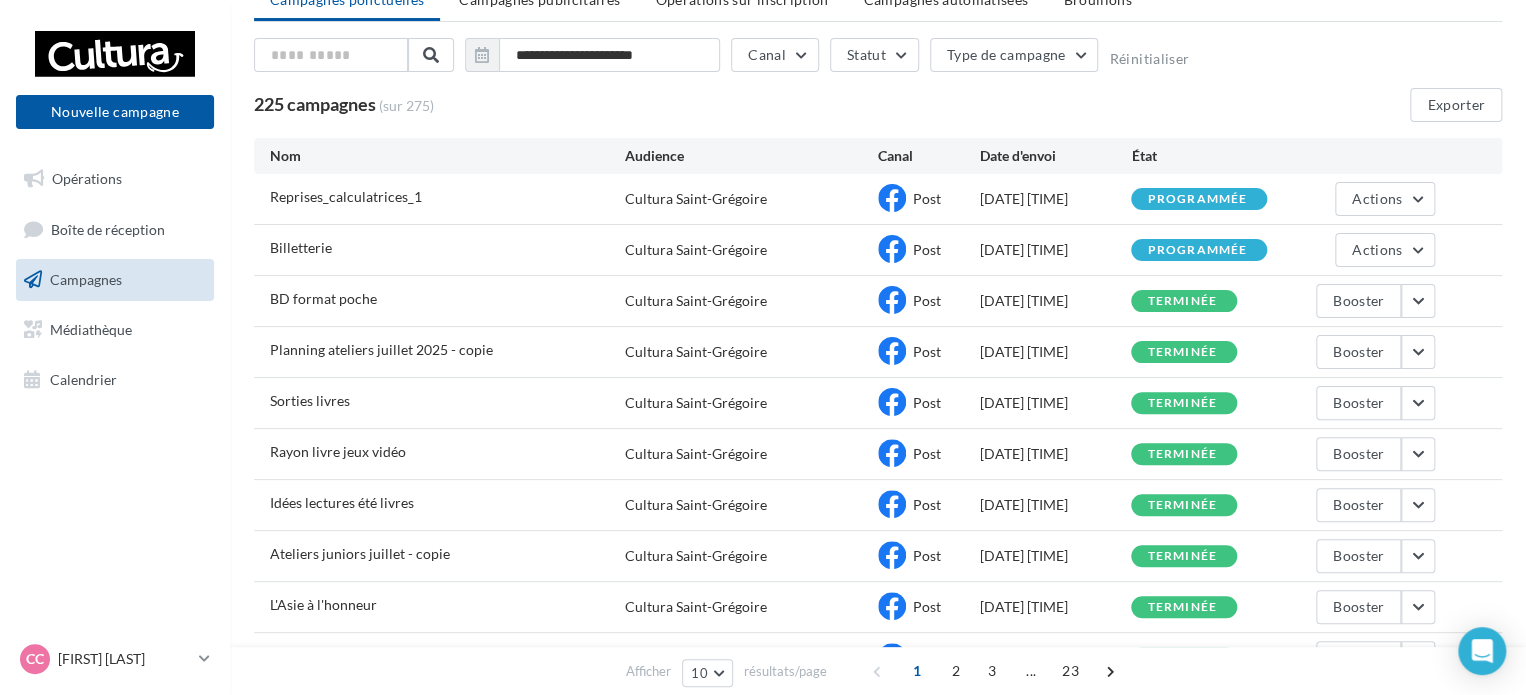 scroll, scrollTop: 215, scrollLeft: 0, axis: vertical 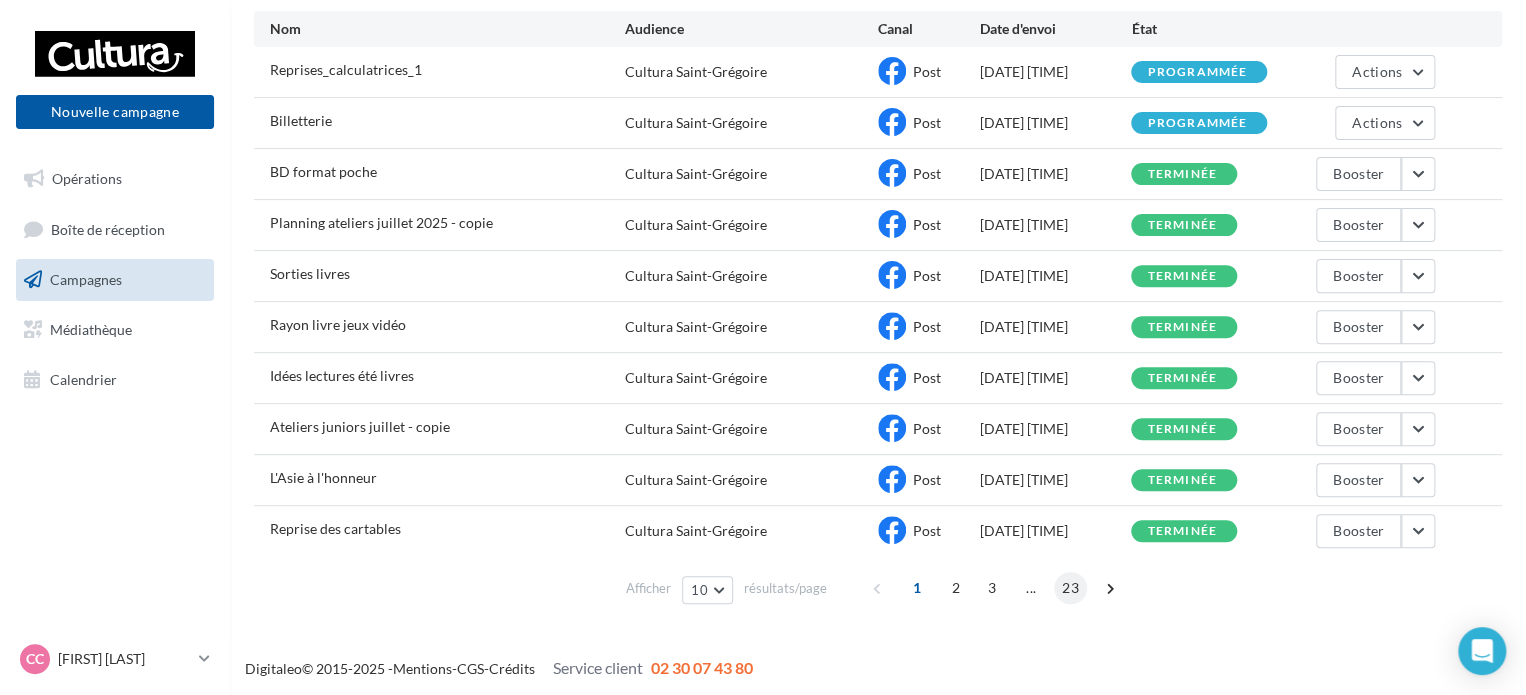 click on "23" at bounding box center (1070, 588) 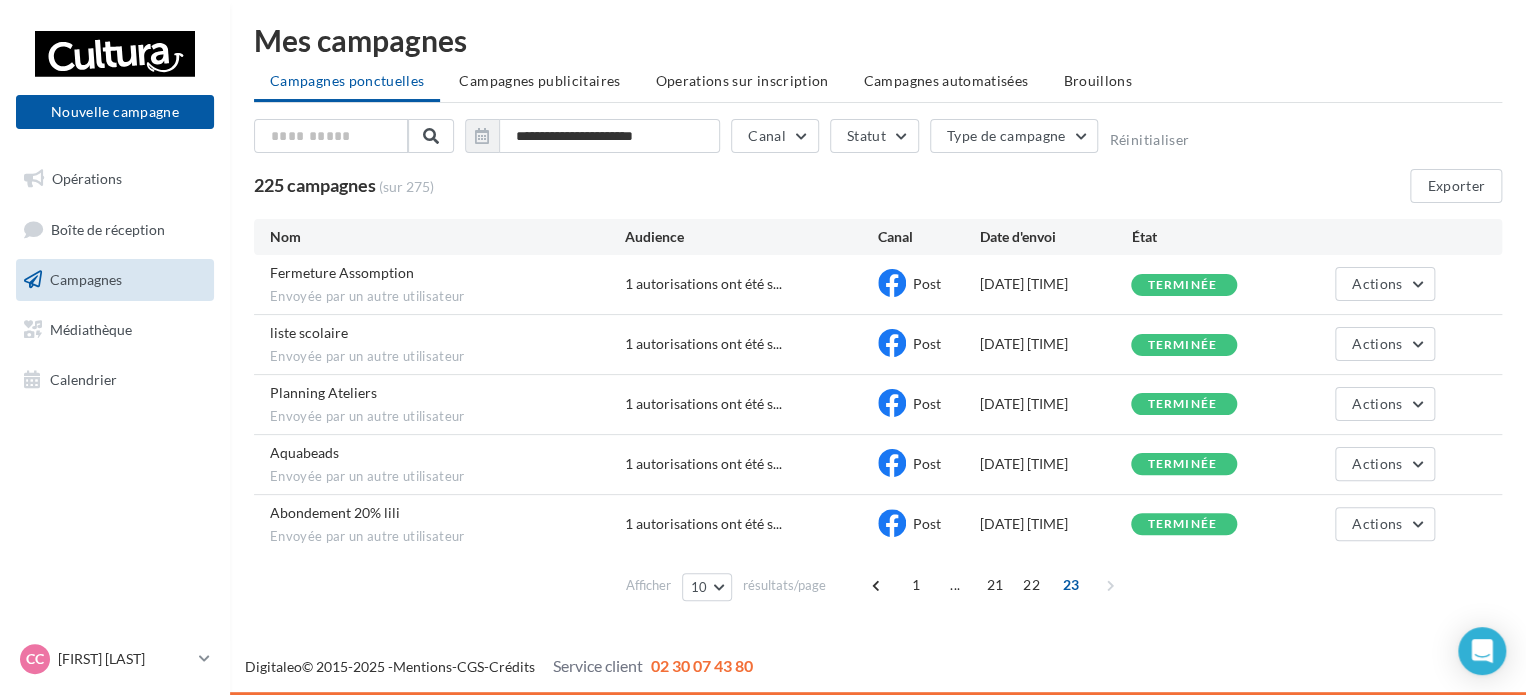 scroll, scrollTop: 4, scrollLeft: 0, axis: vertical 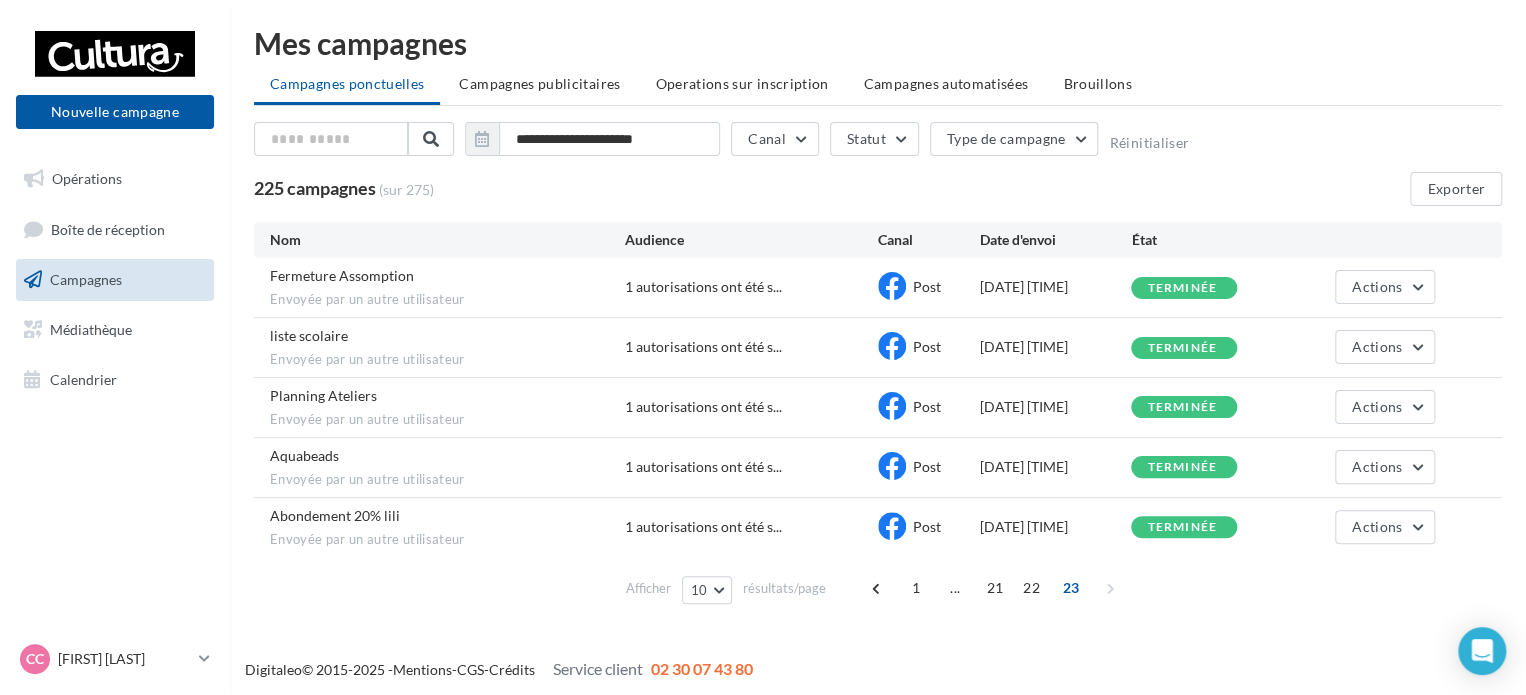 click on "1   ...   21 22     23" at bounding box center [995, 588] 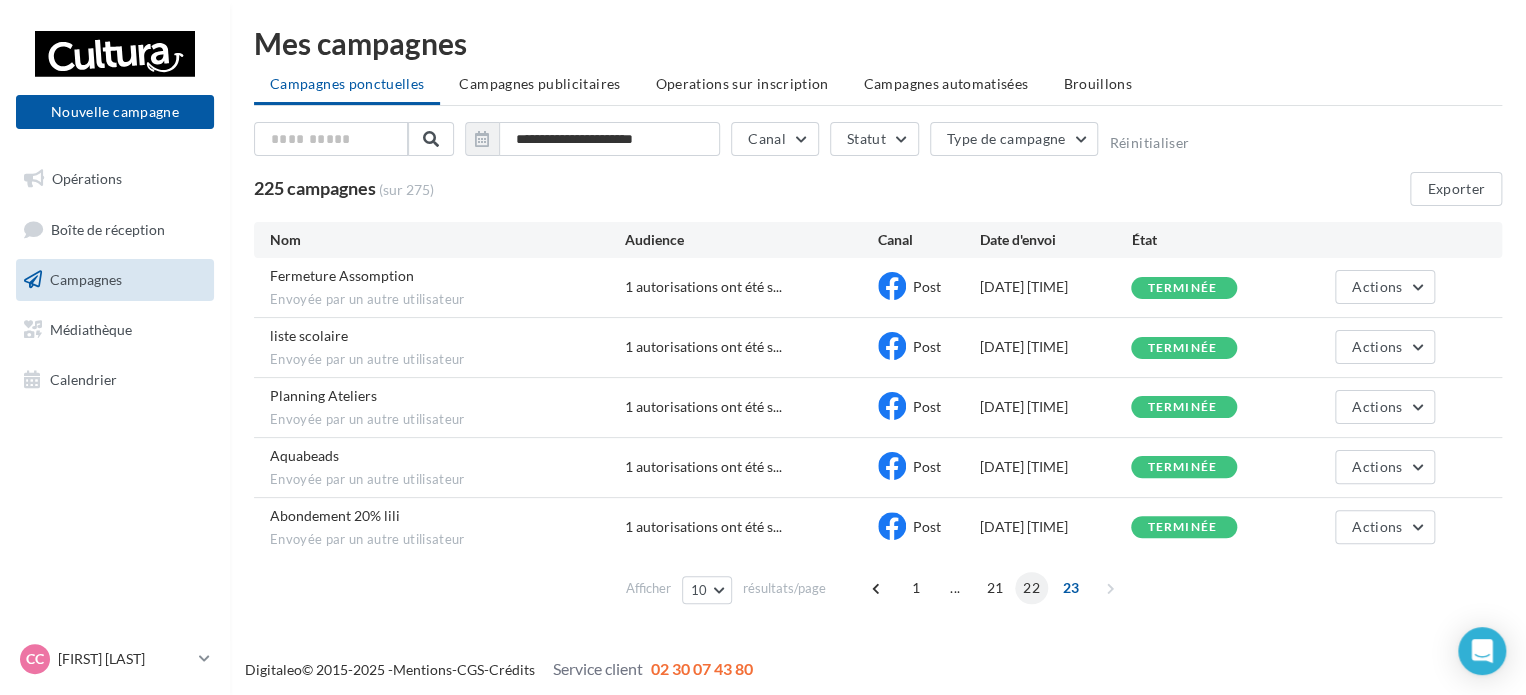click on "22" at bounding box center [1031, 588] 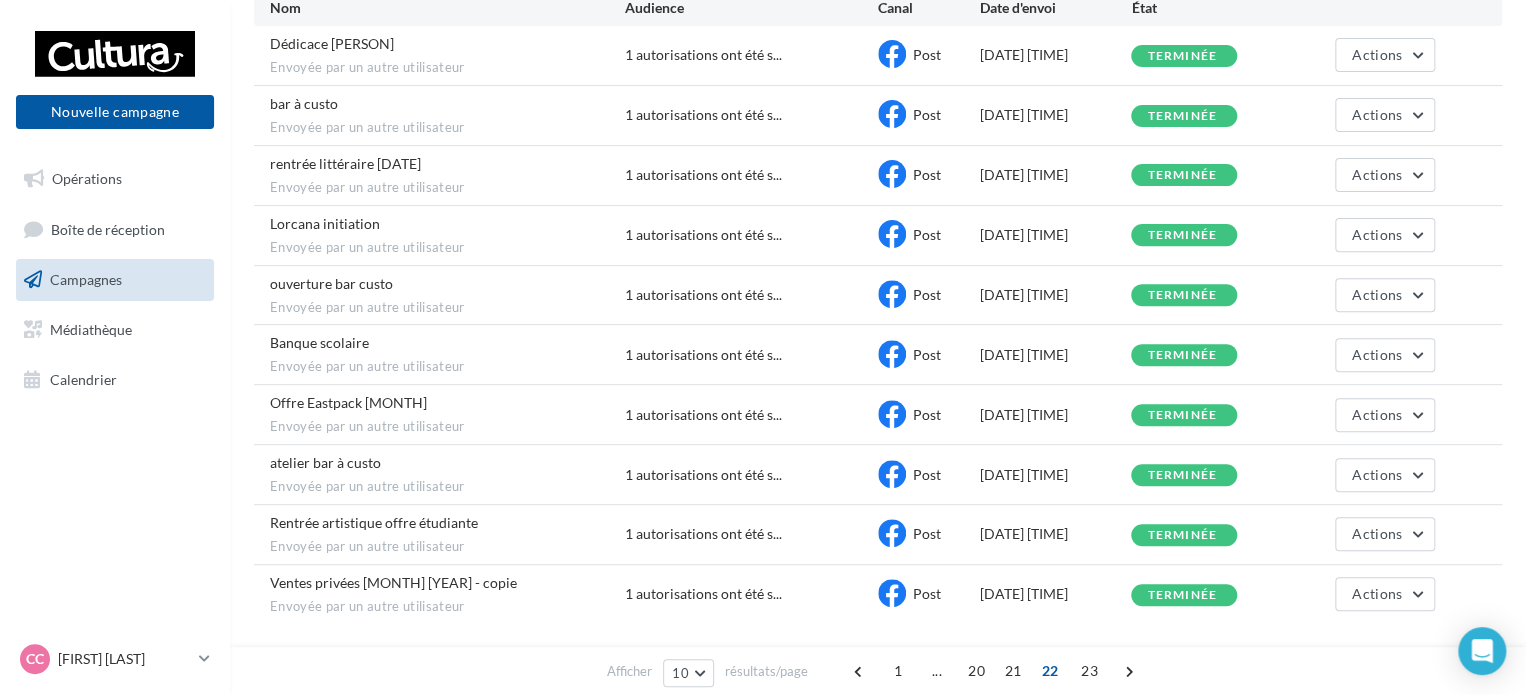 scroll, scrollTop: 201, scrollLeft: 0, axis: vertical 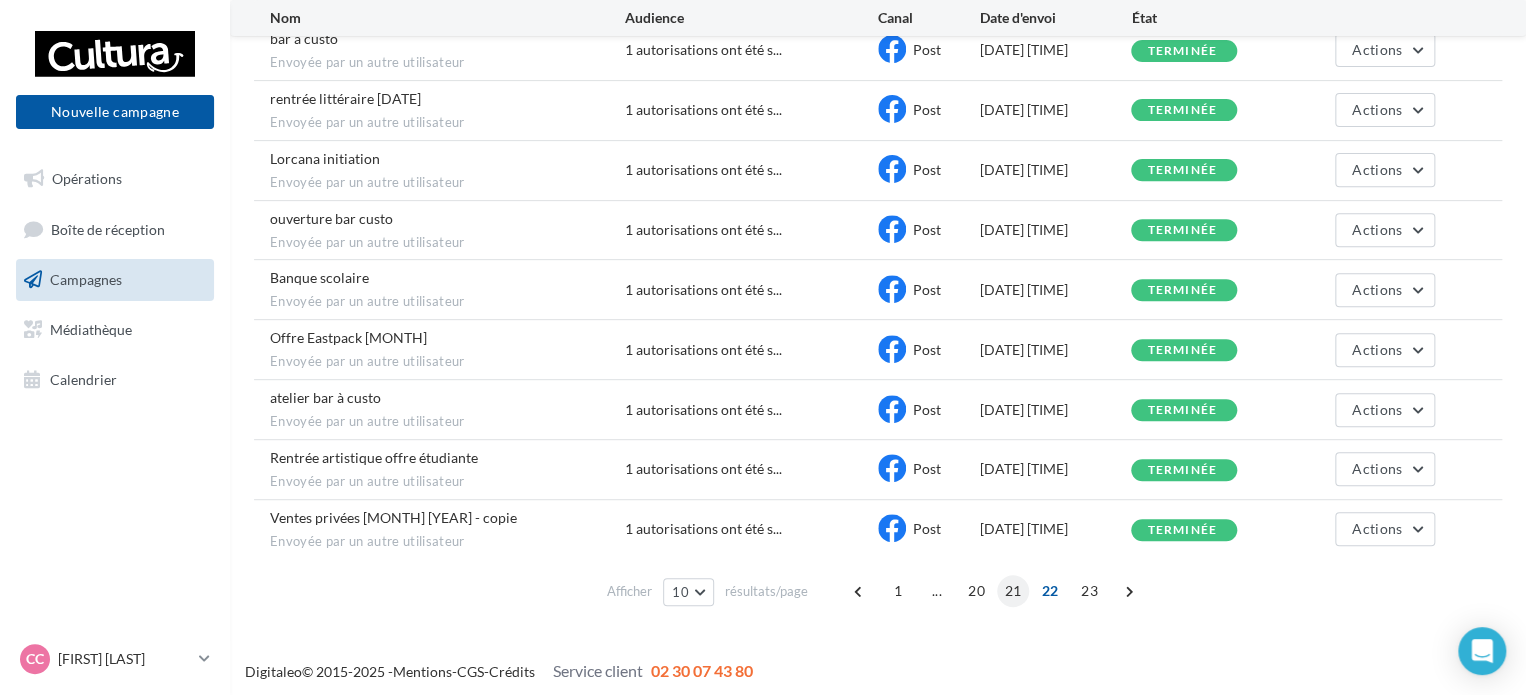 click on "21" at bounding box center (1013, 591) 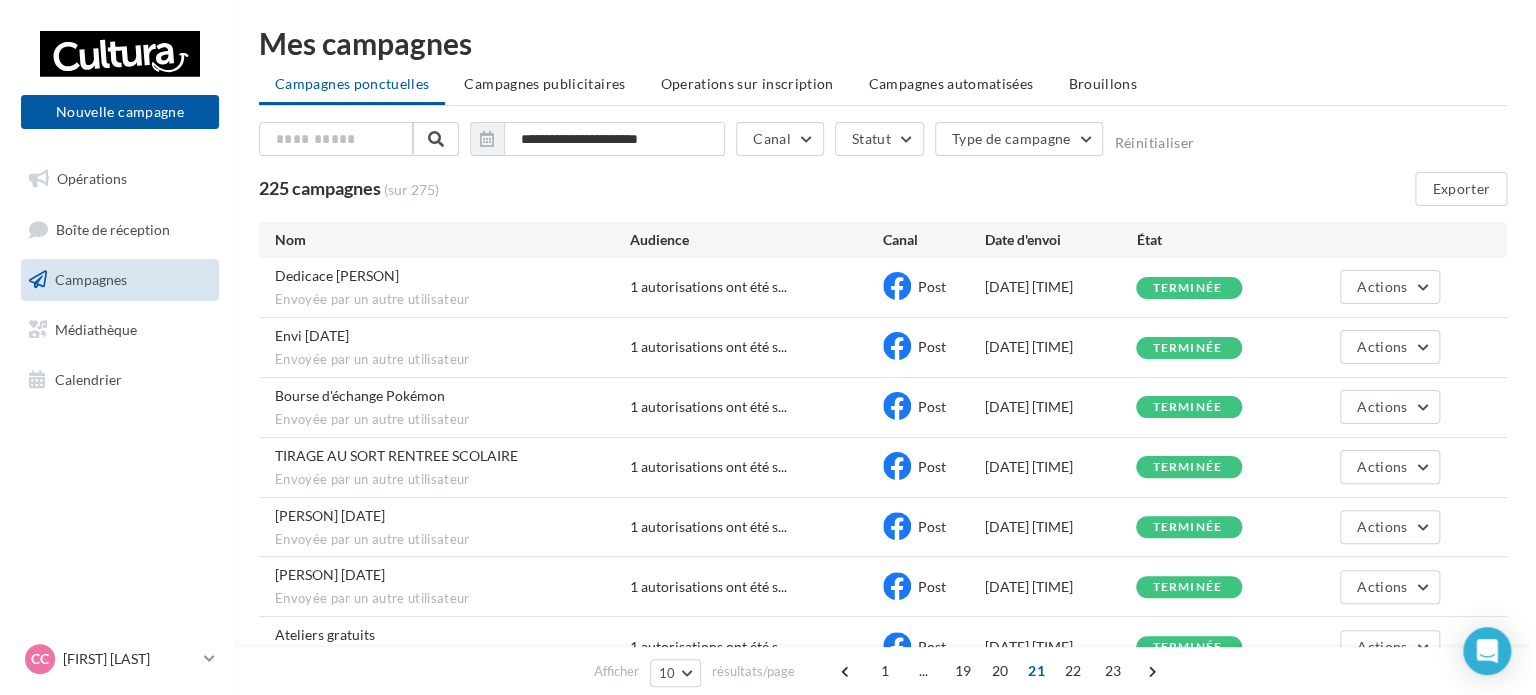 scroll, scrollTop: 0, scrollLeft: 0, axis: both 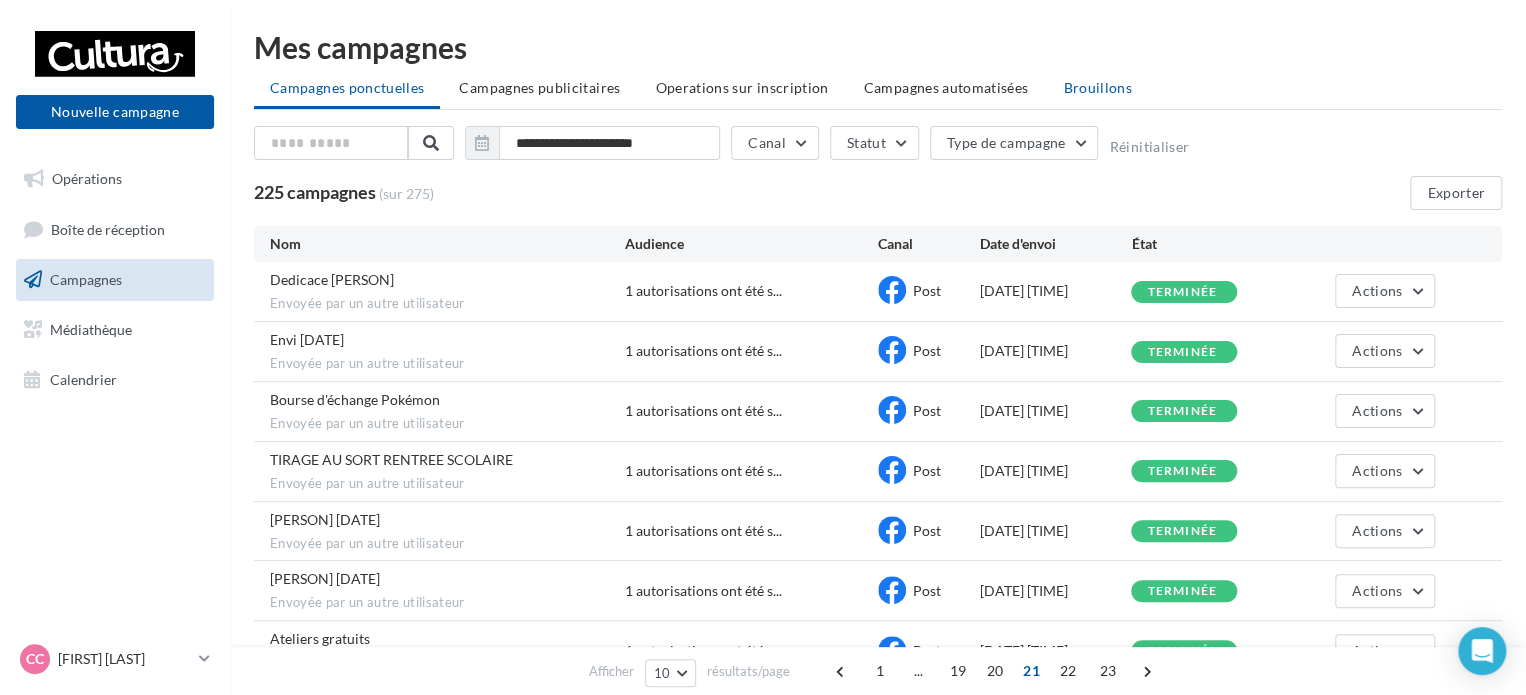click on "Brouillons" at bounding box center [1097, 87] 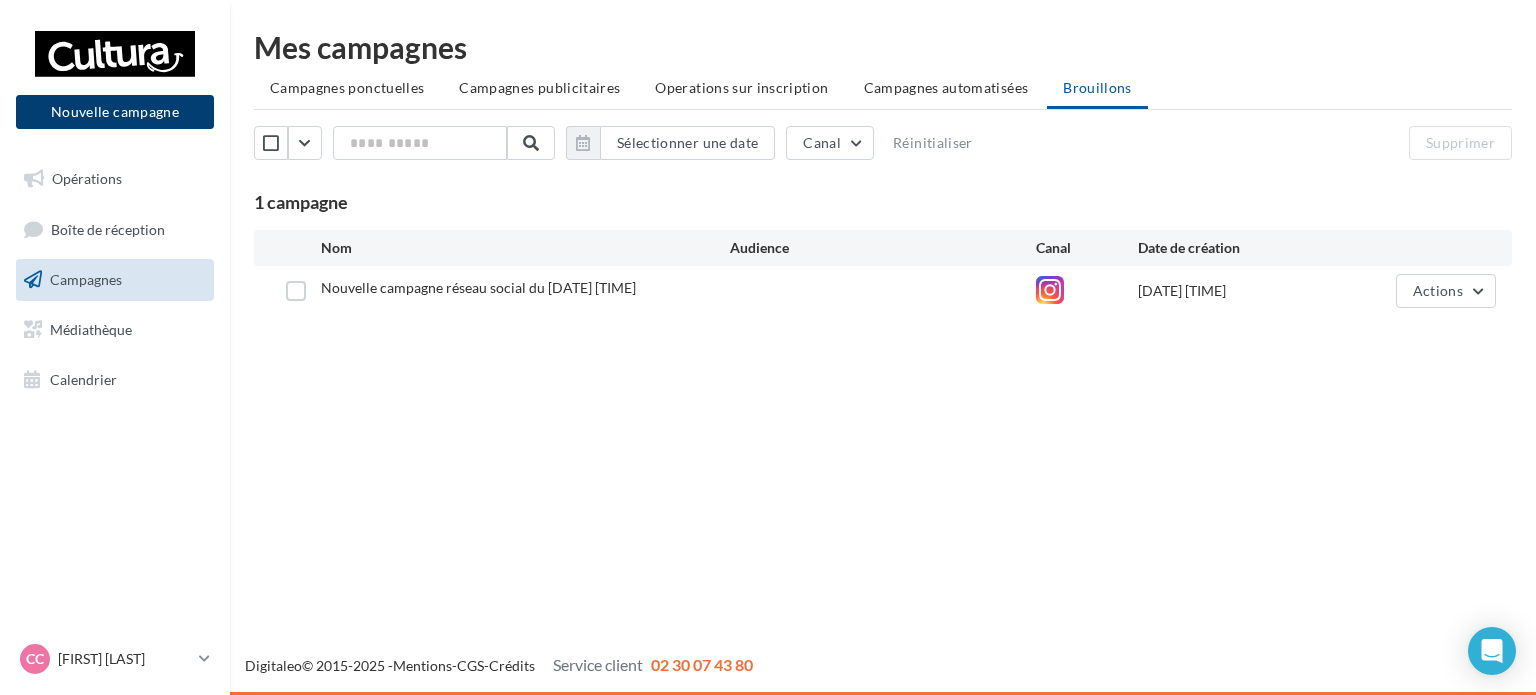 click on "Nouvelle campagne" at bounding box center [115, 112] 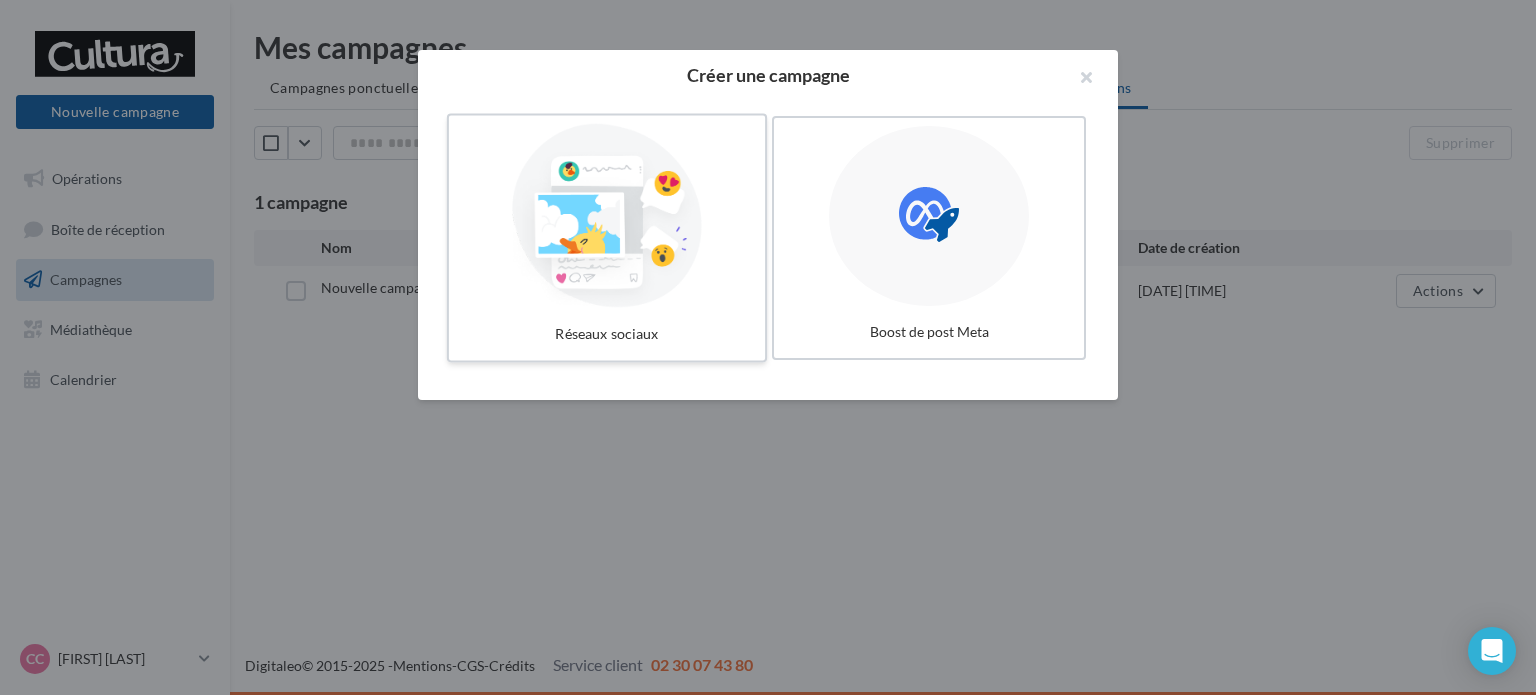 click at bounding box center (607, 216) 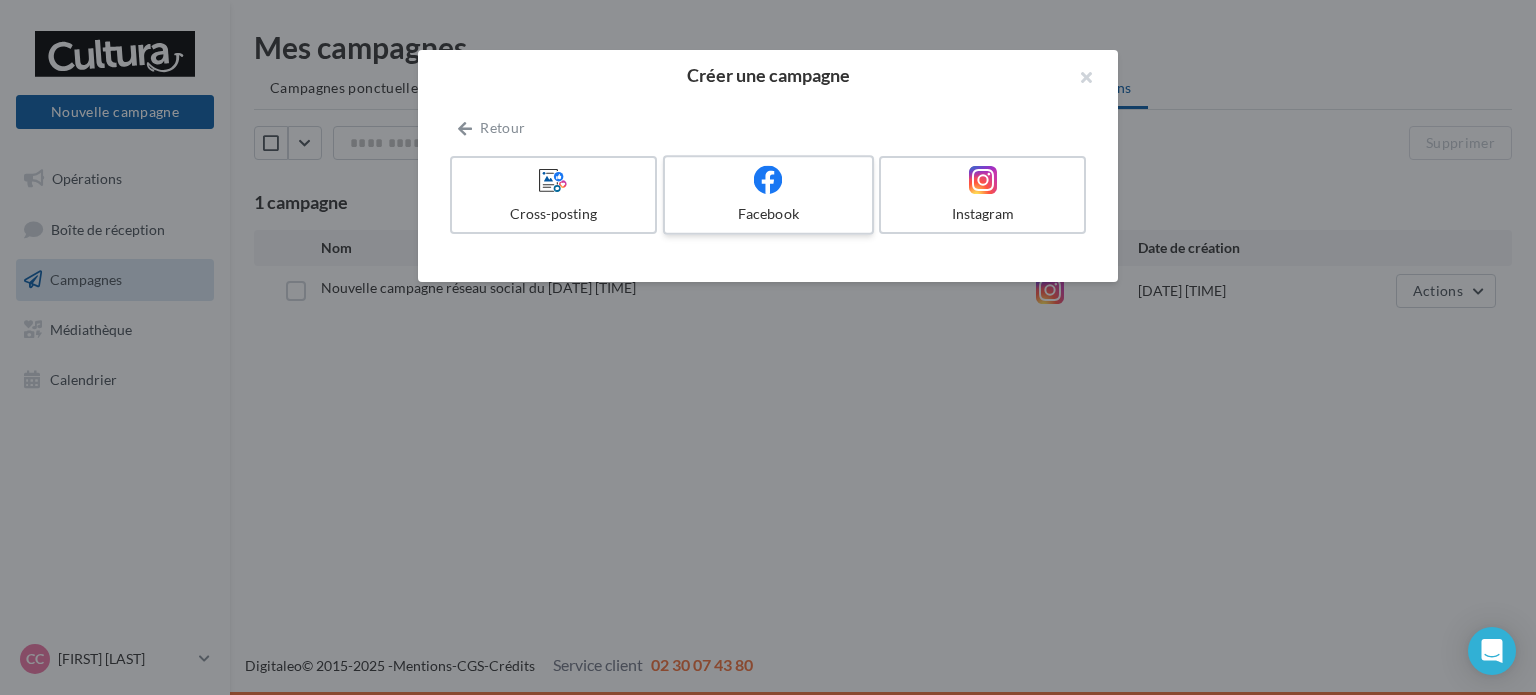 click on "Facebook" at bounding box center (768, 214) 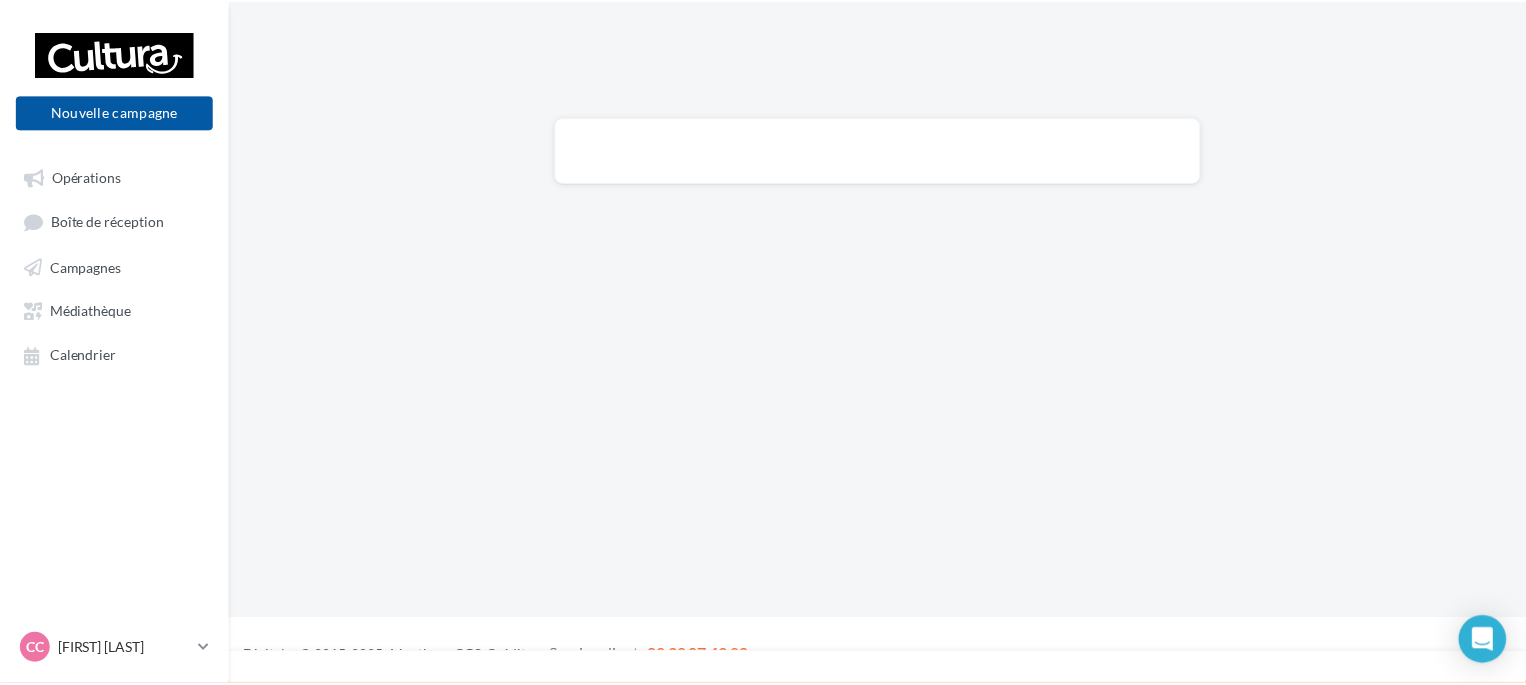 scroll, scrollTop: 0, scrollLeft: 0, axis: both 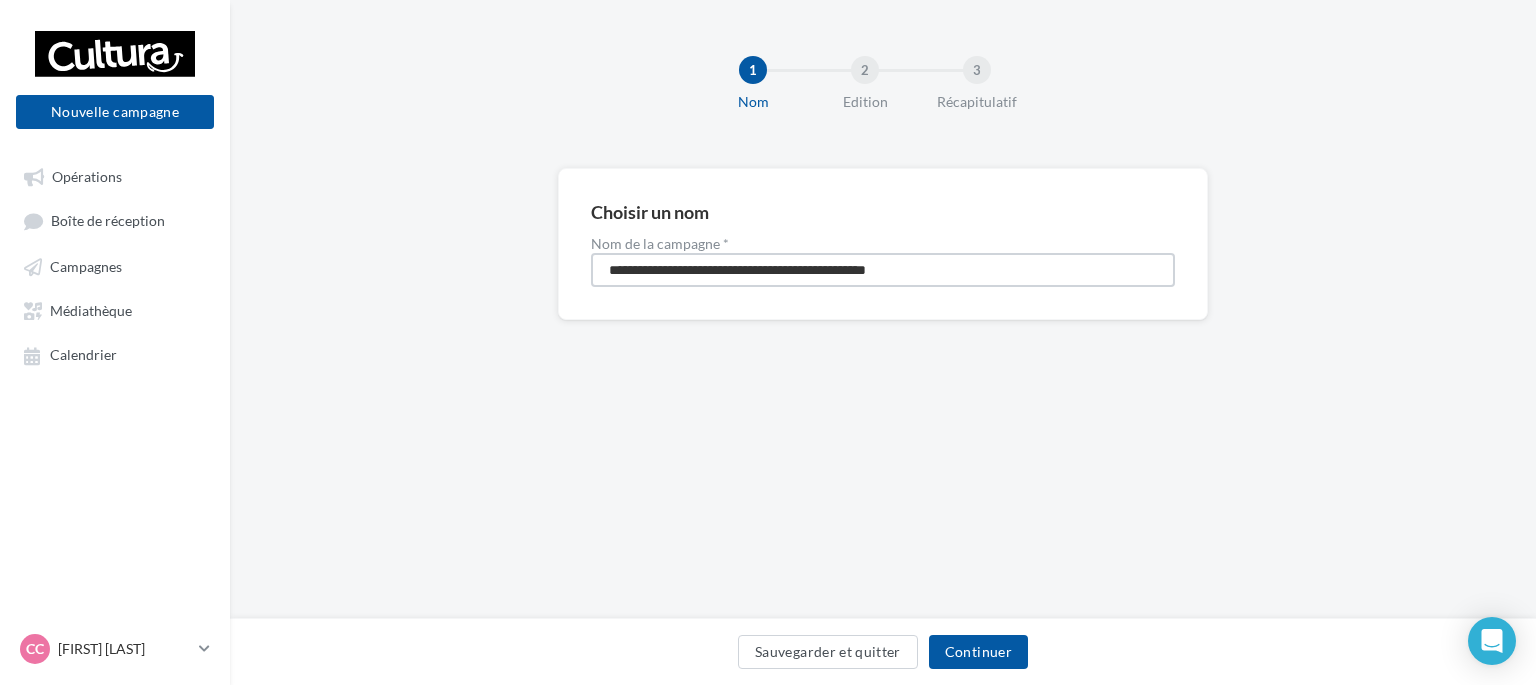 drag, startPoint x: 981, startPoint y: 262, endPoint x: 487, endPoint y: 248, distance: 494.19833 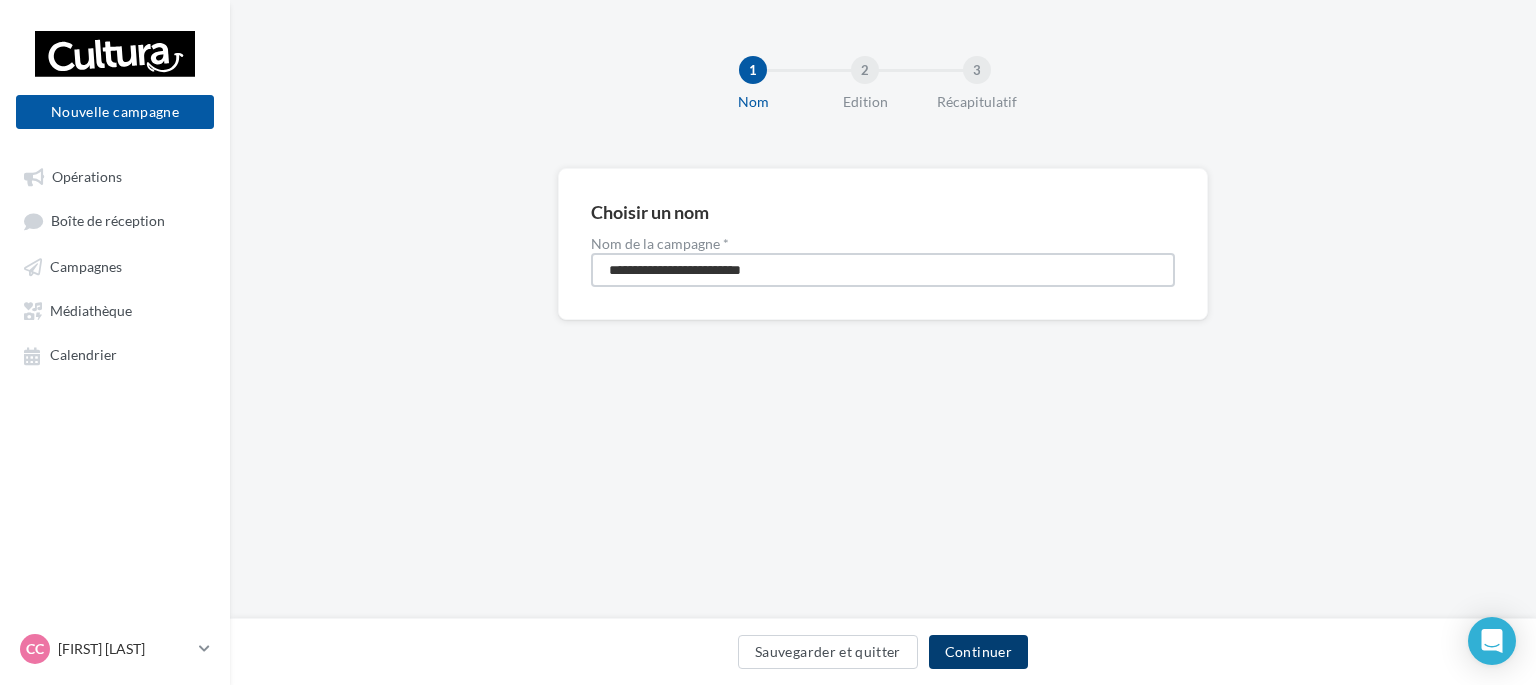 type on "**********" 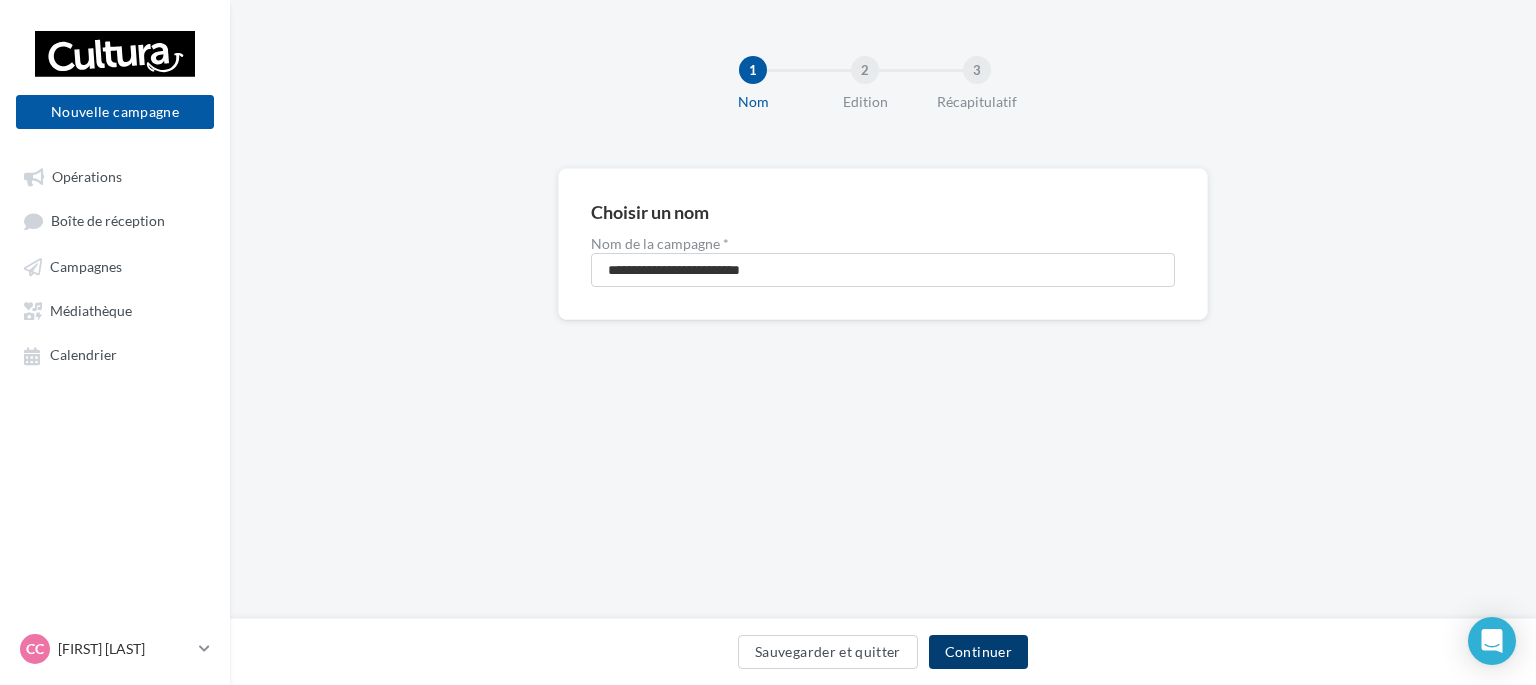 click on "Continuer" at bounding box center (978, 652) 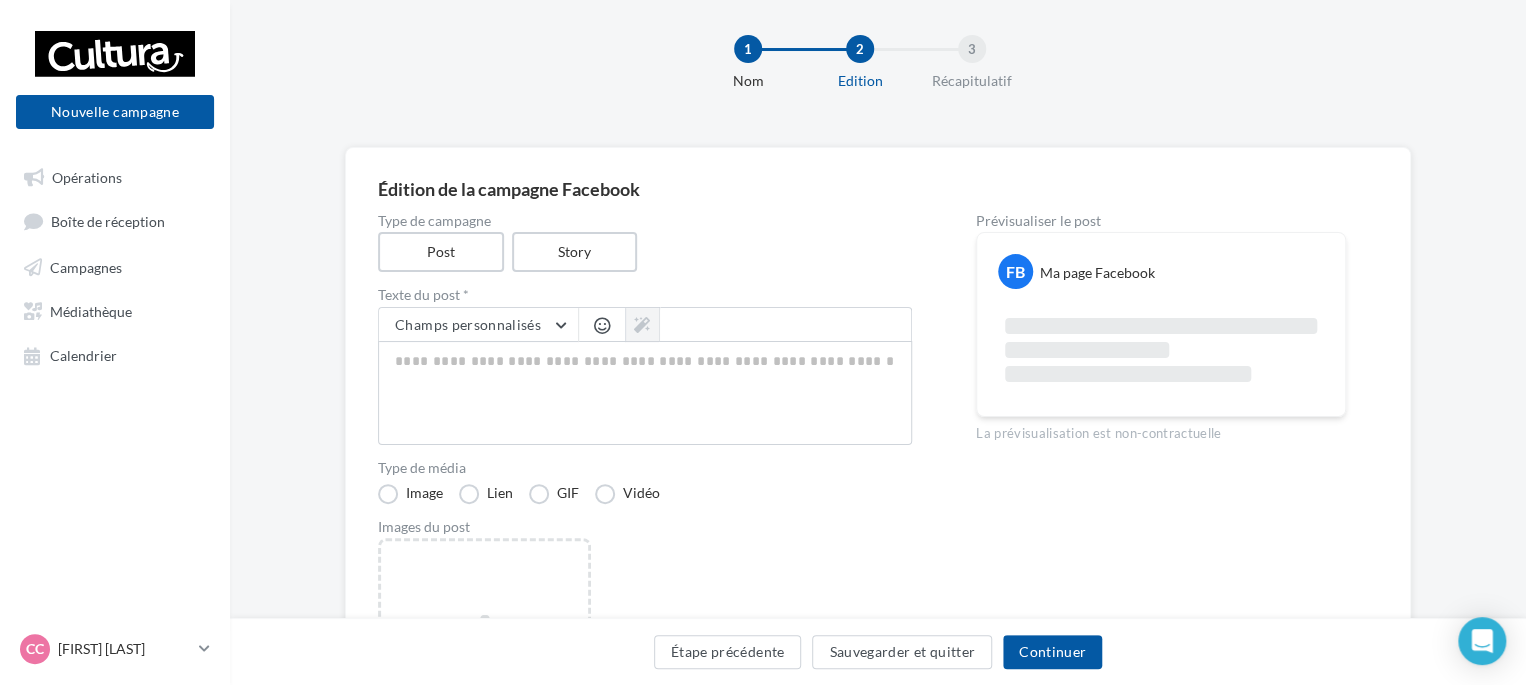 scroll, scrollTop: 0, scrollLeft: 0, axis: both 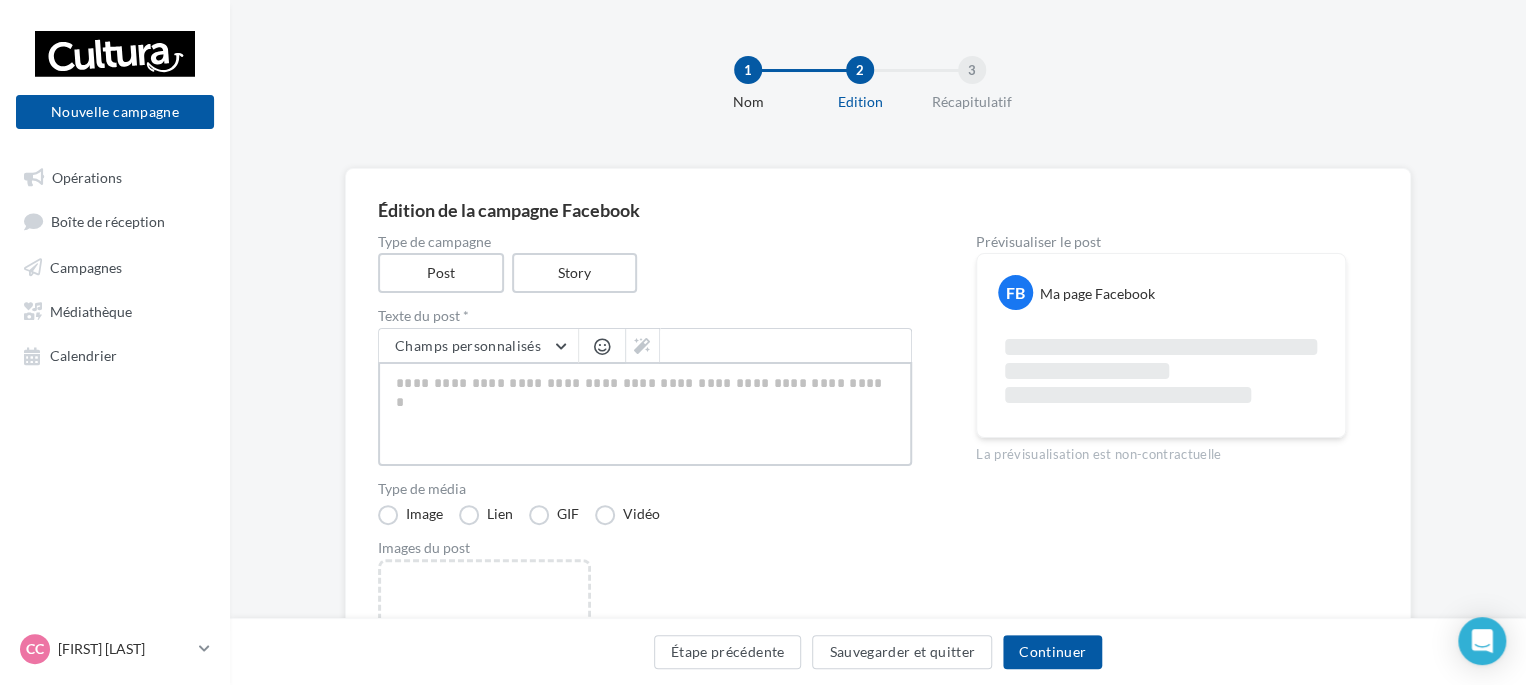 click at bounding box center [645, 414] 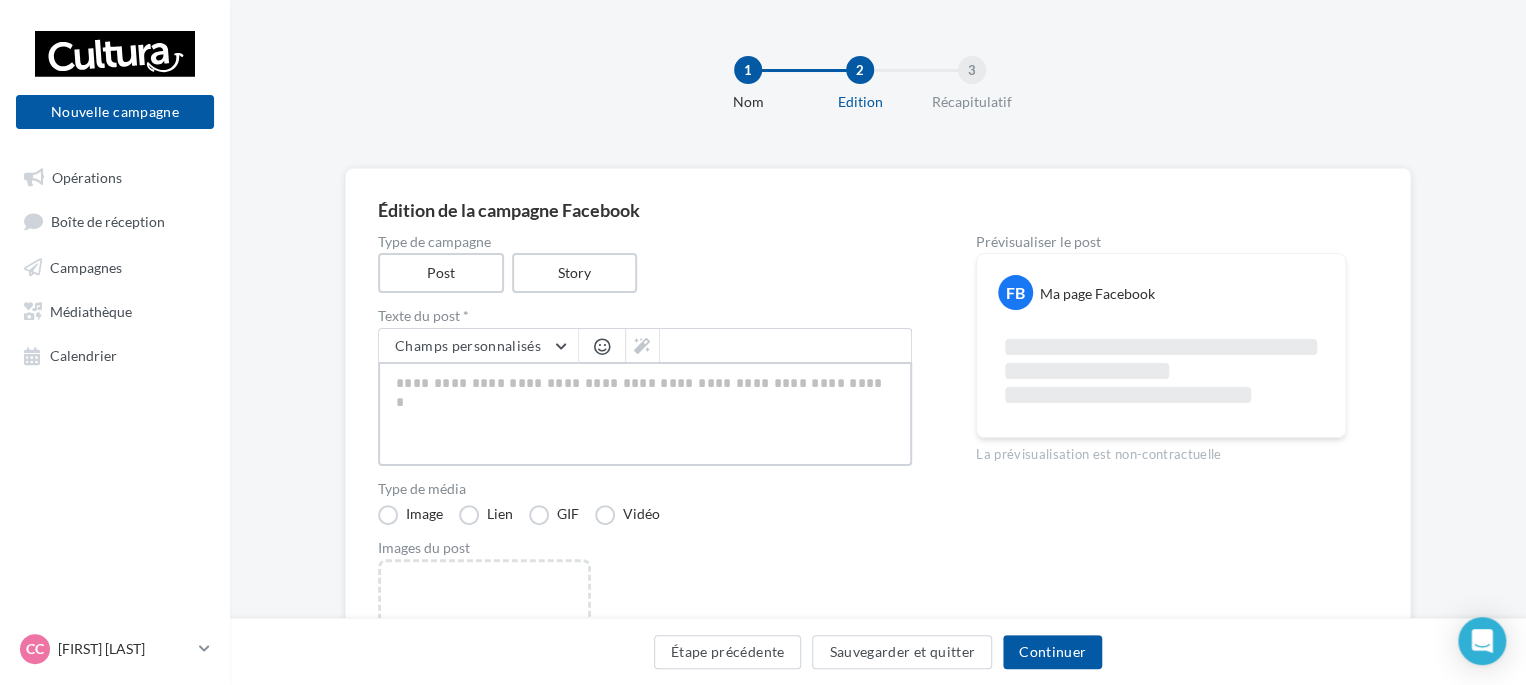 type on "*" 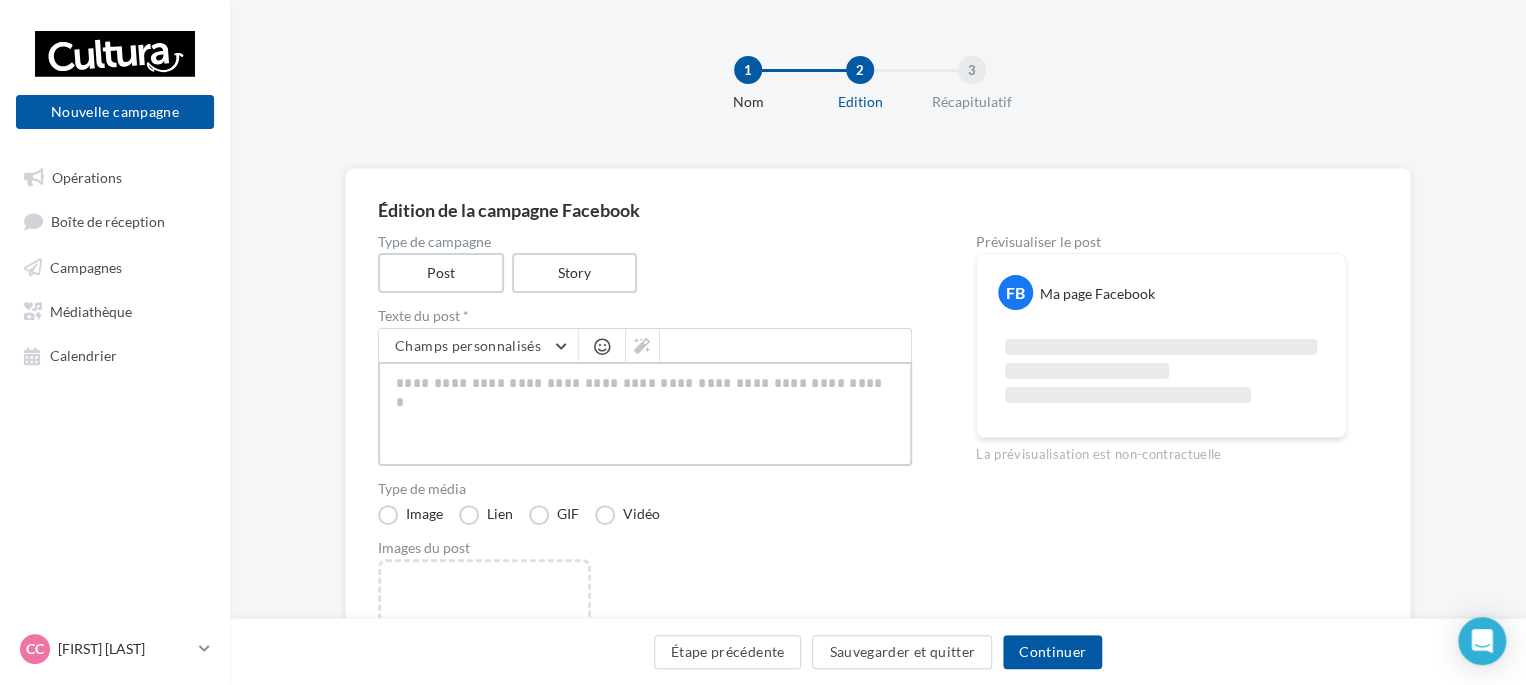 type on "*" 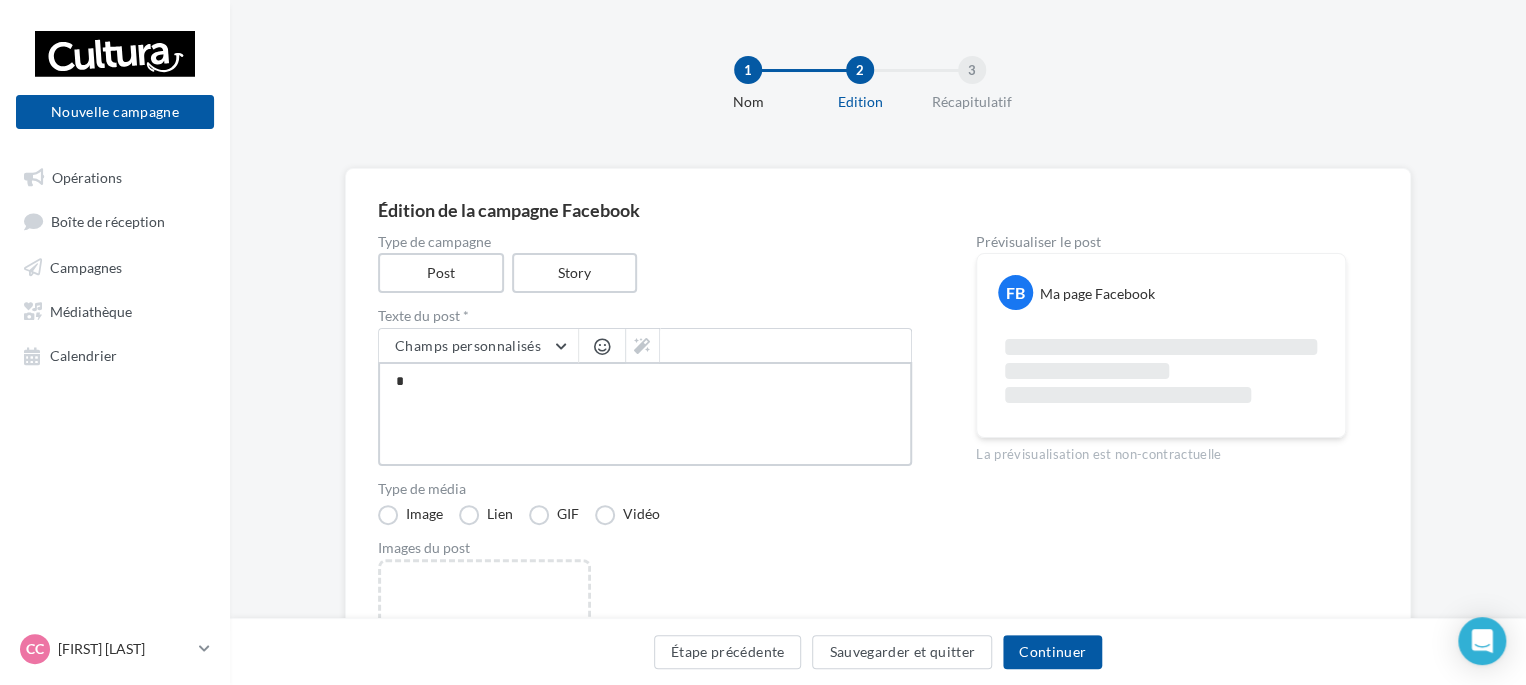 type on "**" 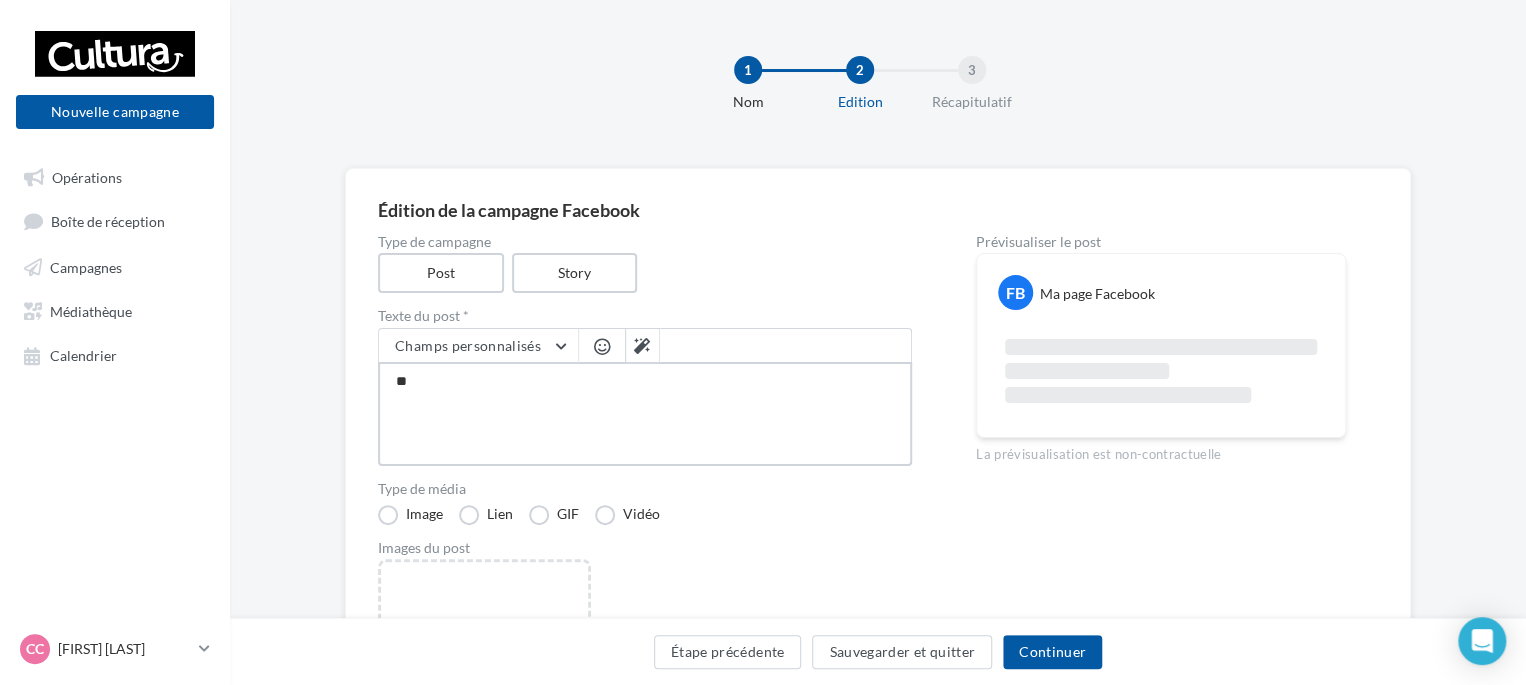 type on "***" 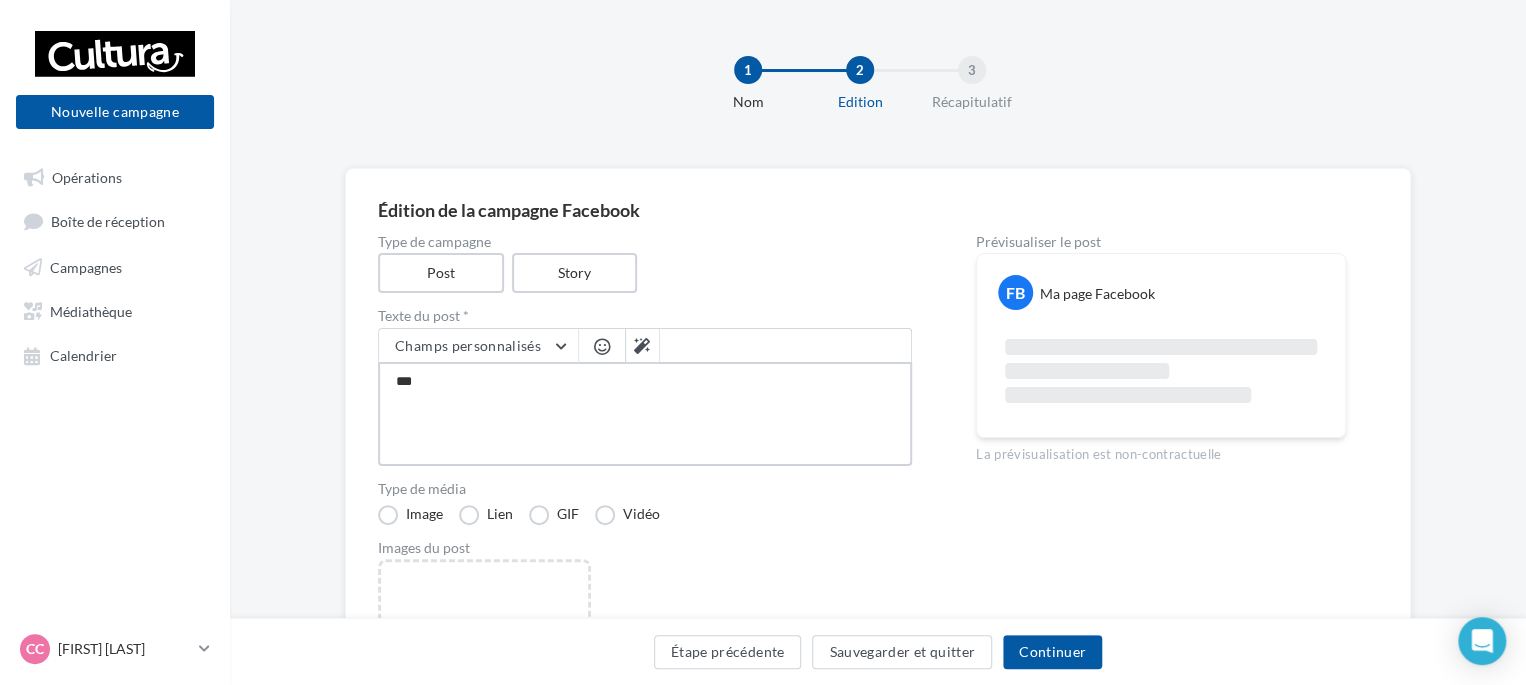 type on "****" 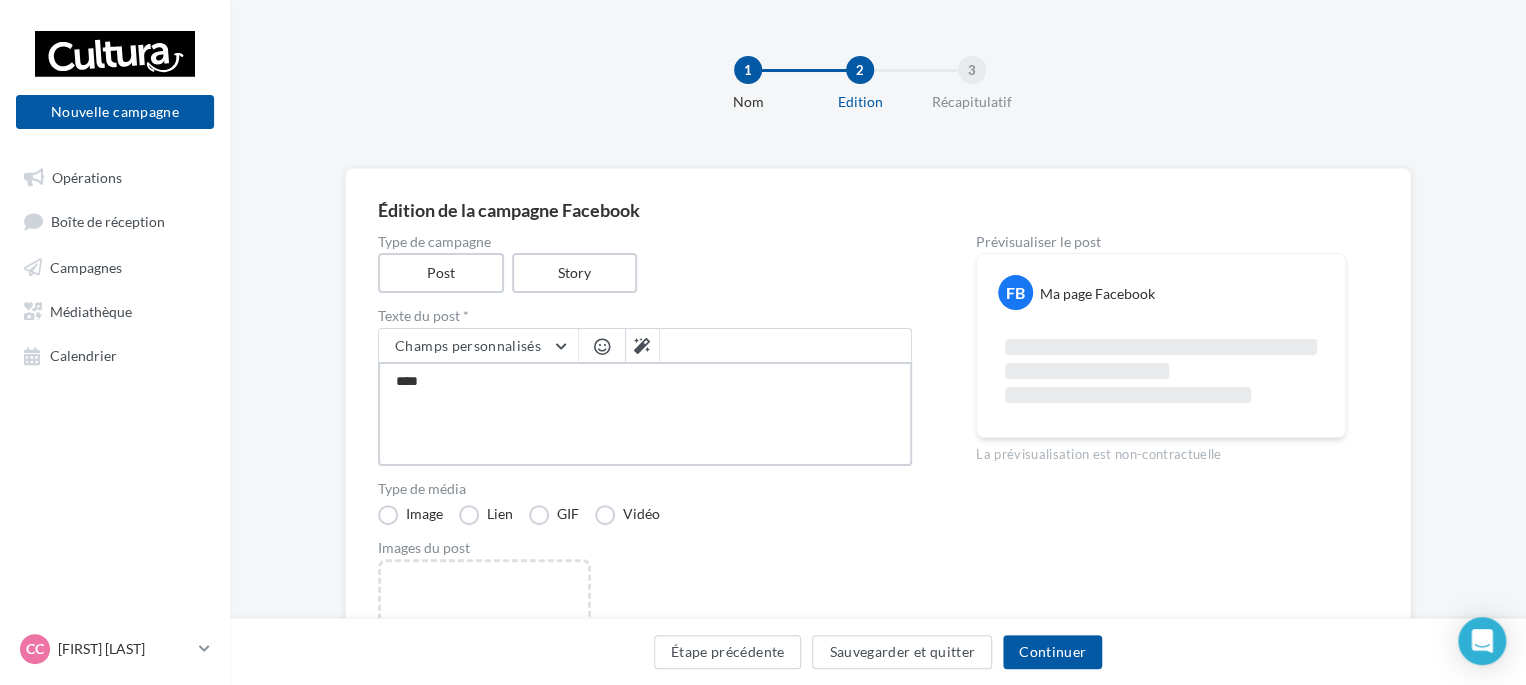 type on "*****" 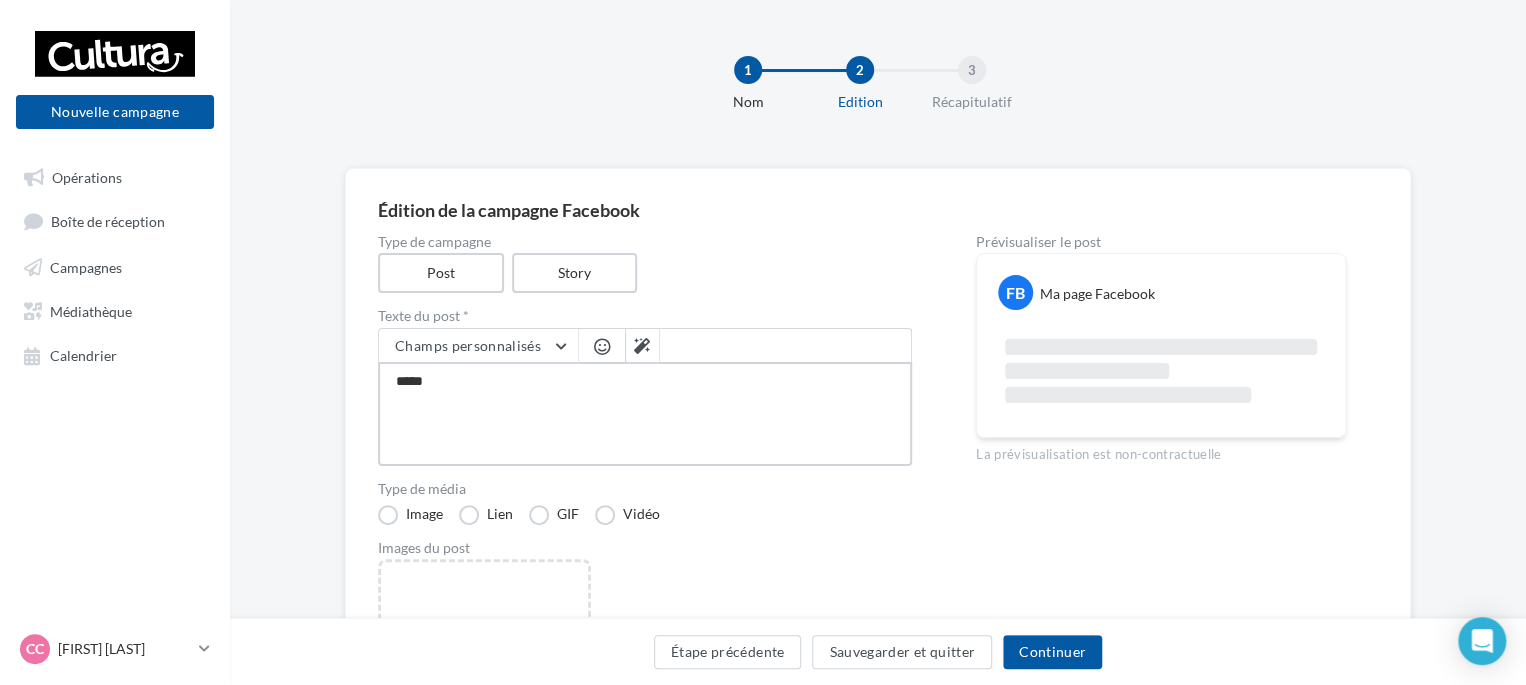 type on "******" 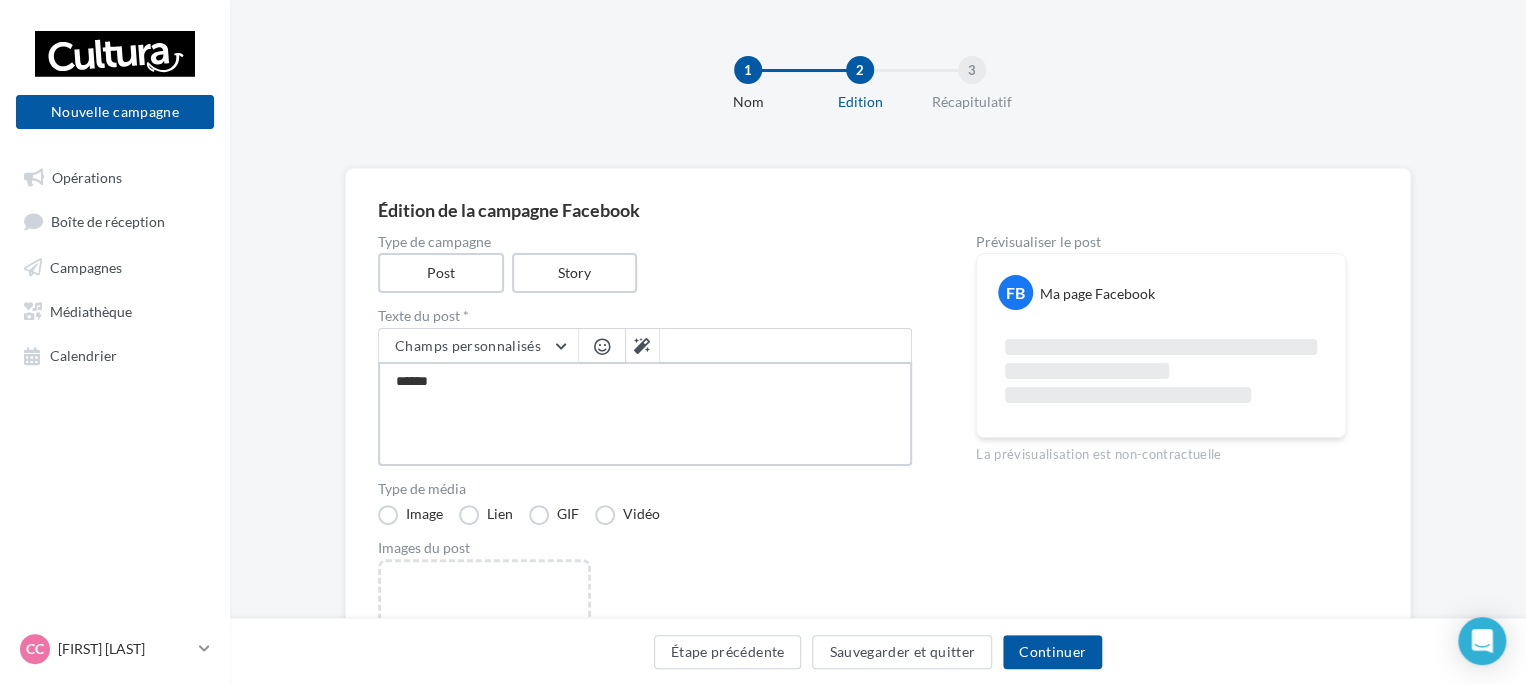 type on "******" 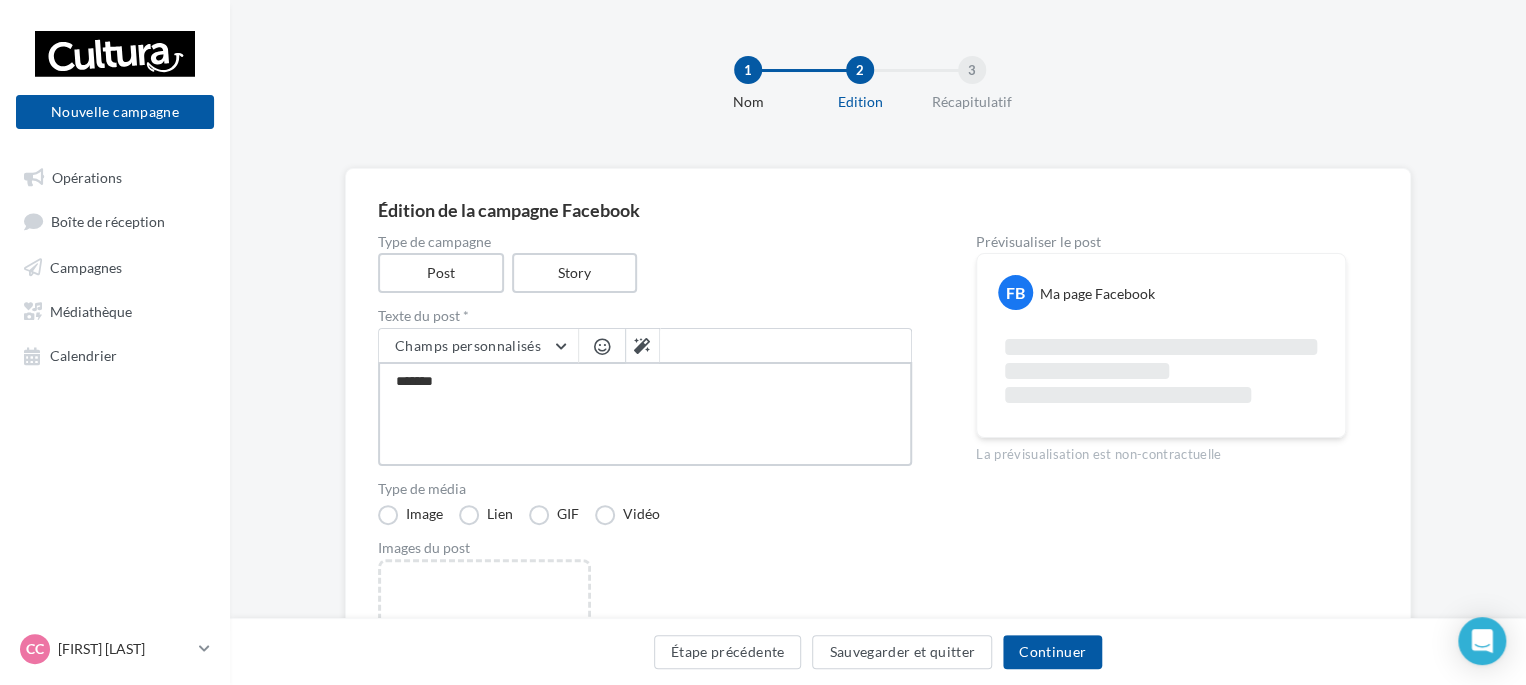 type on "******" 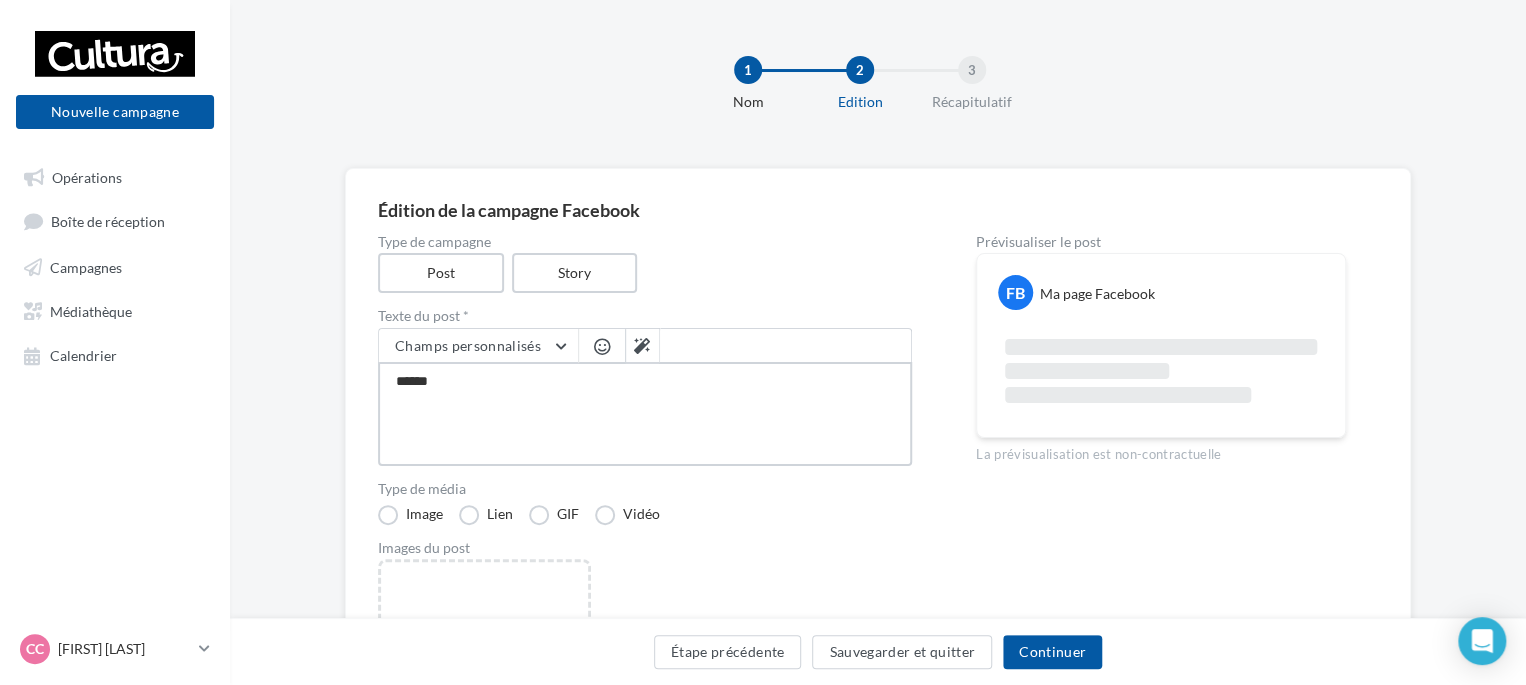 type on "*******" 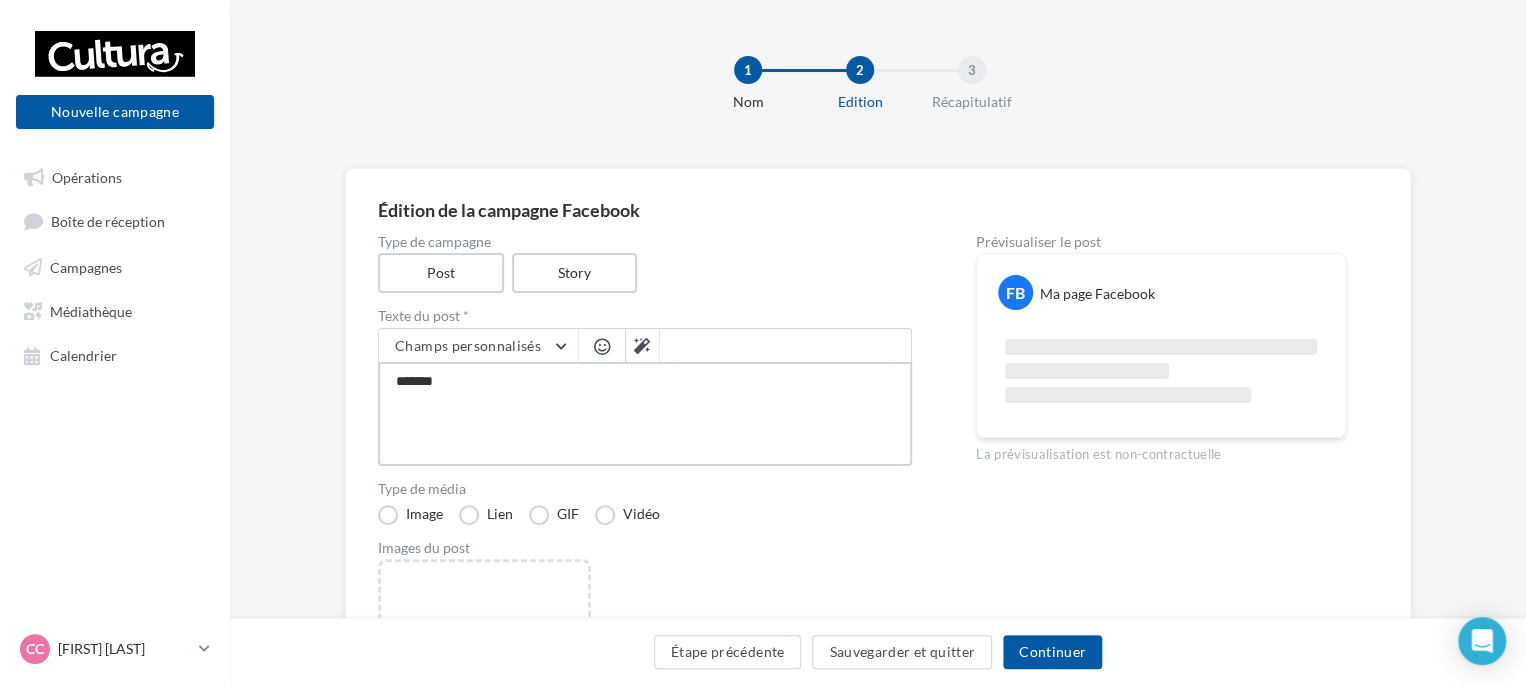 type on "********" 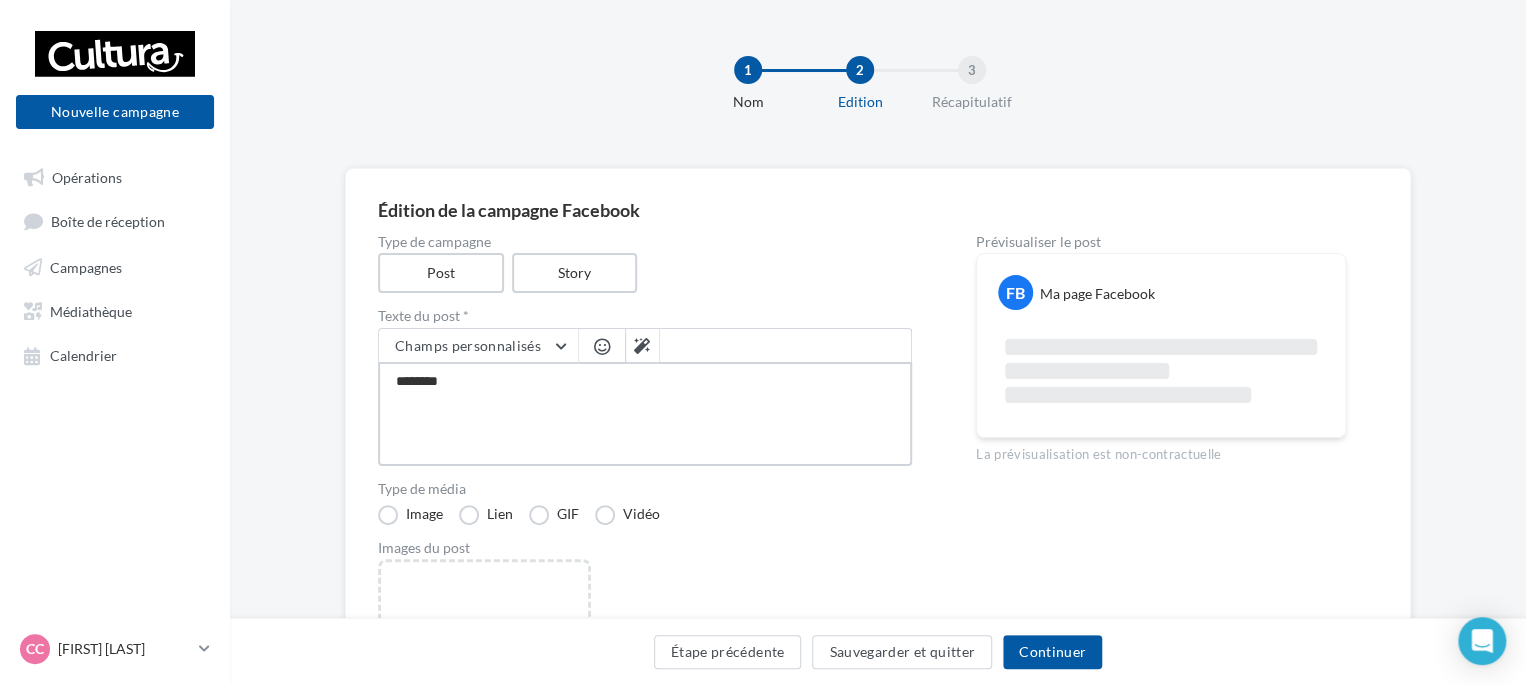 type on "*********" 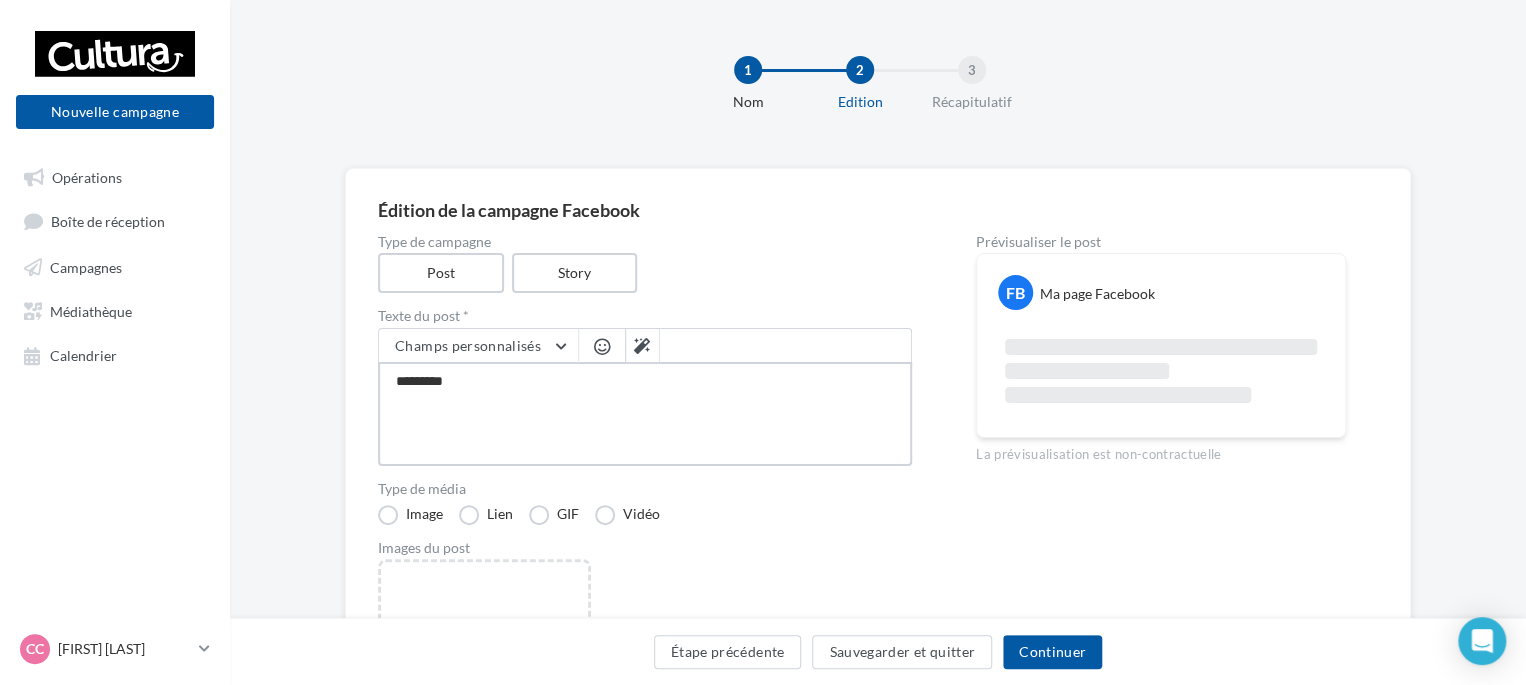type on "**********" 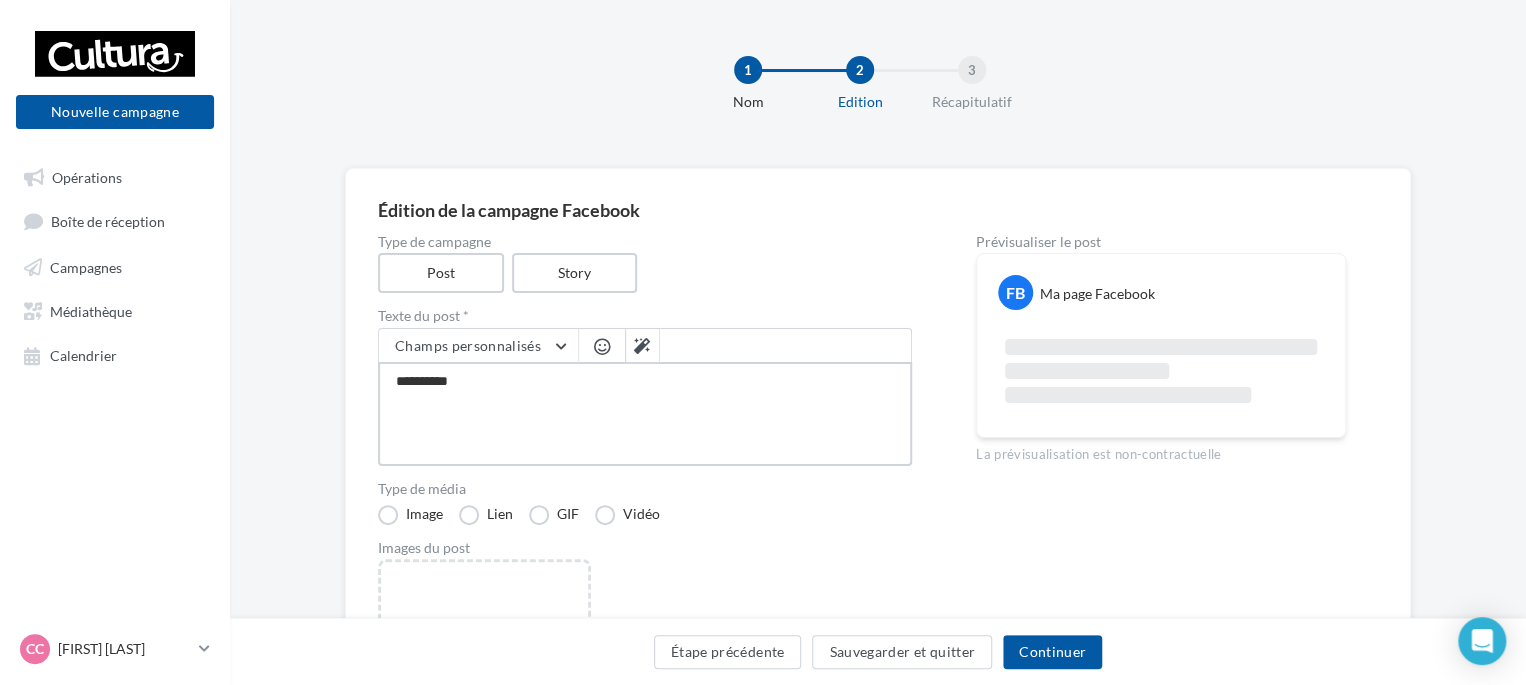 type on "**********" 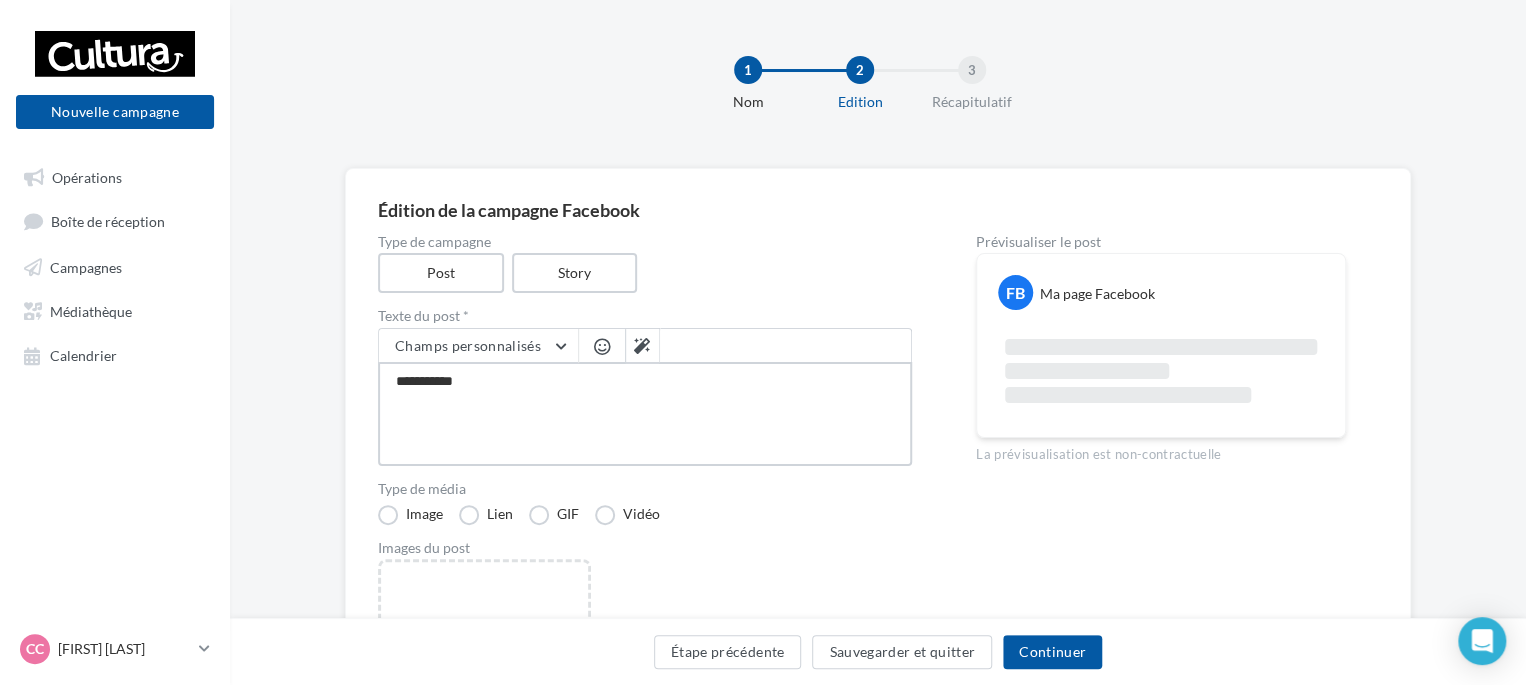 type on "**********" 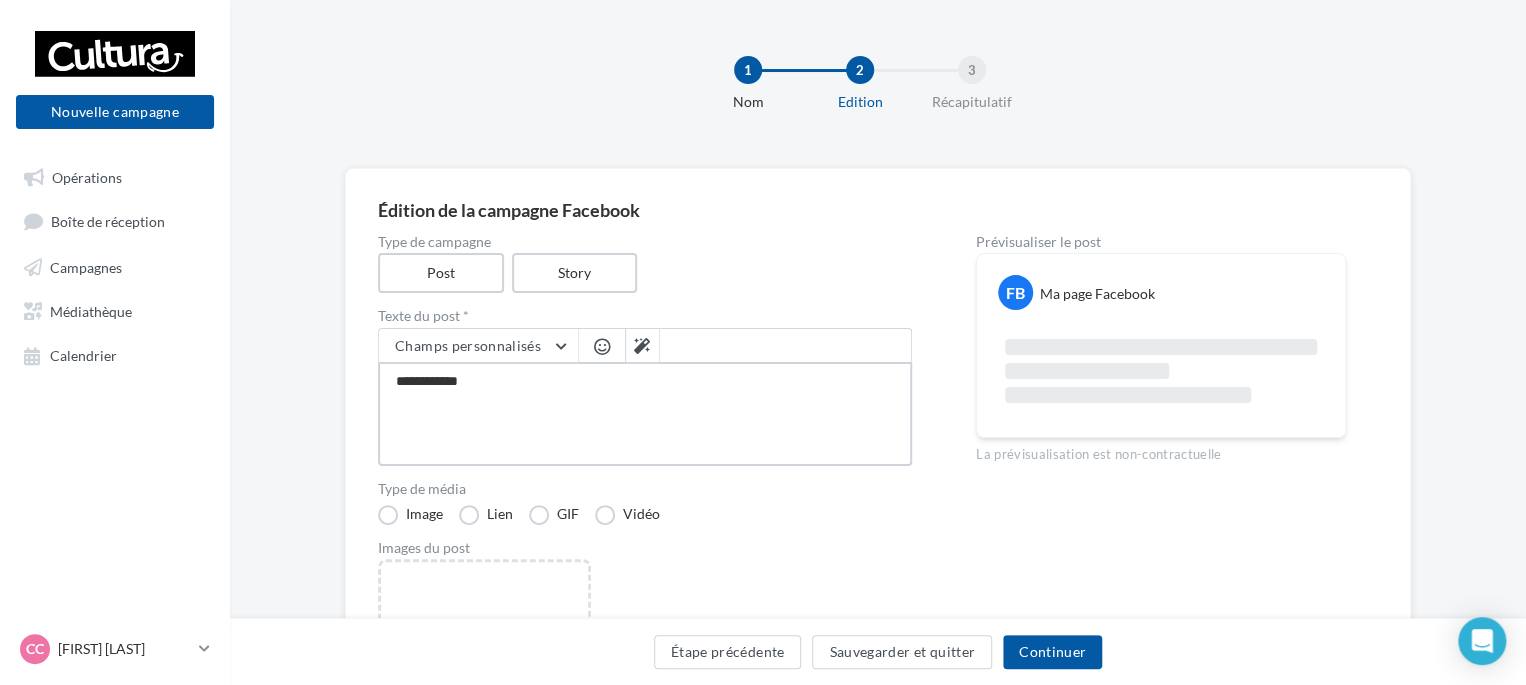 type on "**********" 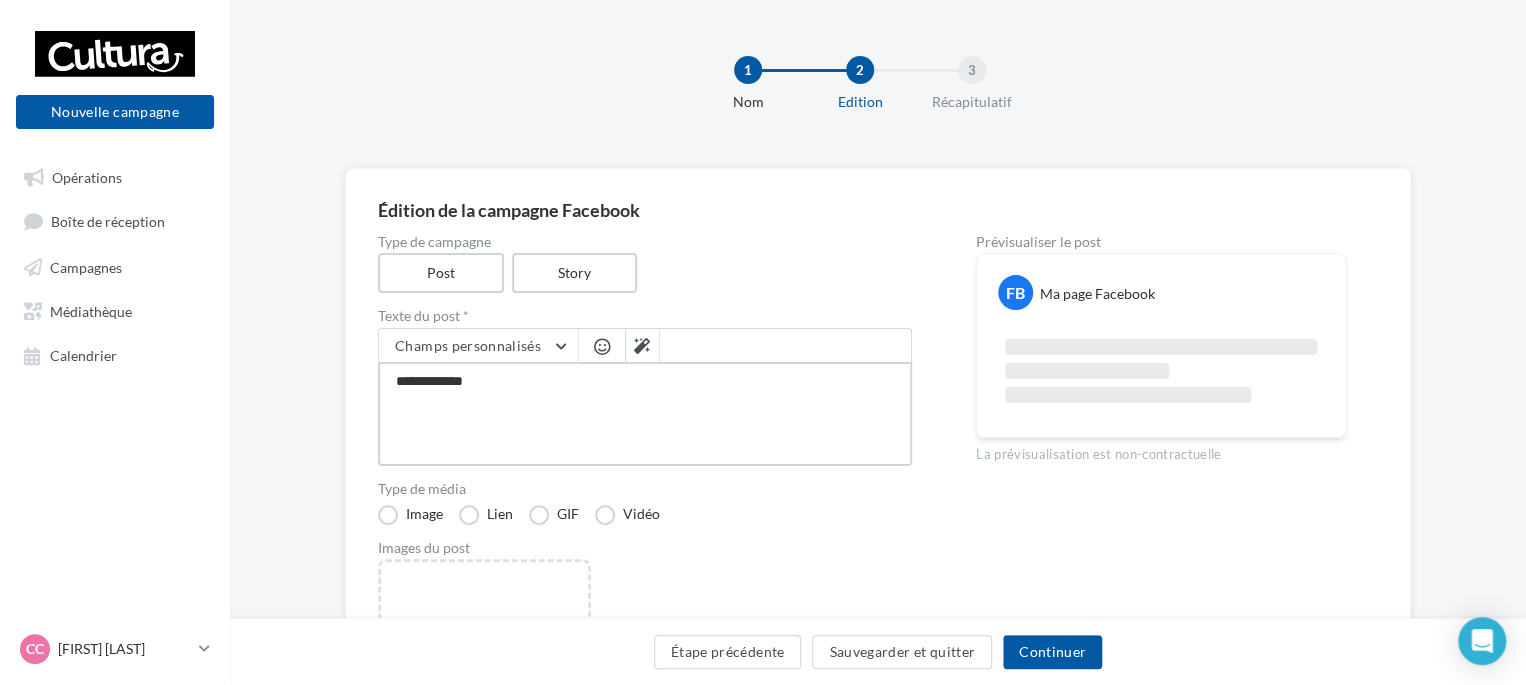 type on "**********" 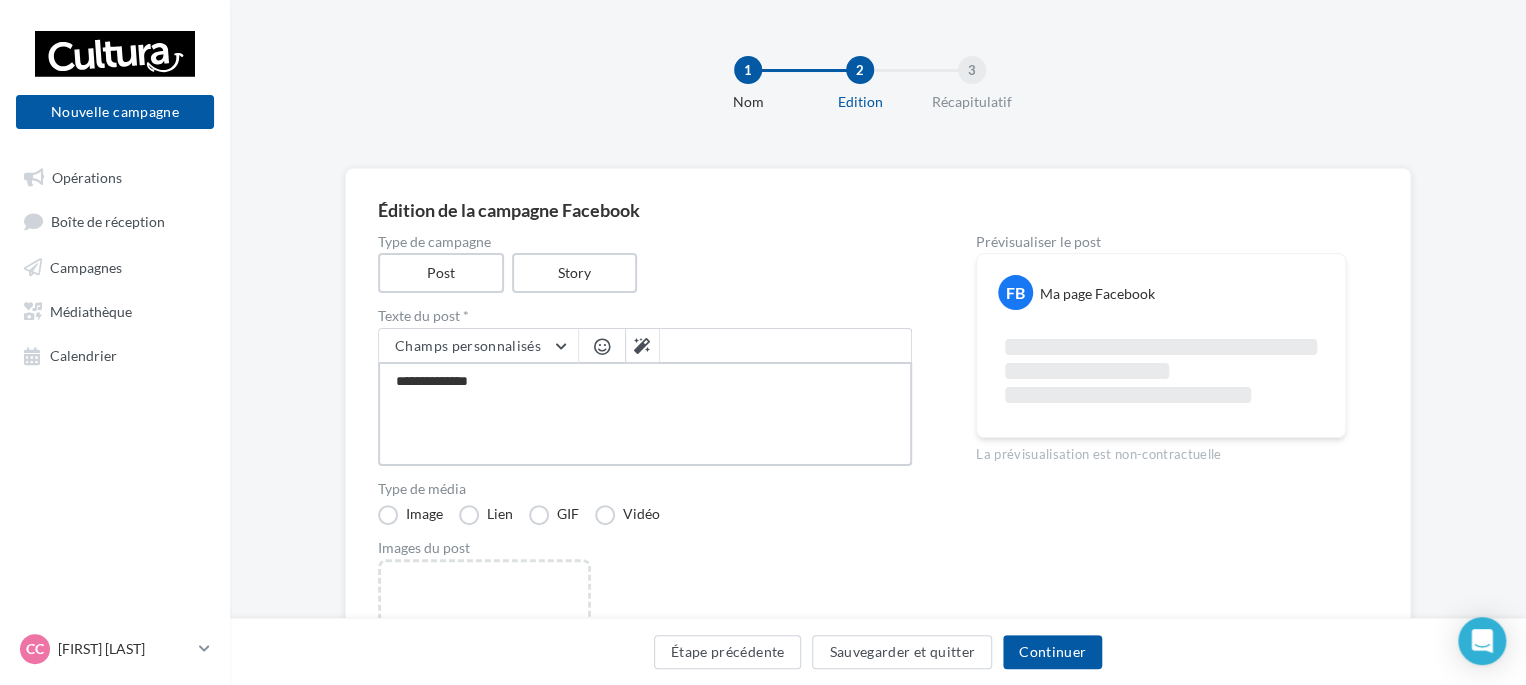 type on "**********" 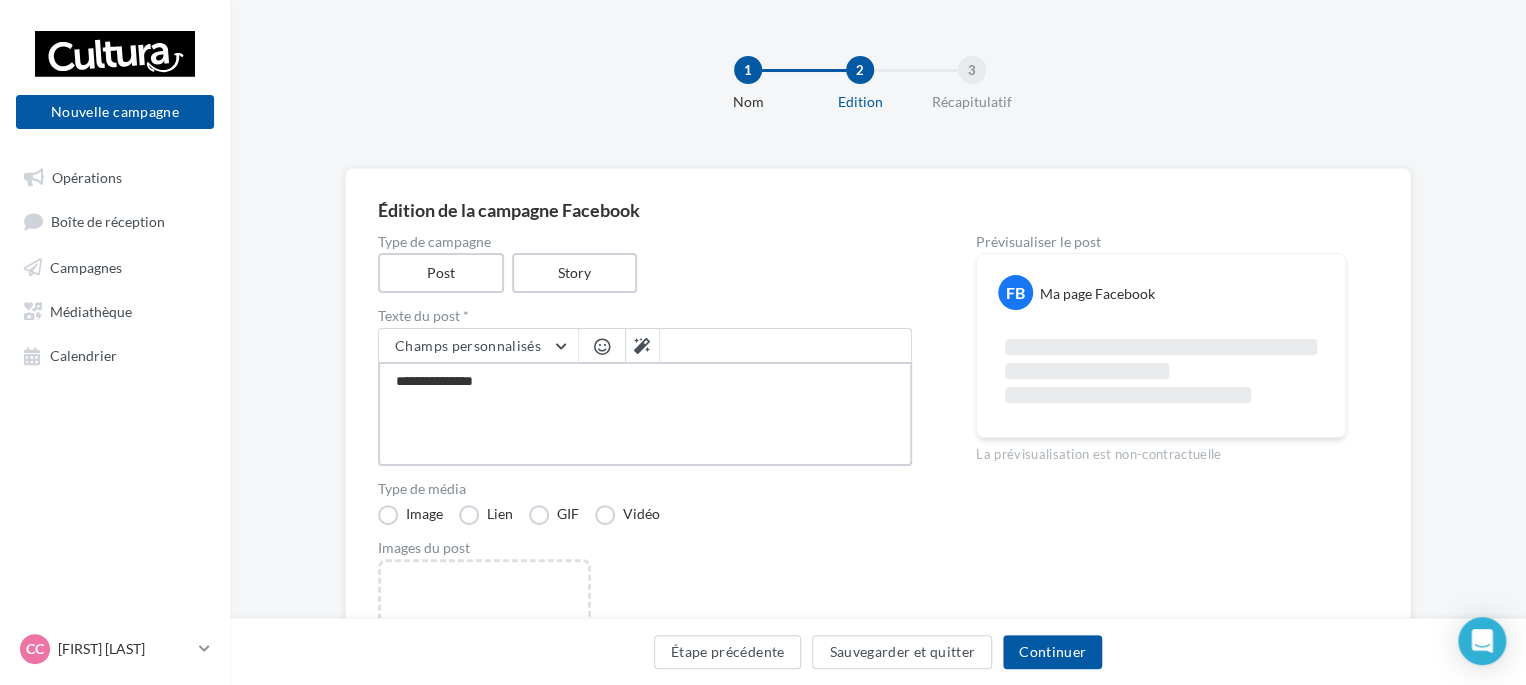 type on "**********" 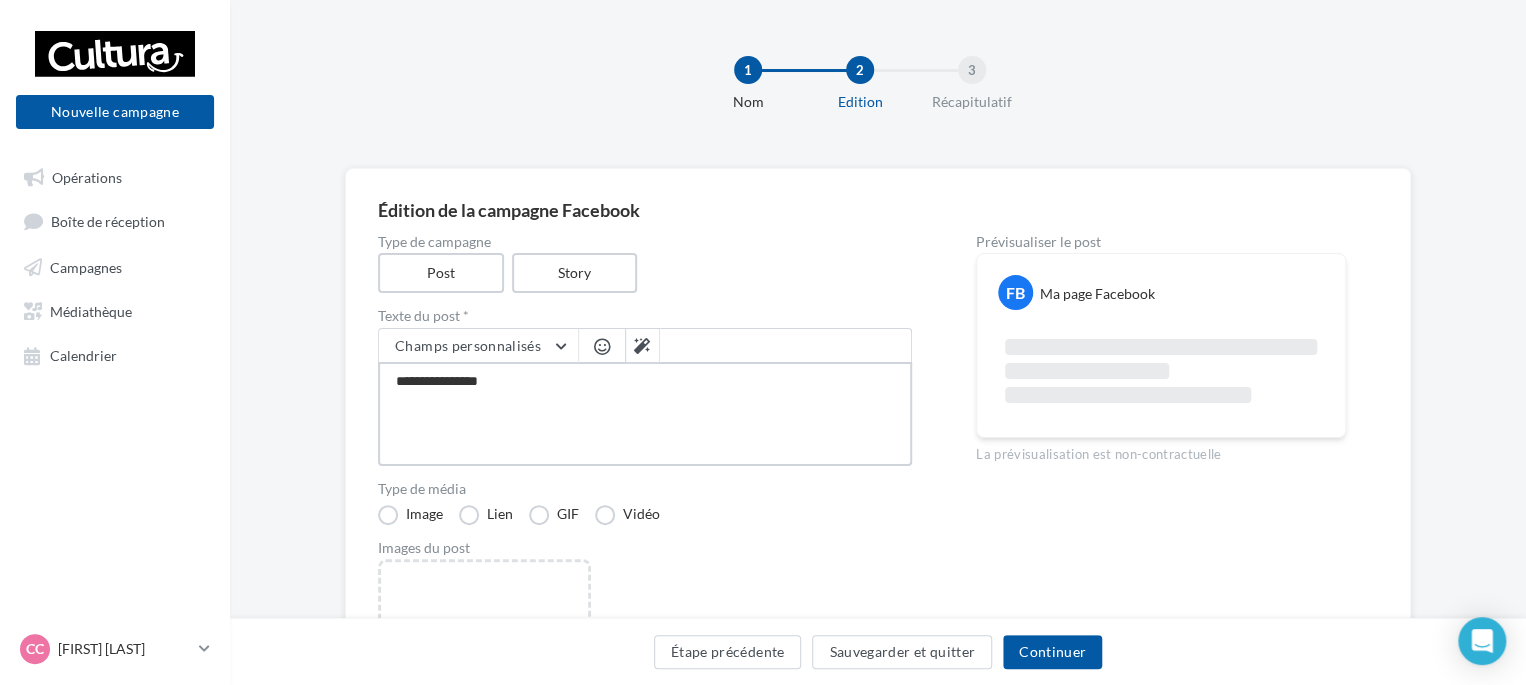 type on "**********" 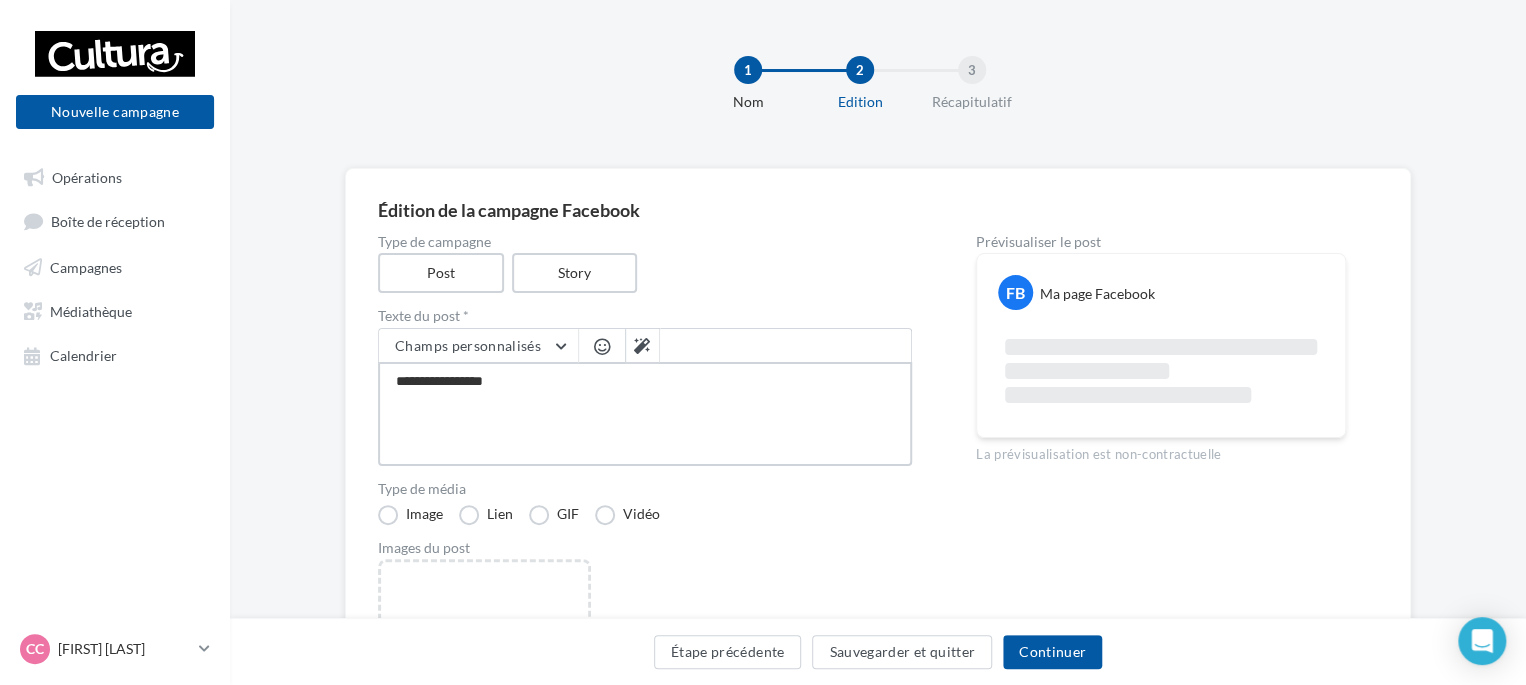 type on "**********" 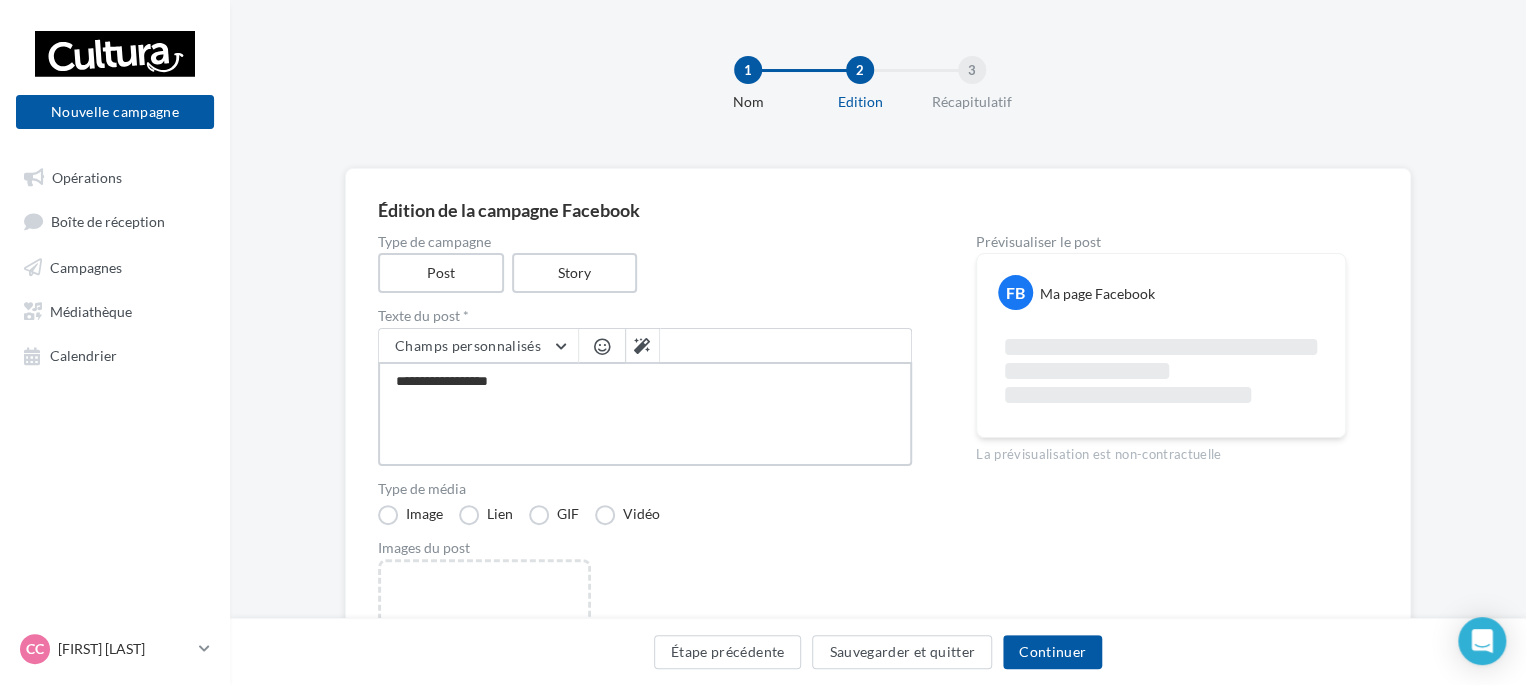 type on "**********" 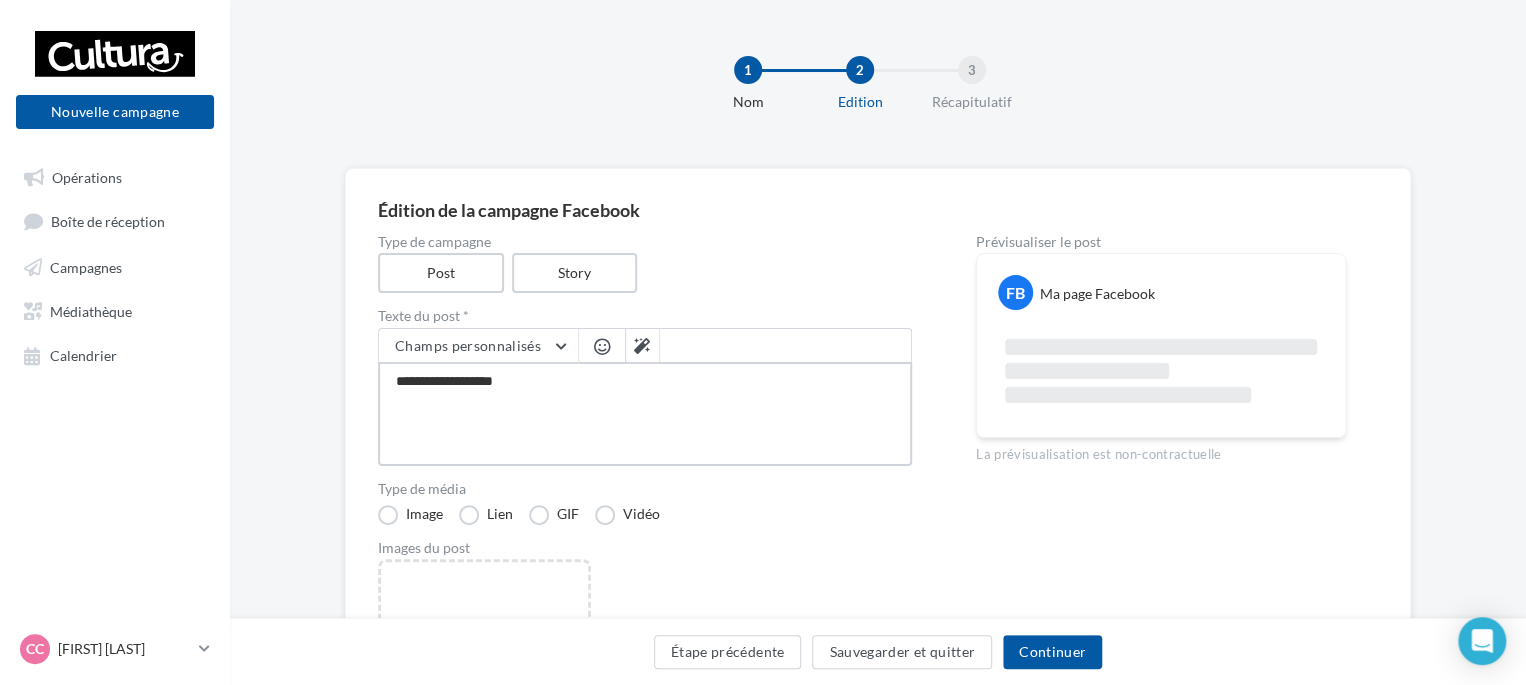 type on "**********" 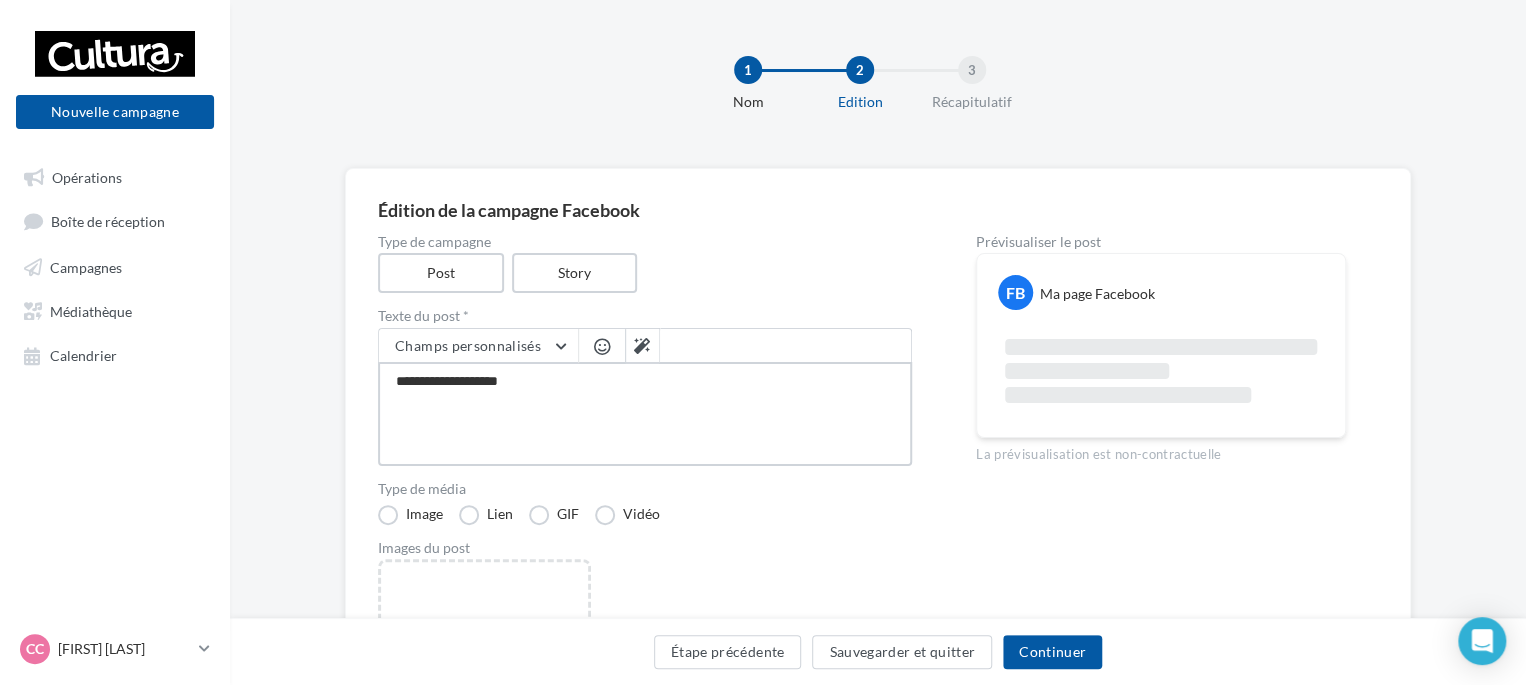 type on "**********" 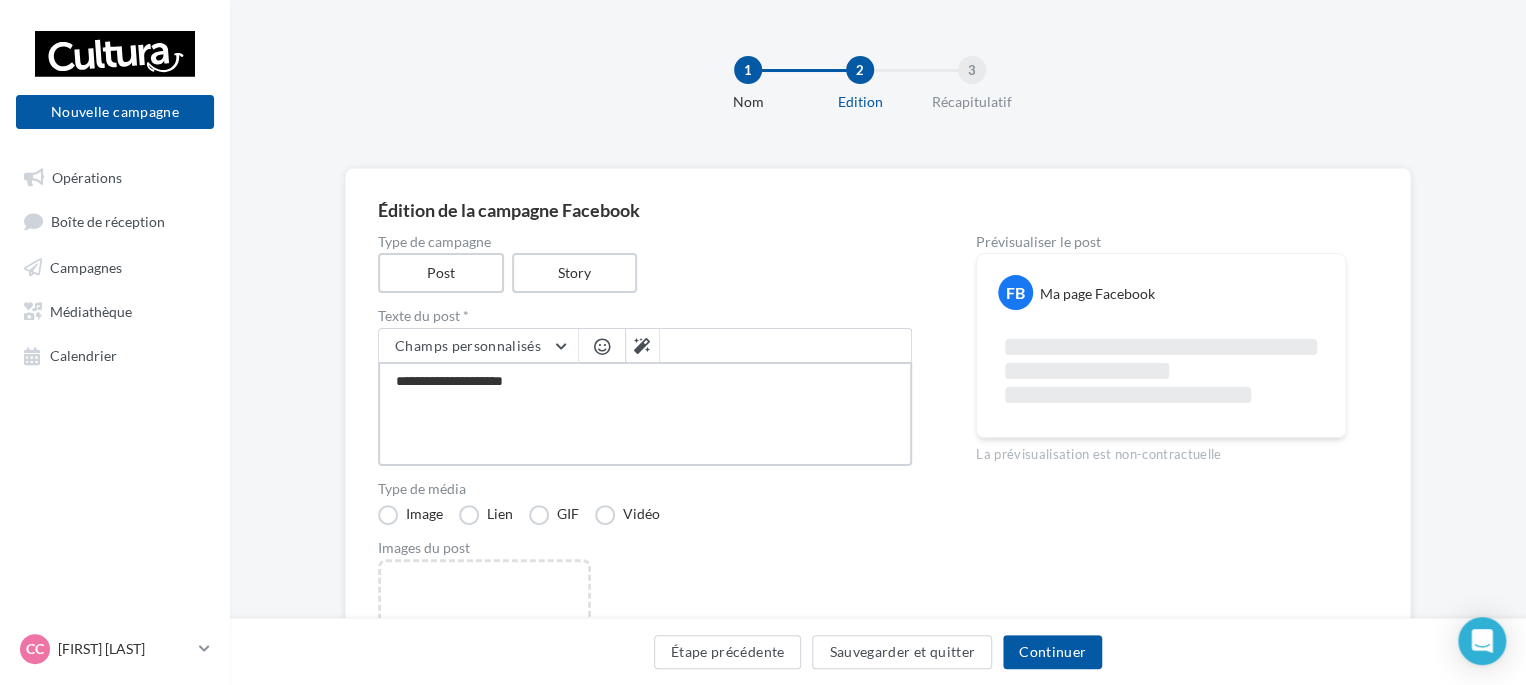 type on "**********" 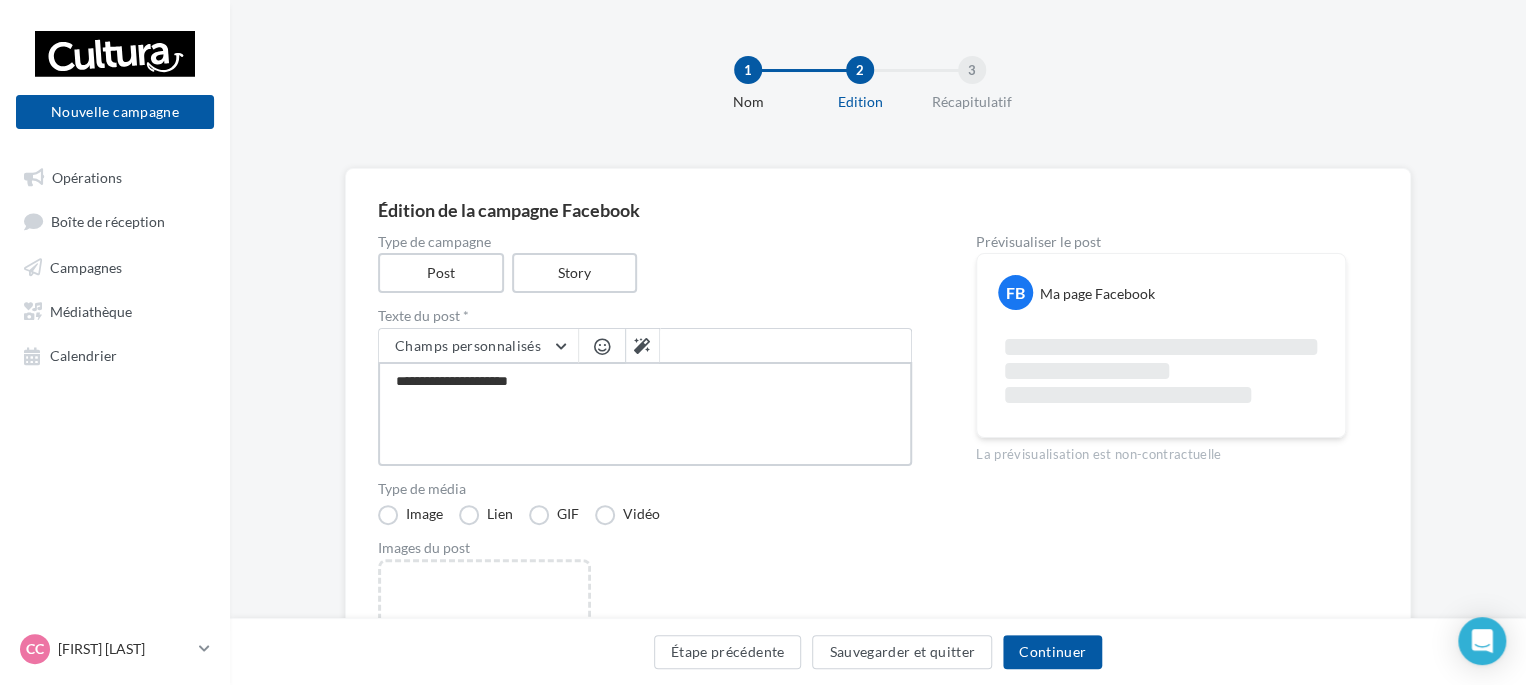 type on "**********" 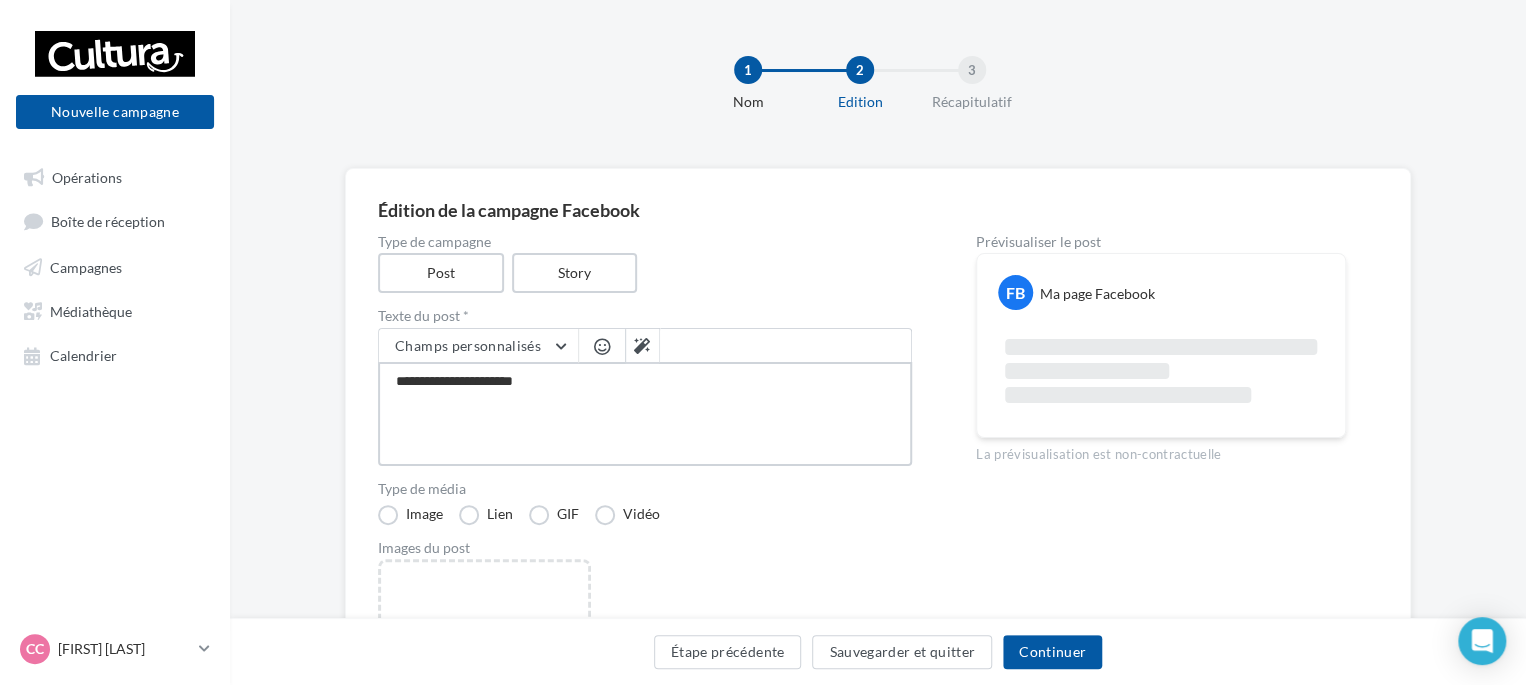type on "**********" 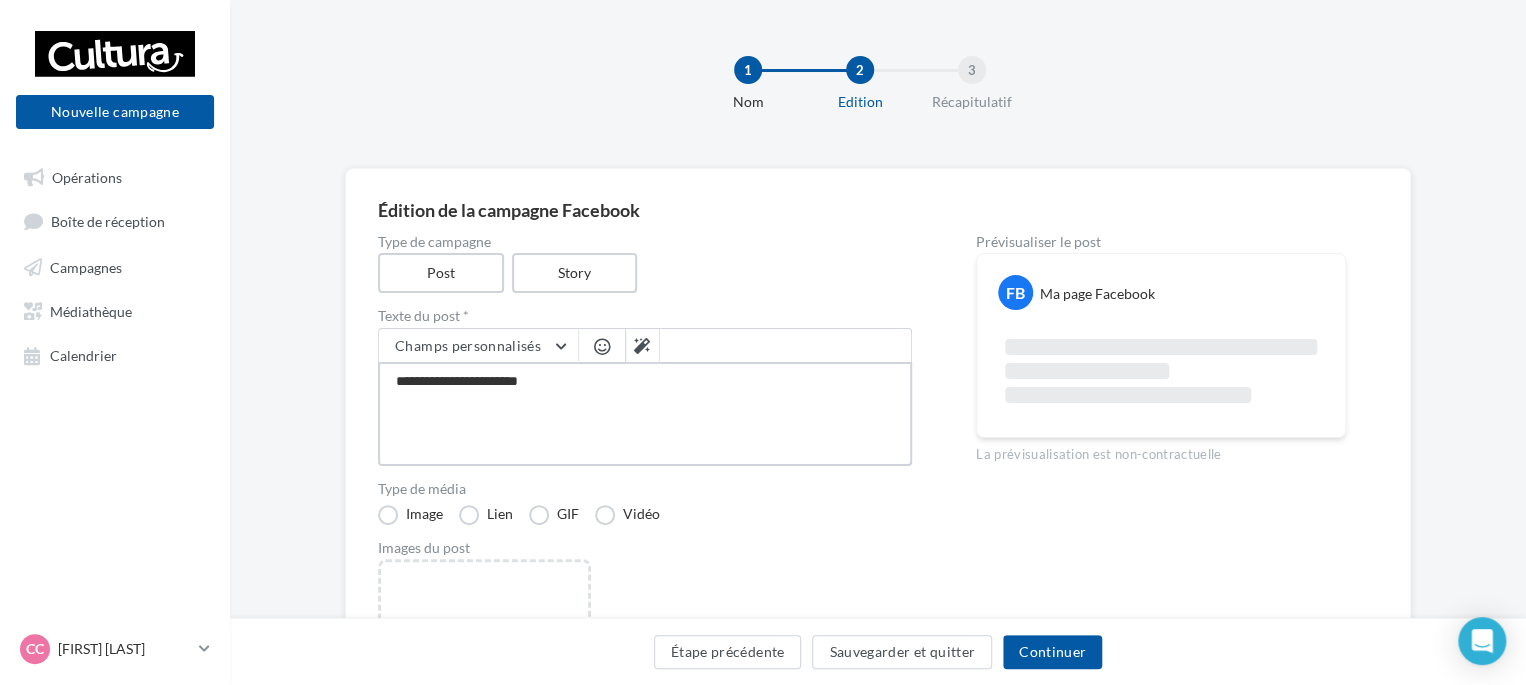 type on "**********" 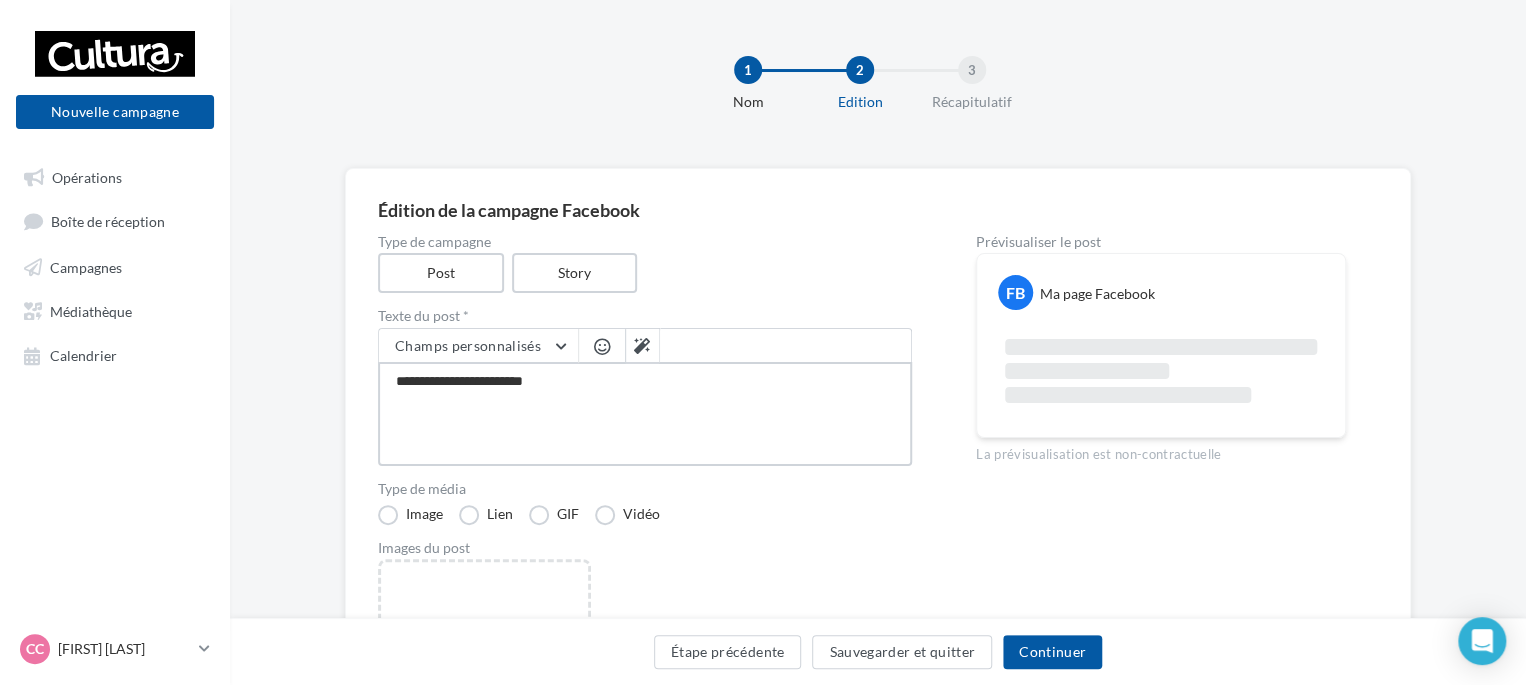 type on "**********" 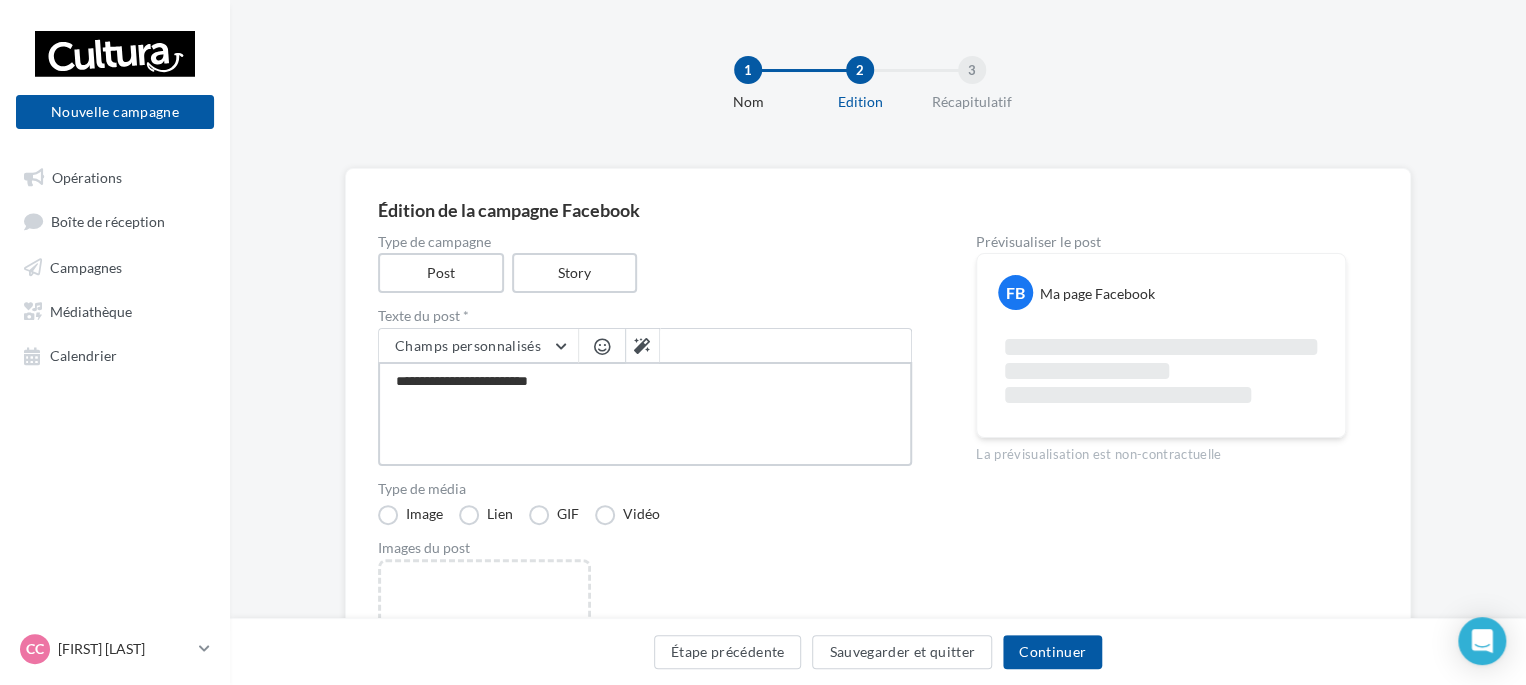 type on "**********" 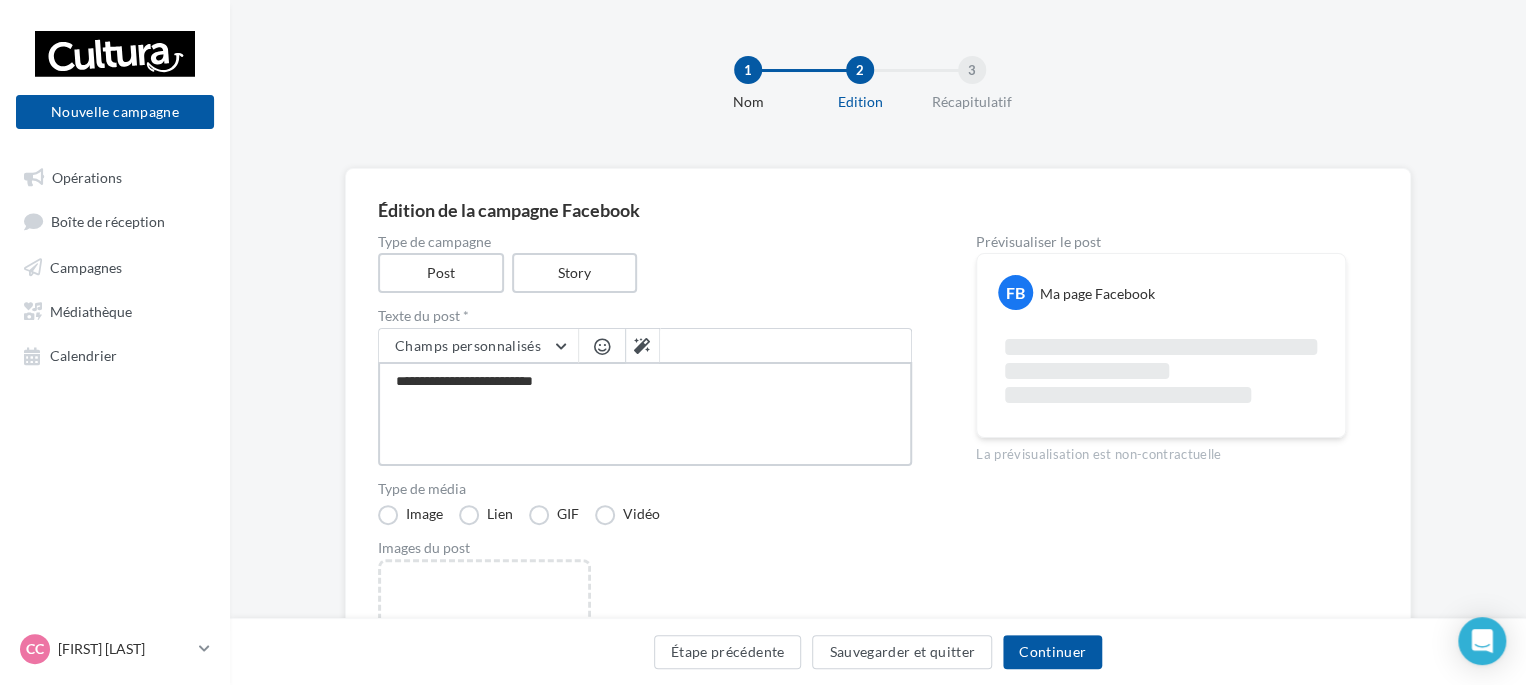 type on "**********" 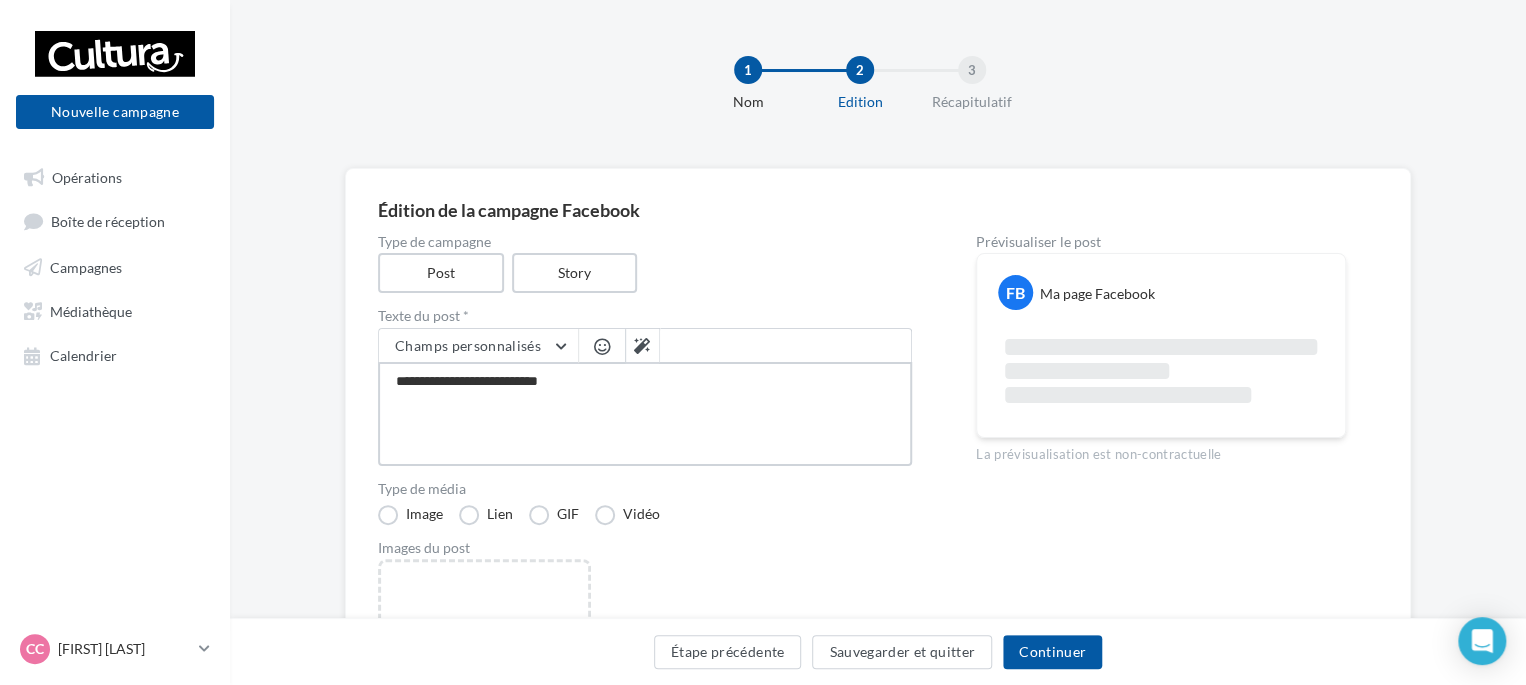 type on "**********" 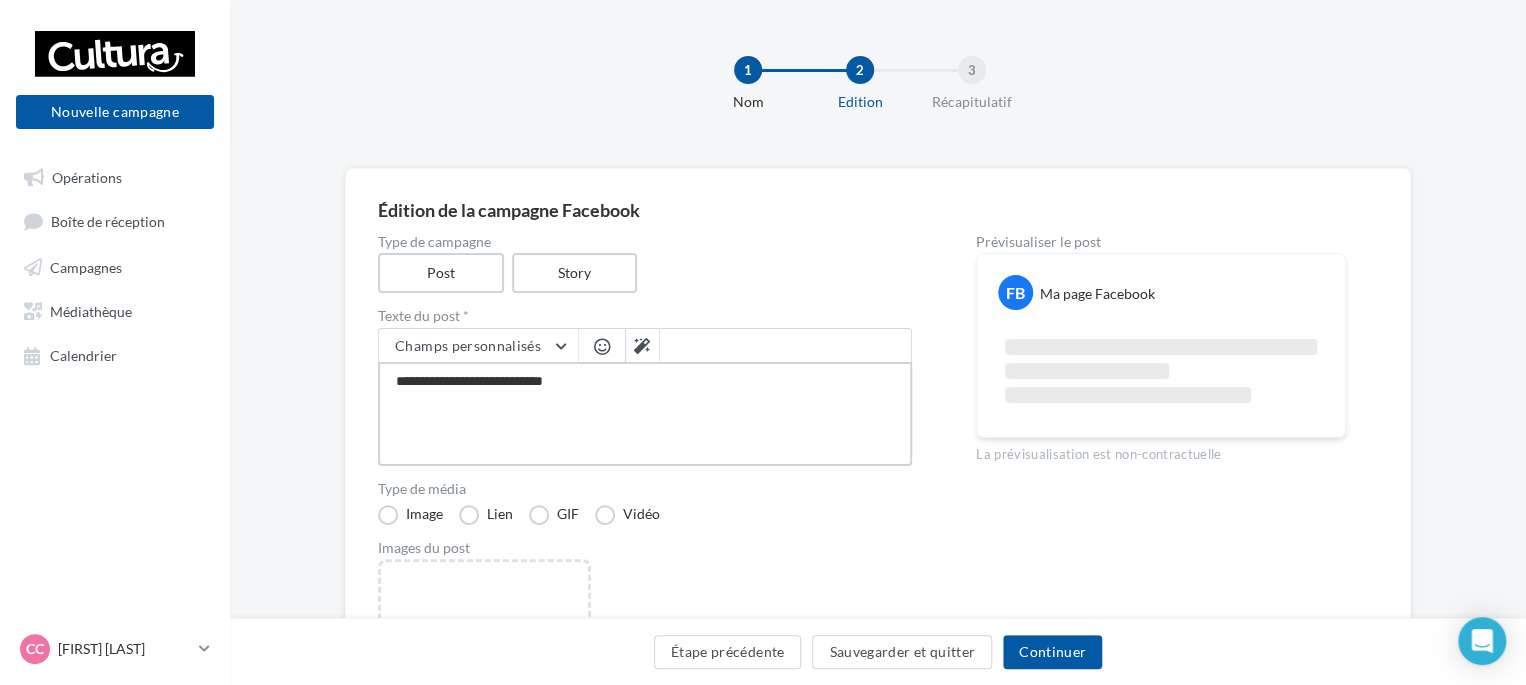 type on "**********" 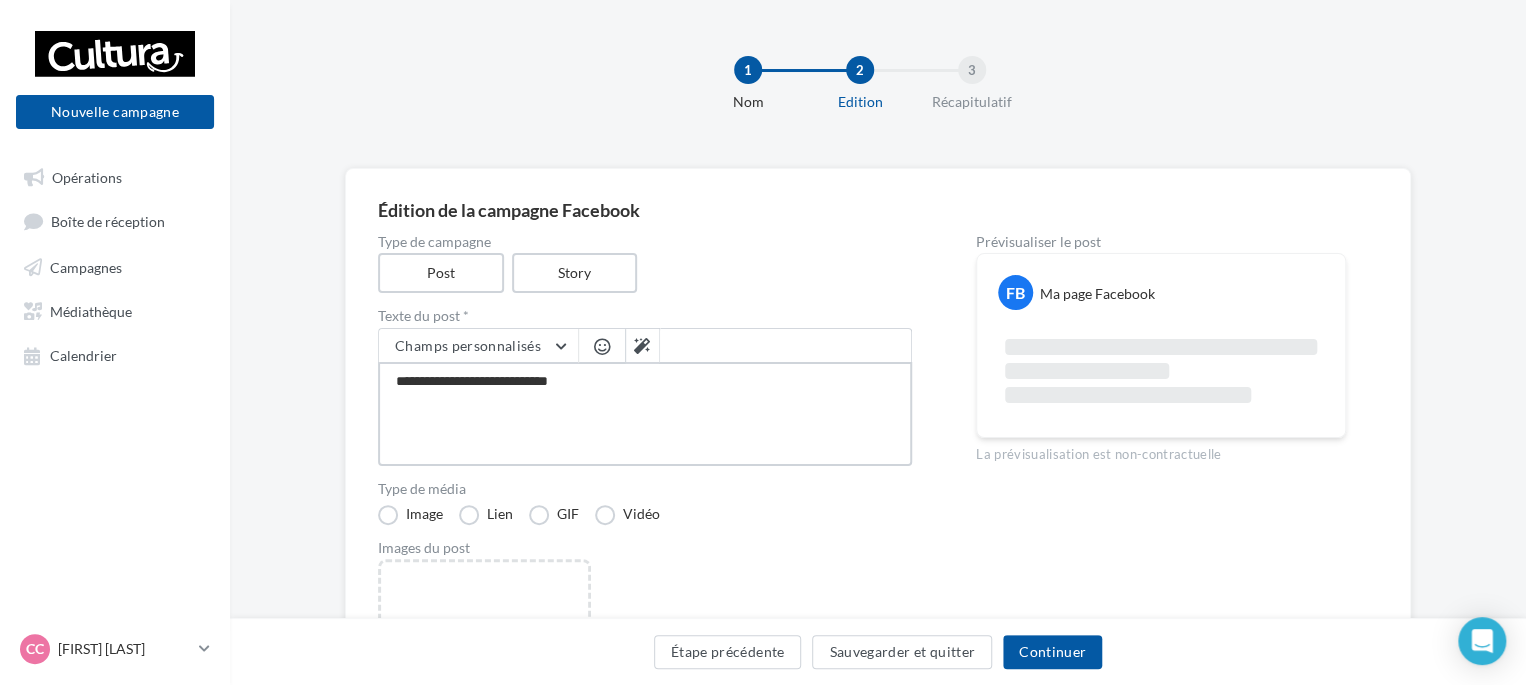 type on "**********" 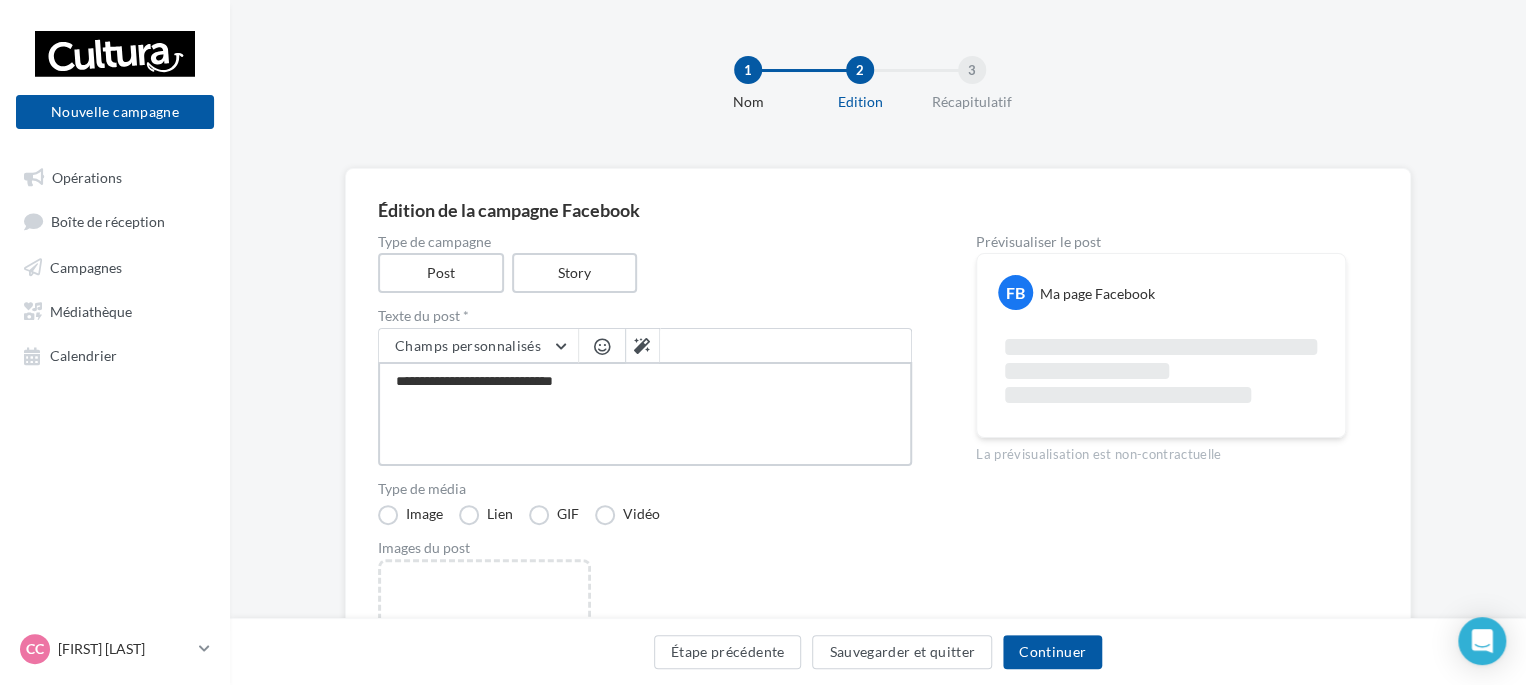 type on "**********" 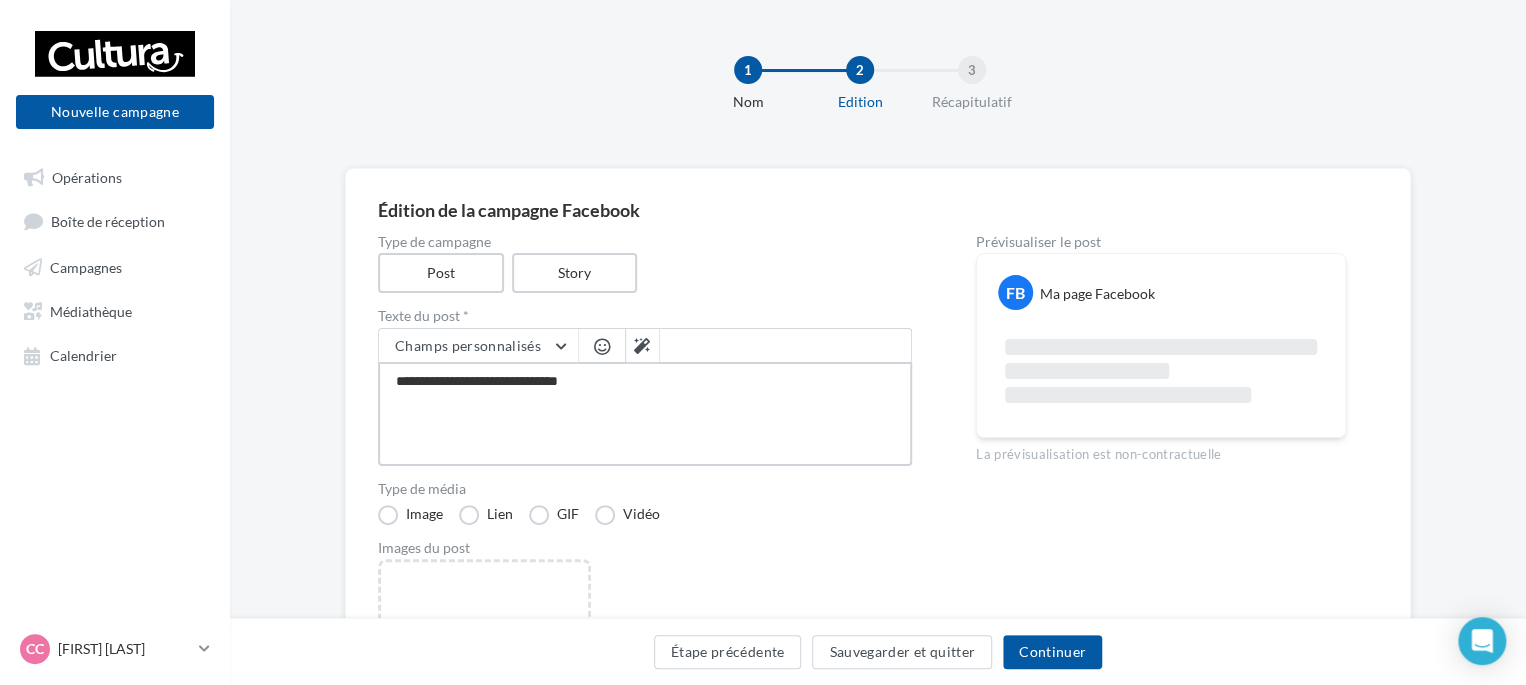 type on "**********" 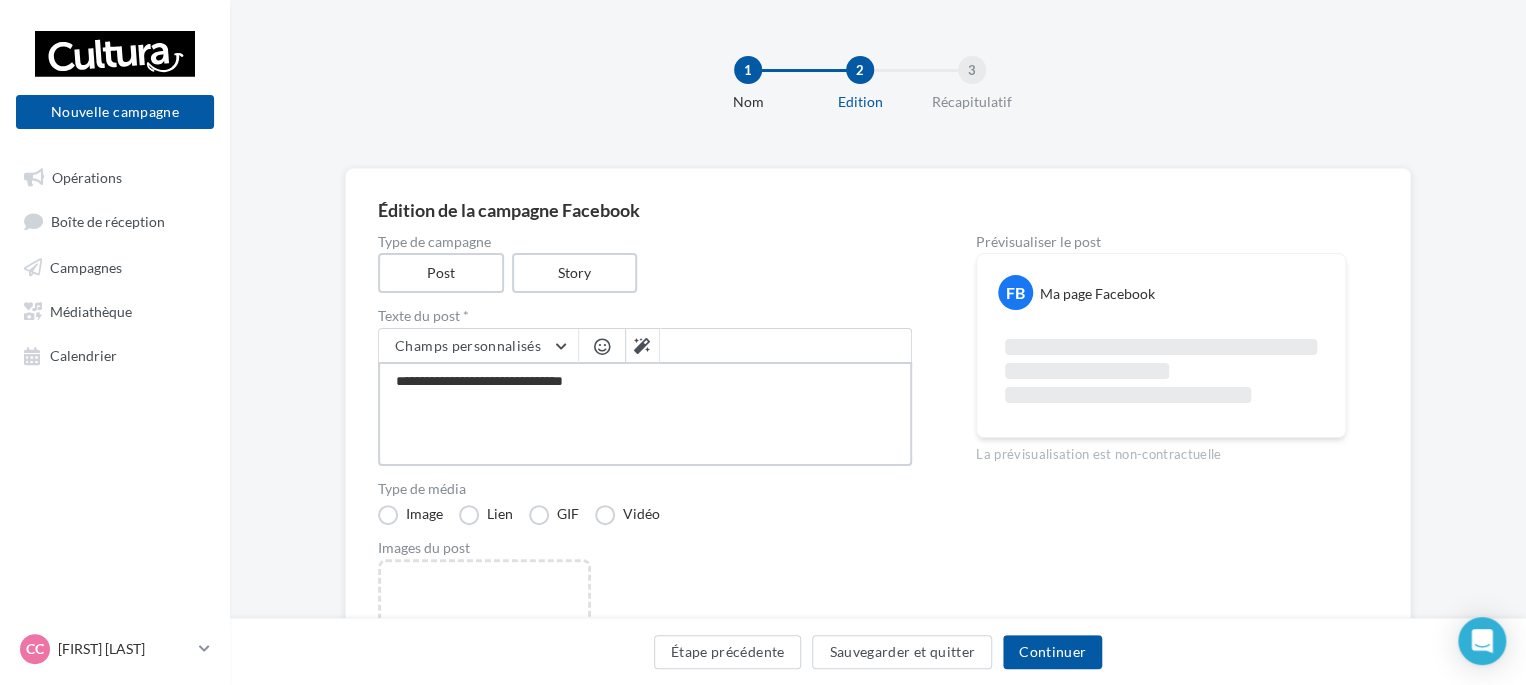 type on "**********" 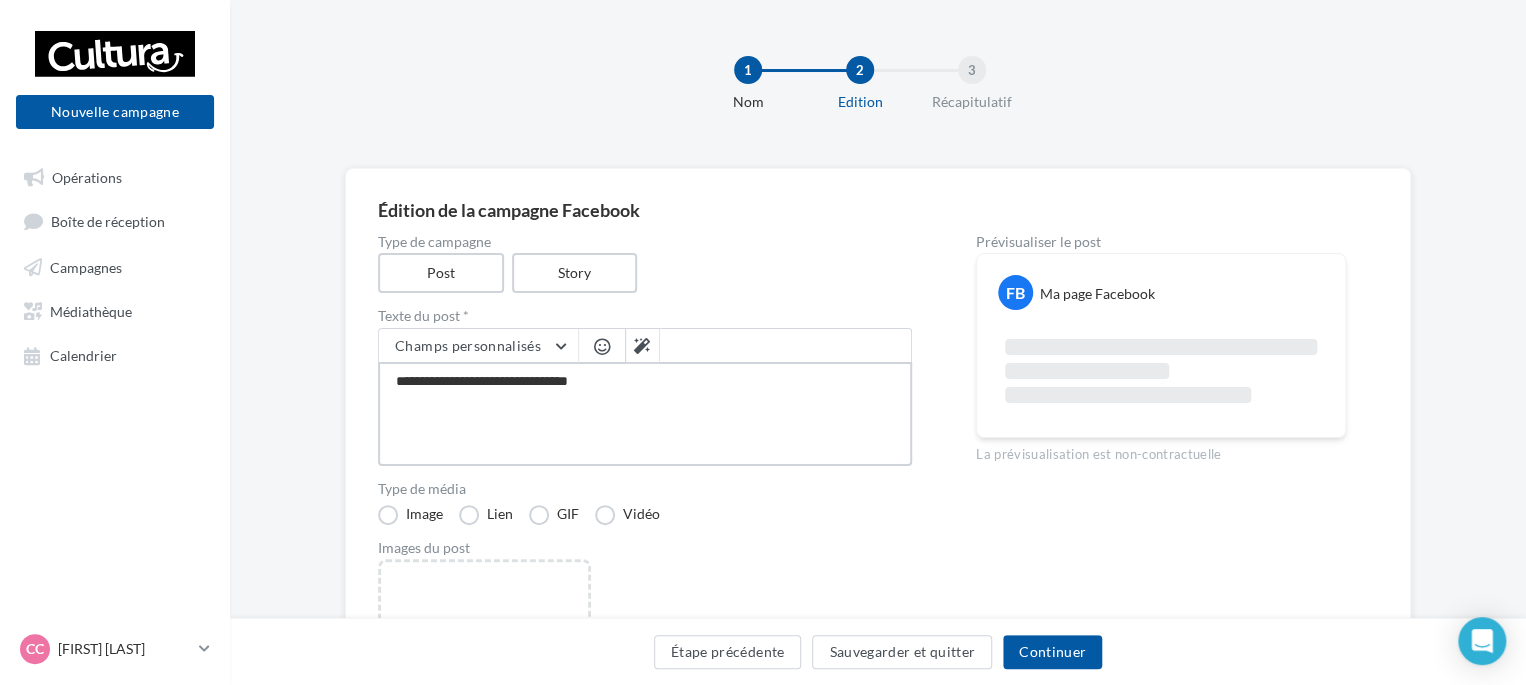 type on "**********" 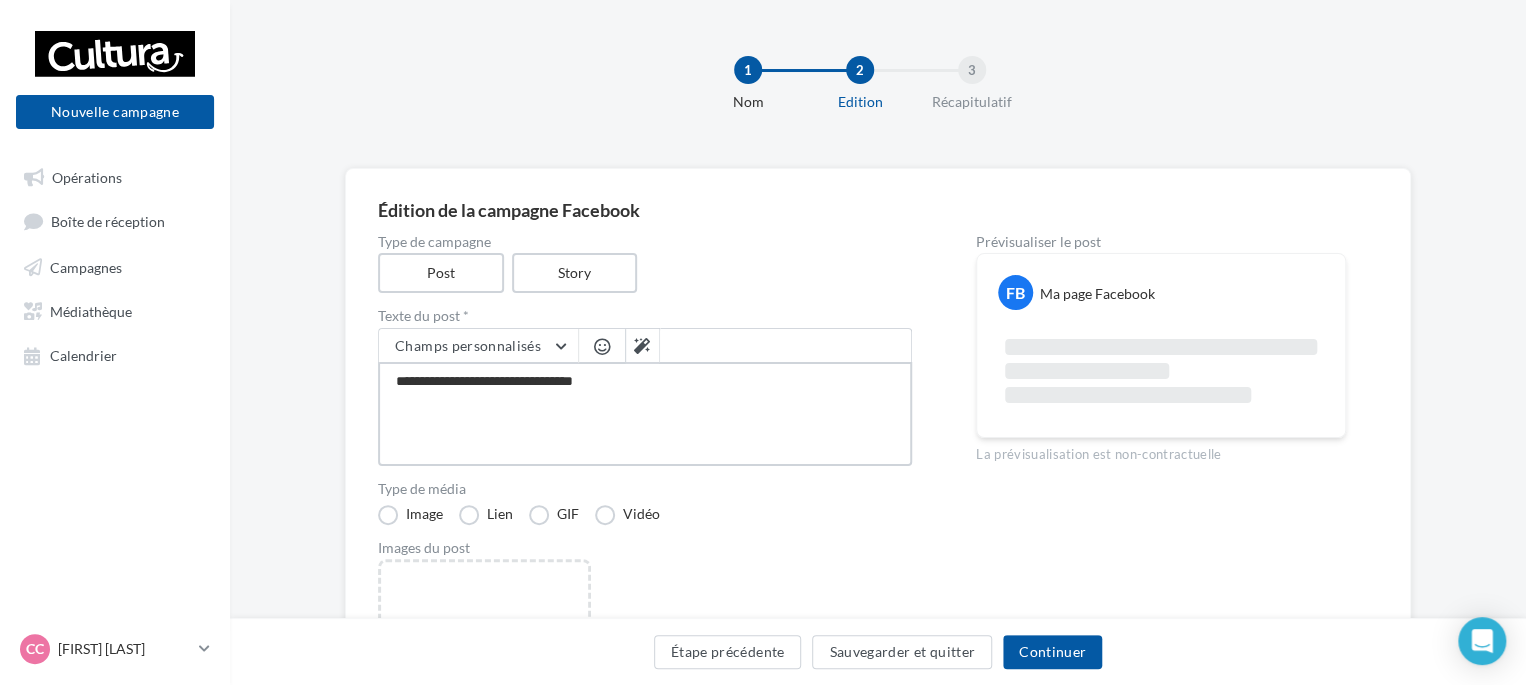 type on "**********" 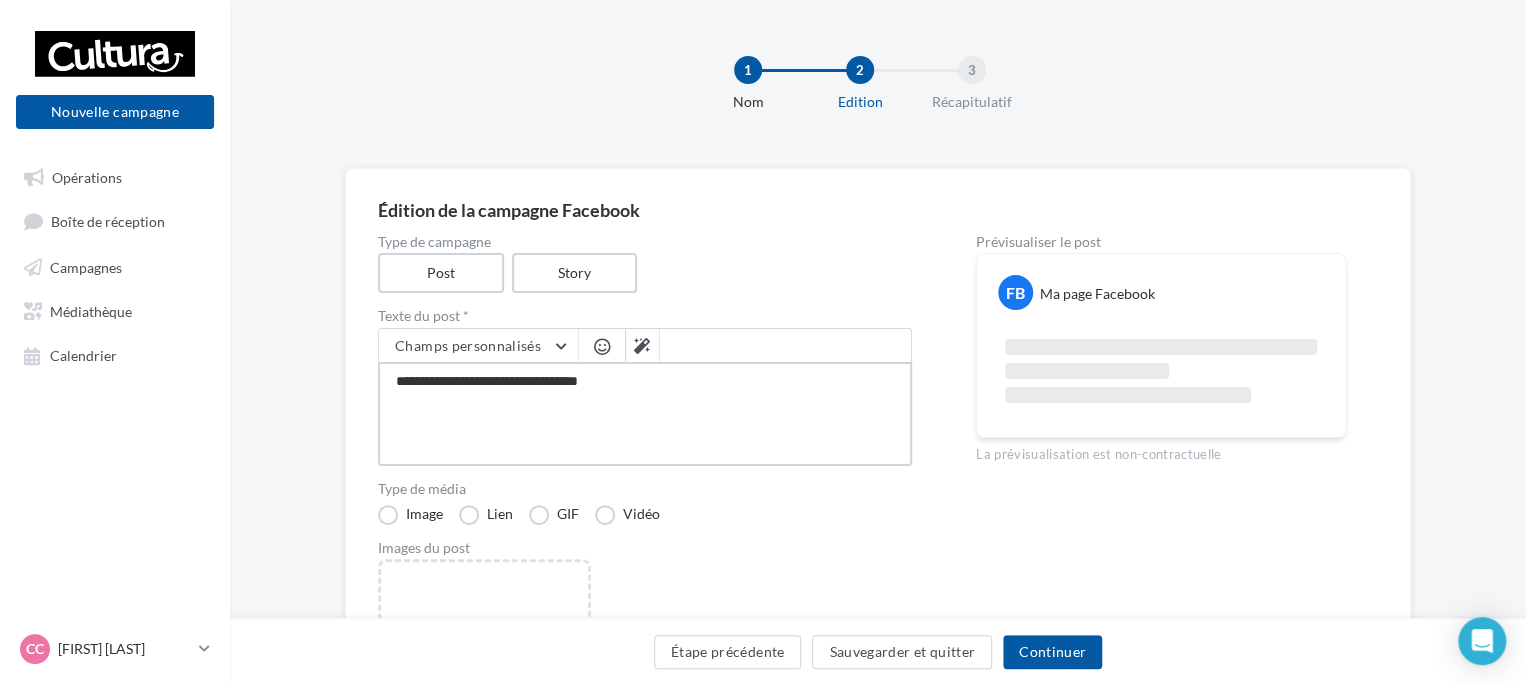 type on "**********" 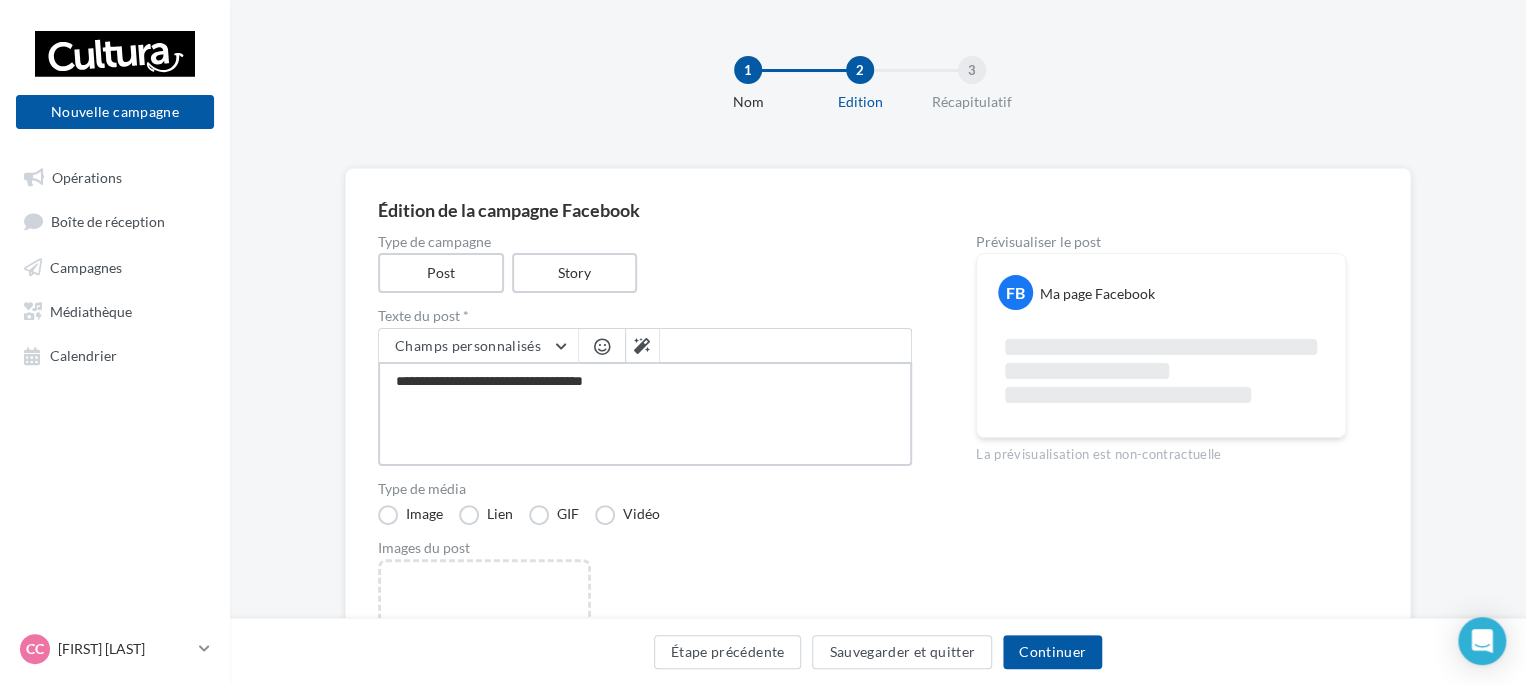 type on "**********" 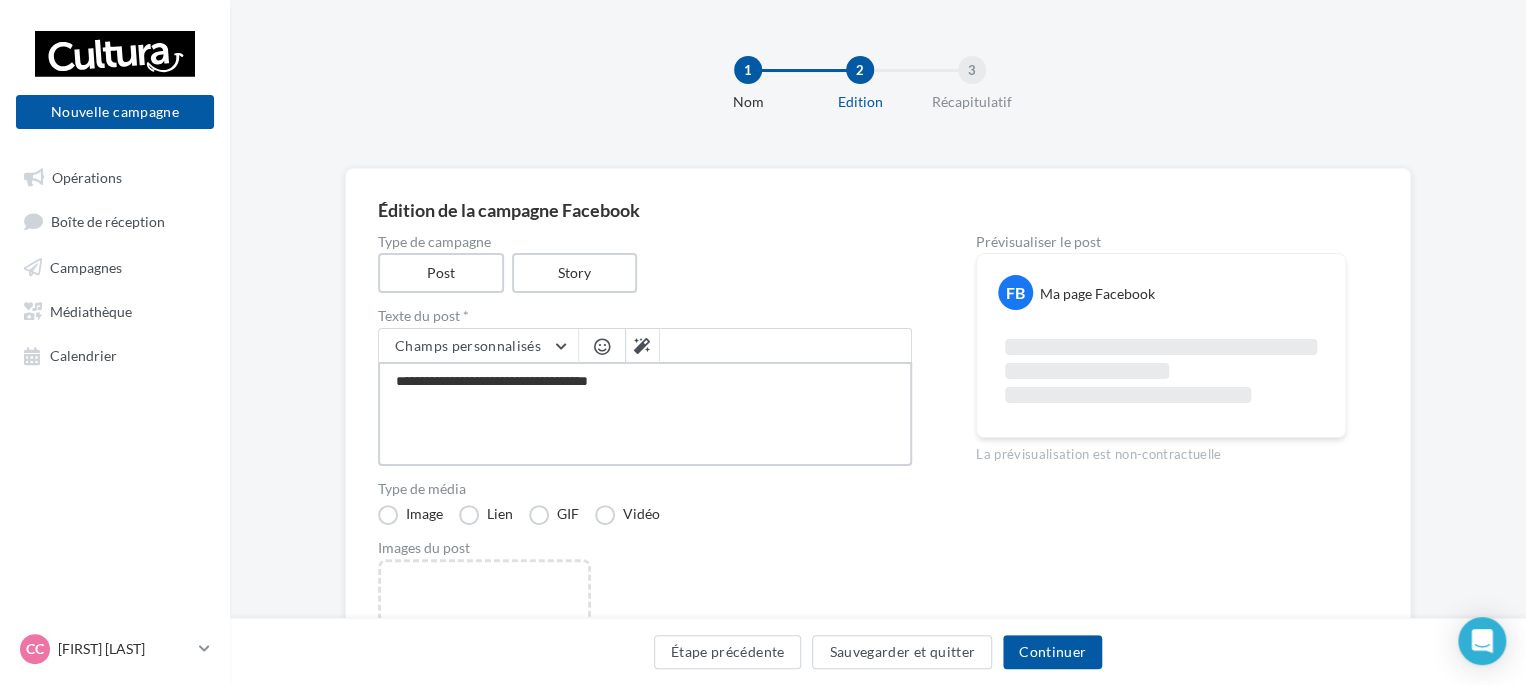 type on "**********" 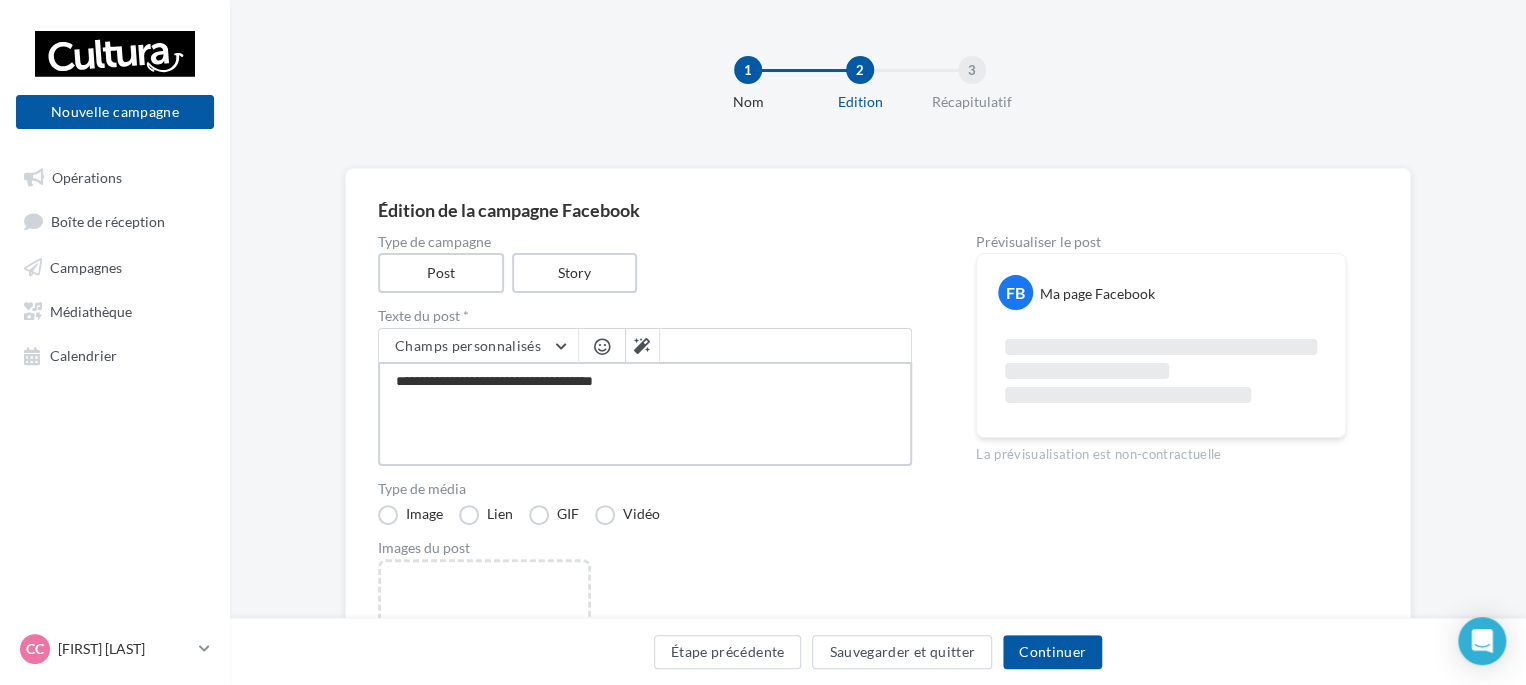 type on "**********" 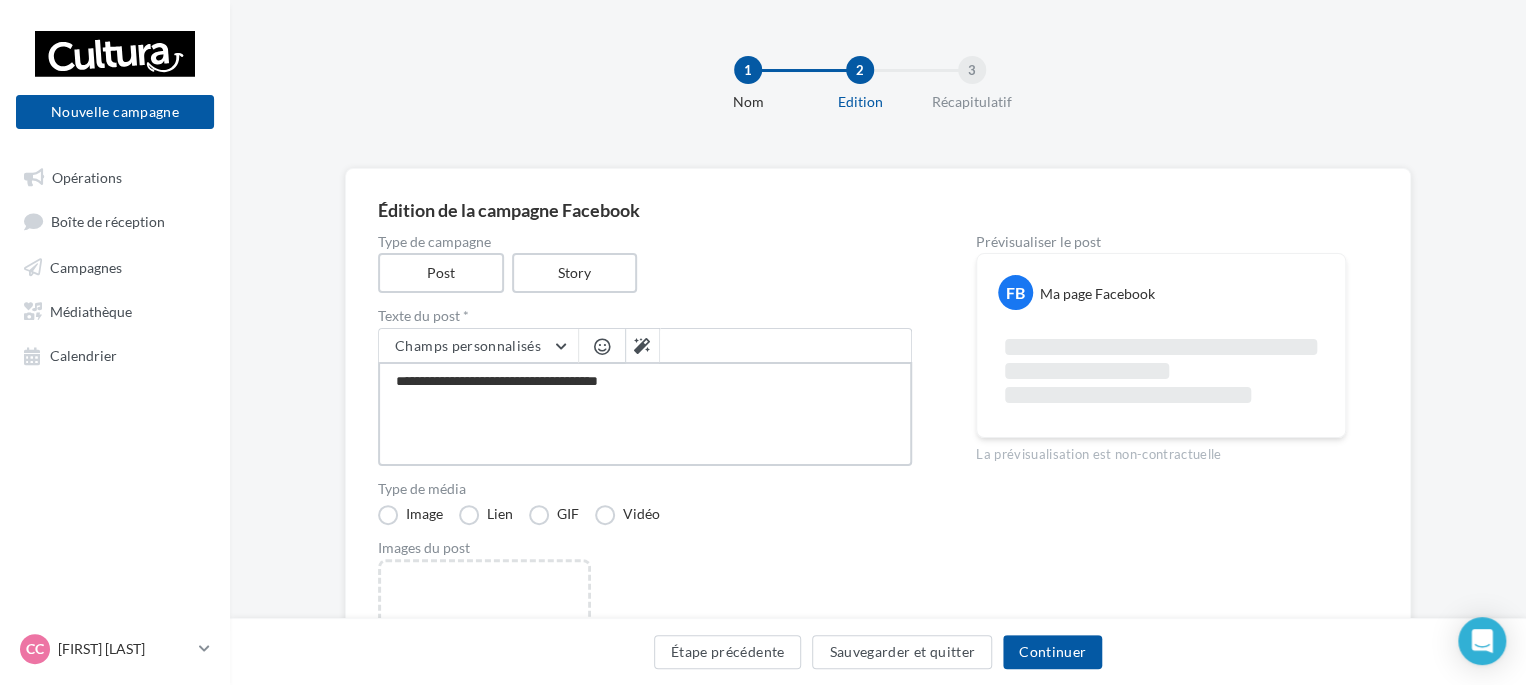 type on "**********" 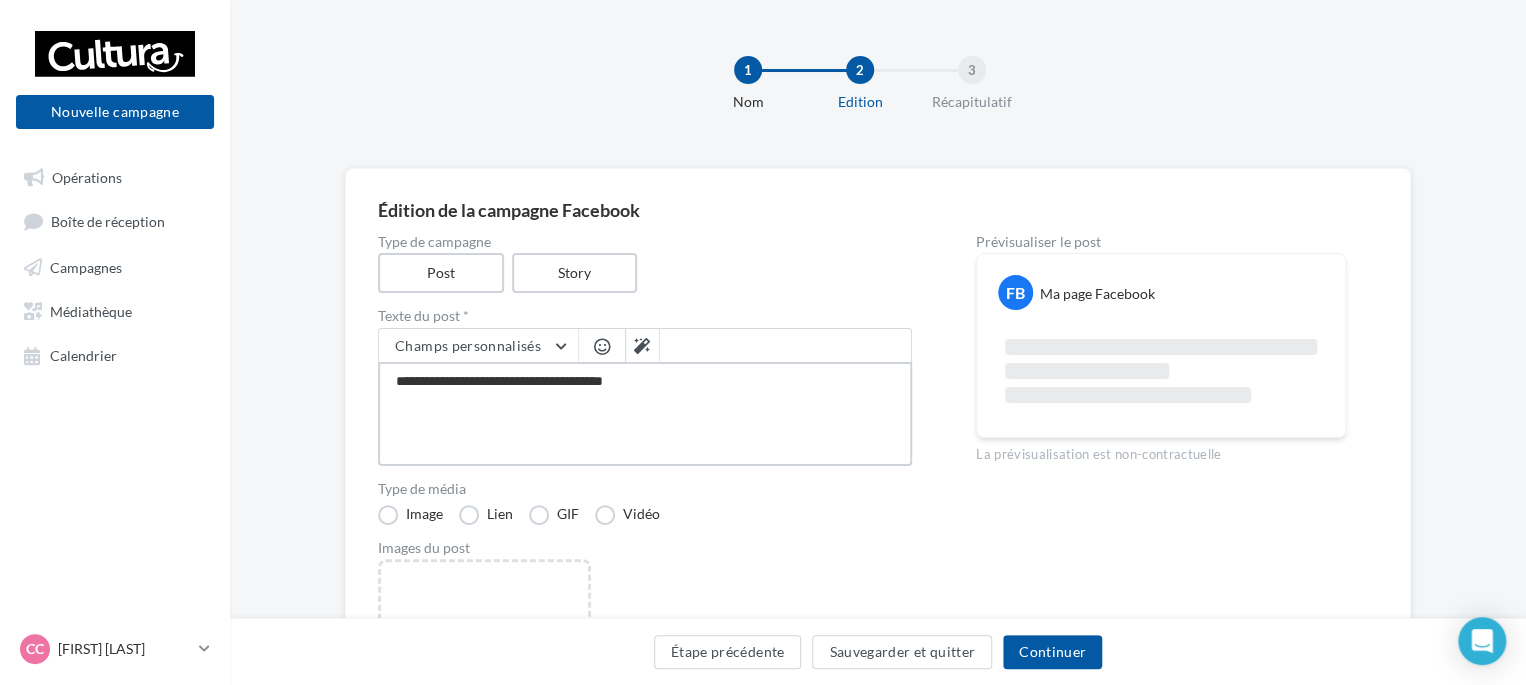type on "**********" 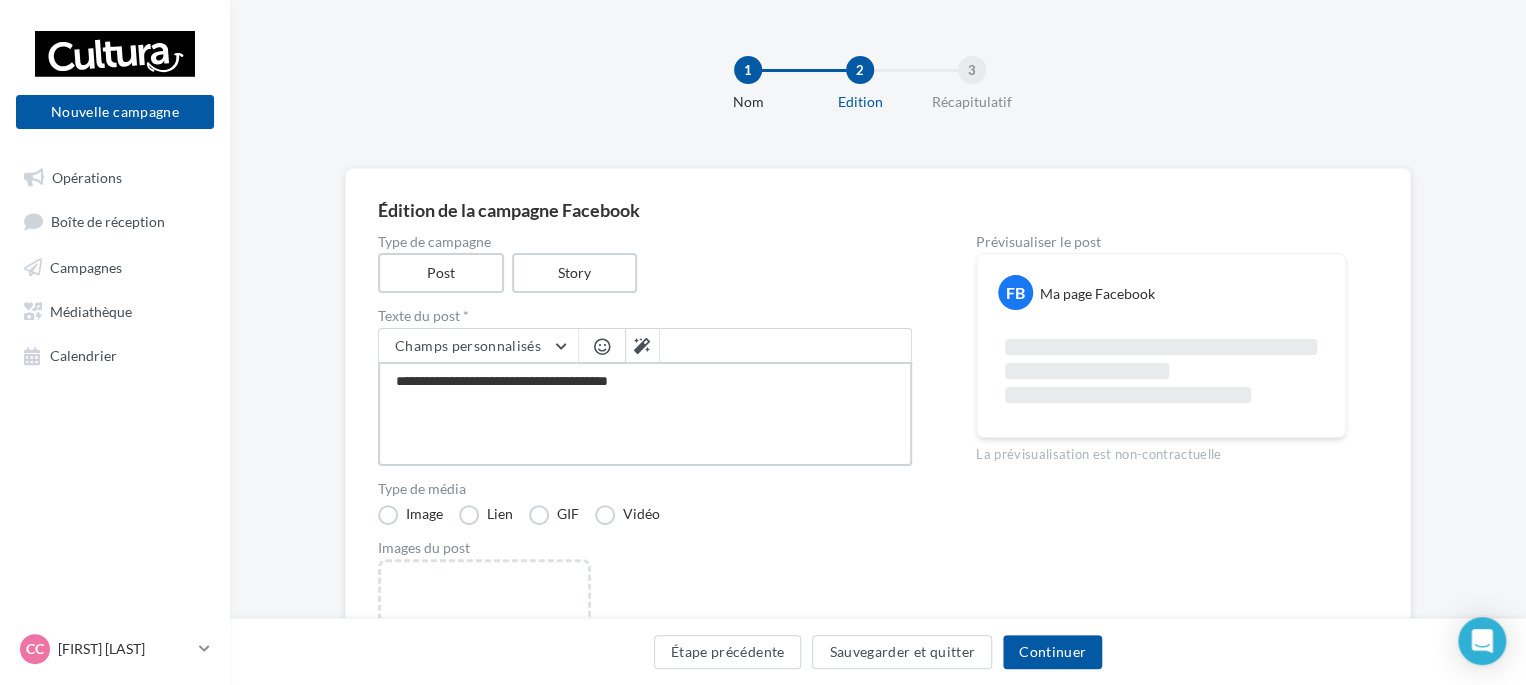 type on "**********" 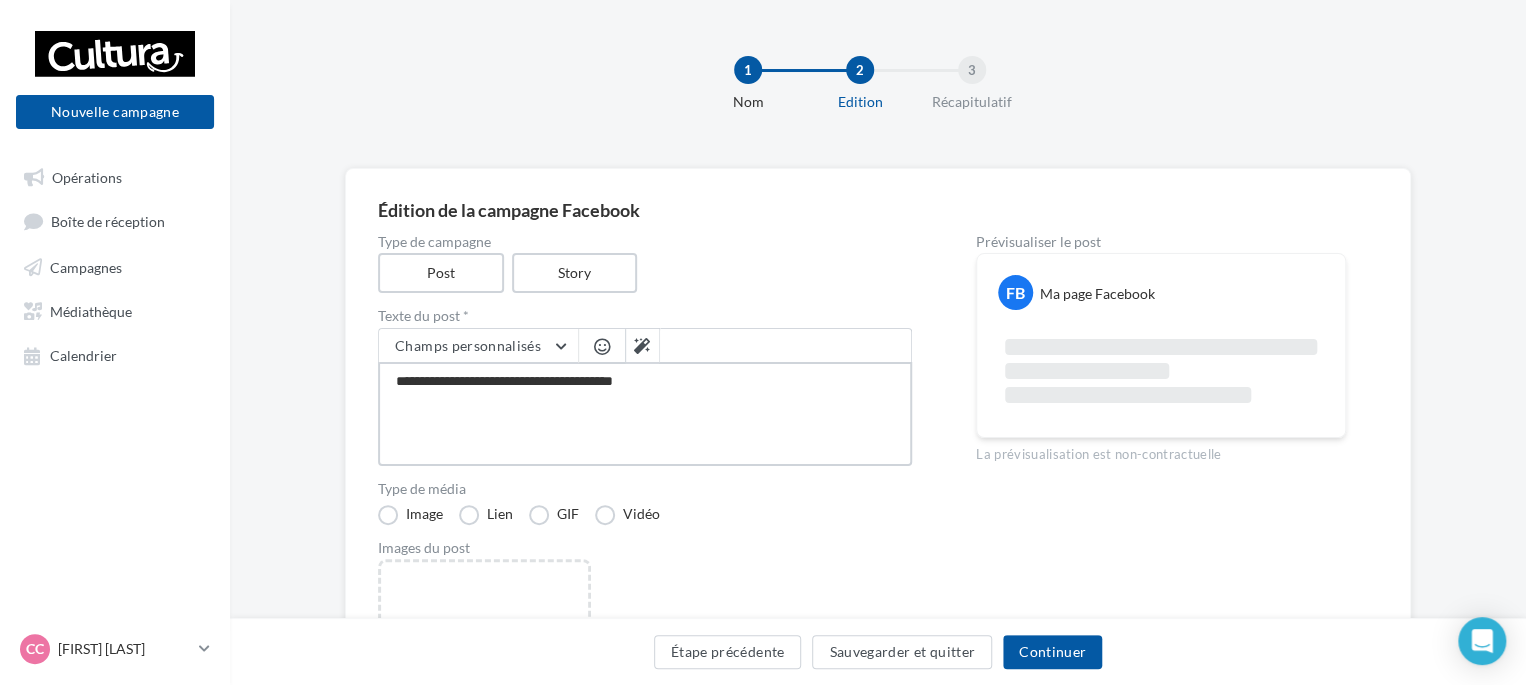 type on "**********" 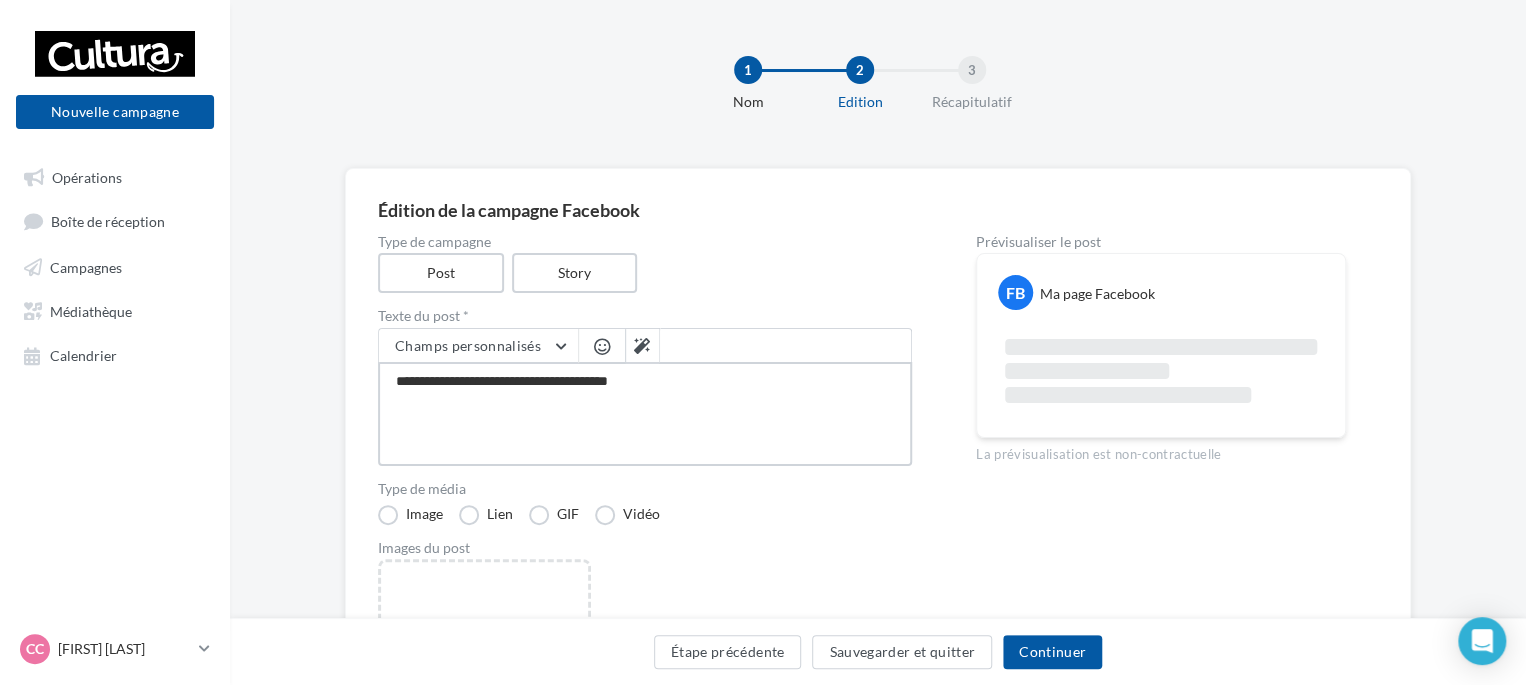 type on "**********" 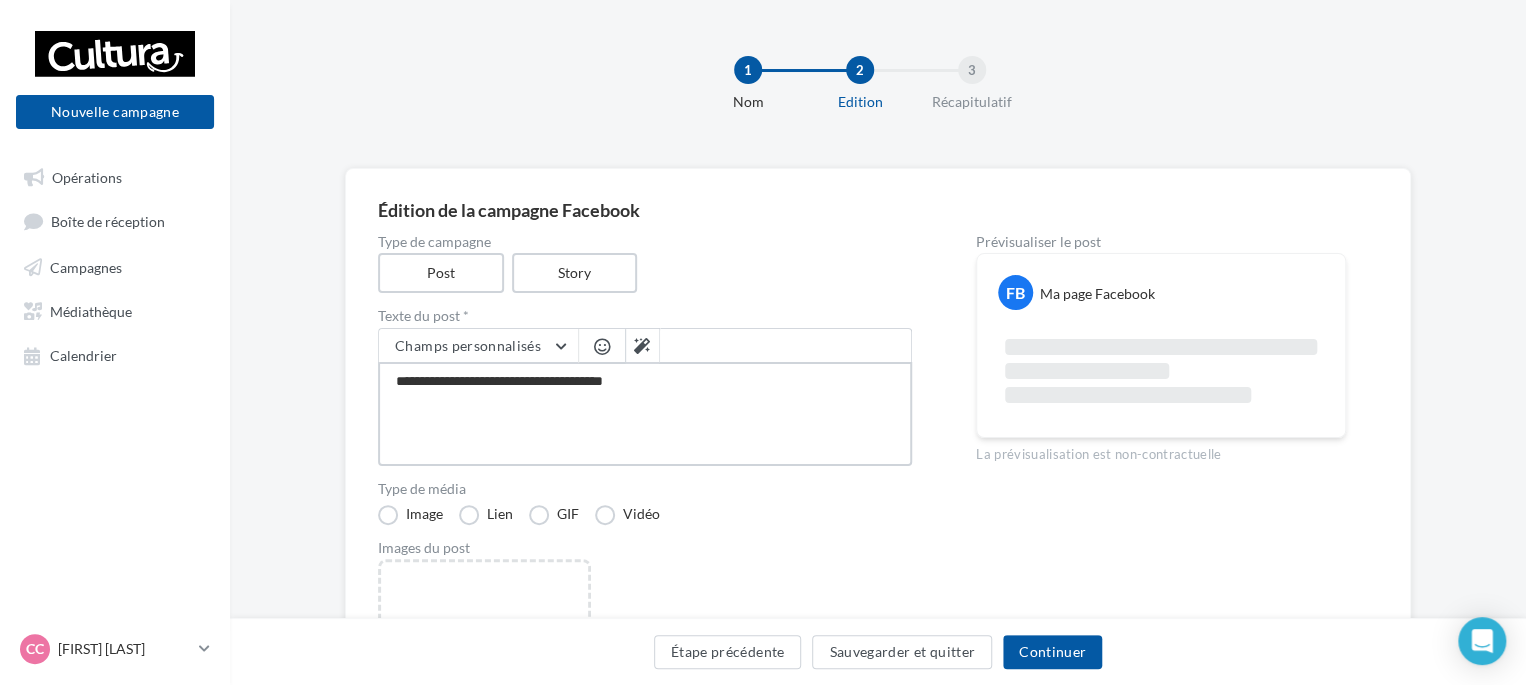 type on "**********" 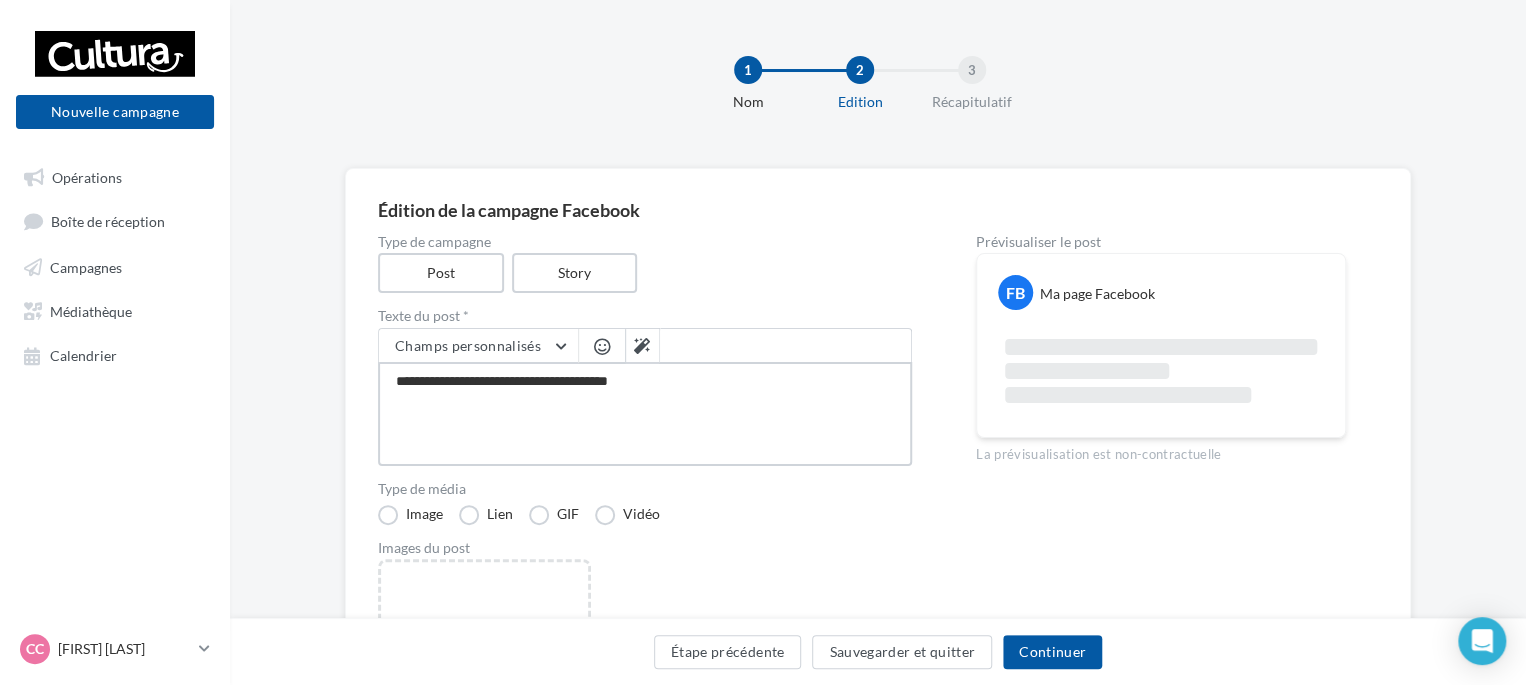 type on "**********" 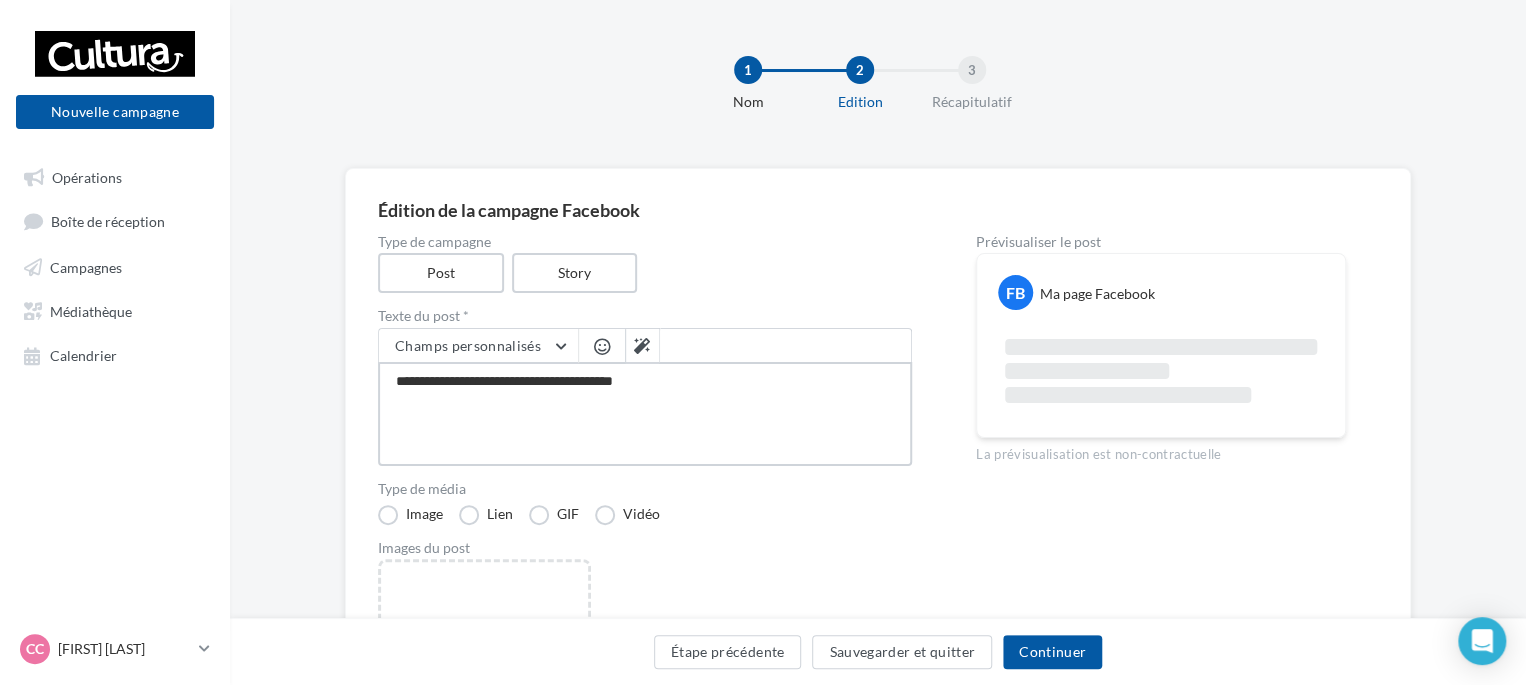 type on "**********" 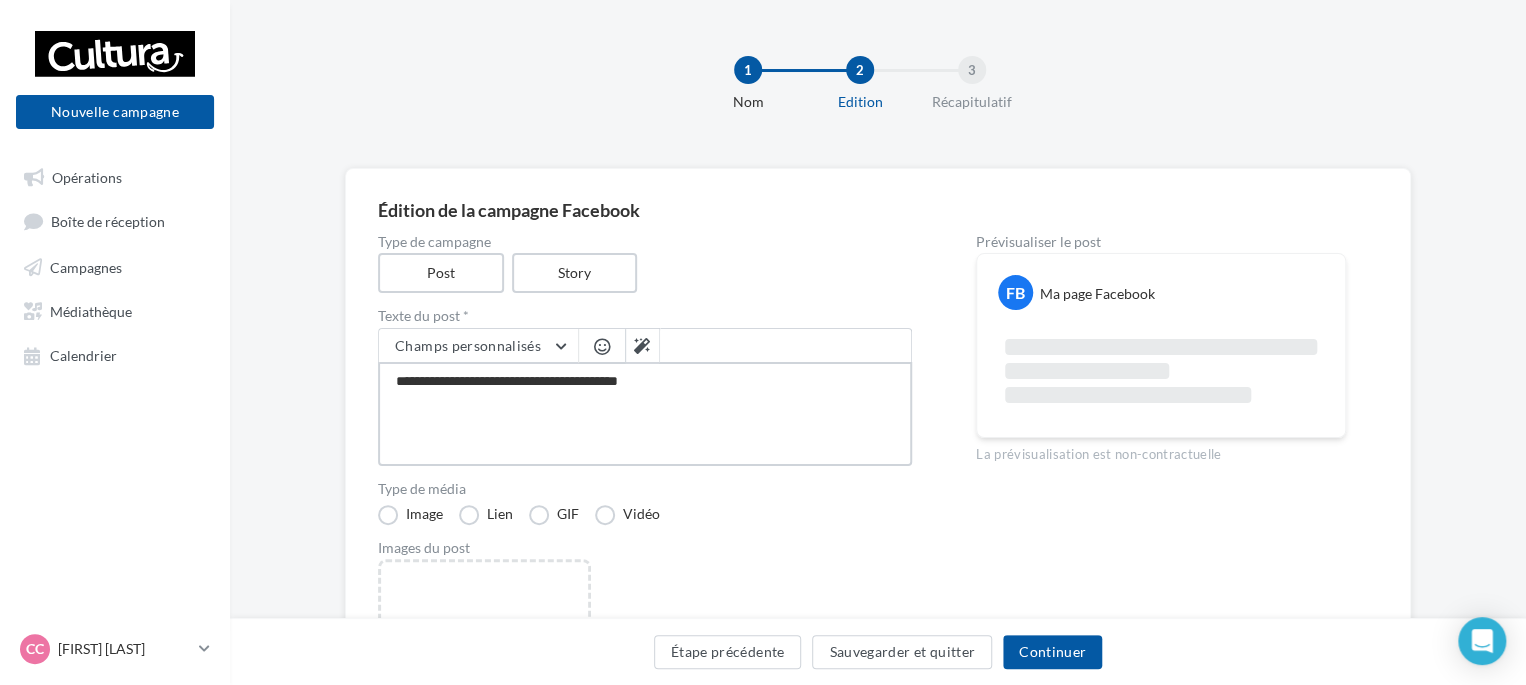 type on "**********" 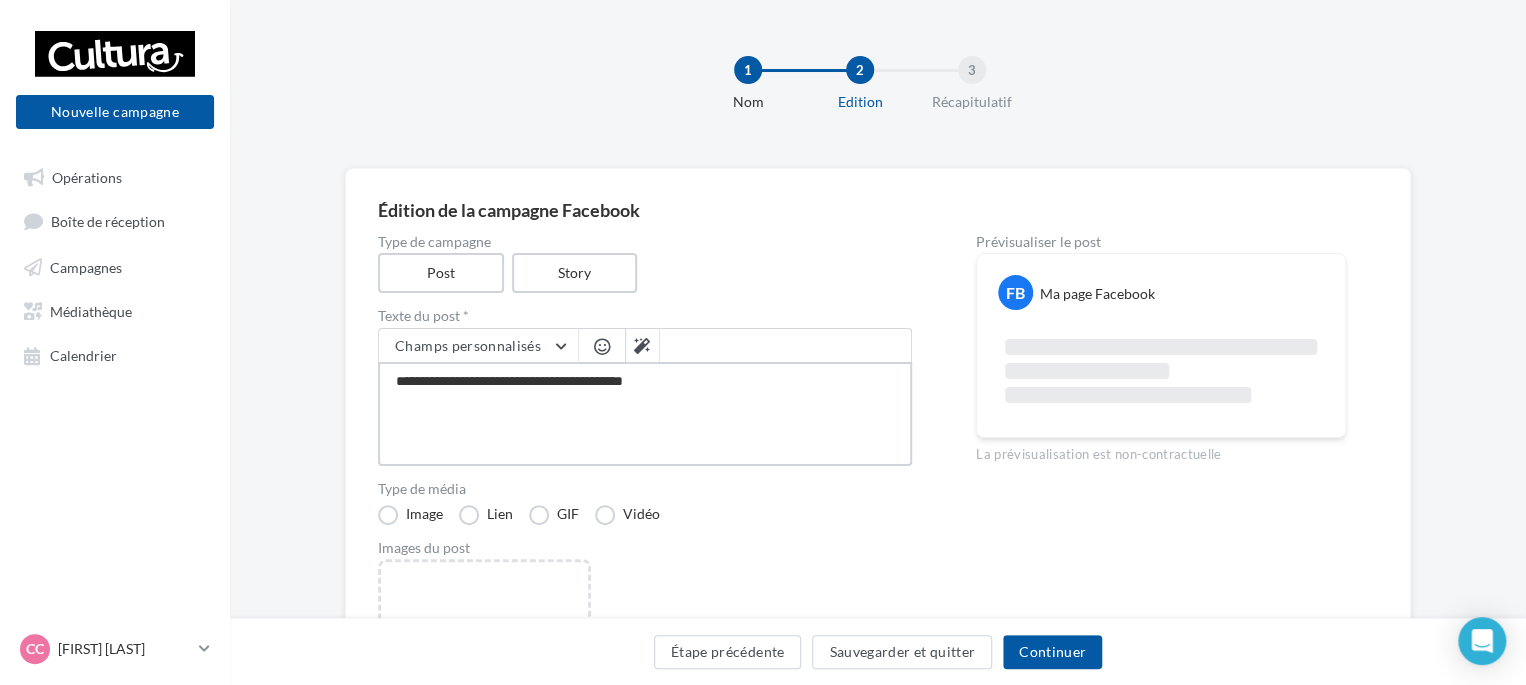 type on "**********" 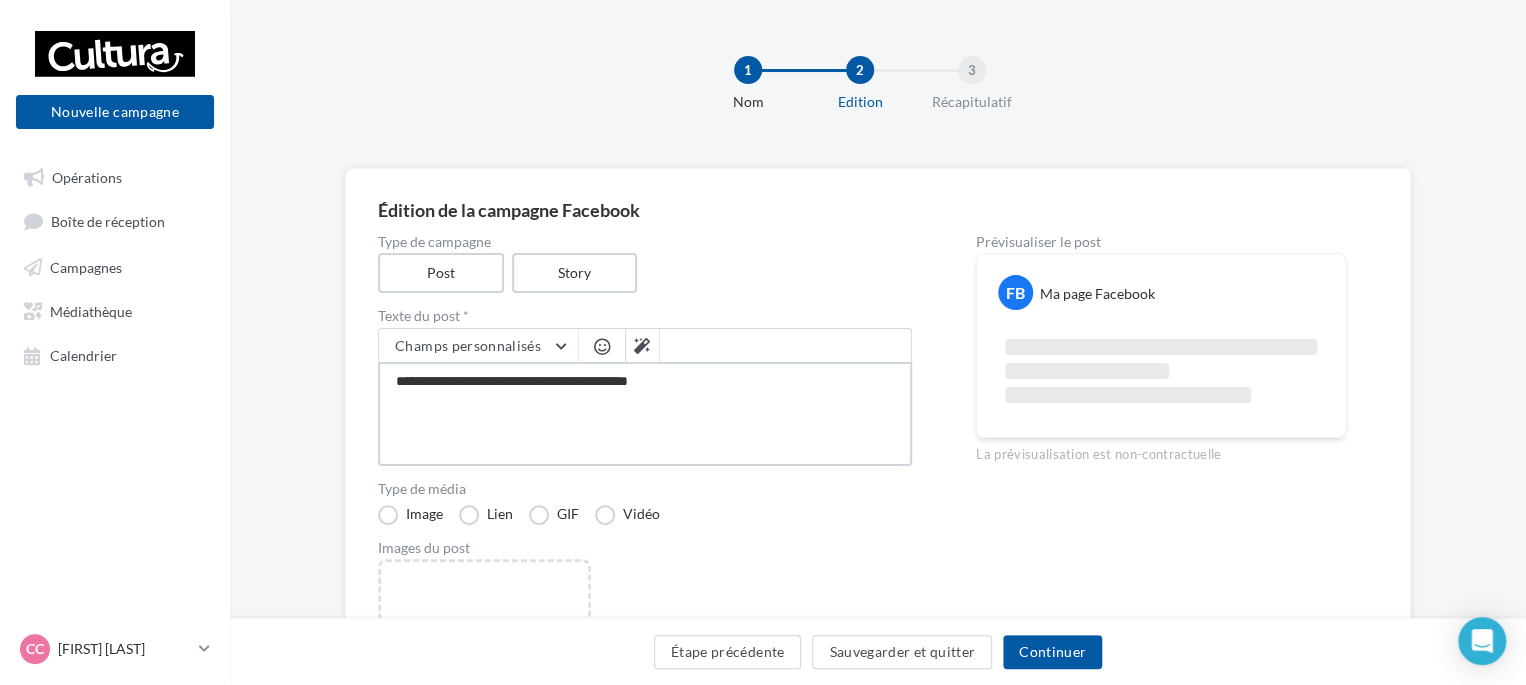 type on "**********" 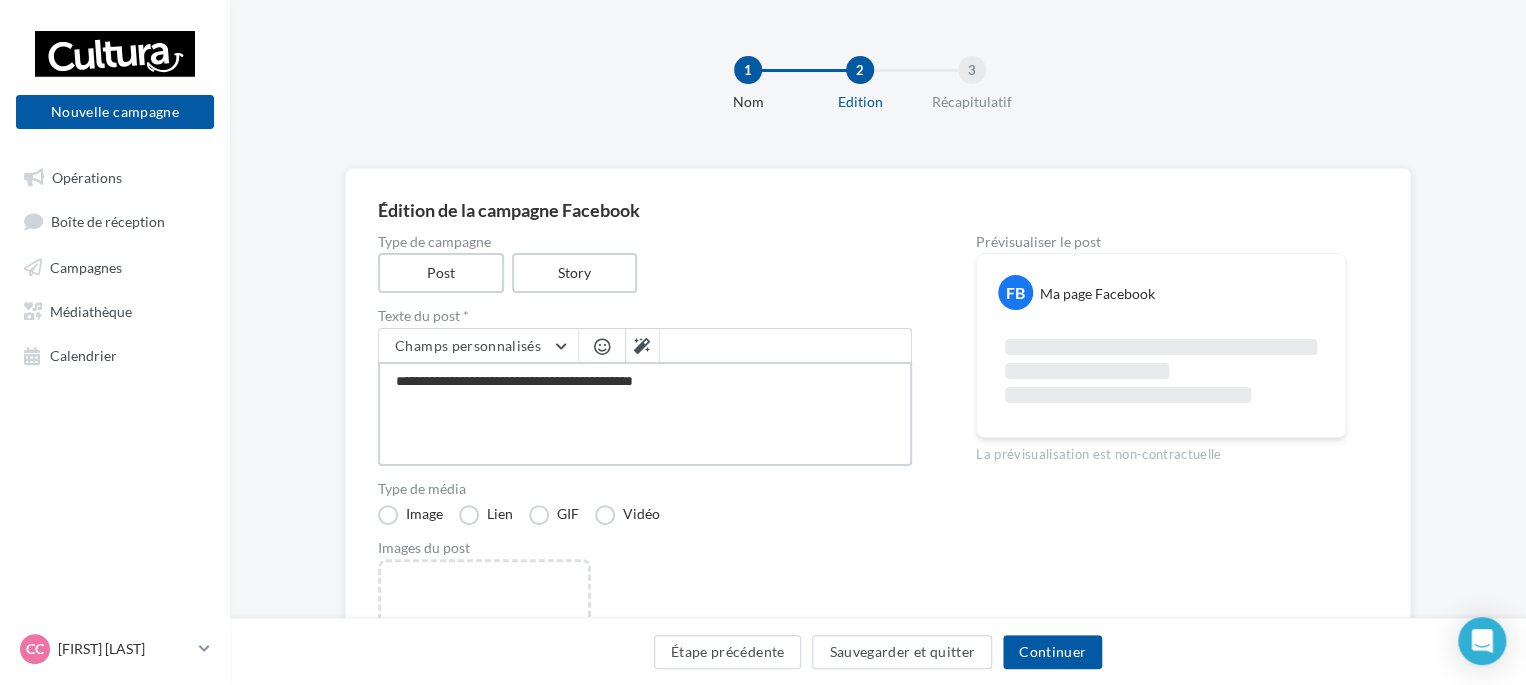 type on "**********" 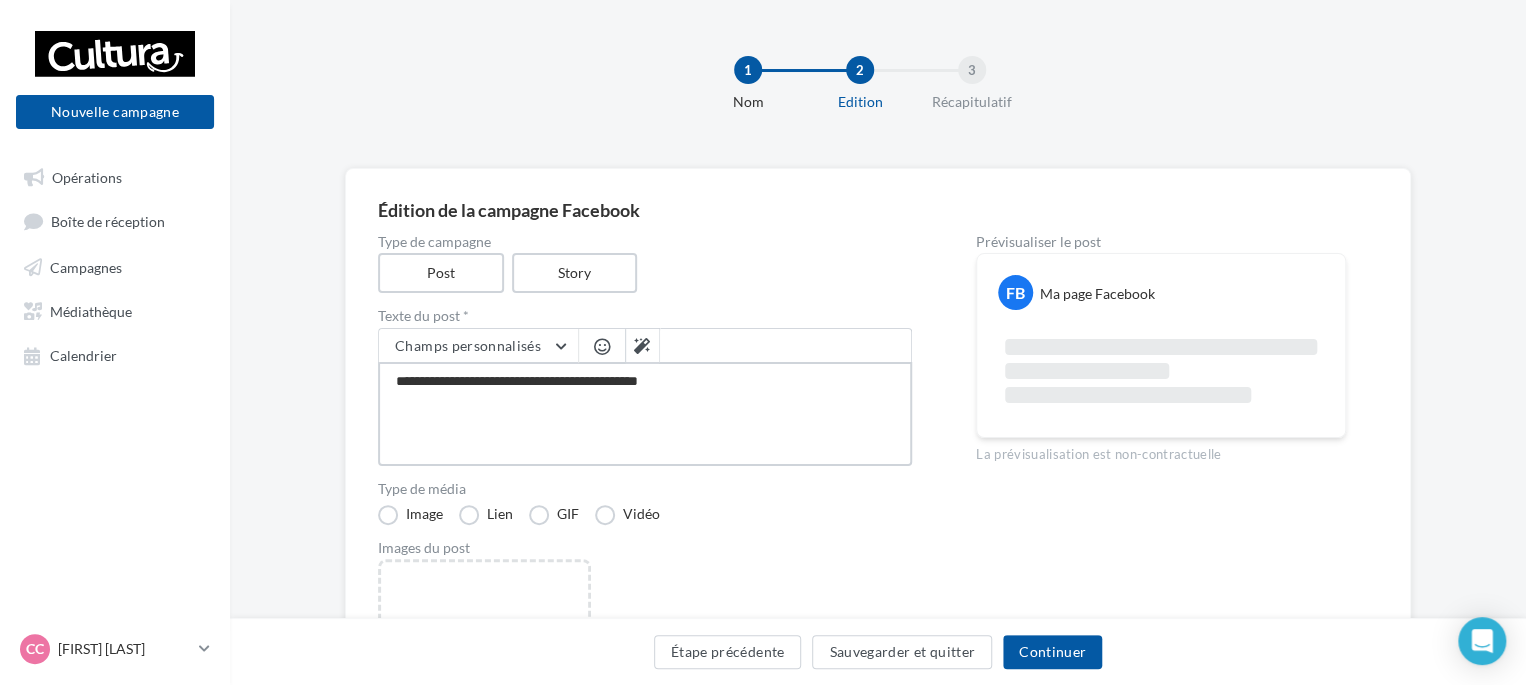 type on "**********" 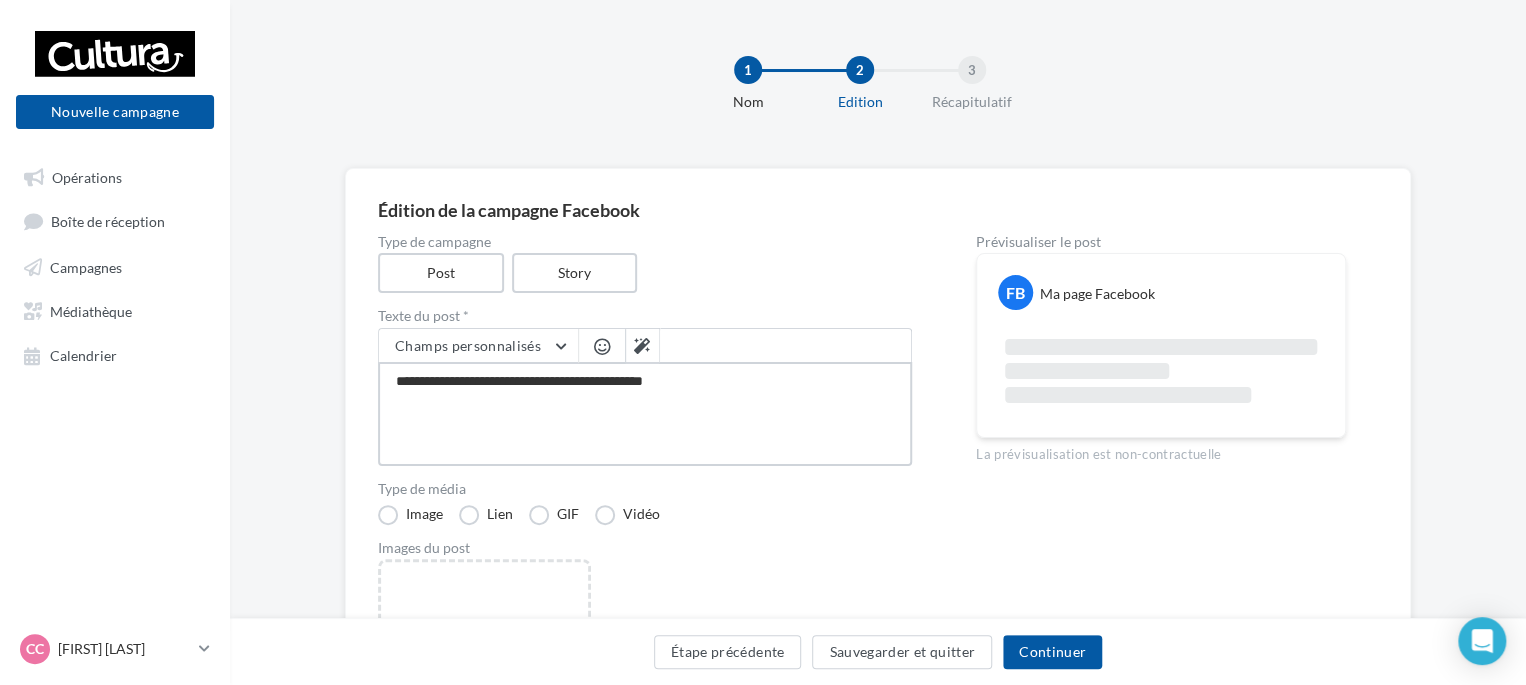 type on "**********" 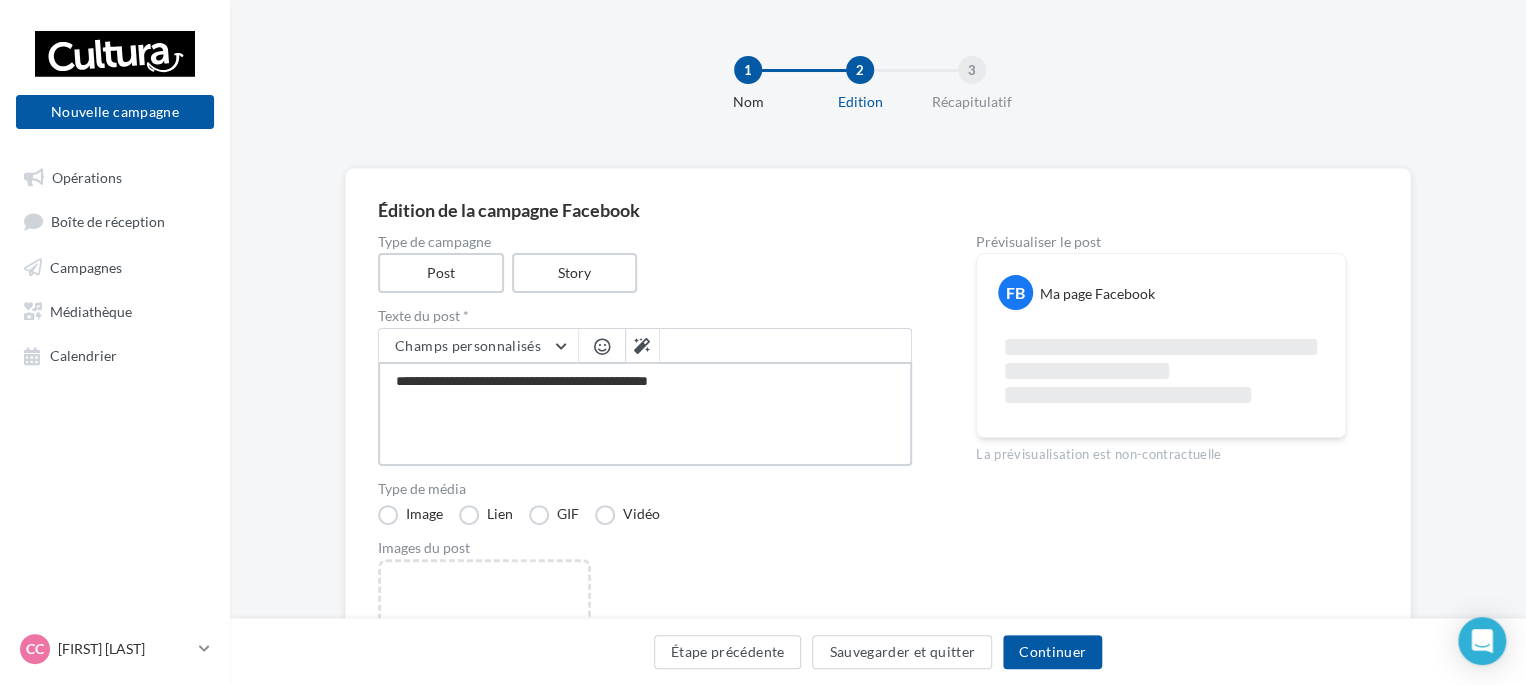 type on "**********" 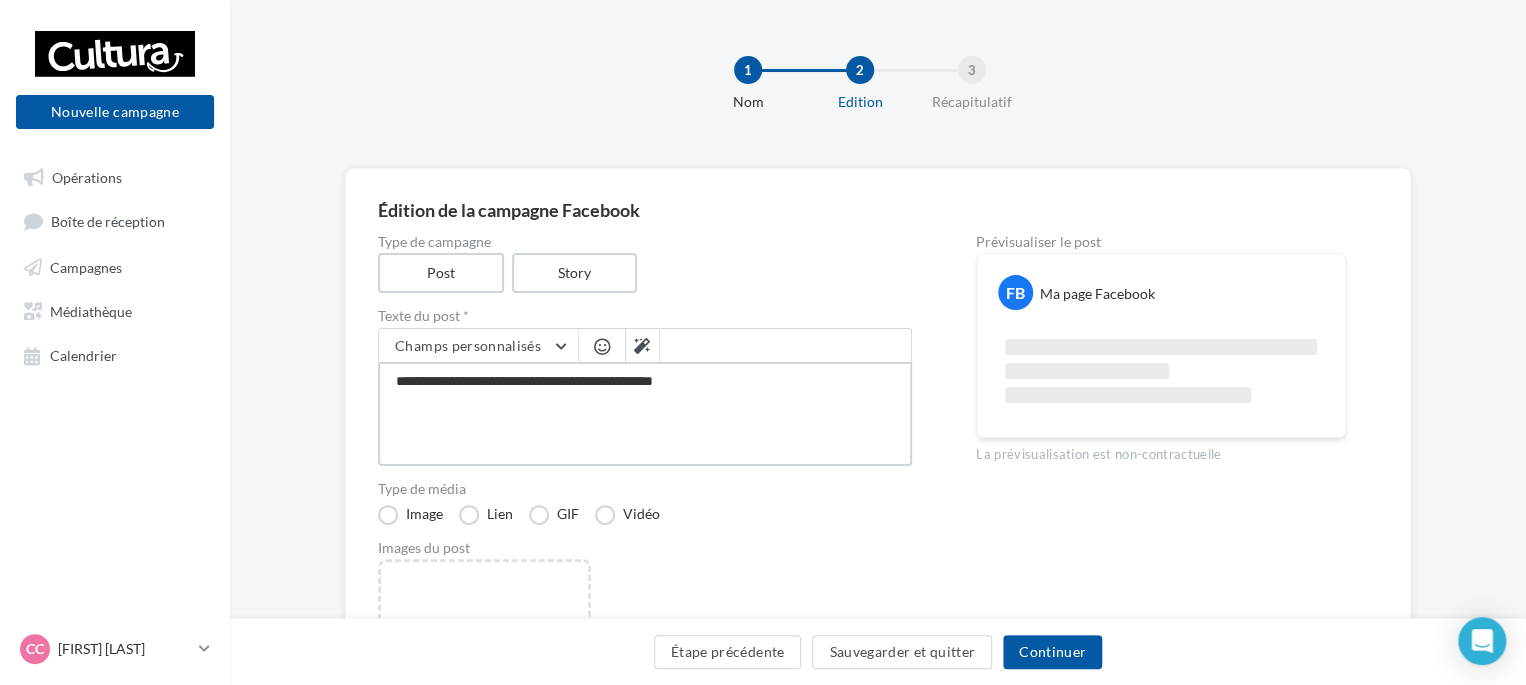 type on "**********" 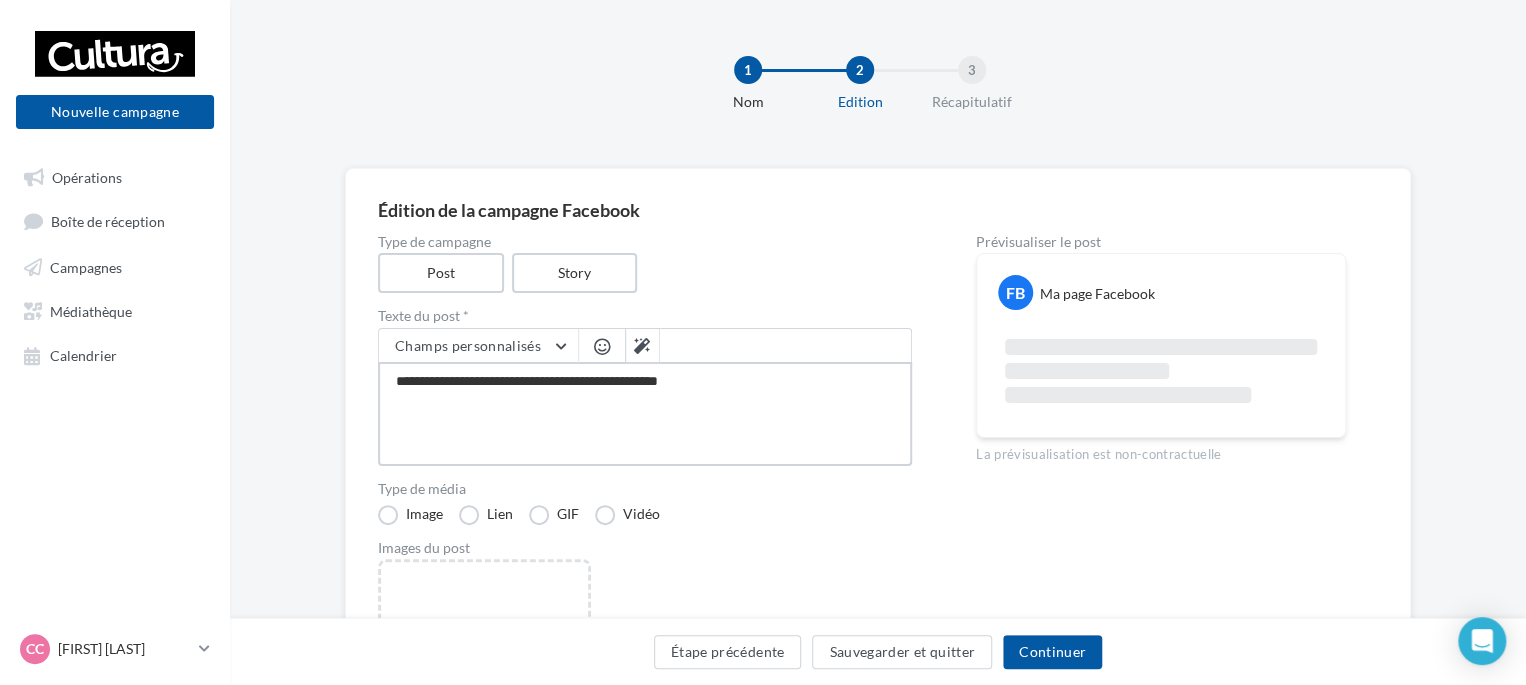 type on "**********" 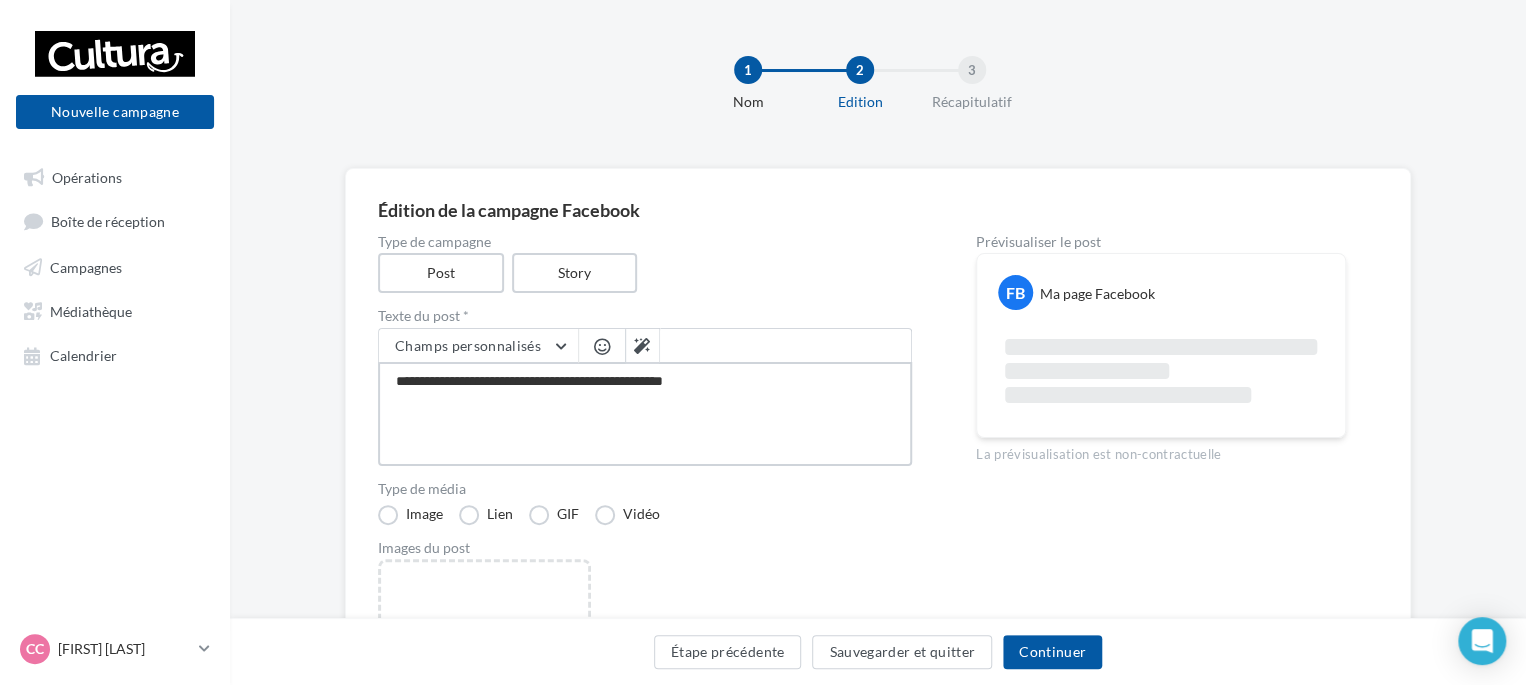type on "**********" 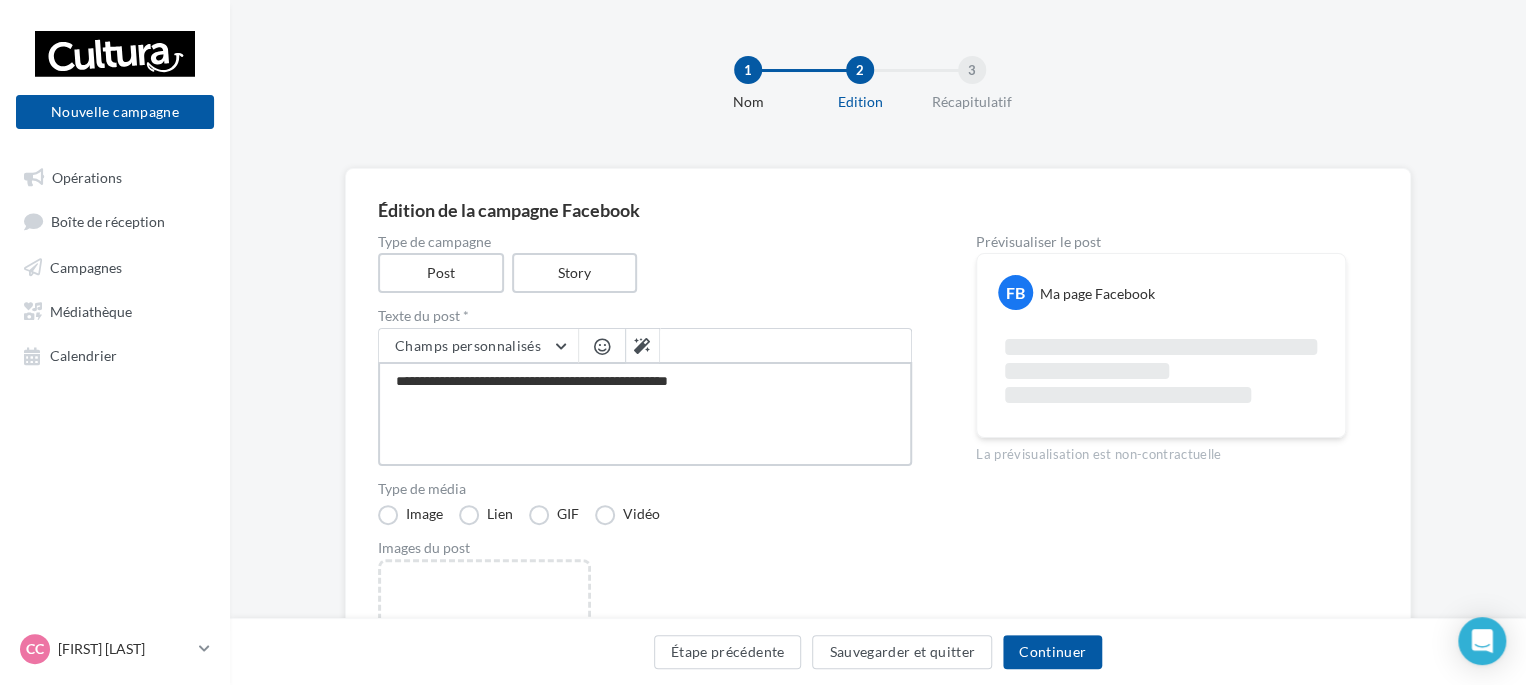 type on "**********" 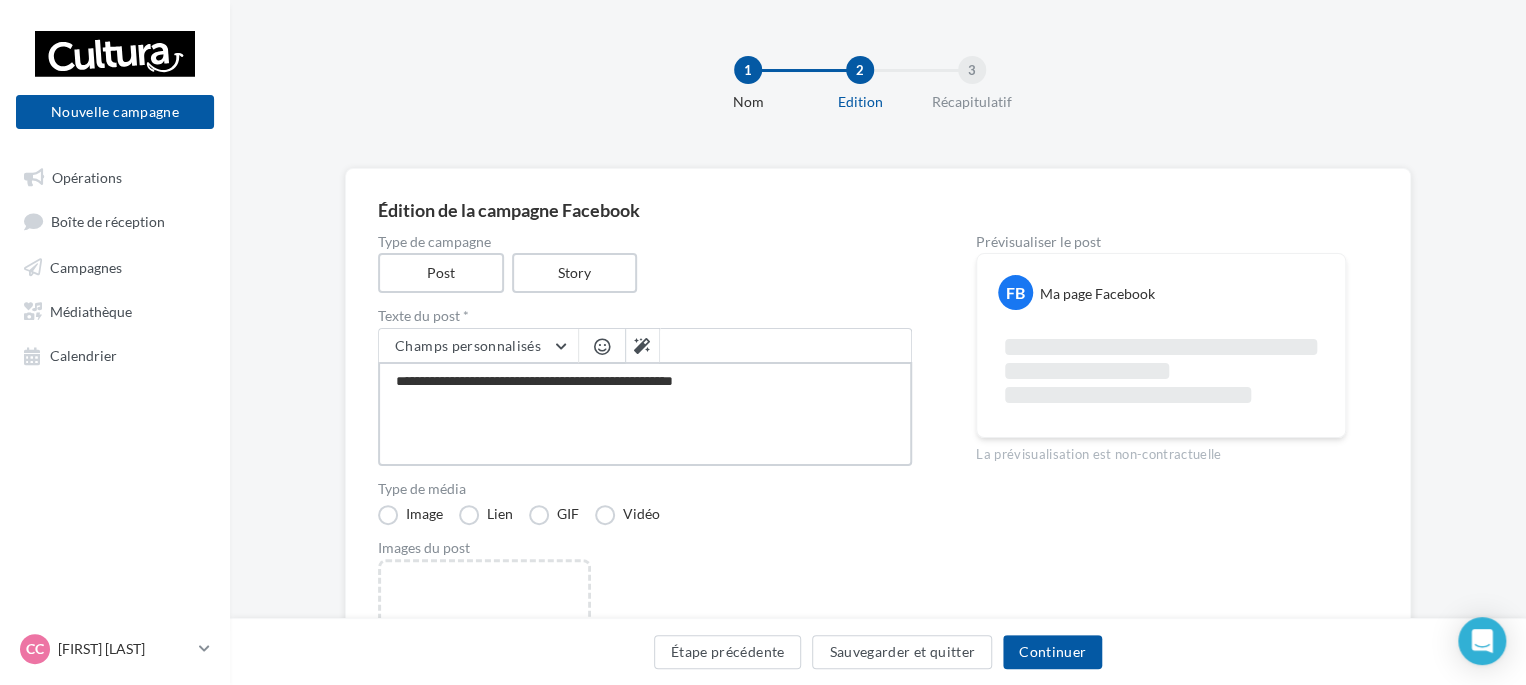 type on "**********" 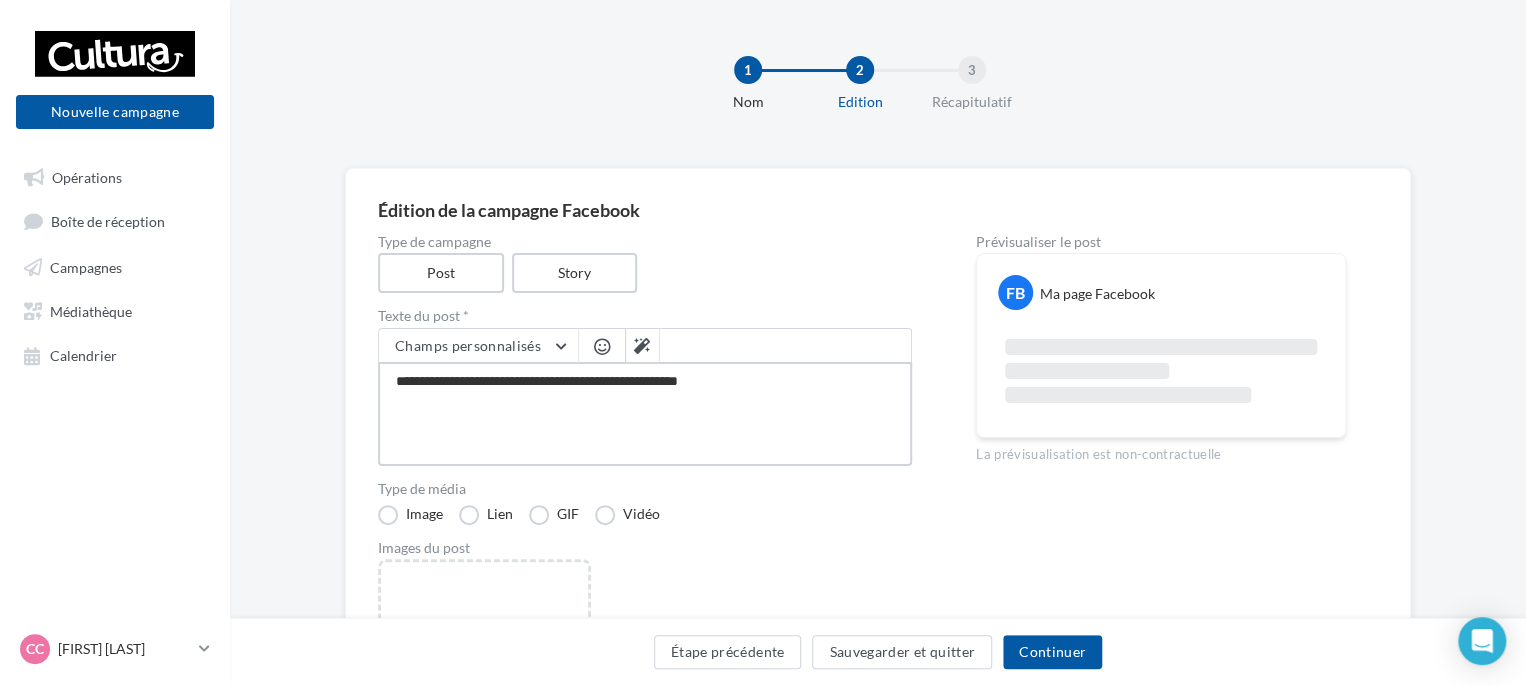 type on "**********" 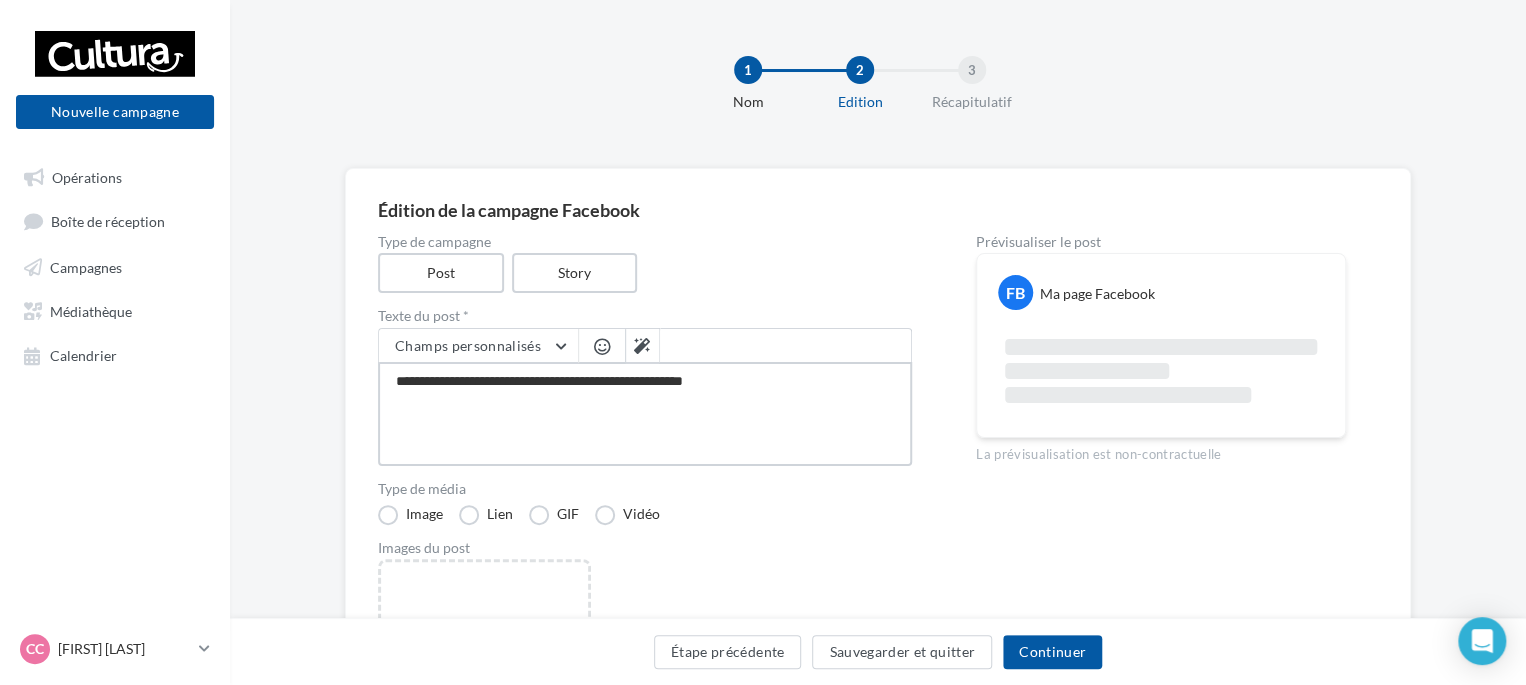 type on "**********" 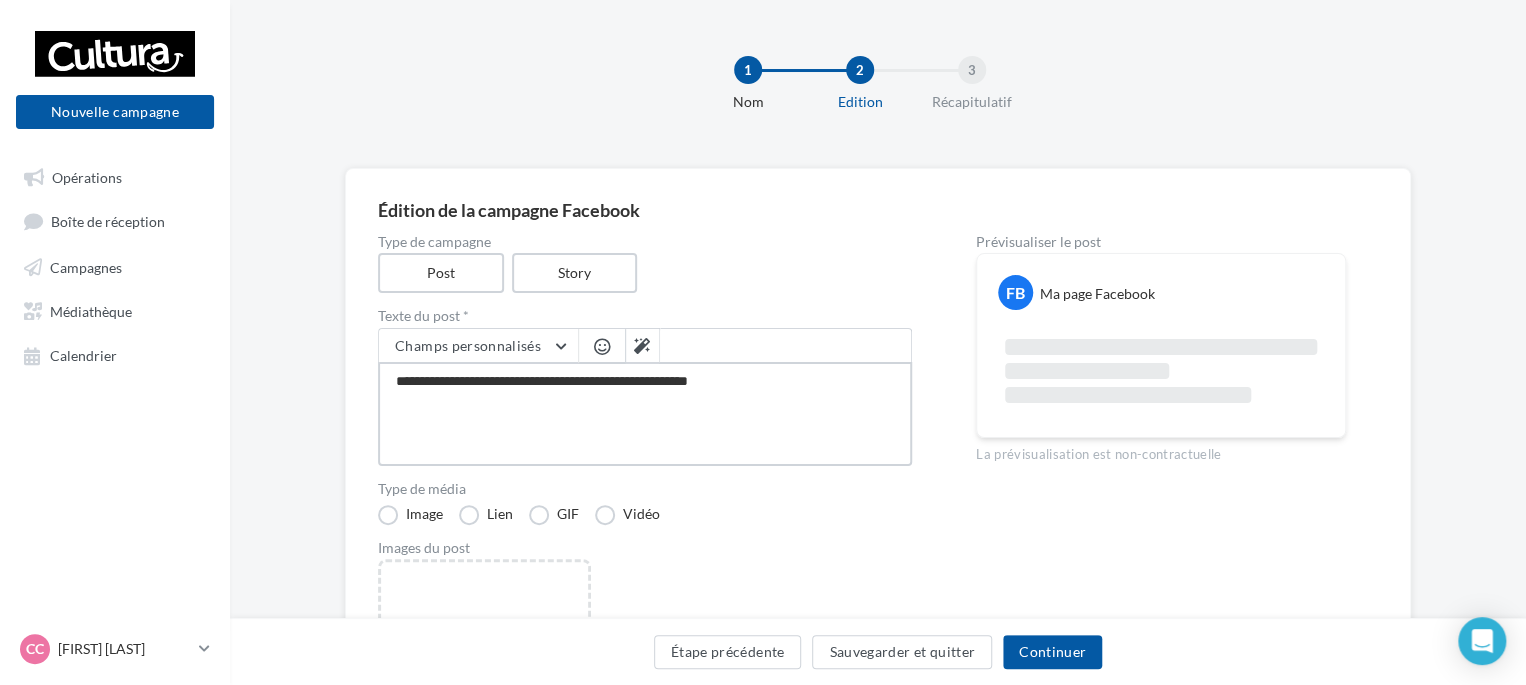 type on "**********" 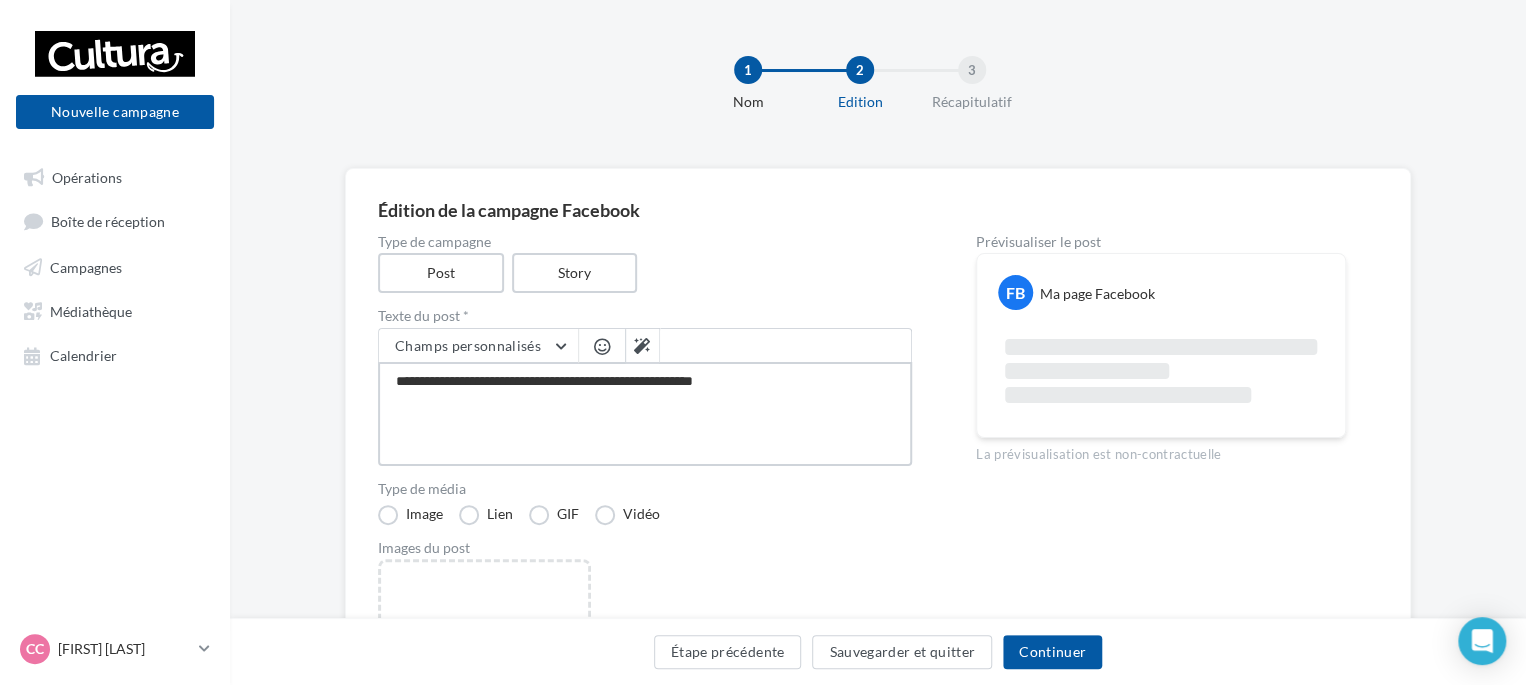 type on "**********" 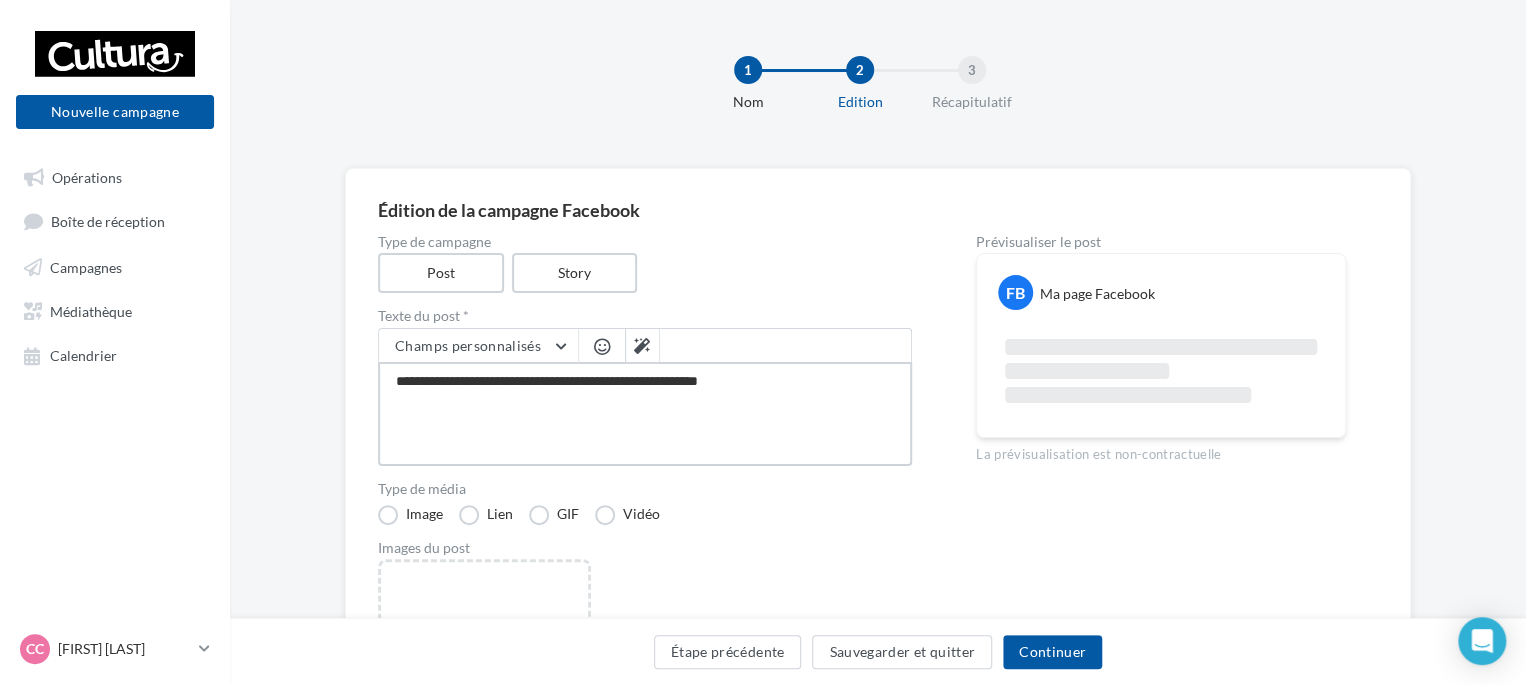 type on "**********" 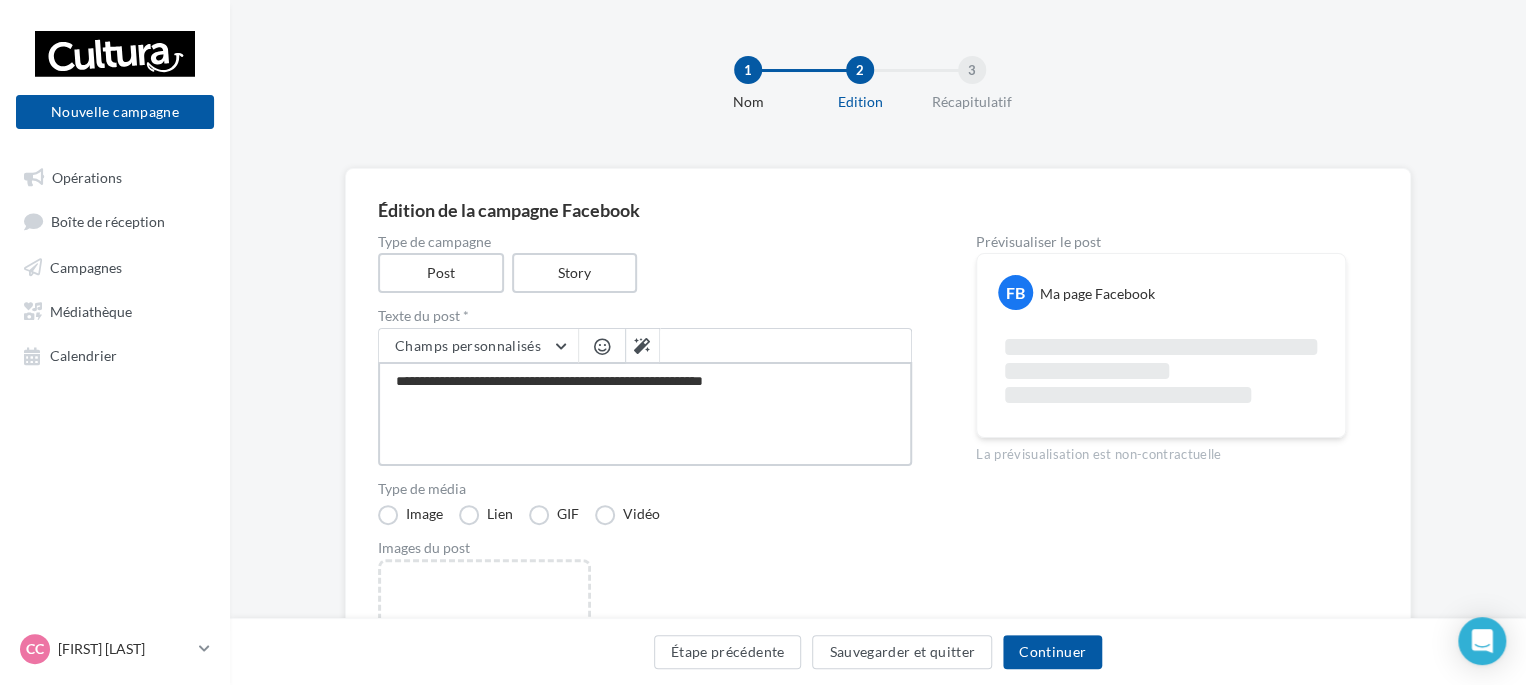 type on "**********" 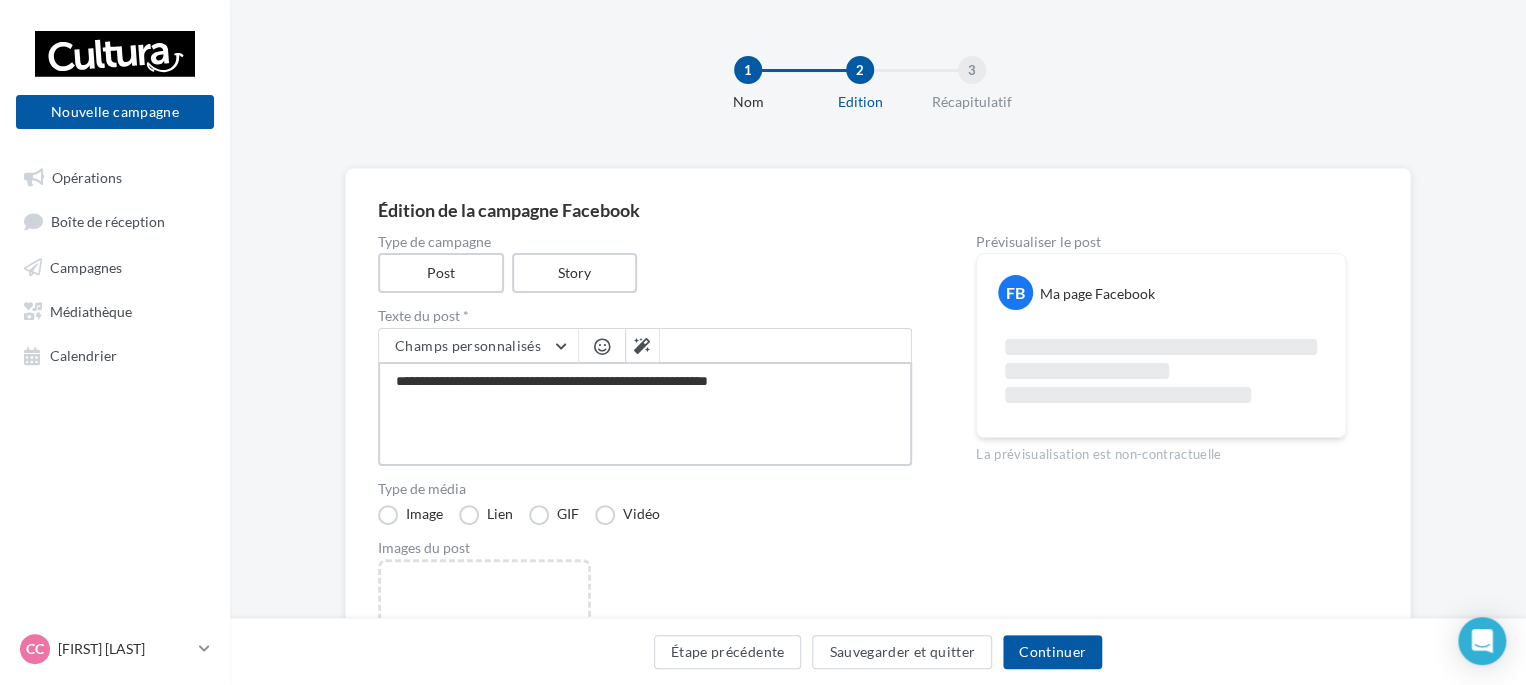 type on "**********" 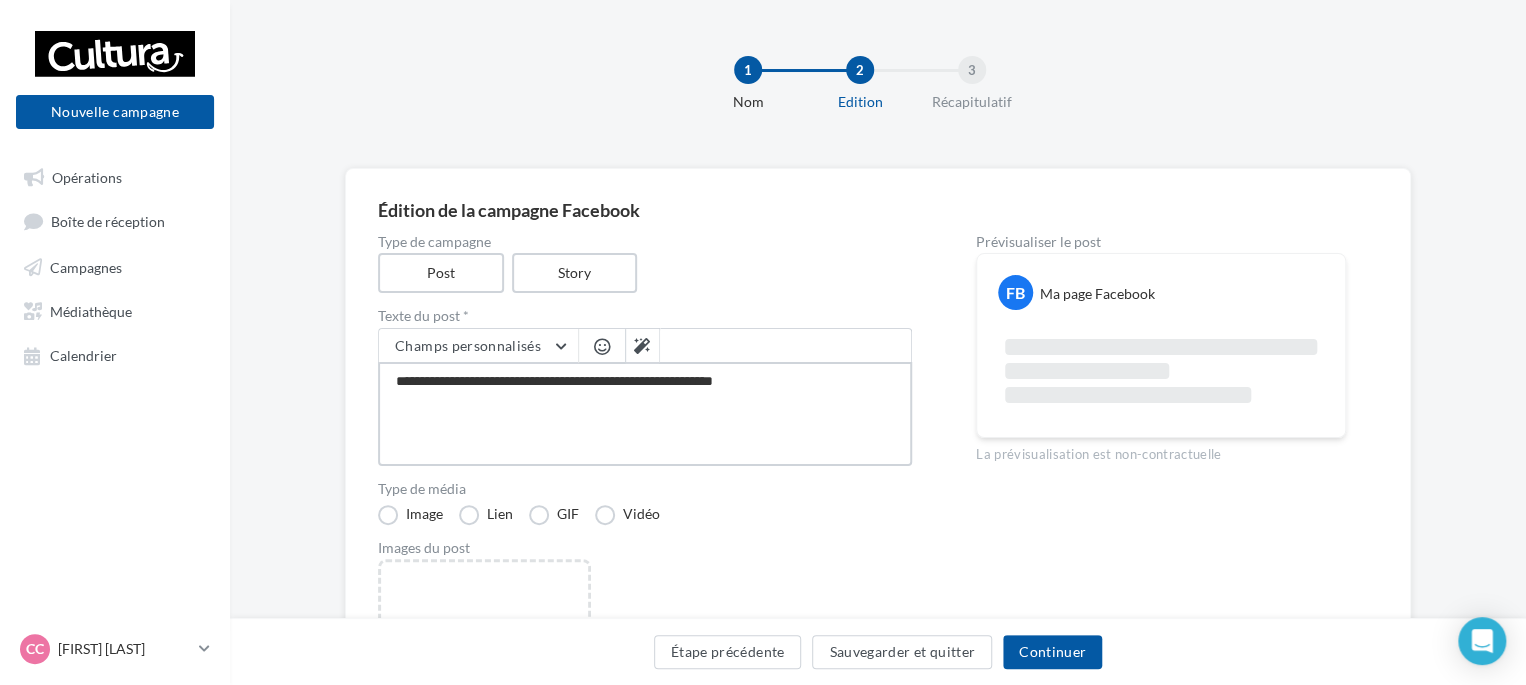 type on "**********" 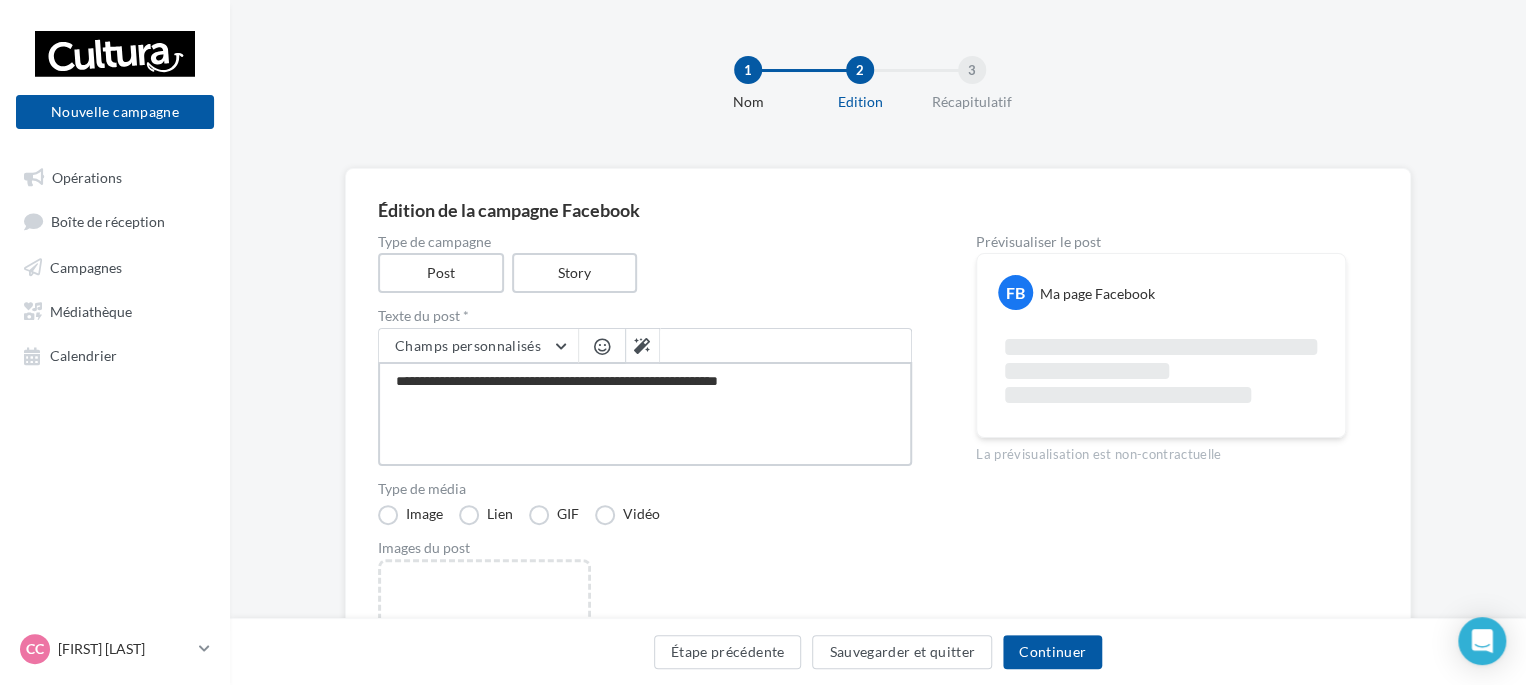 type on "**********" 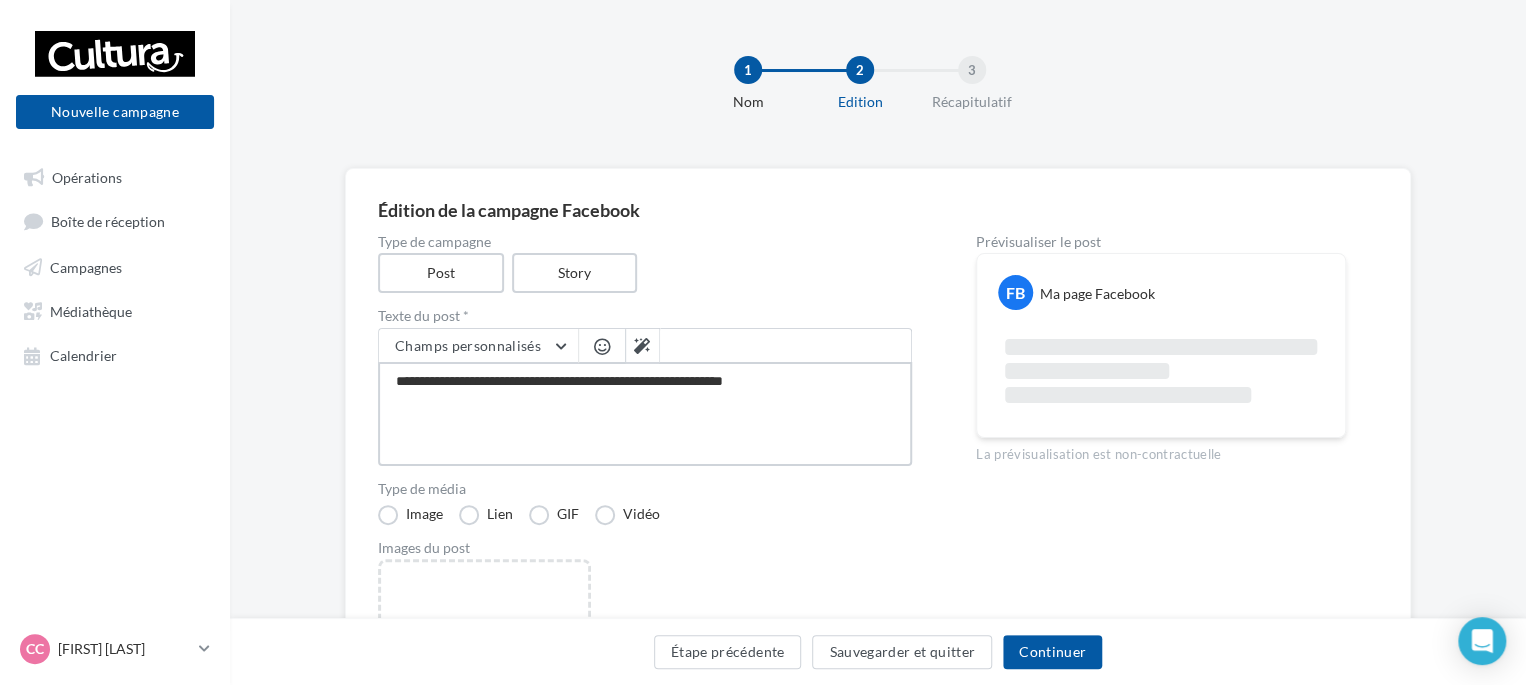 type on "**********" 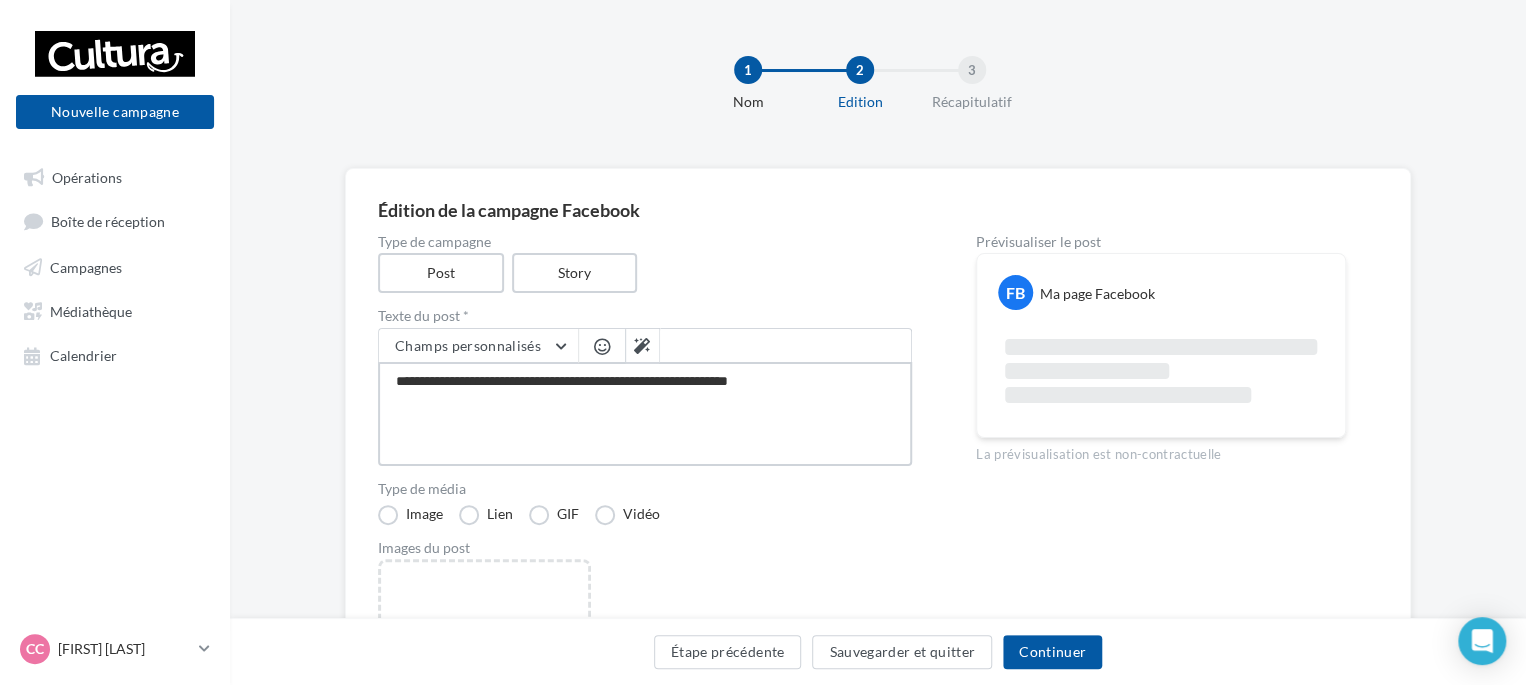 type on "**********" 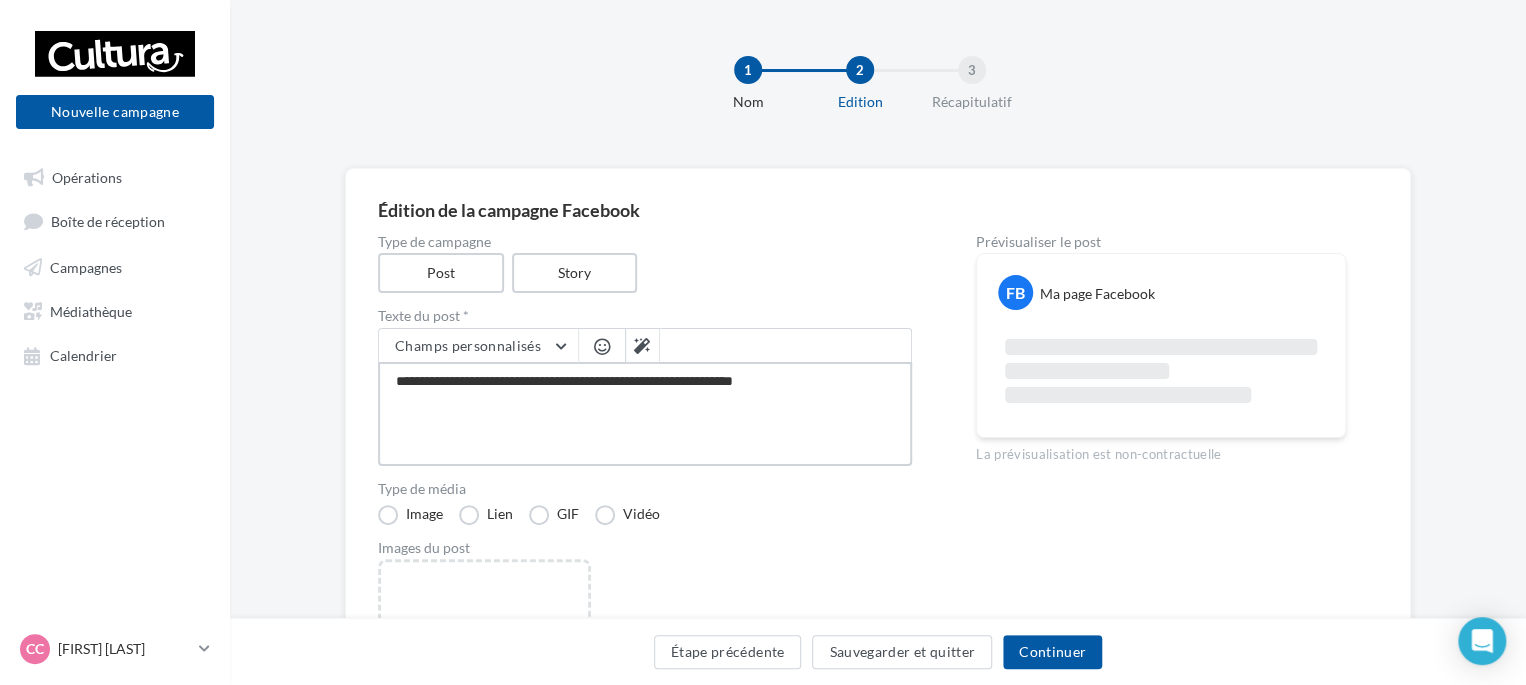 type on "**********" 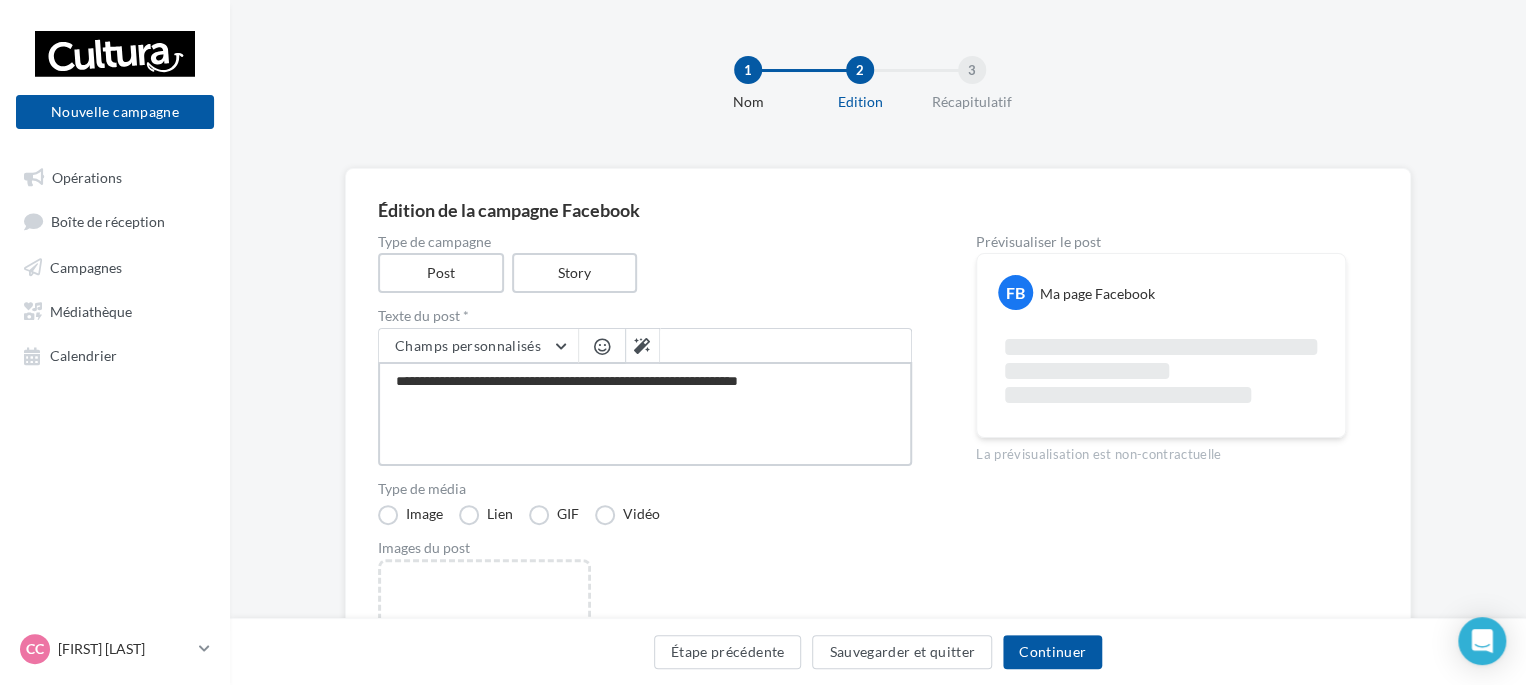type on "**********" 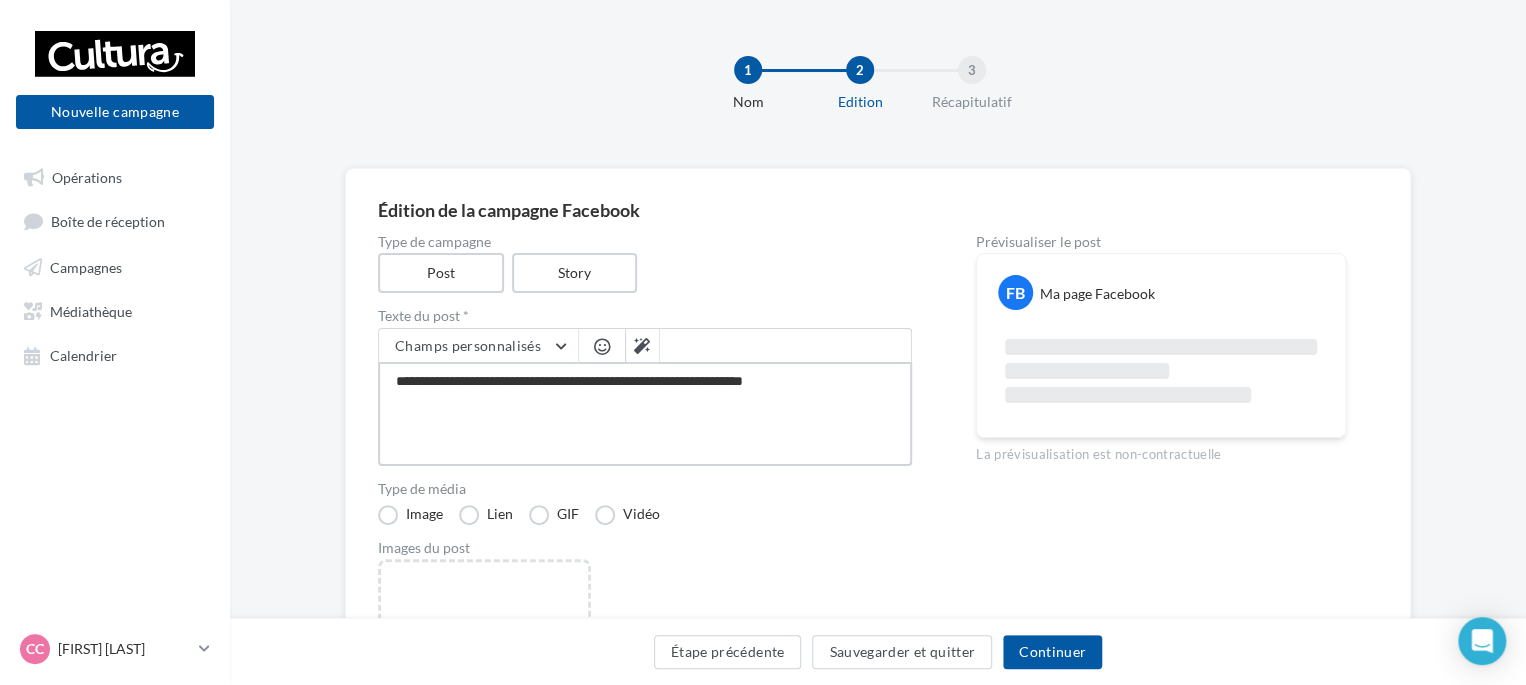 type on "**********" 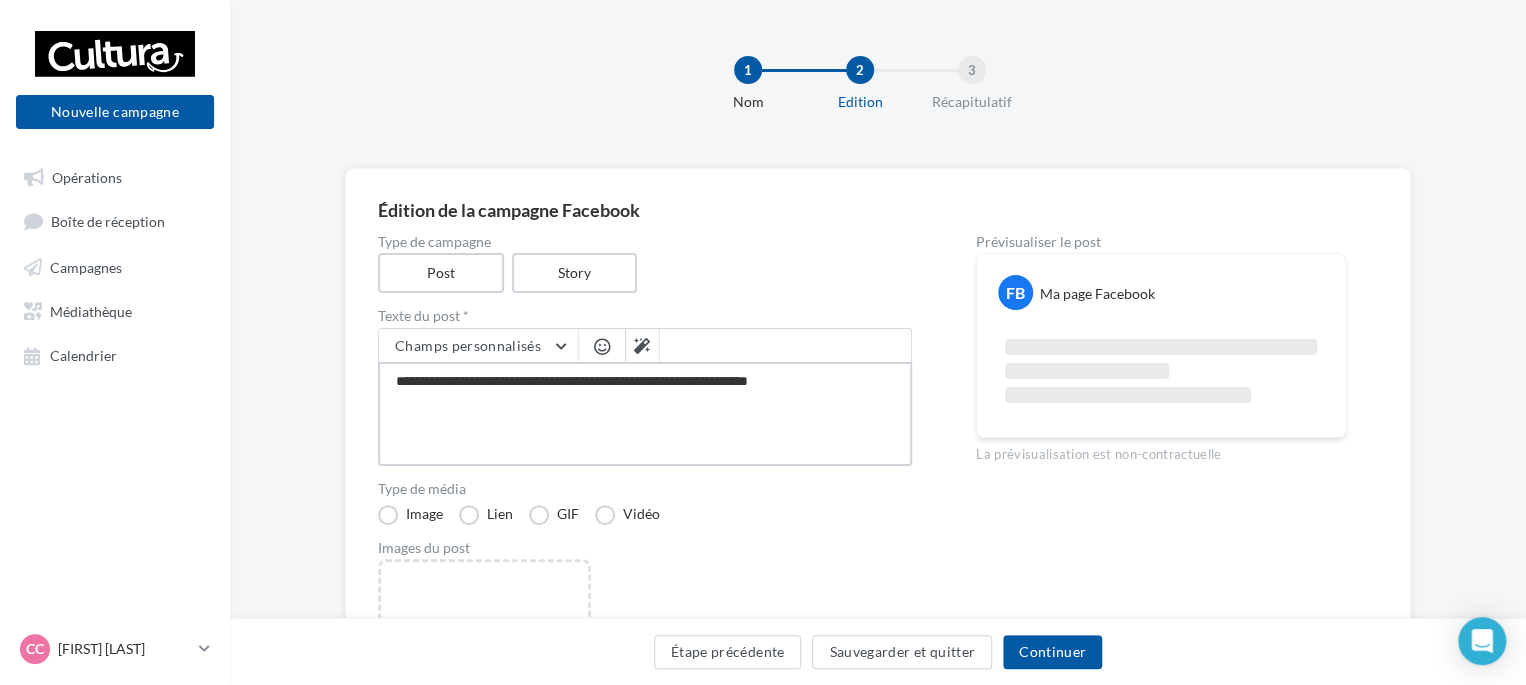 type on "**********" 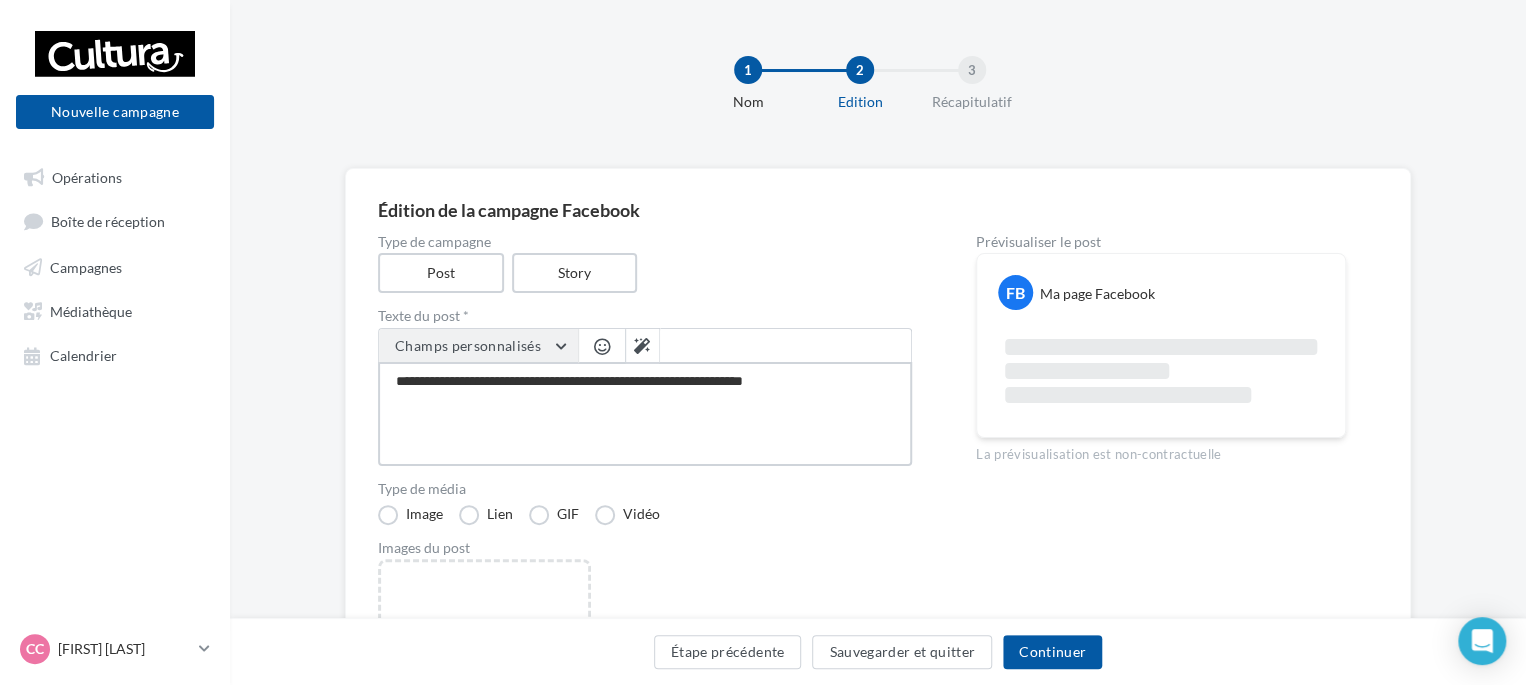 type on "**********" 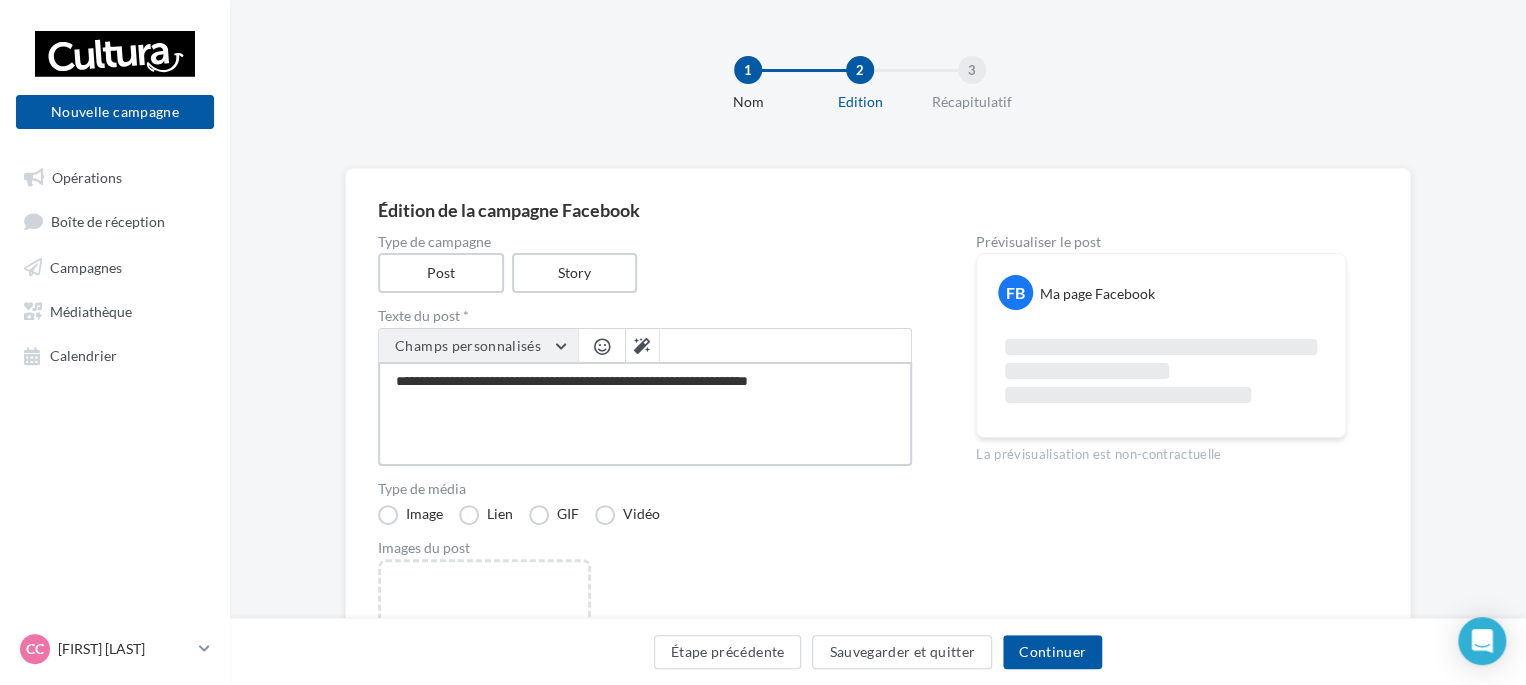 type on "**********" 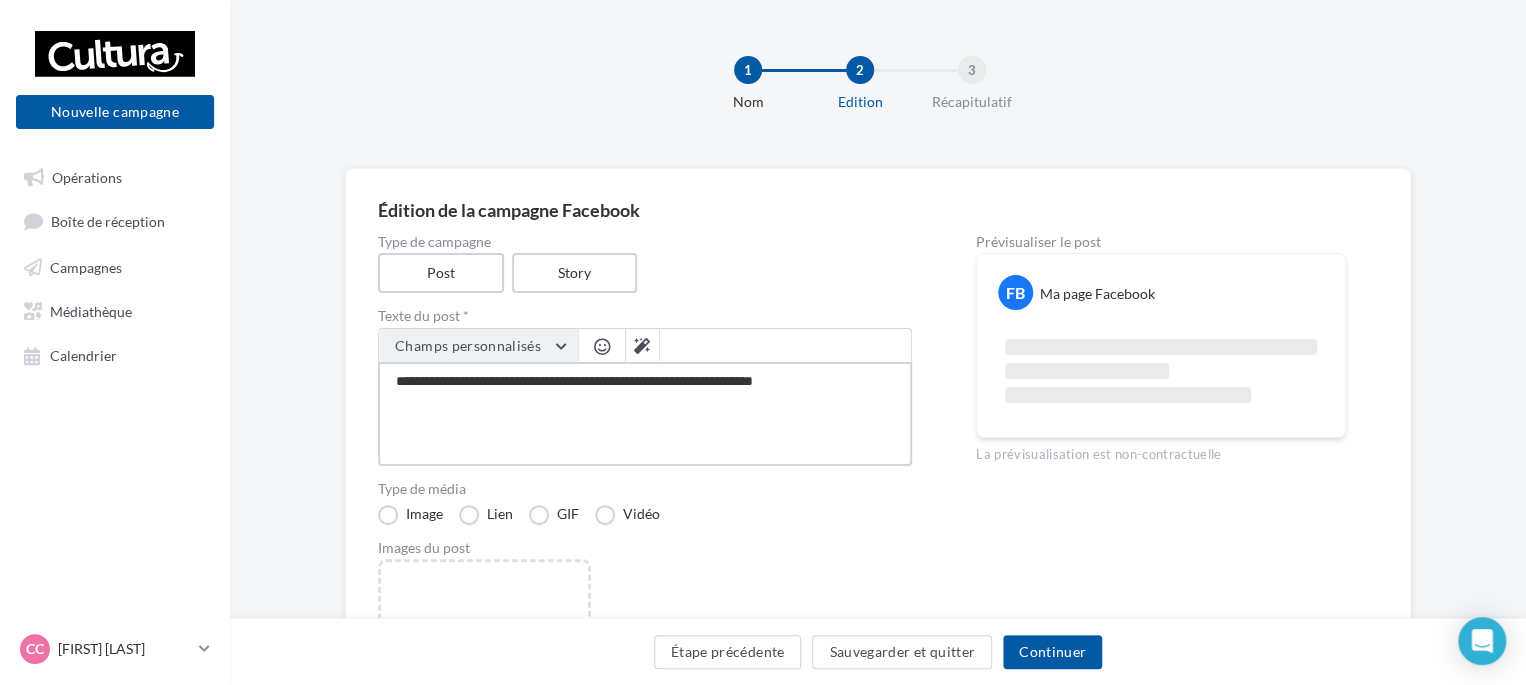 type on "**********" 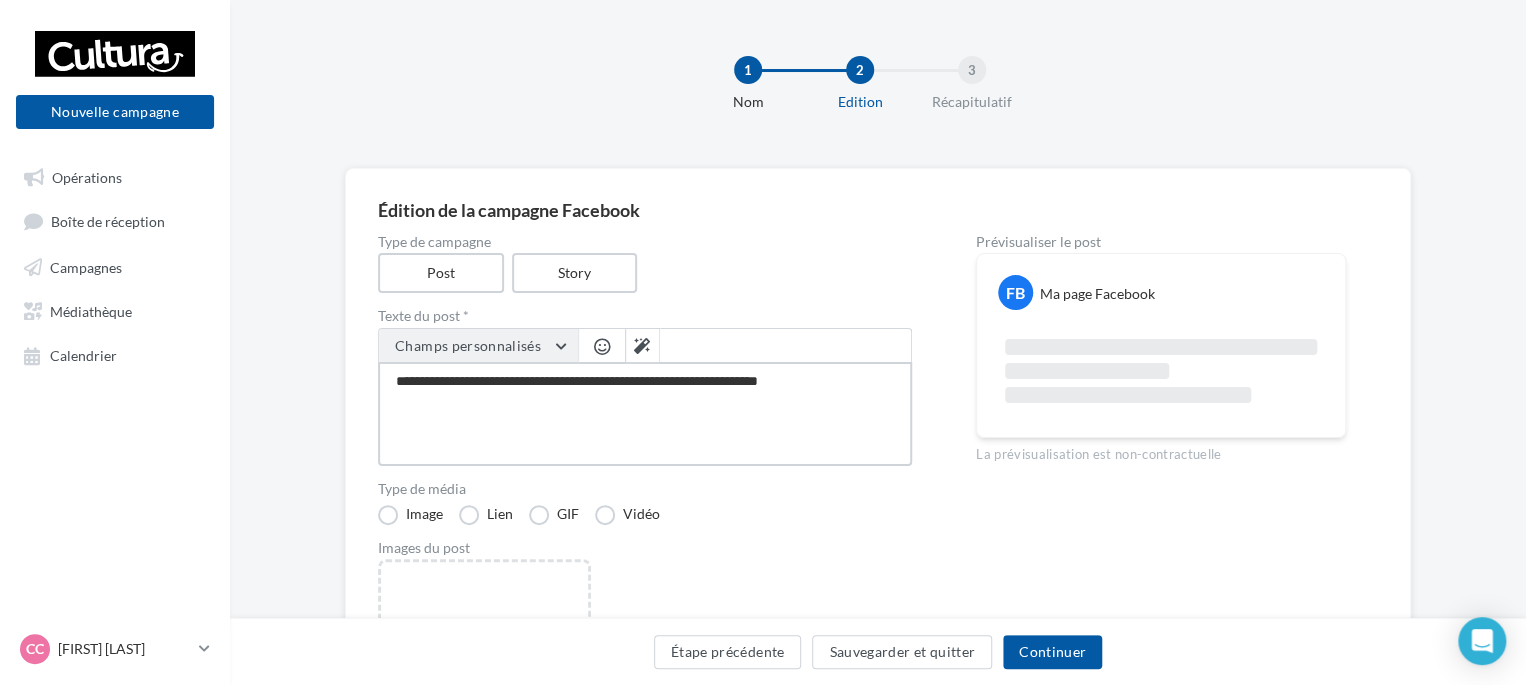 type on "**********" 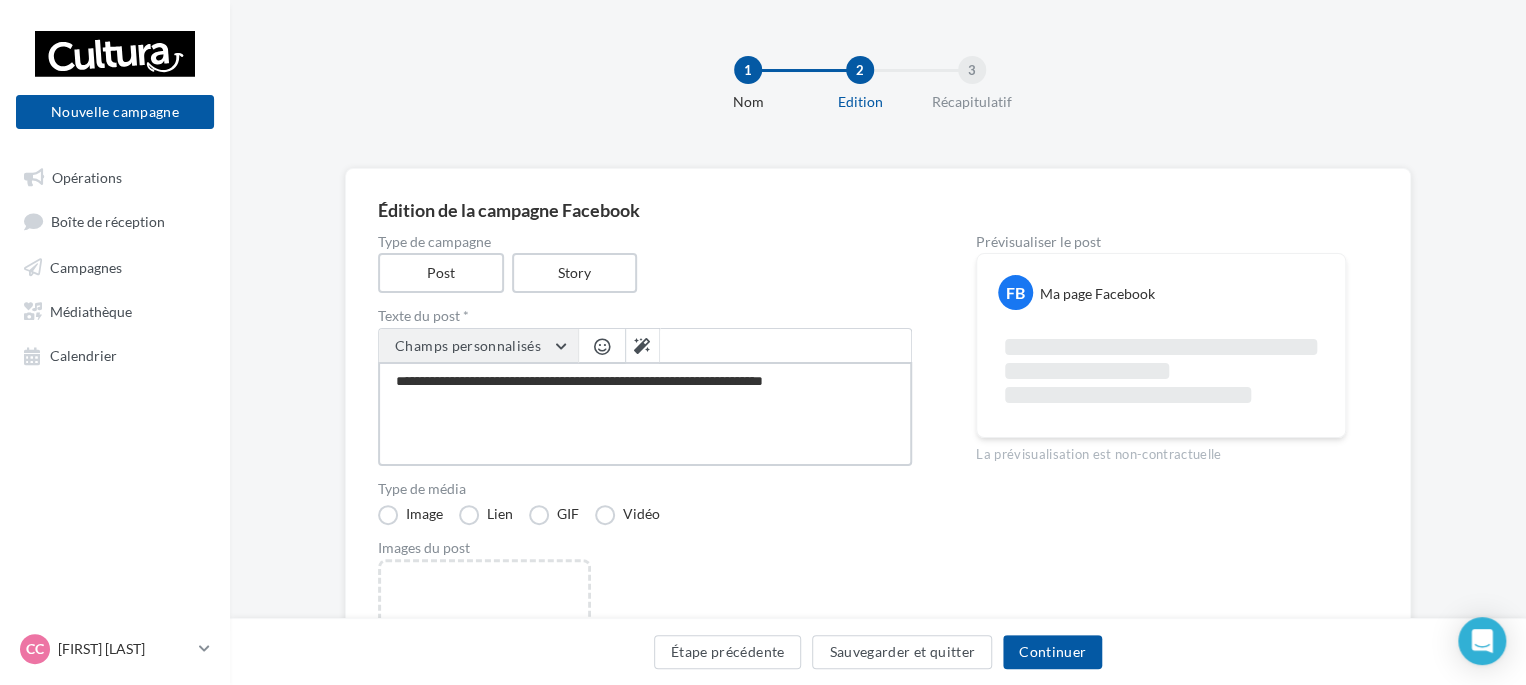 type on "**********" 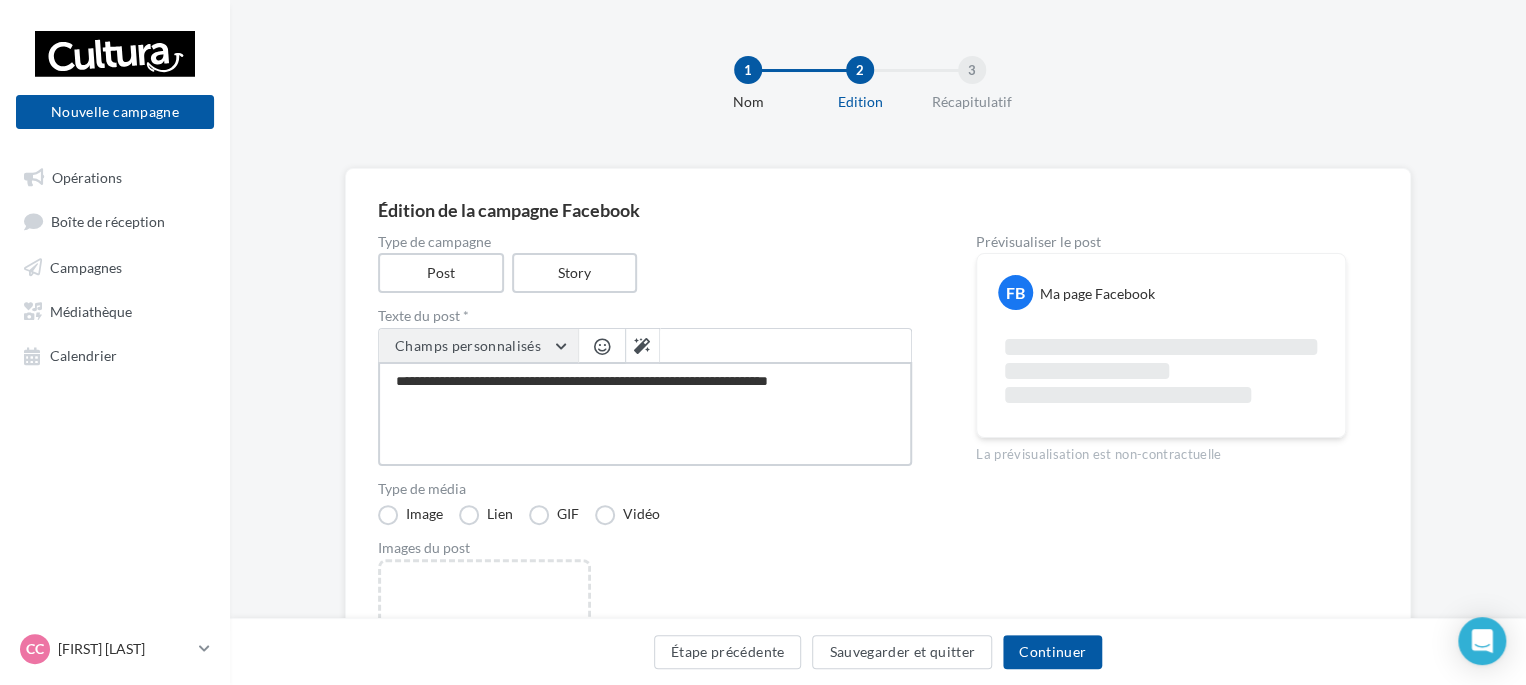 type on "**********" 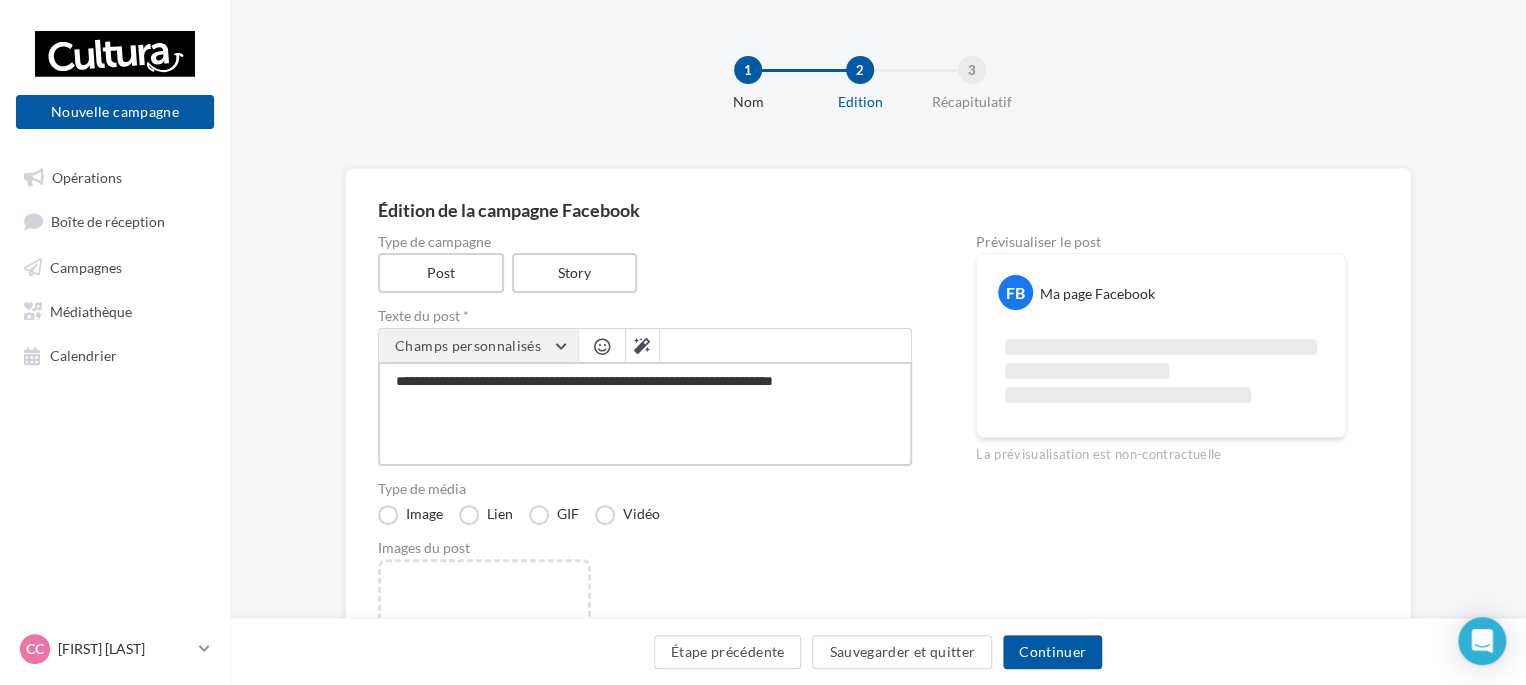 type on "**********" 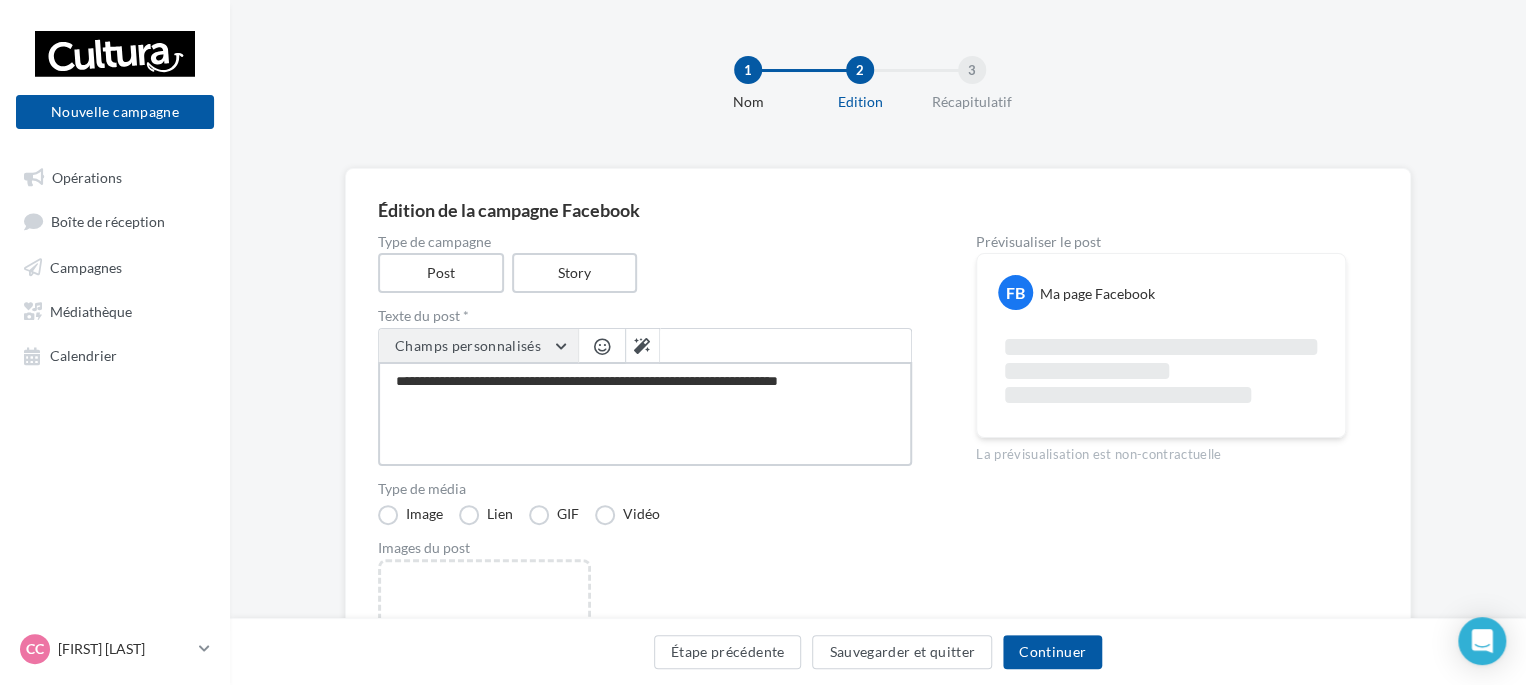 type on "**********" 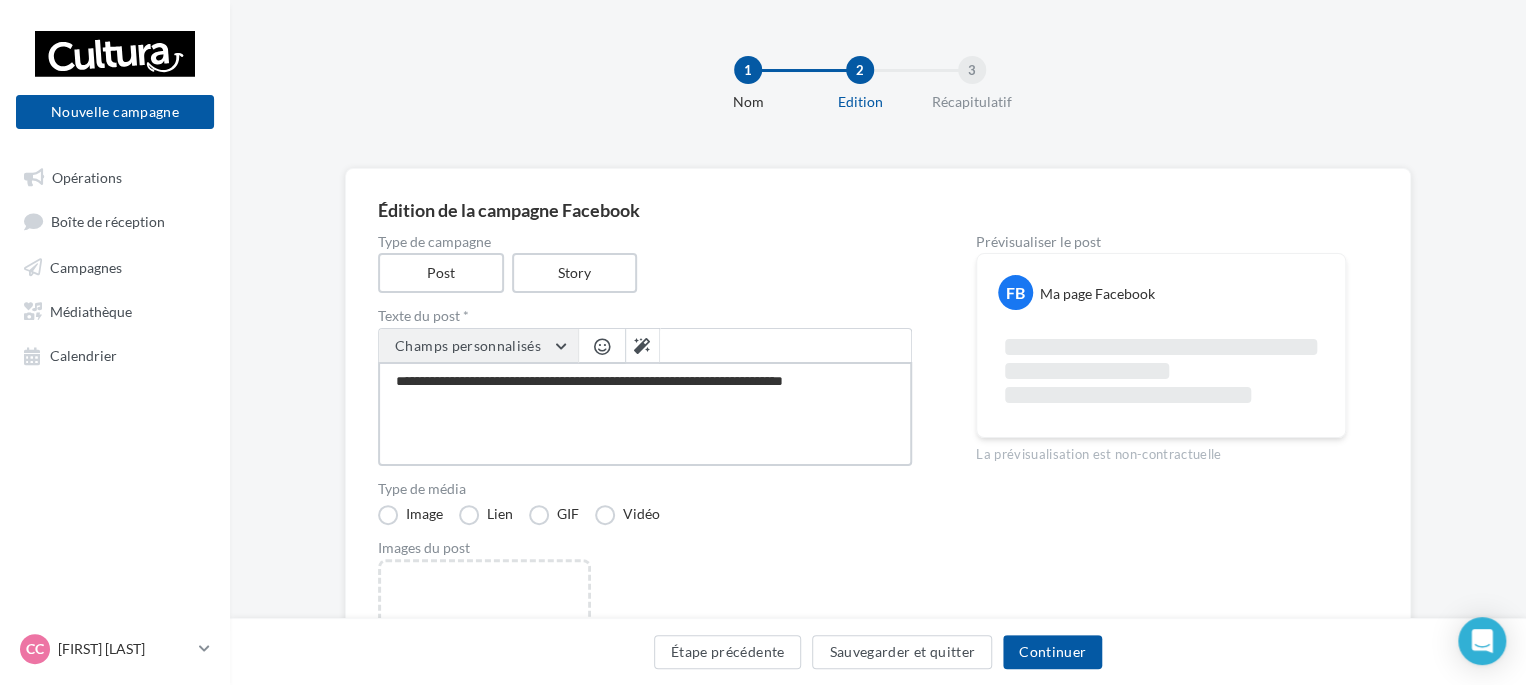 type on "**********" 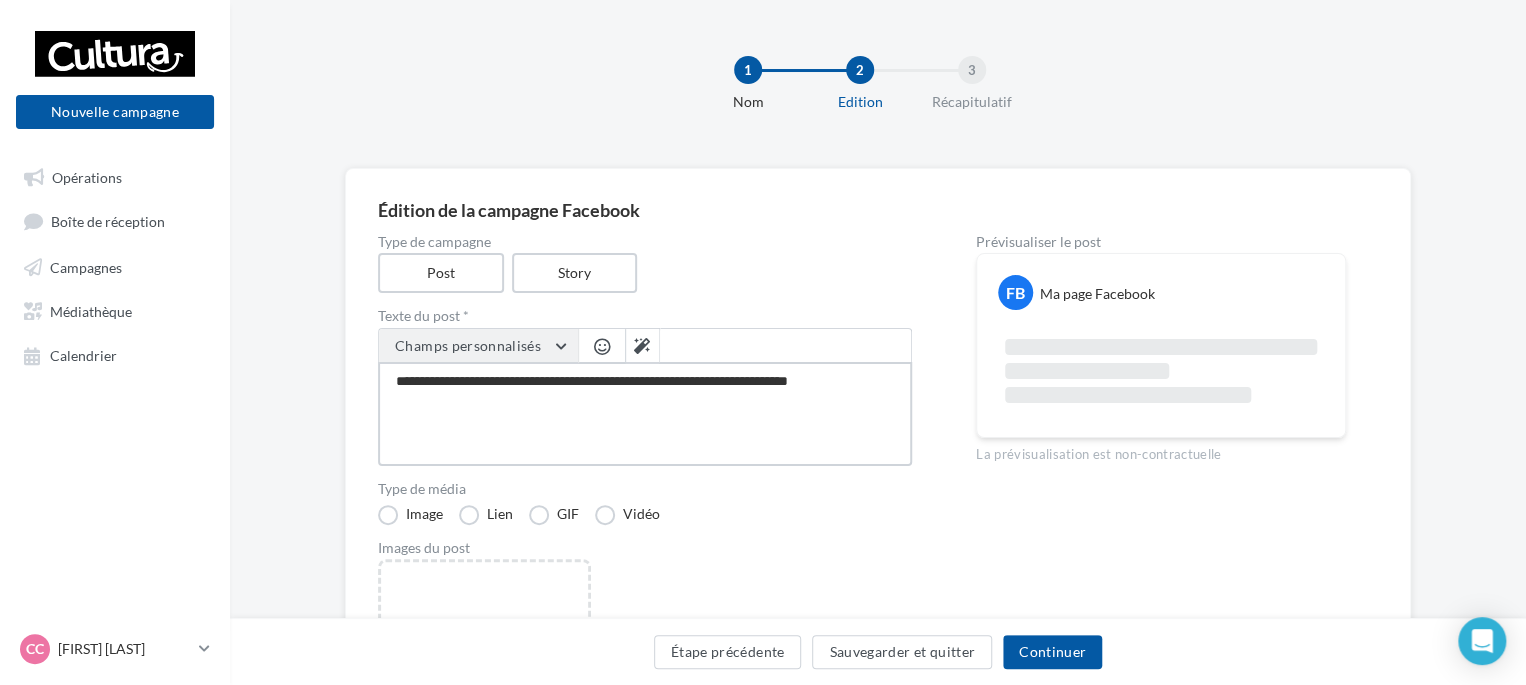type on "**********" 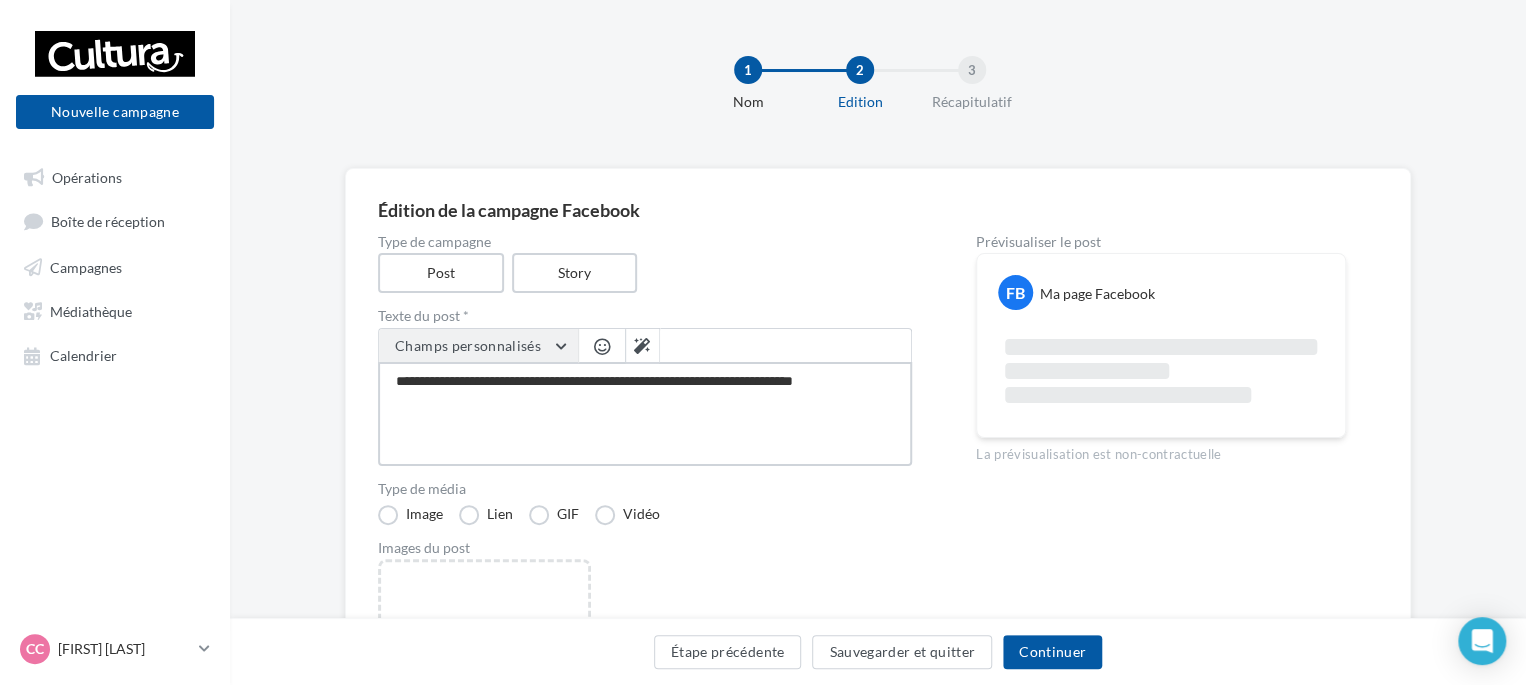 type on "**********" 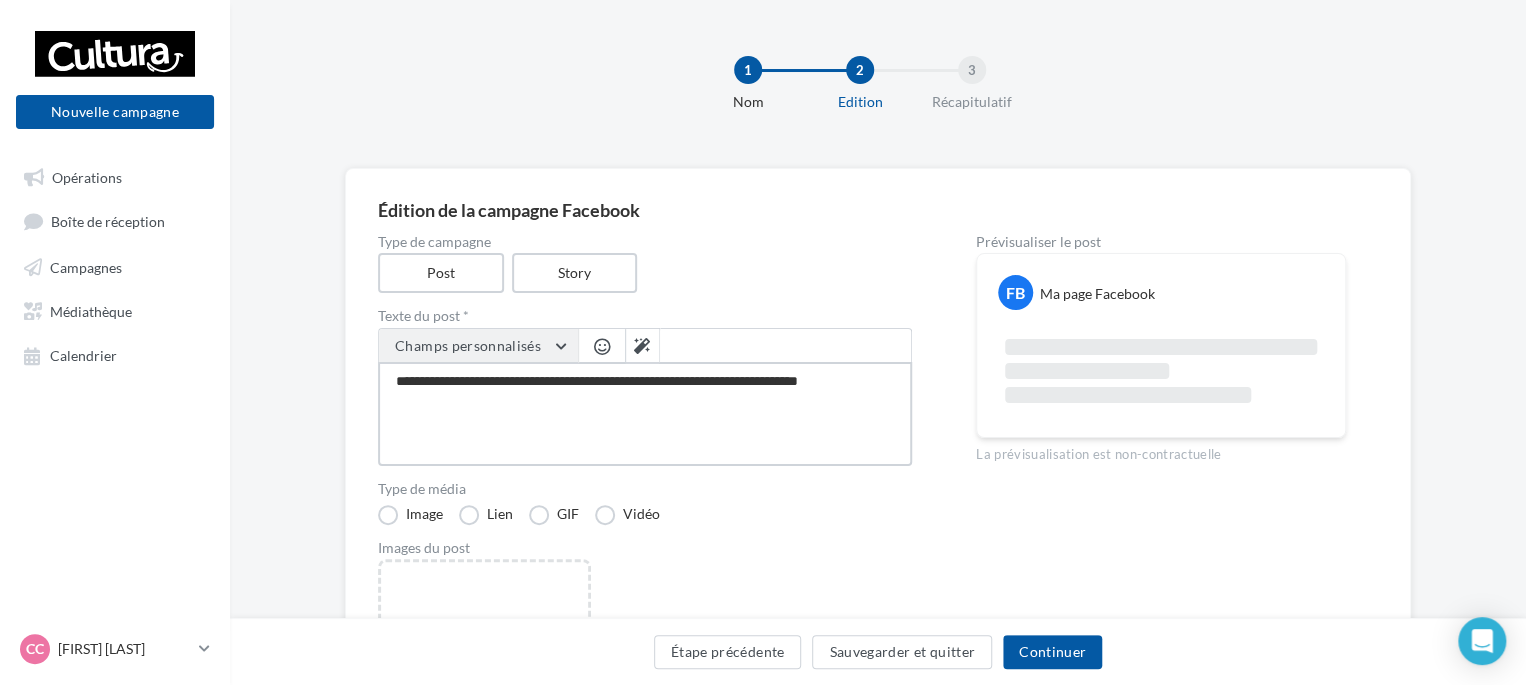 type on "**********" 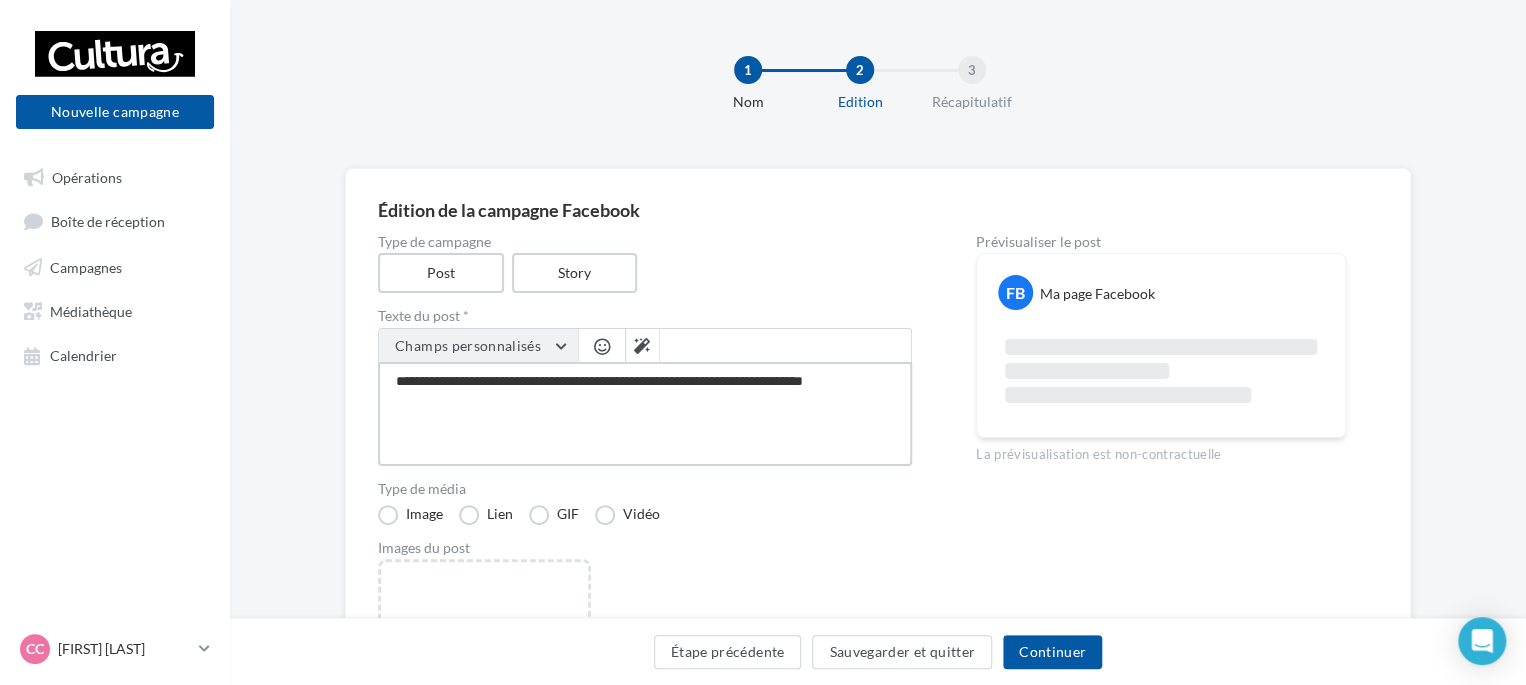 type on "**********" 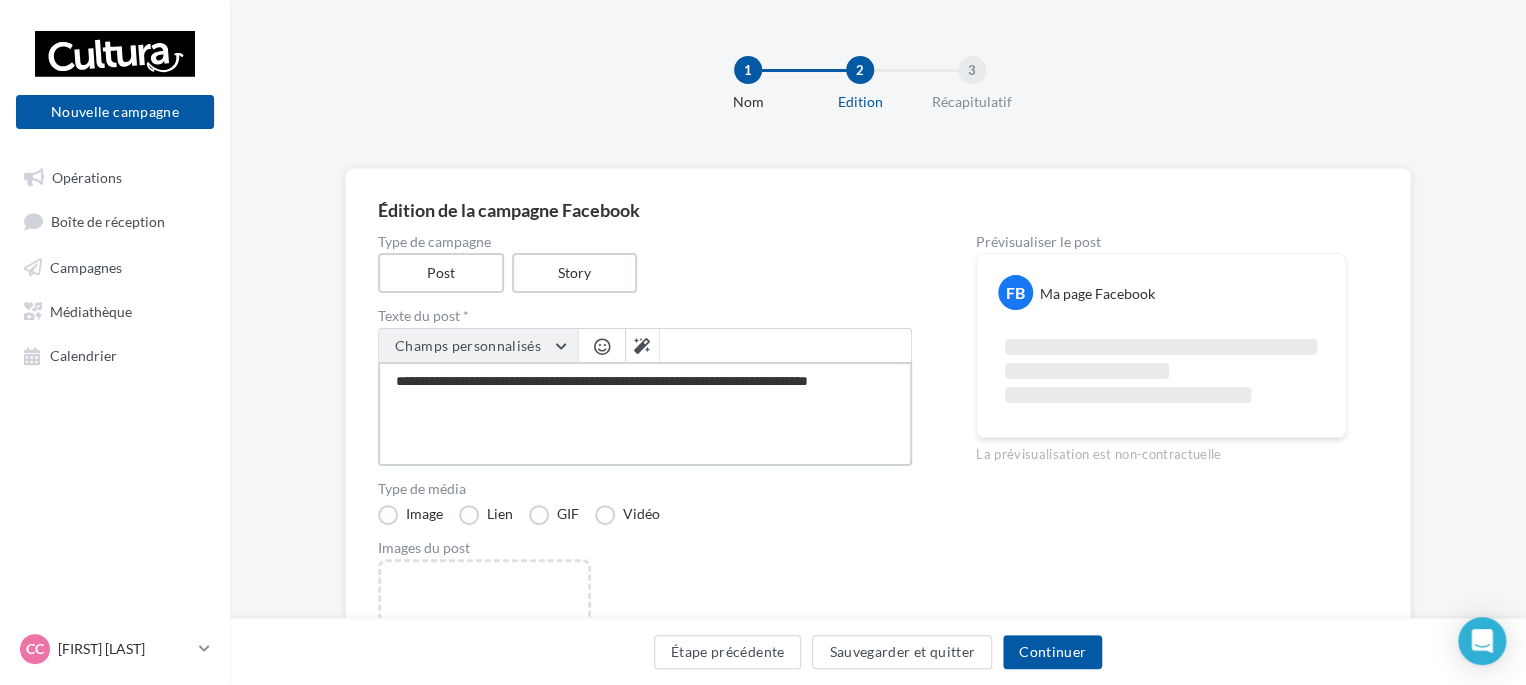 type on "**********" 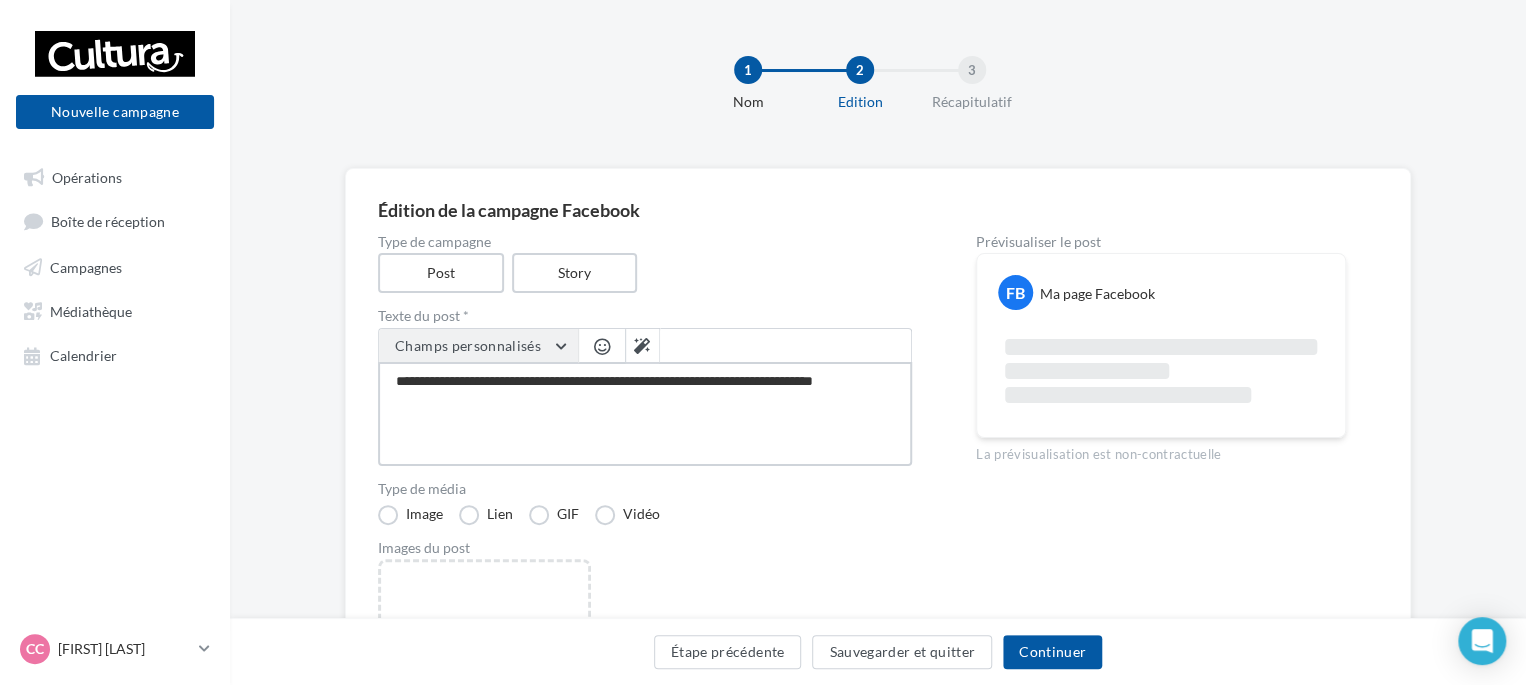 type on "**********" 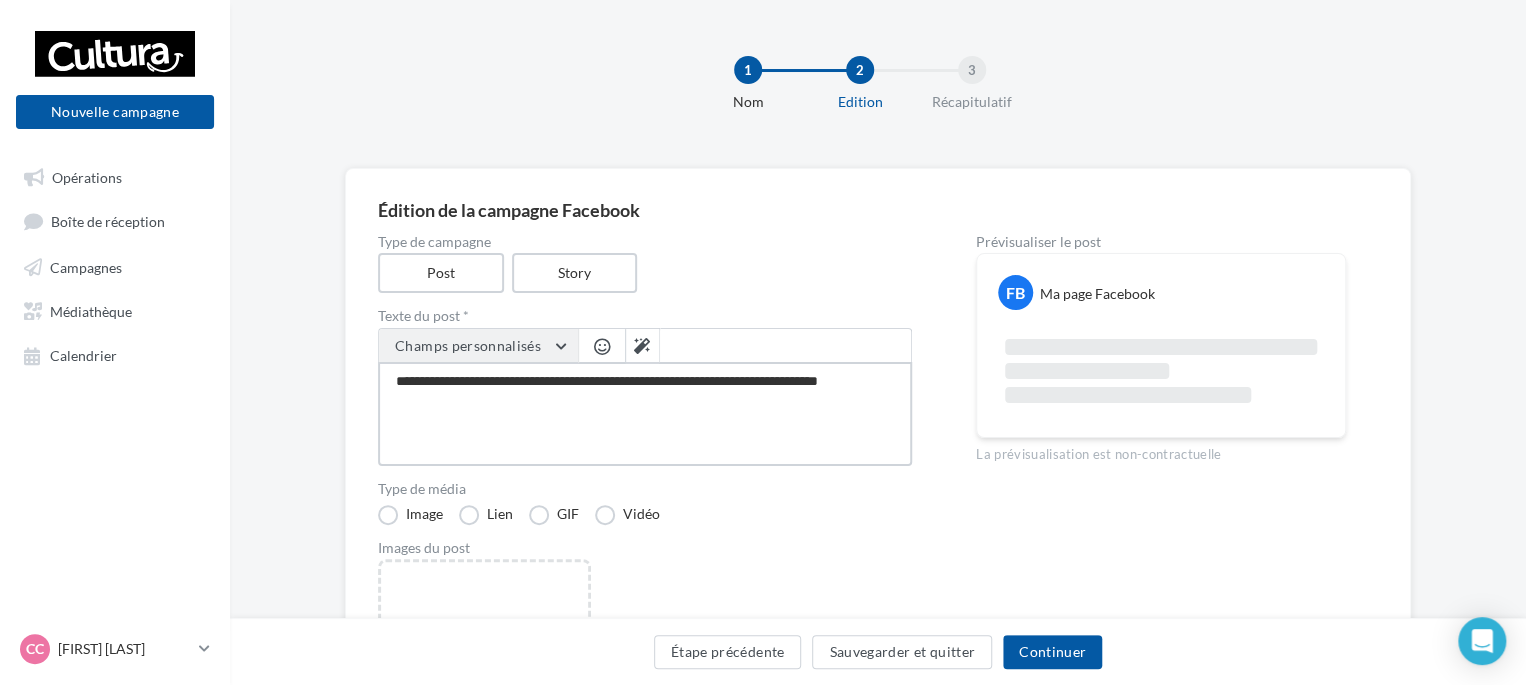 type on "**********" 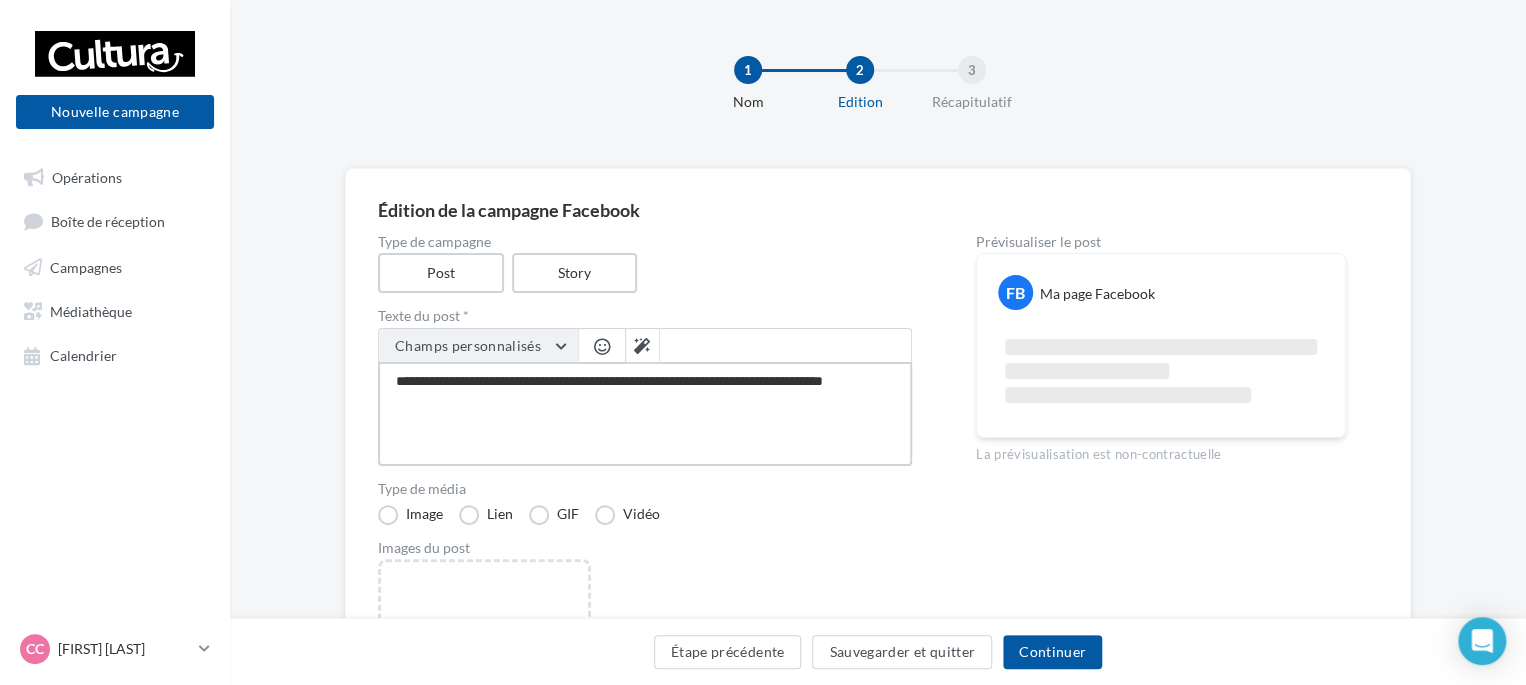 type on "**********" 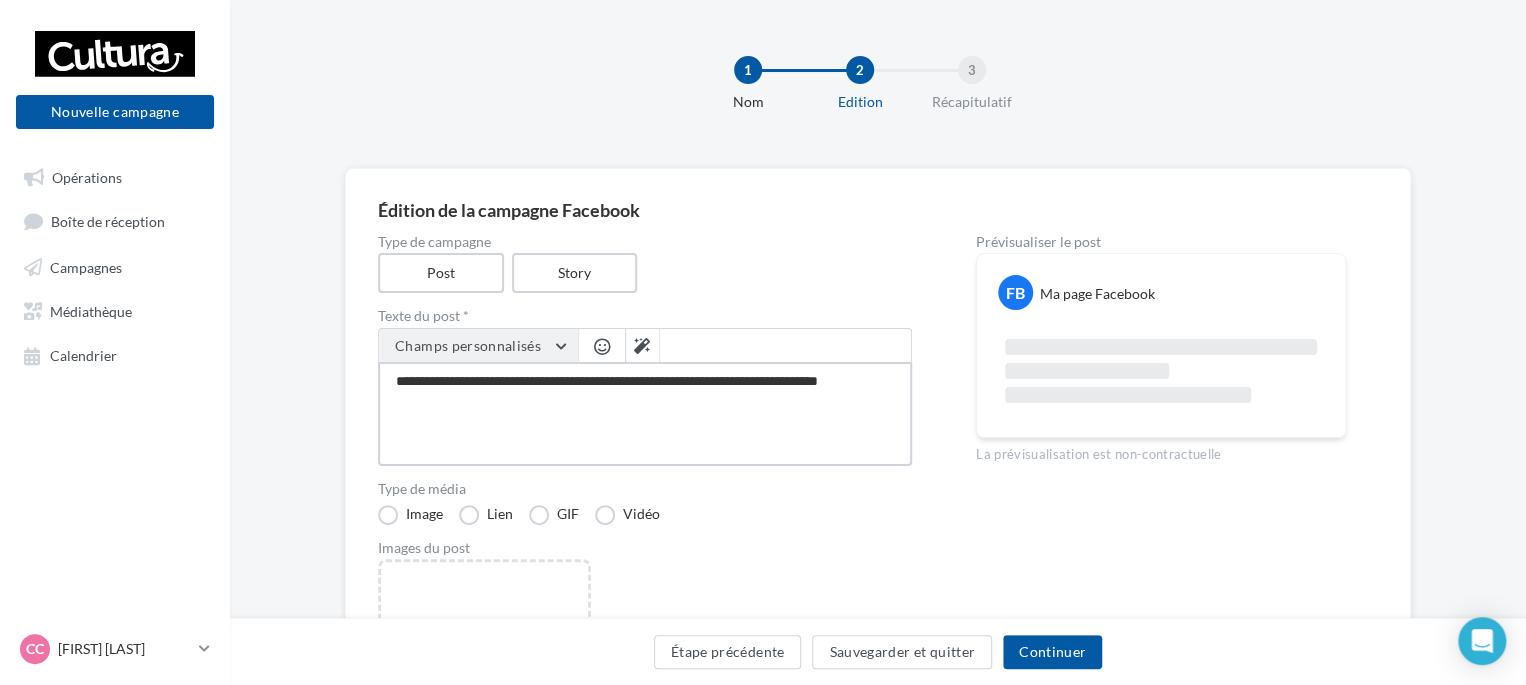 type on "**********" 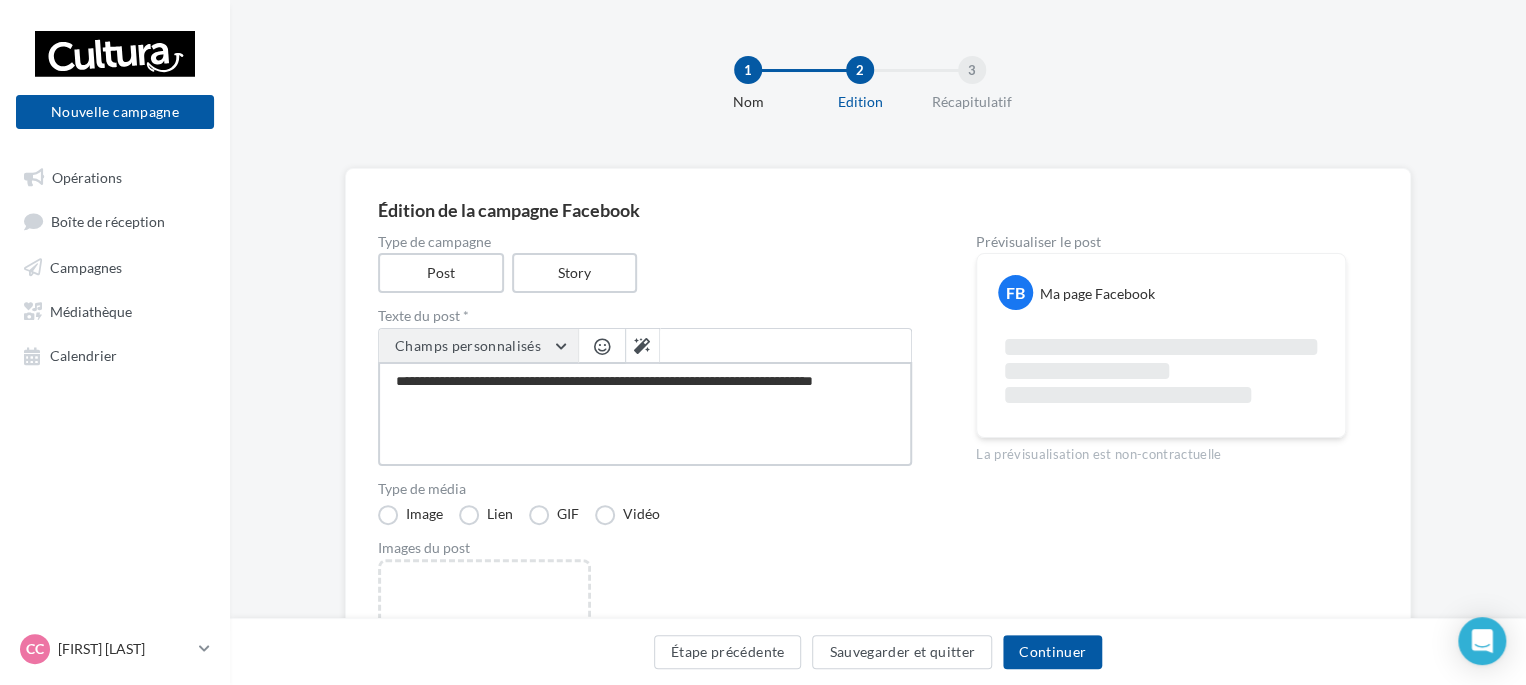 type on "**********" 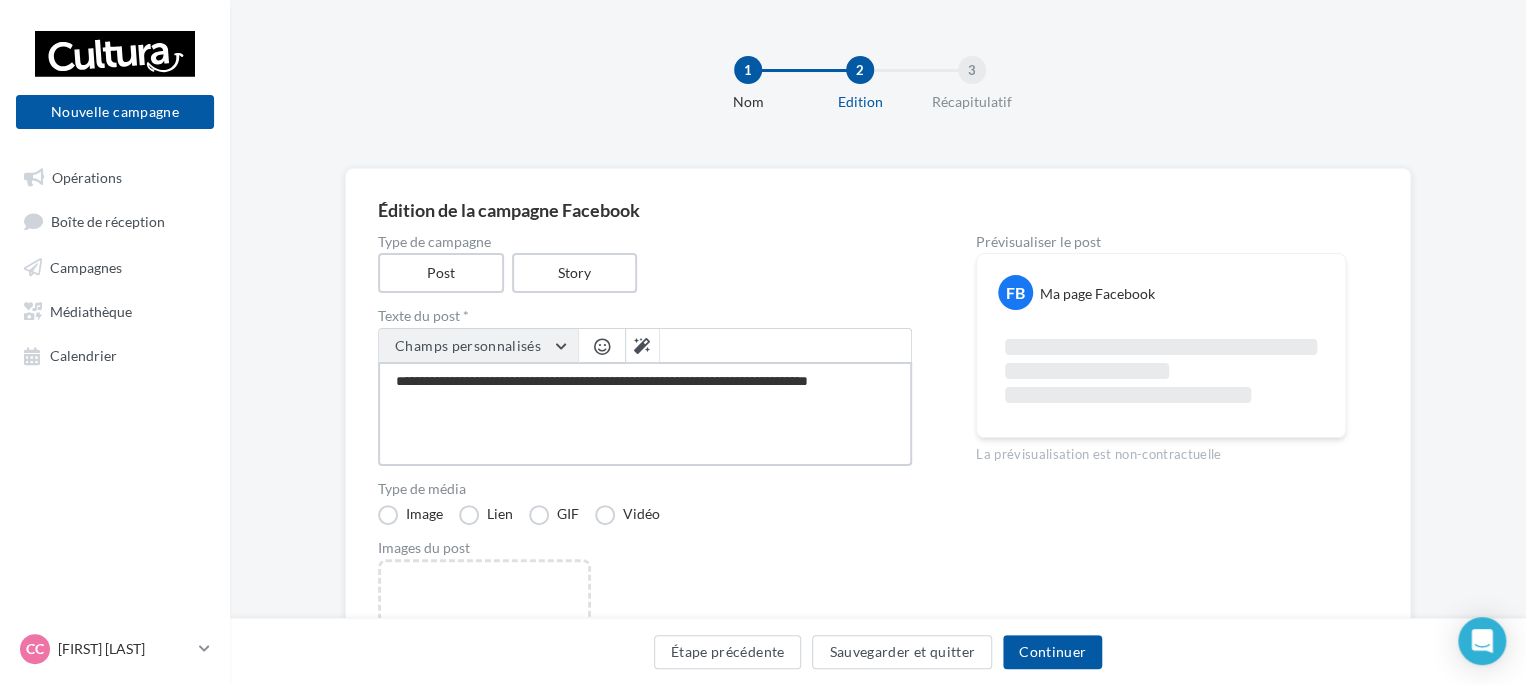 type on "**********" 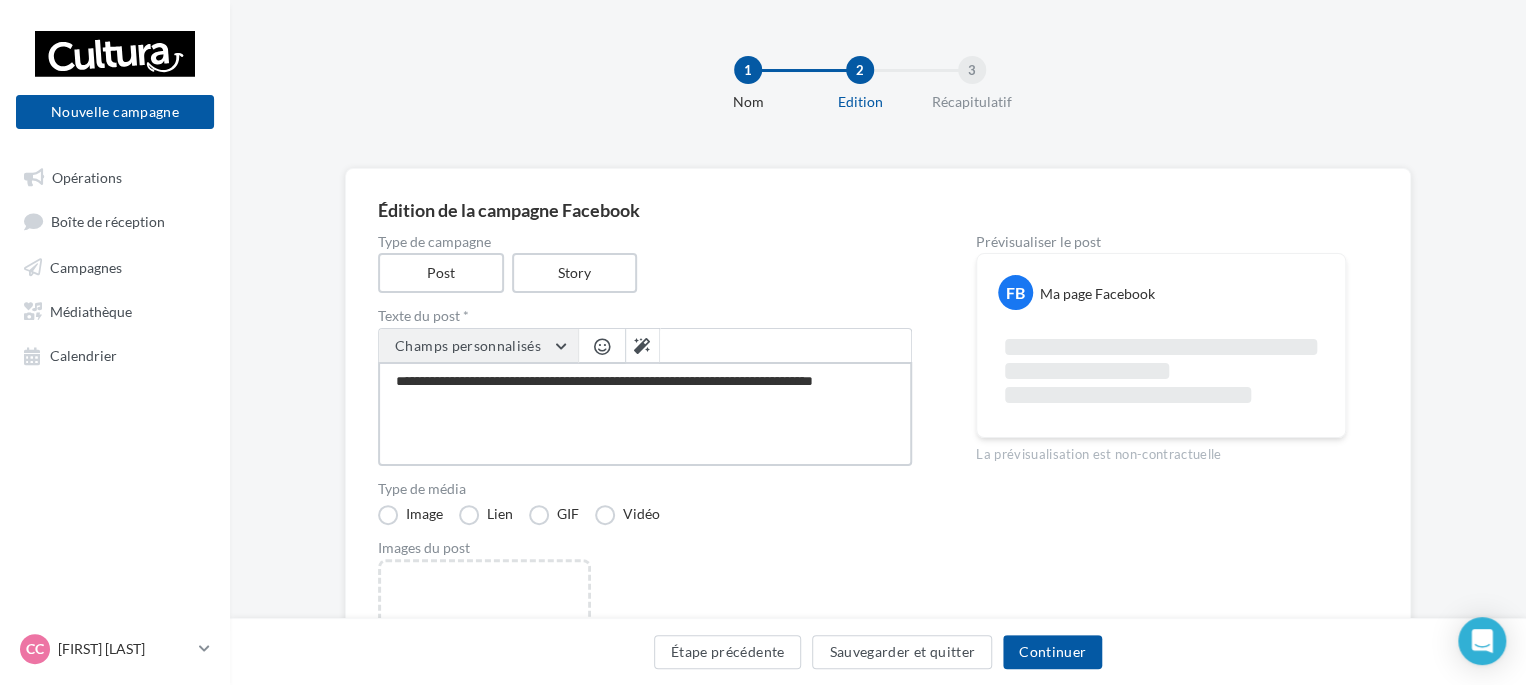 type on "**********" 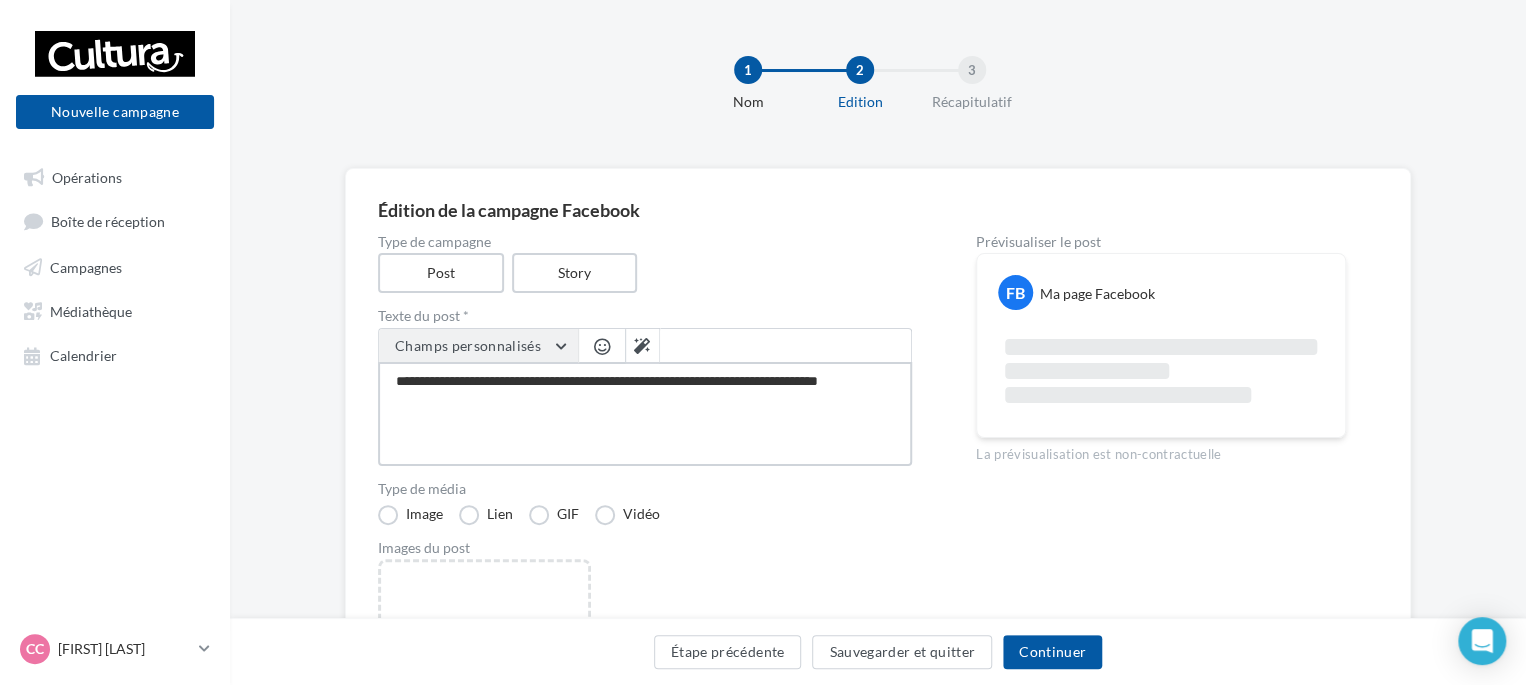 type on "**********" 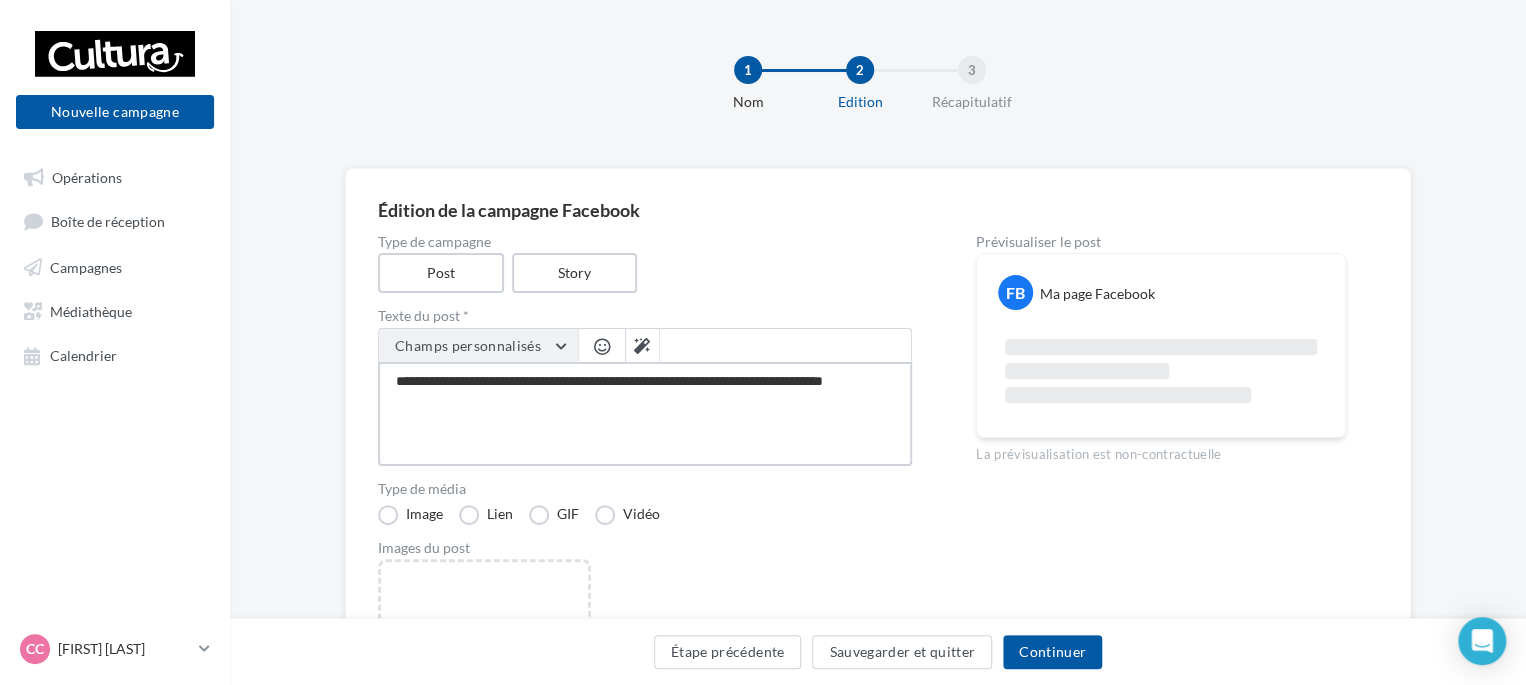 type on "**********" 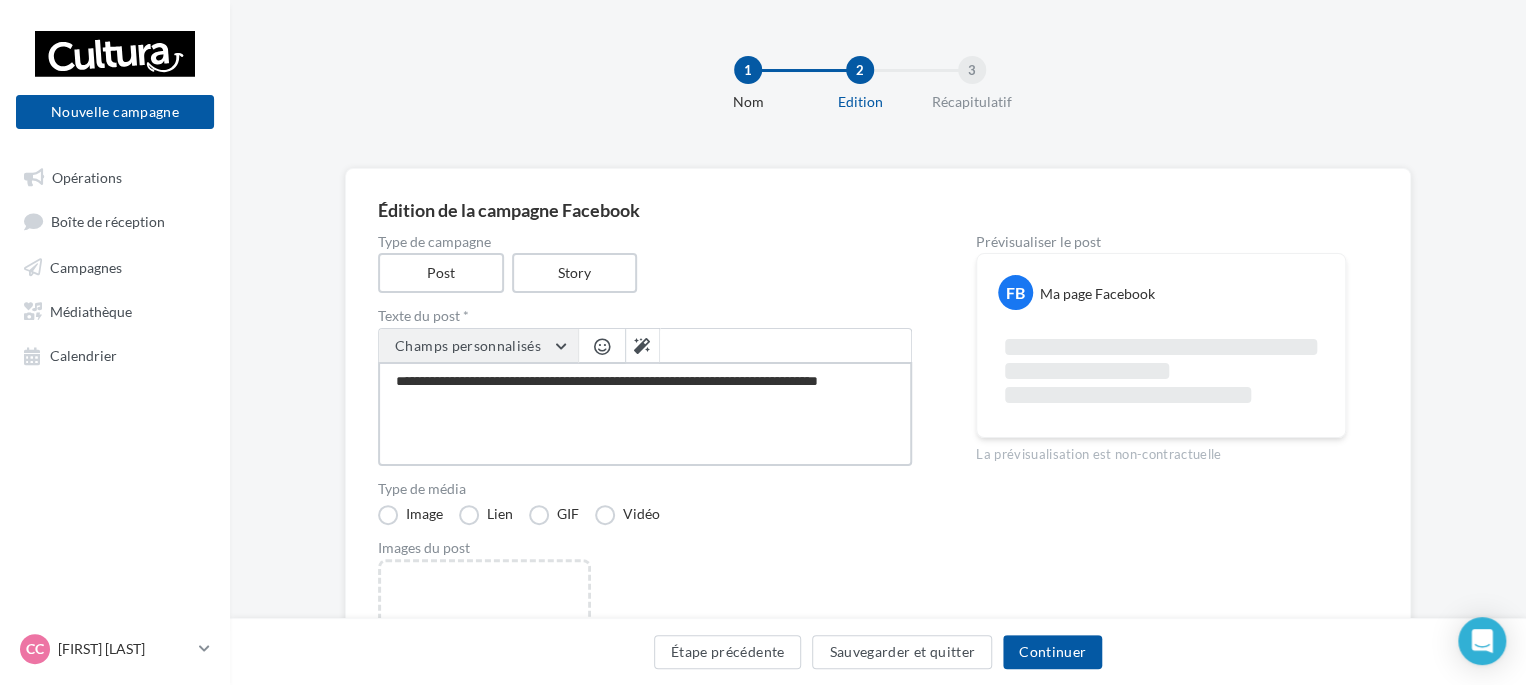 type on "**********" 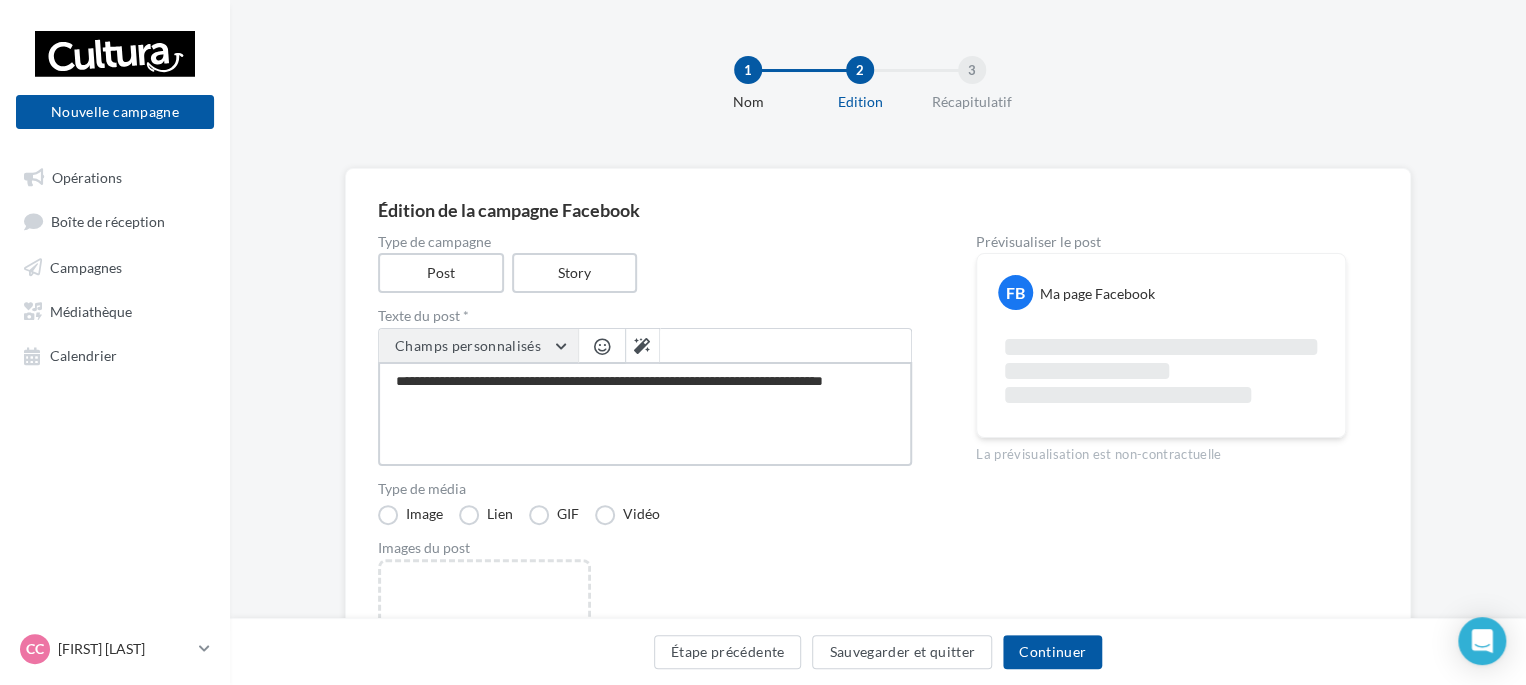 type on "**********" 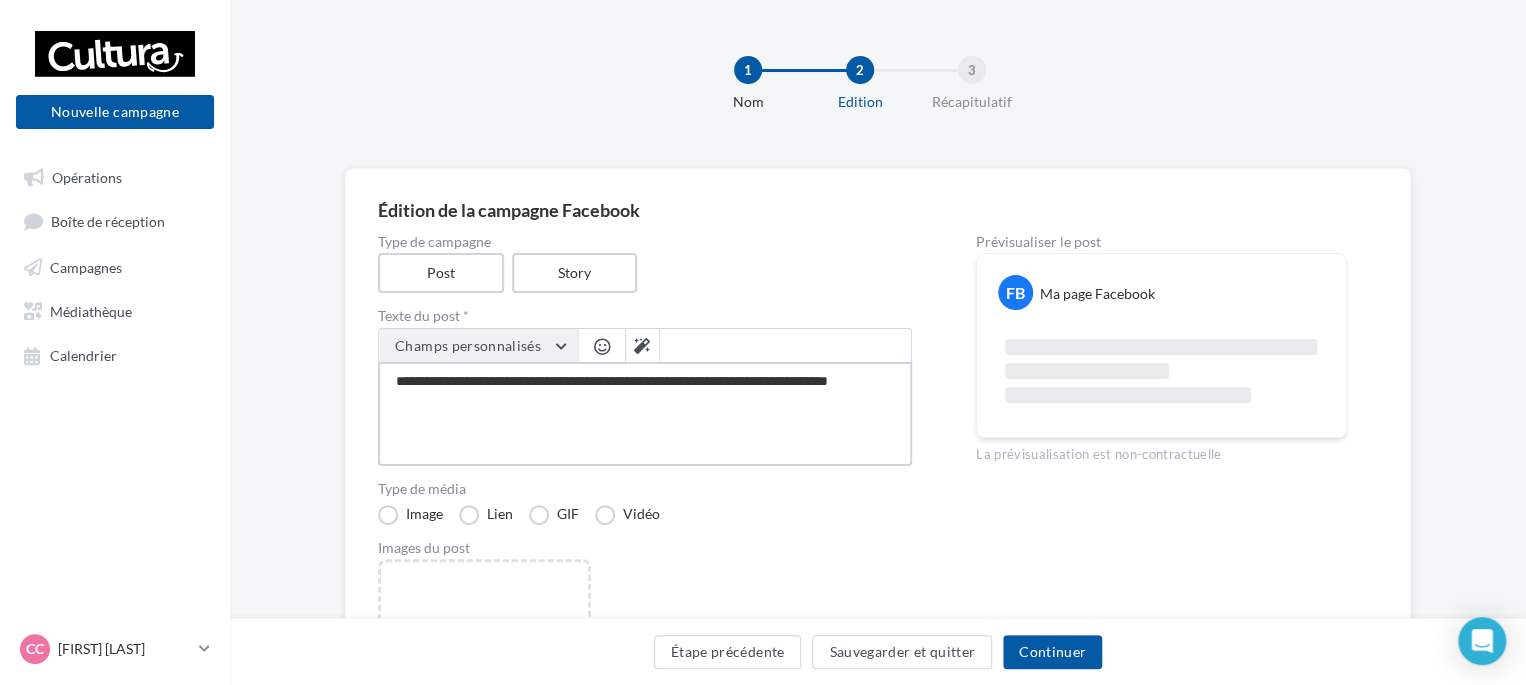 type on "**********" 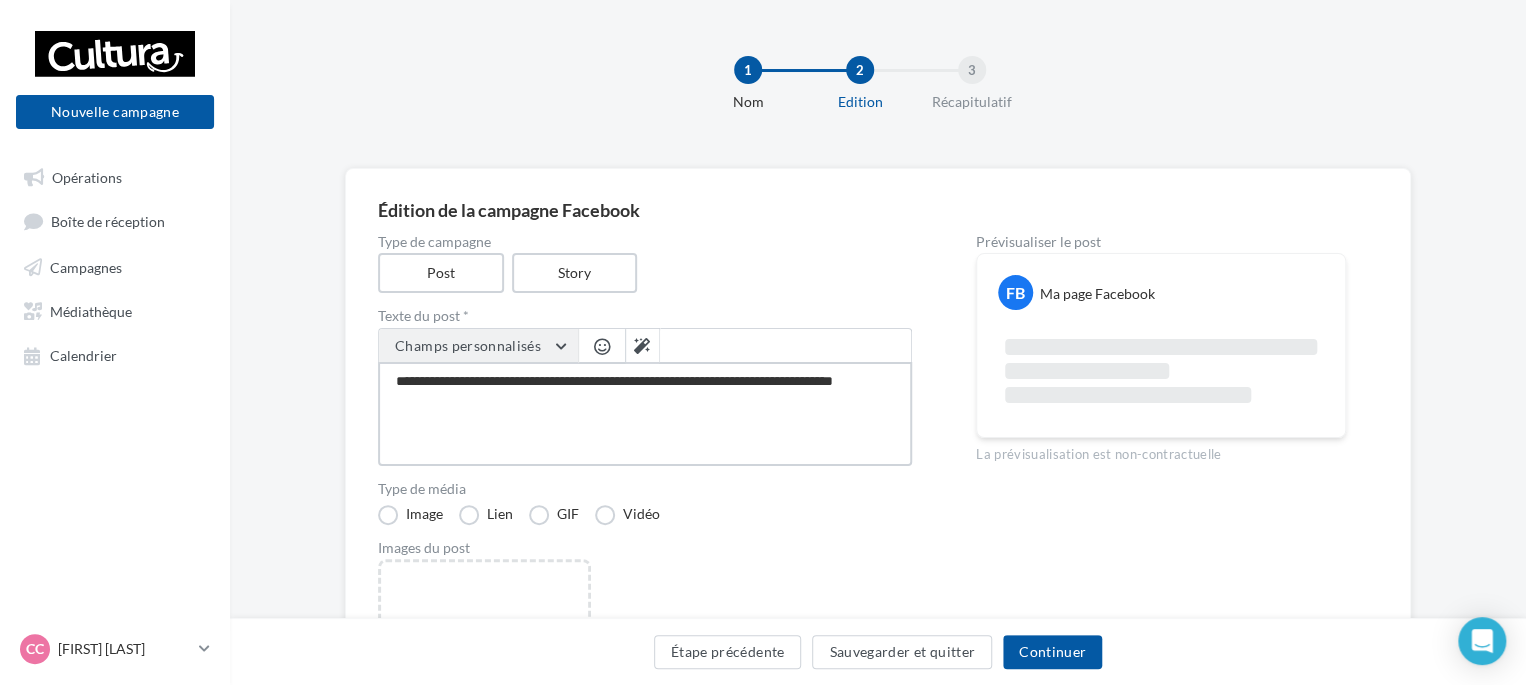 type on "**********" 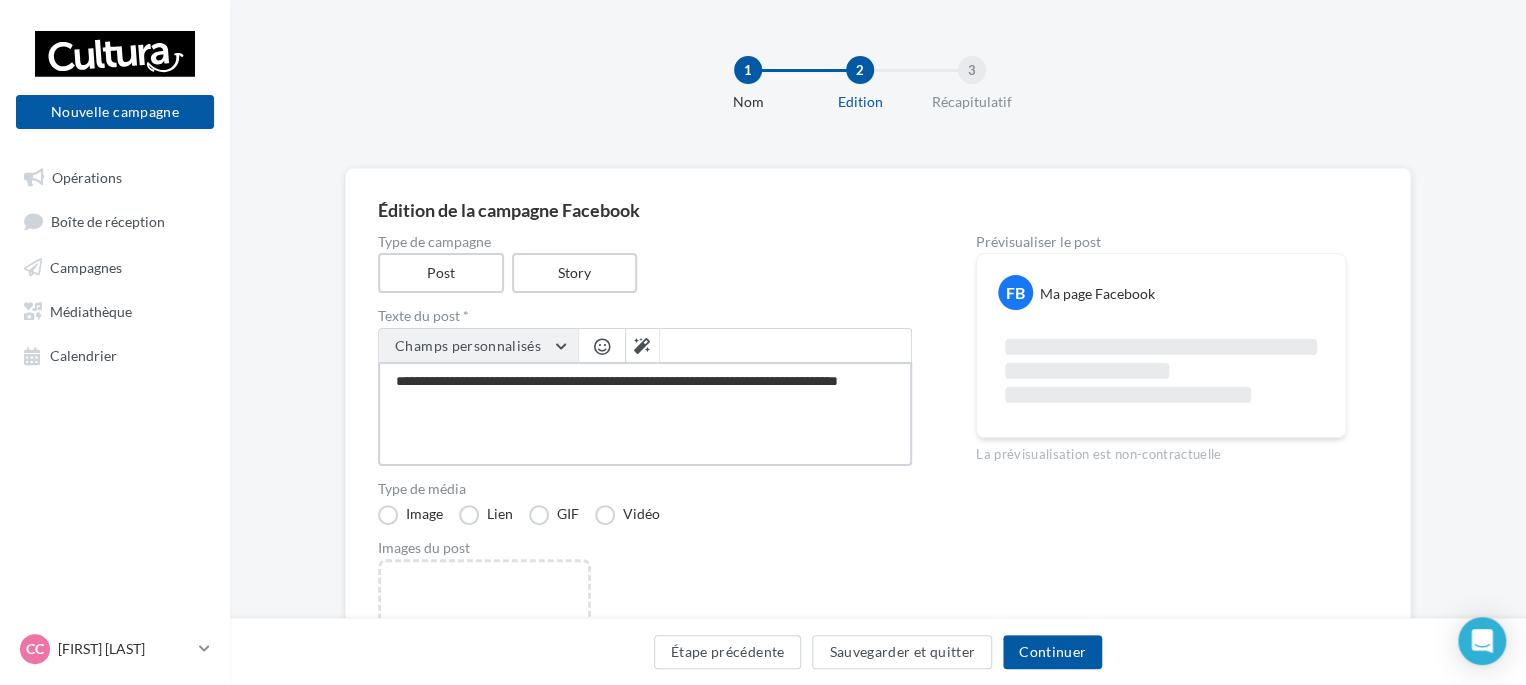 type on "**********" 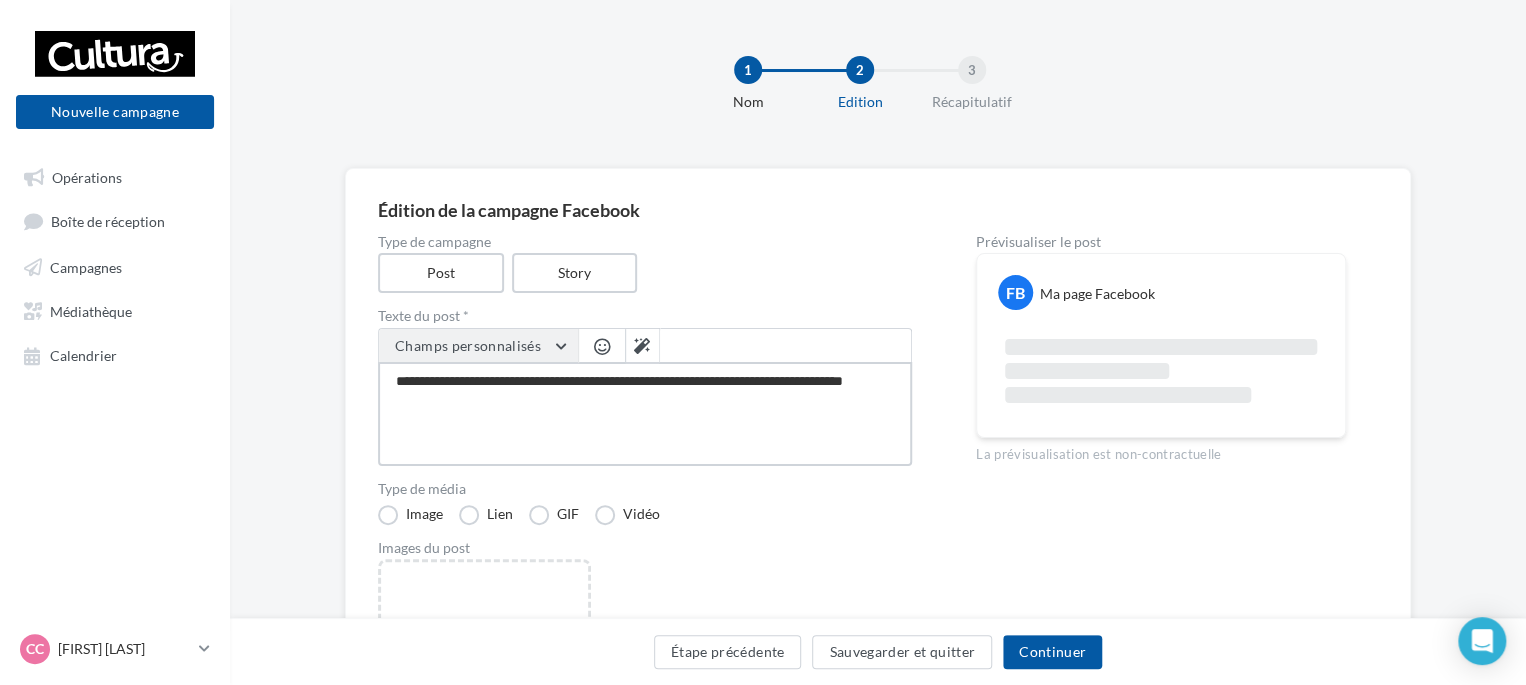 type on "**********" 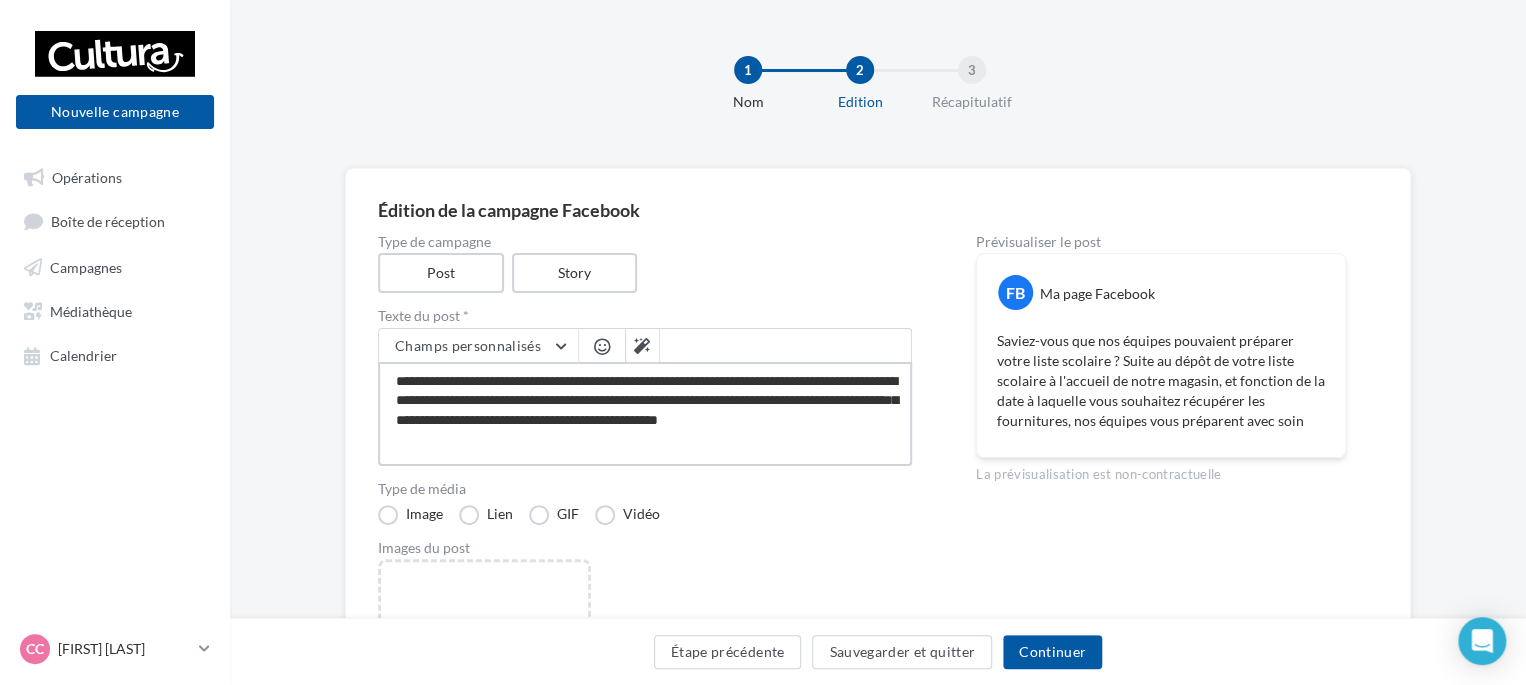click on "**********" at bounding box center (645, 414) 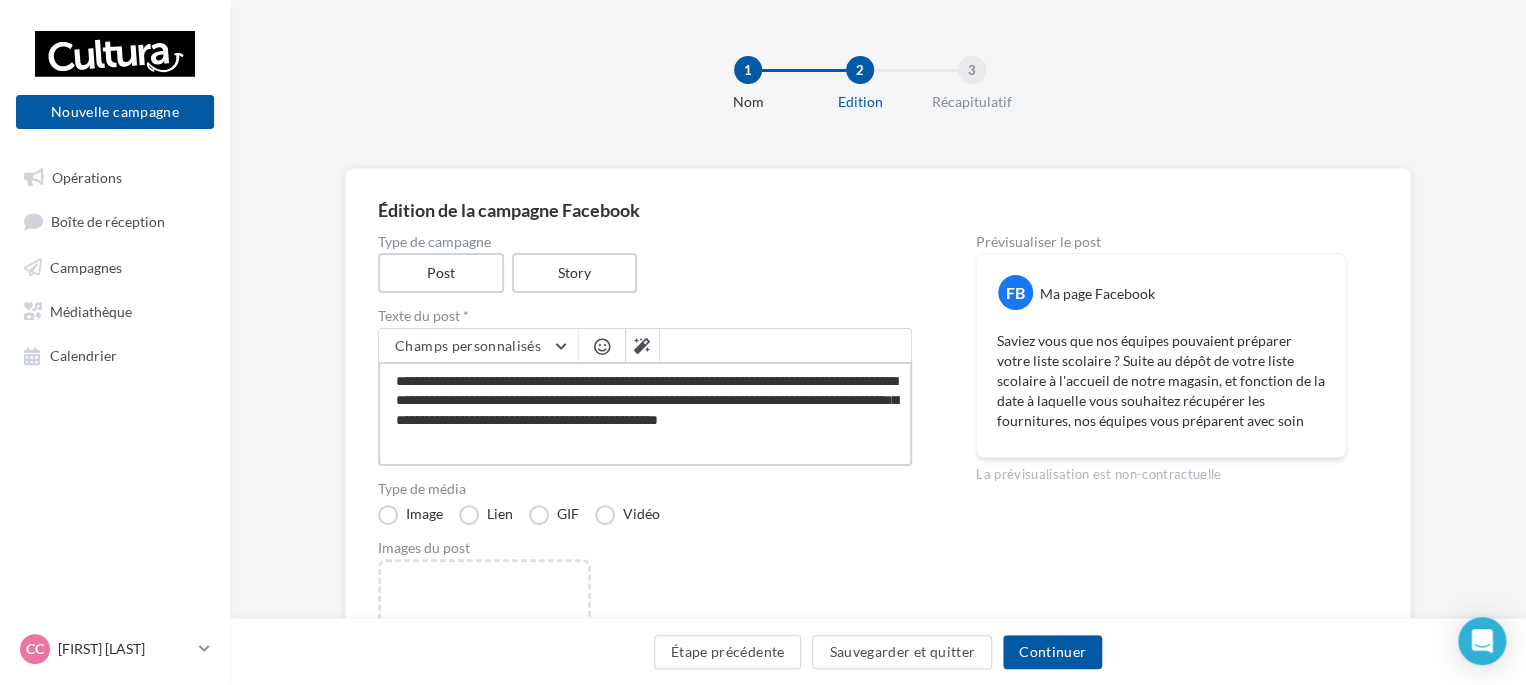 click on "**********" at bounding box center (645, 414) 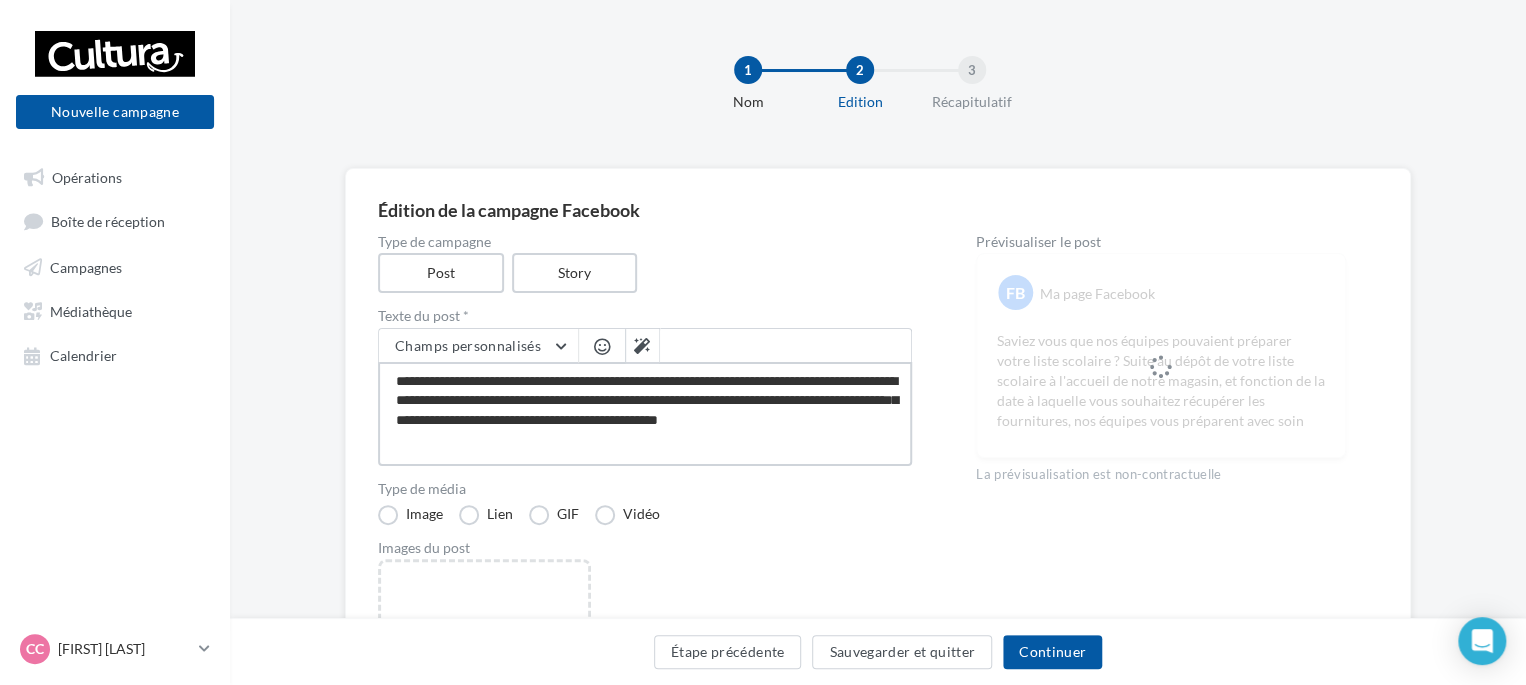 click on "**********" at bounding box center [645, 414] 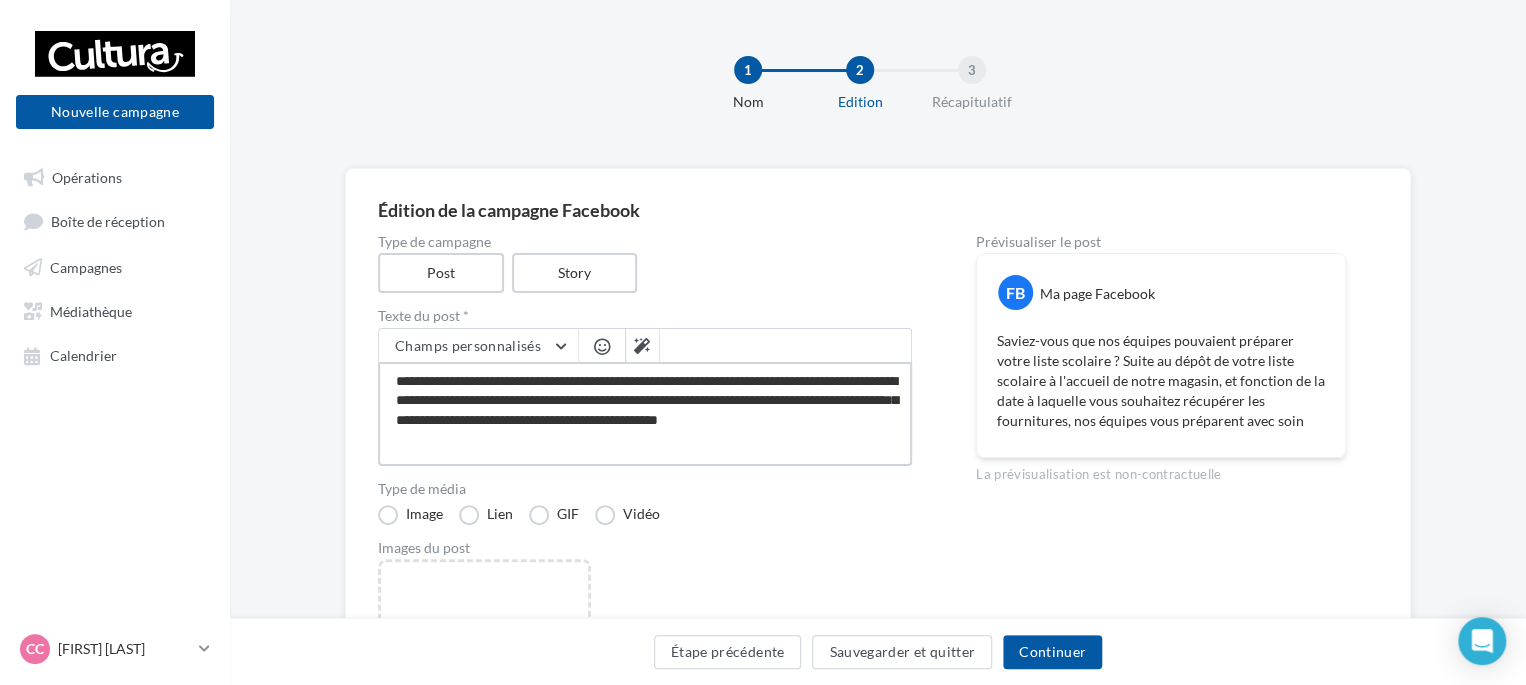 drag, startPoint x: 820, startPoint y: 380, endPoint x: 820, endPoint y: 423, distance: 43 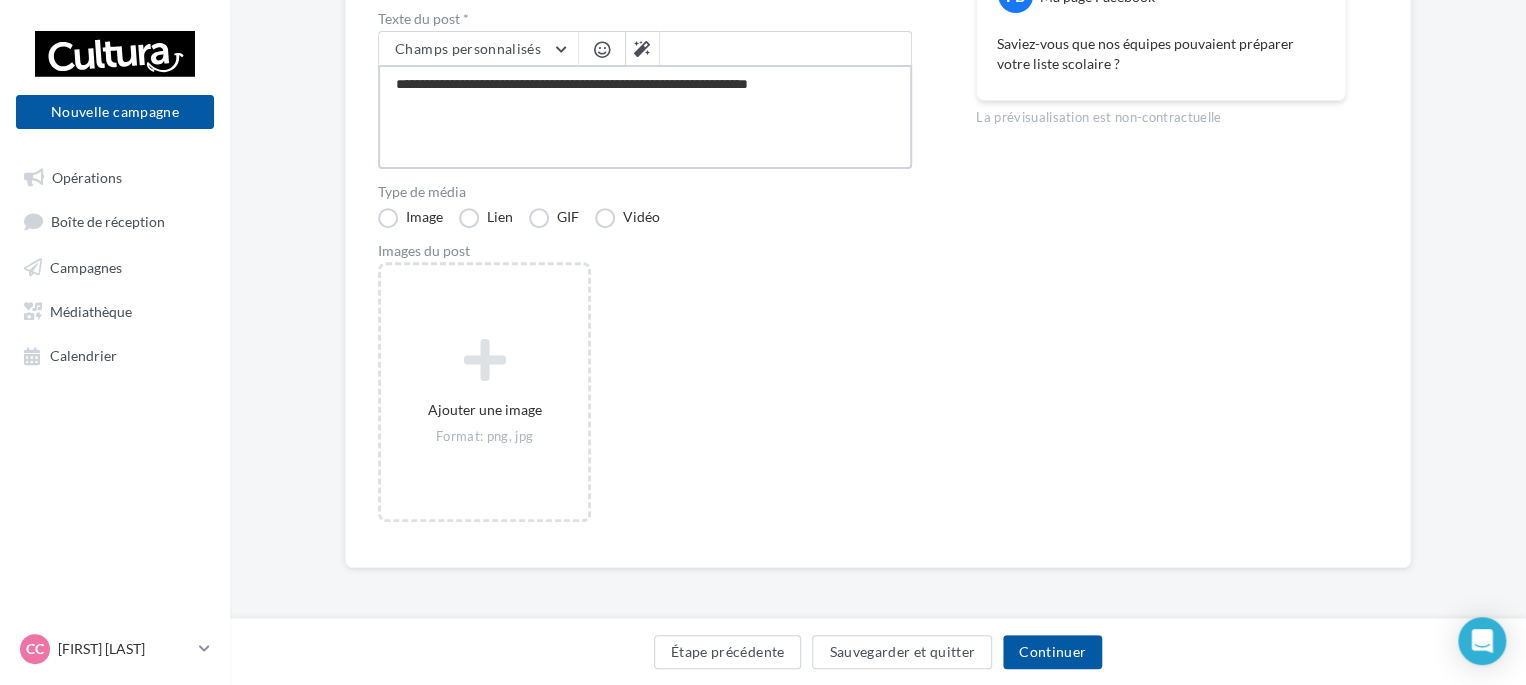 scroll, scrollTop: 0, scrollLeft: 0, axis: both 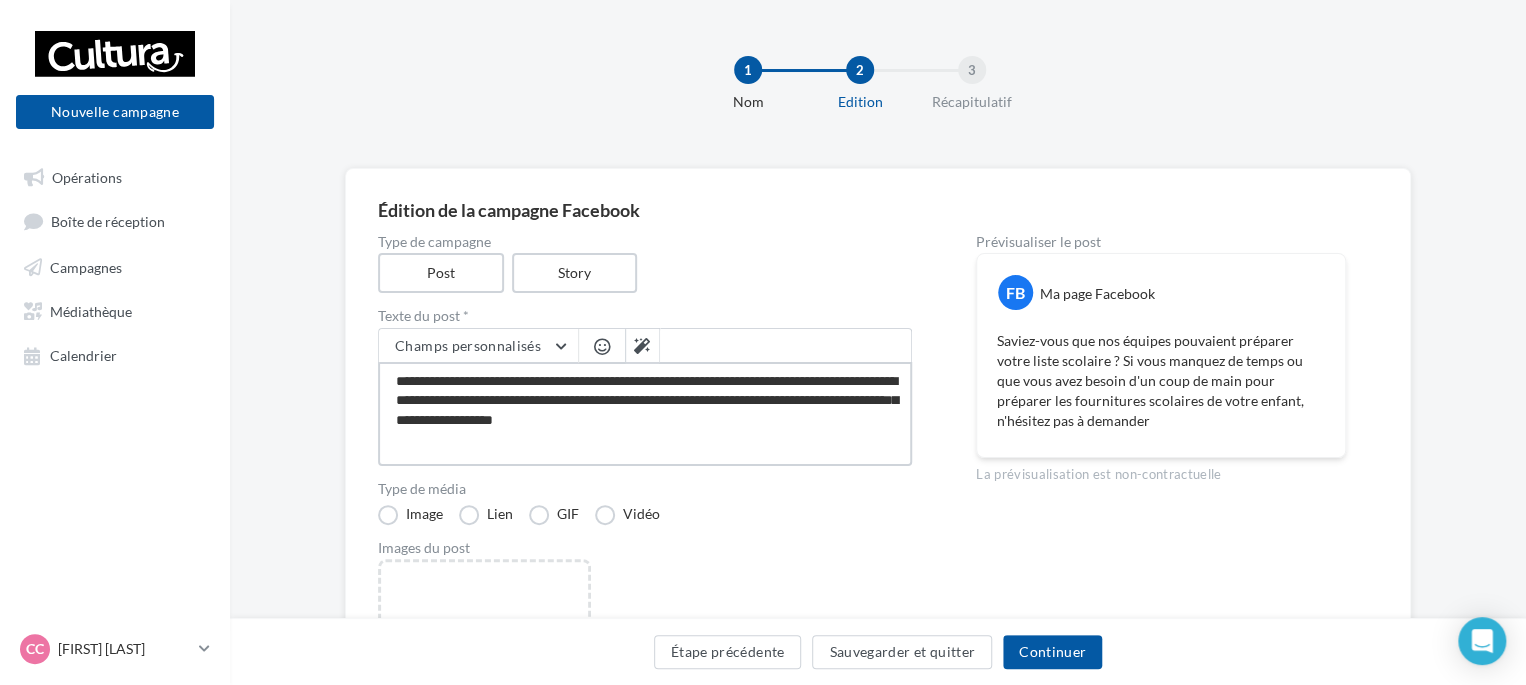 click on "**********" at bounding box center [645, 414] 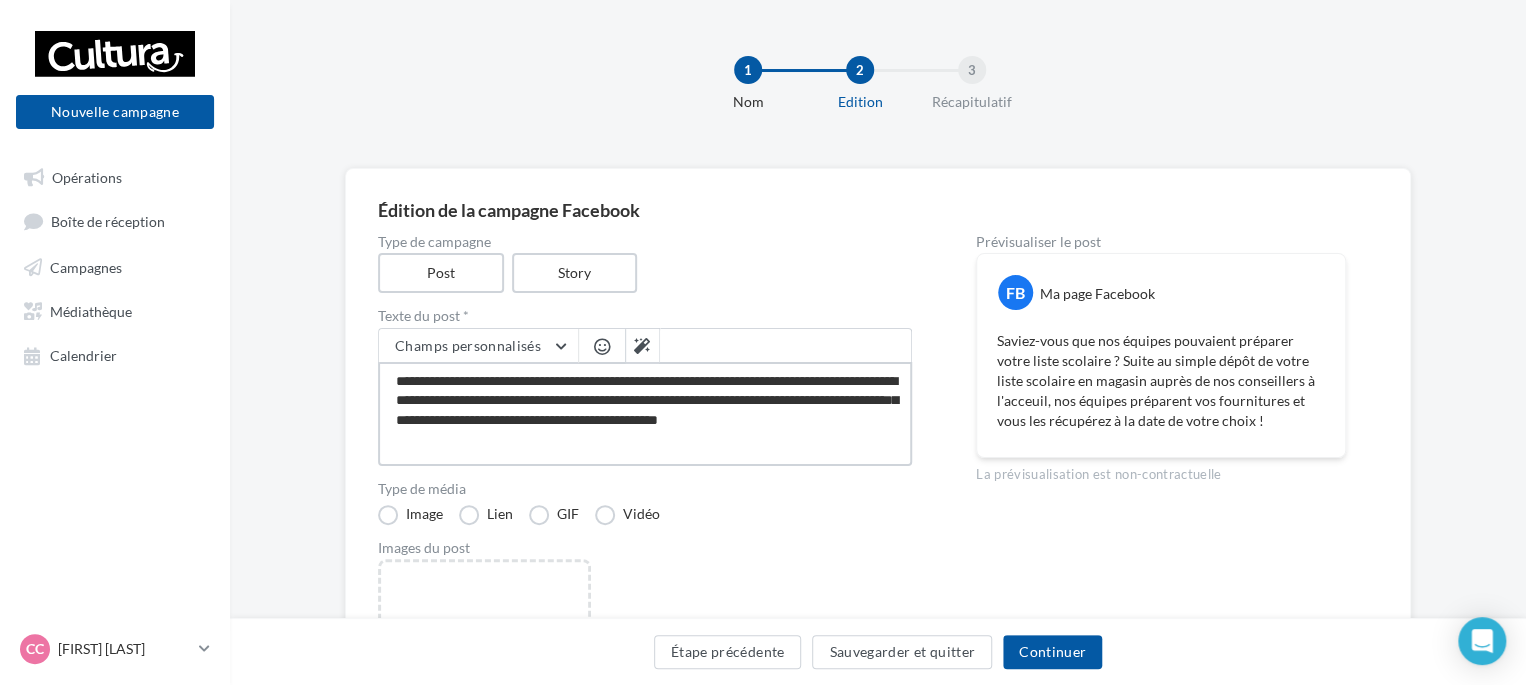 click on "**********" at bounding box center (645, 414) 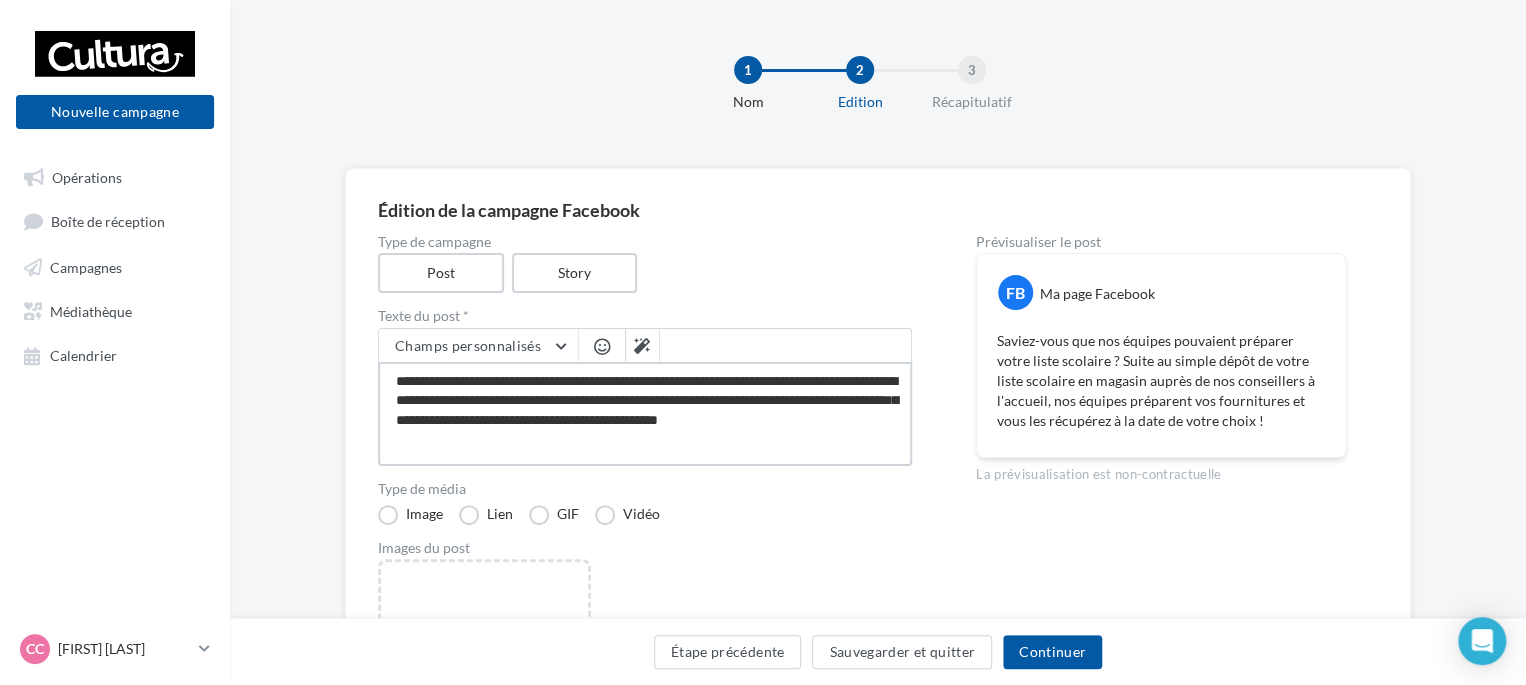 click on "**********" at bounding box center [645, 414] 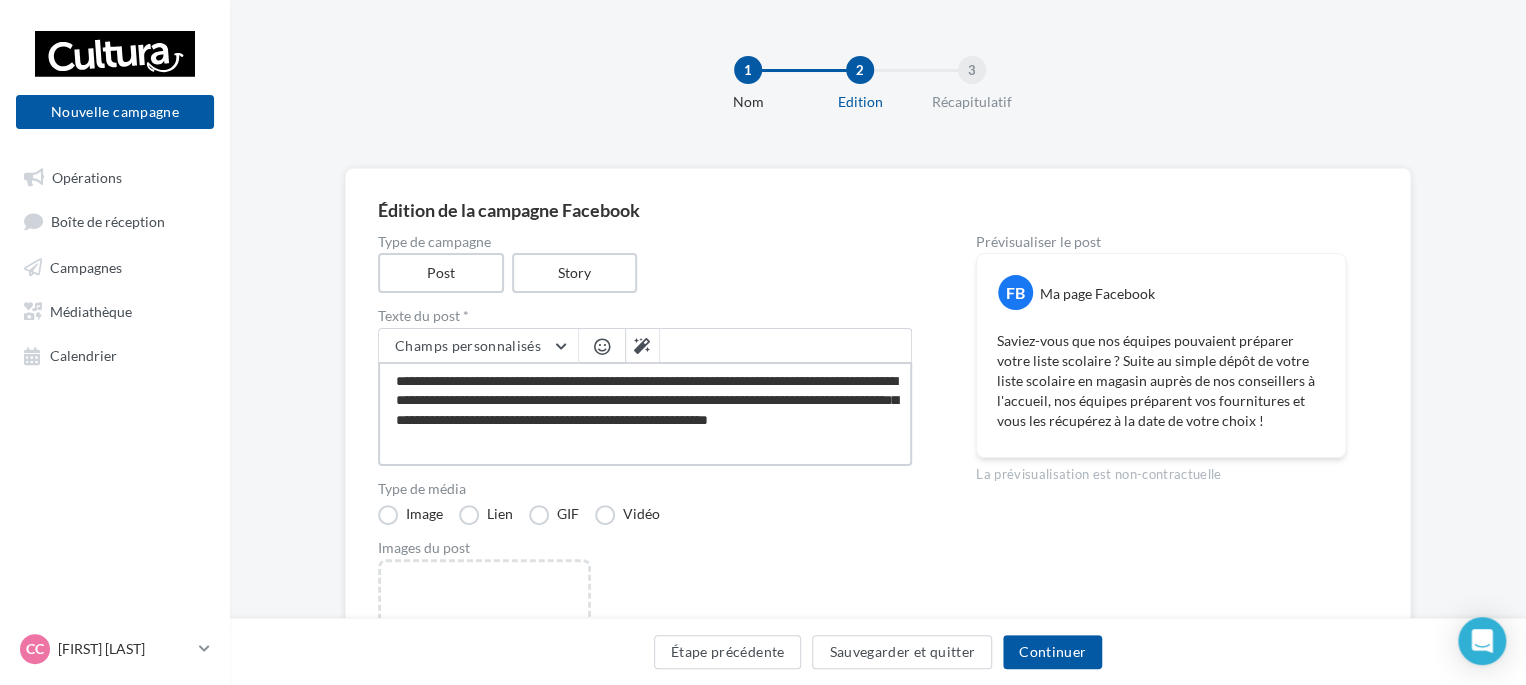 click on "**********" at bounding box center [645, 414] 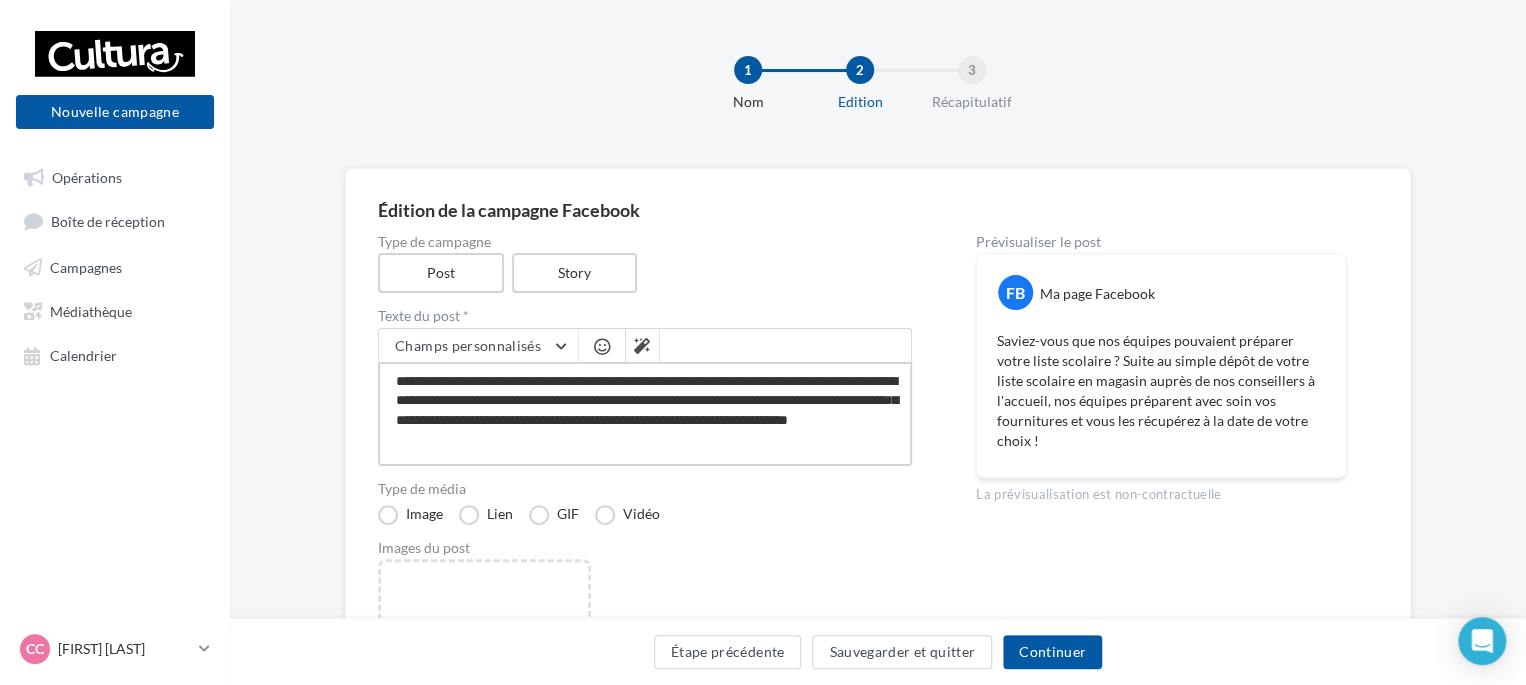 drag, startPoint x: 624, startPoint y: 438, endPoint x: 524, endPoint y: 429, distance: 100.40418 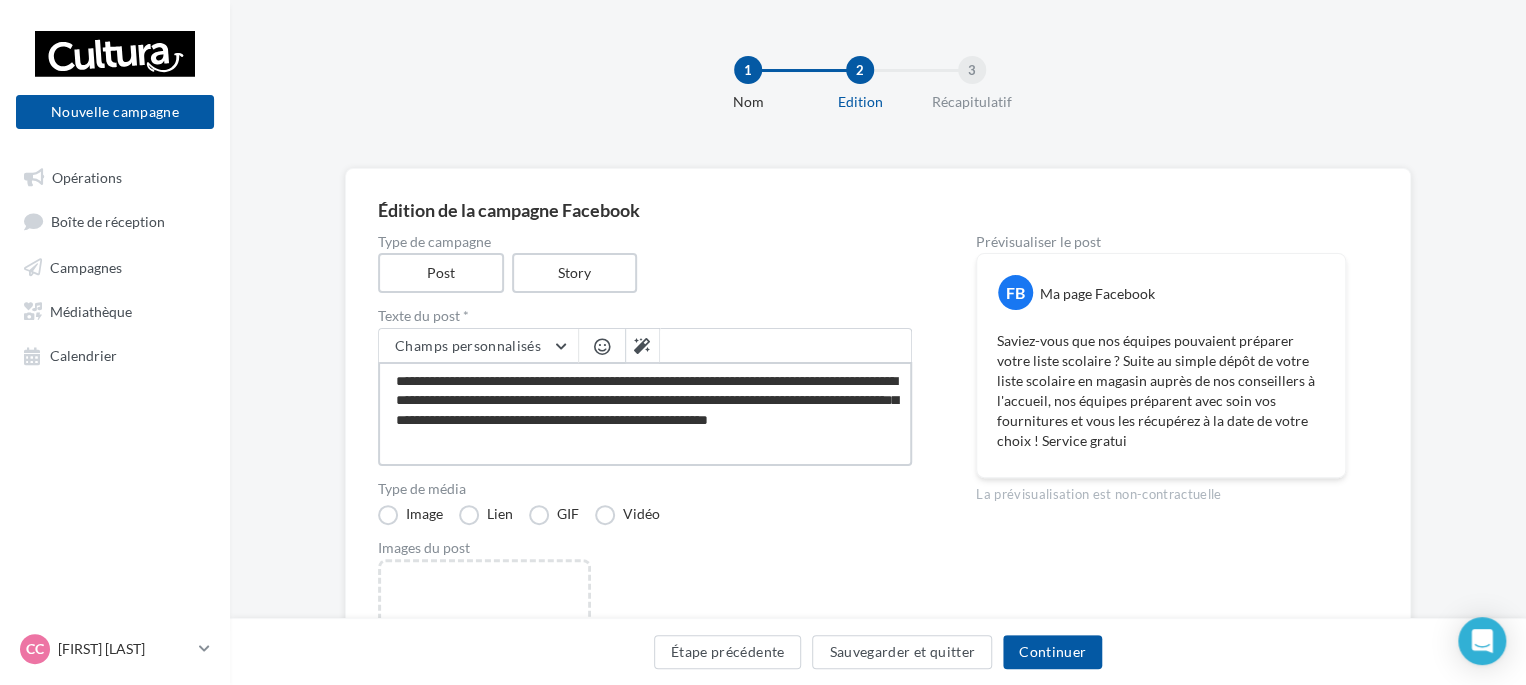 click on "**********" at bounding box center [645, 414] 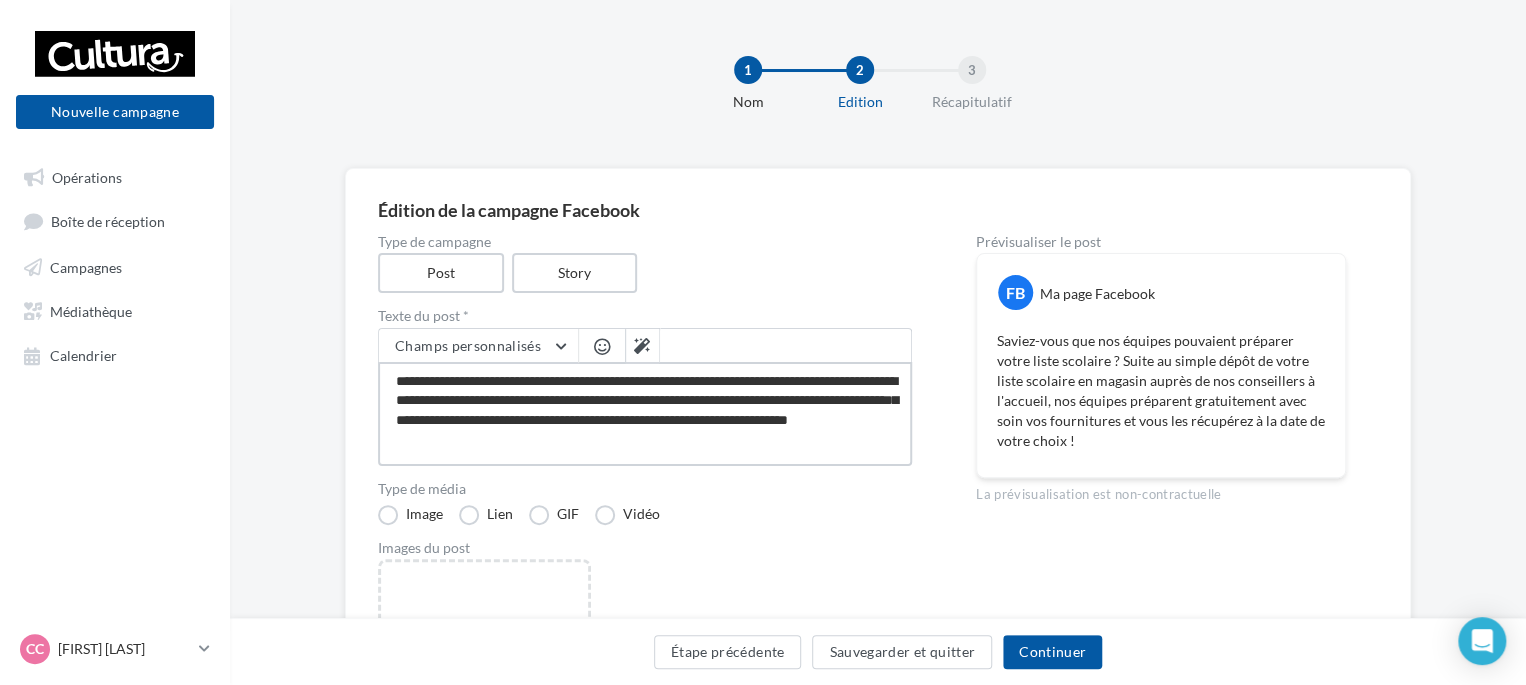 click on "**********" at bounding box center (645, 414) 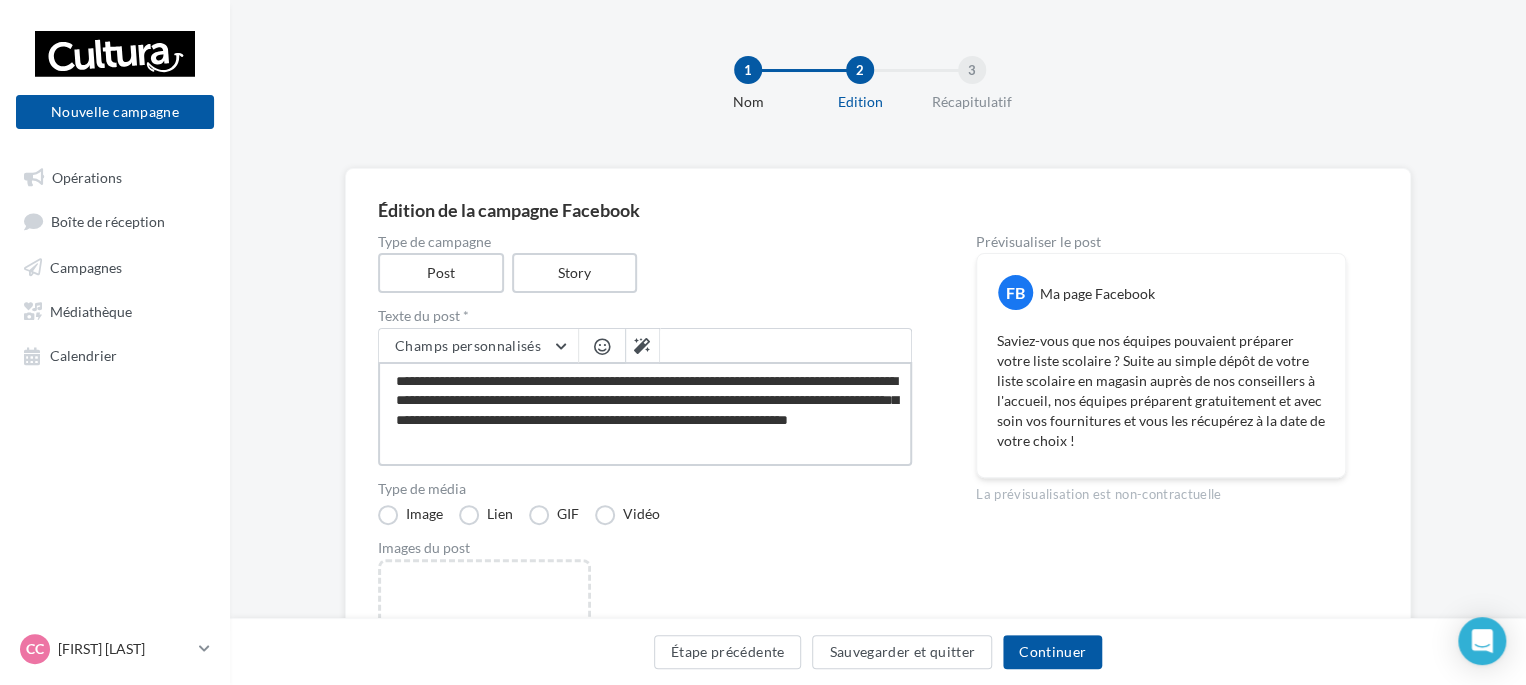 click on "**********" at bounding box center [645, 414] 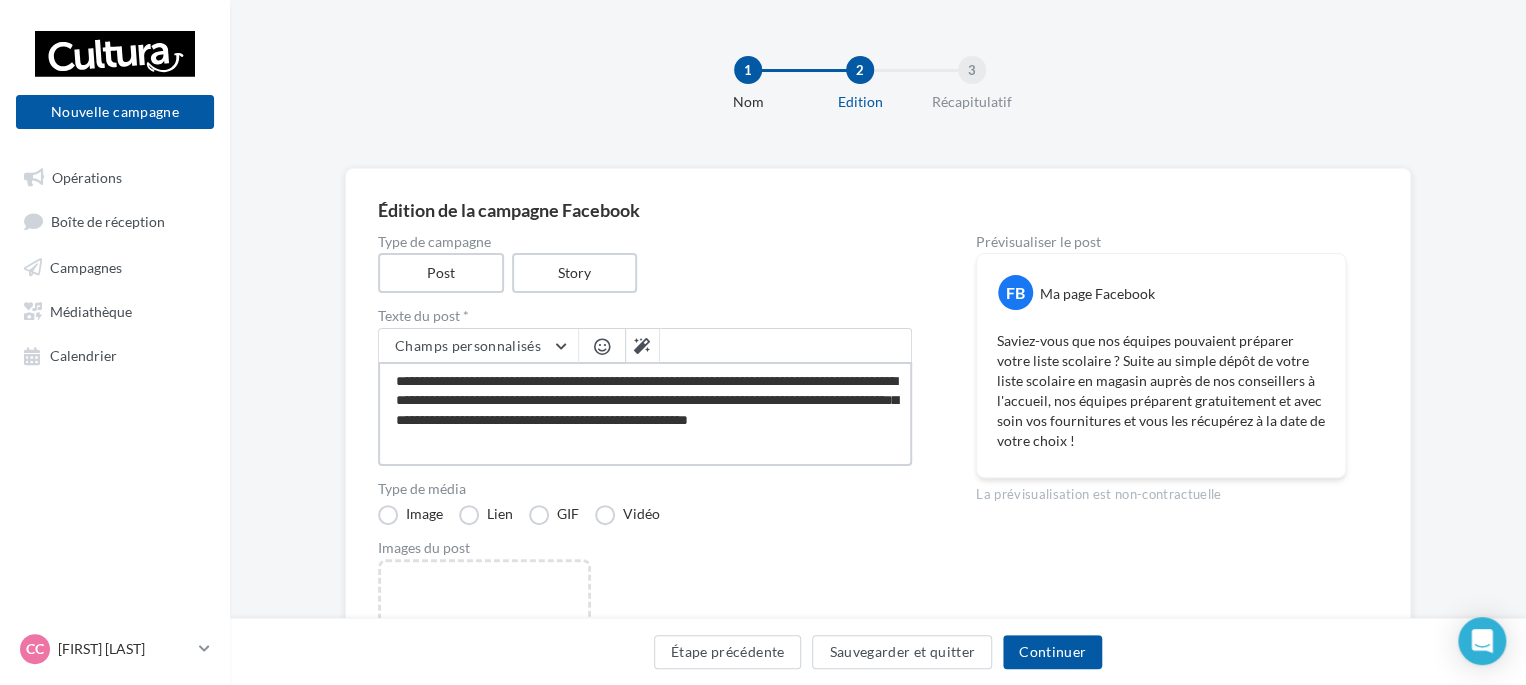 click on "**********" at bounding box center [645, 414] 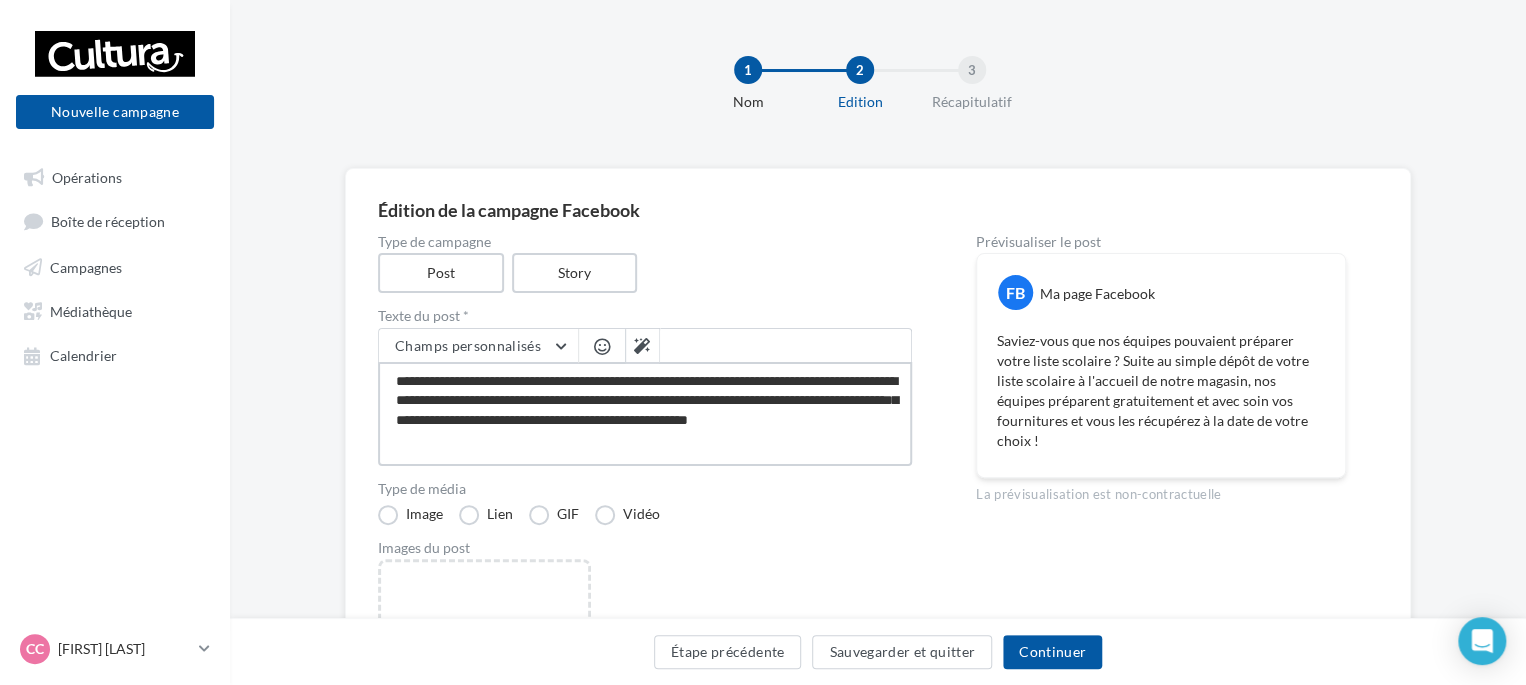 click on "**********" at bounding box center (645, 414) 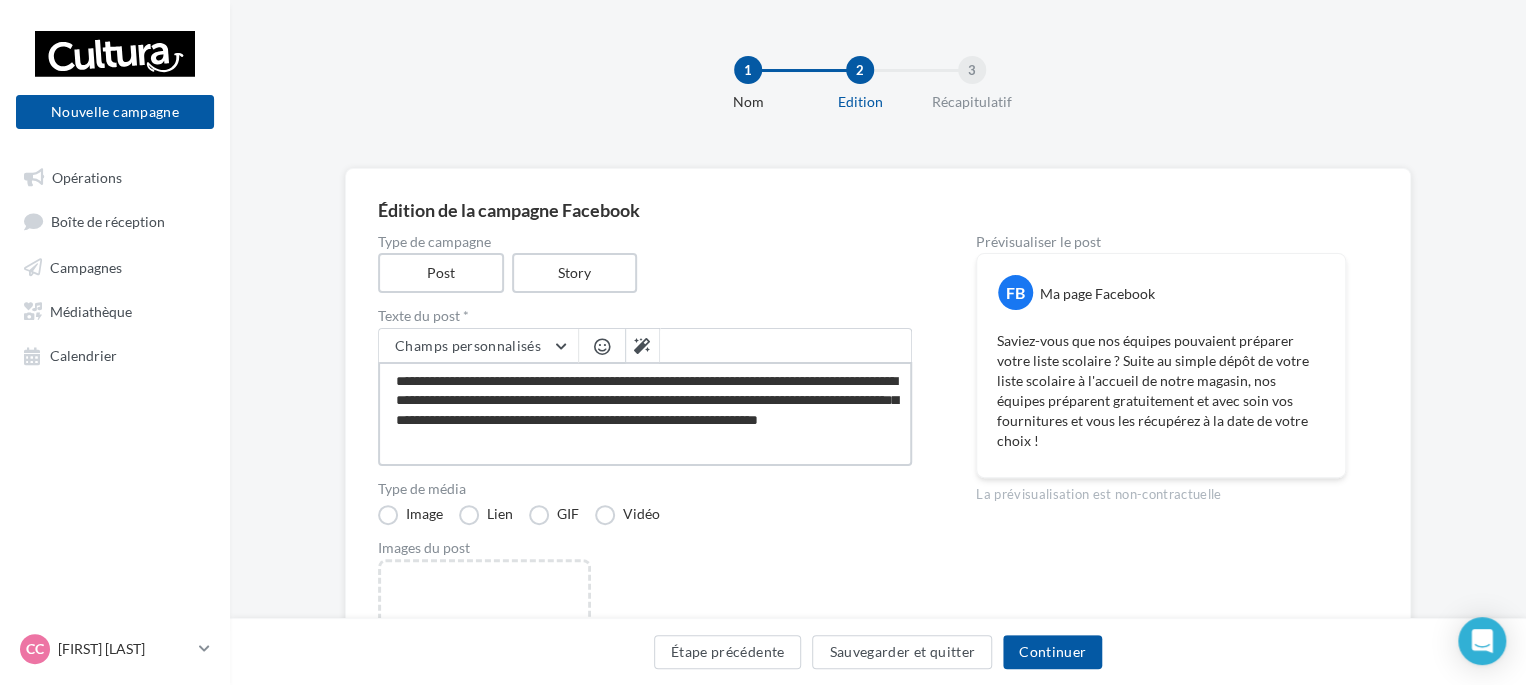 click on "**********" at bounding box center (645, 414) 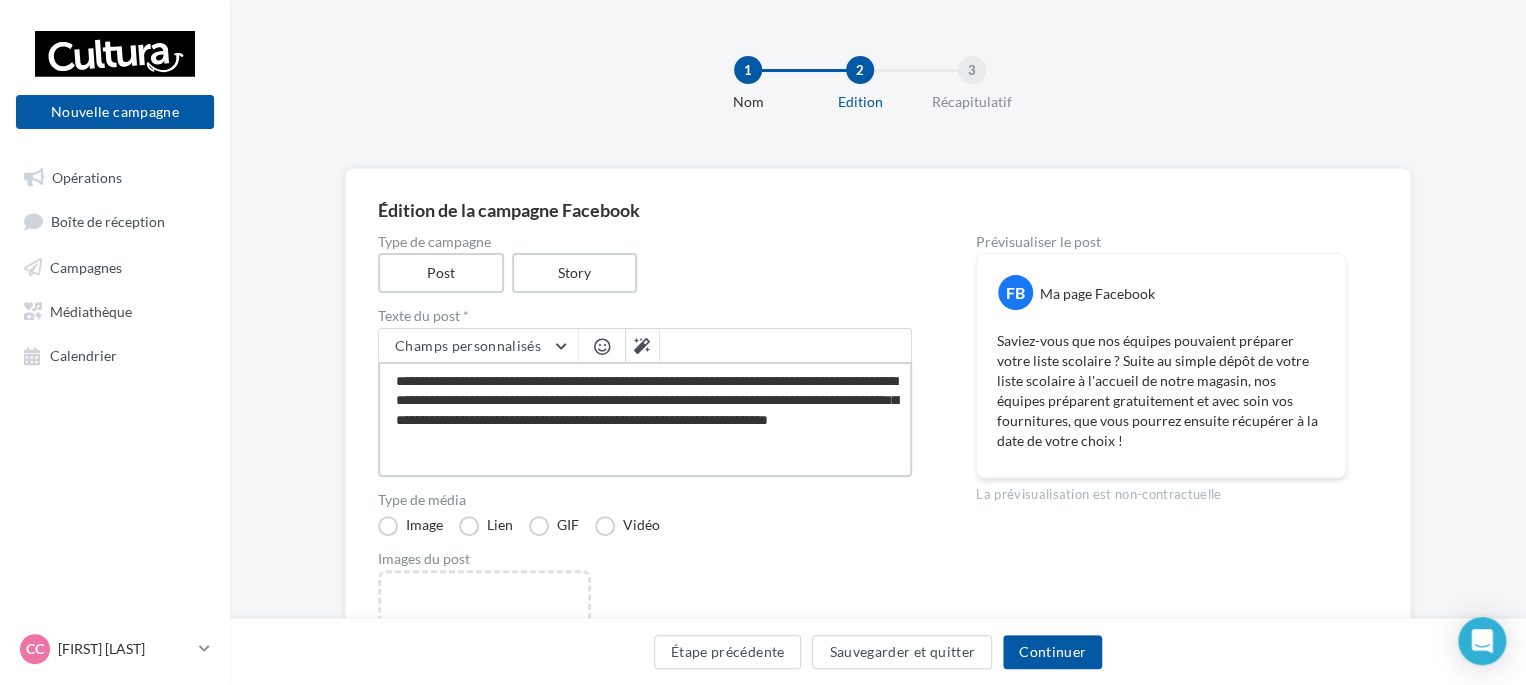 scroll, scrollTop: 10, scrollLeft: 0, axis: vertical 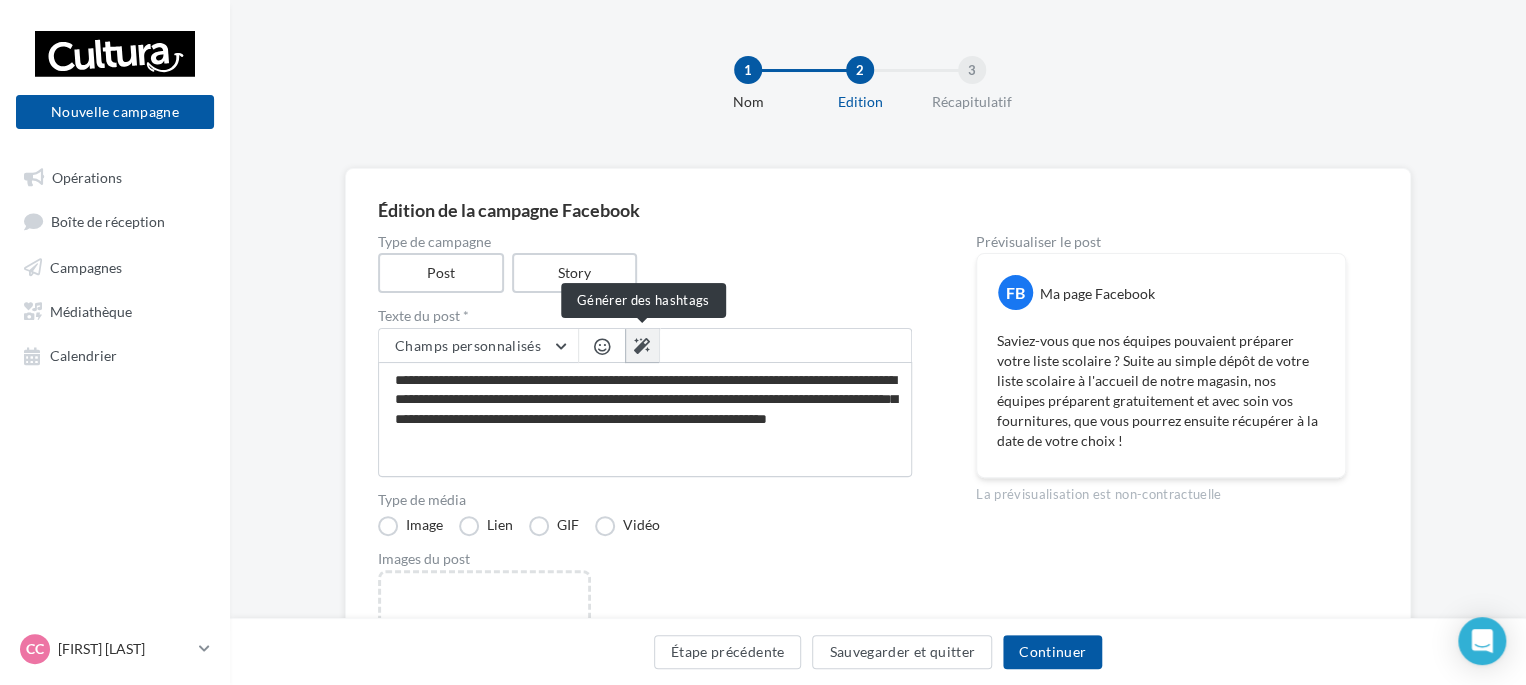 click at bounding box center [642, 346] 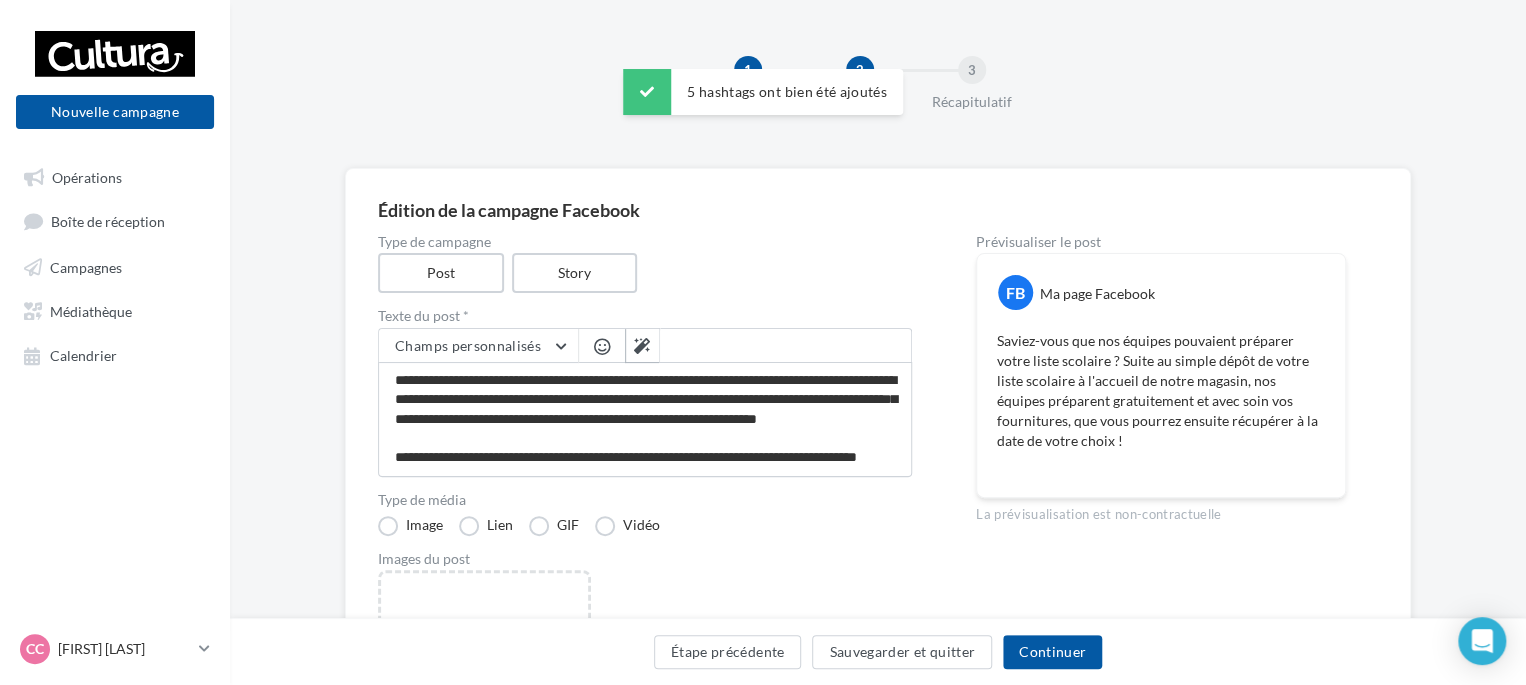 scroll, scrollTop: 36, scrollLeft: 0, axis: vertical 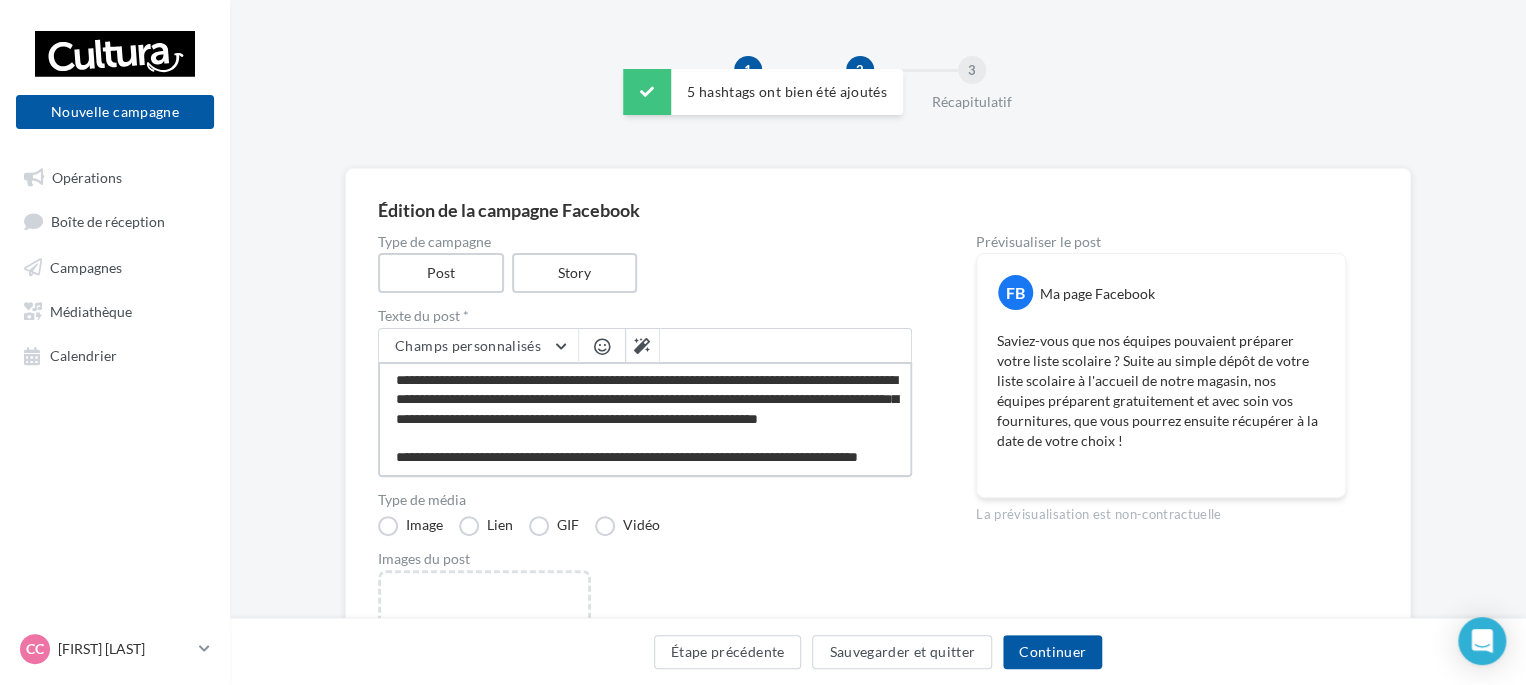 click on "**********" at bounding box center [645, 419] 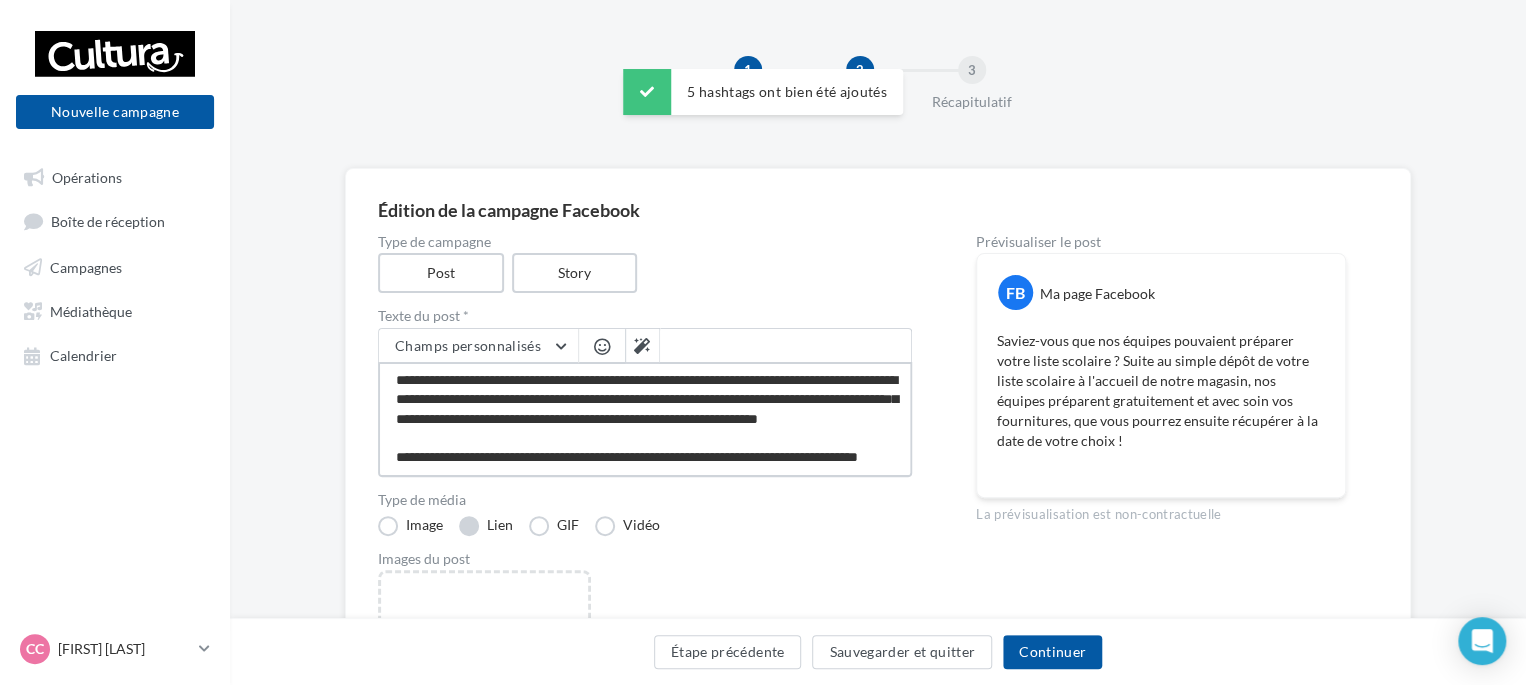 scroll, scrollTop: 37, scrollLeft: 0, axis: vertical 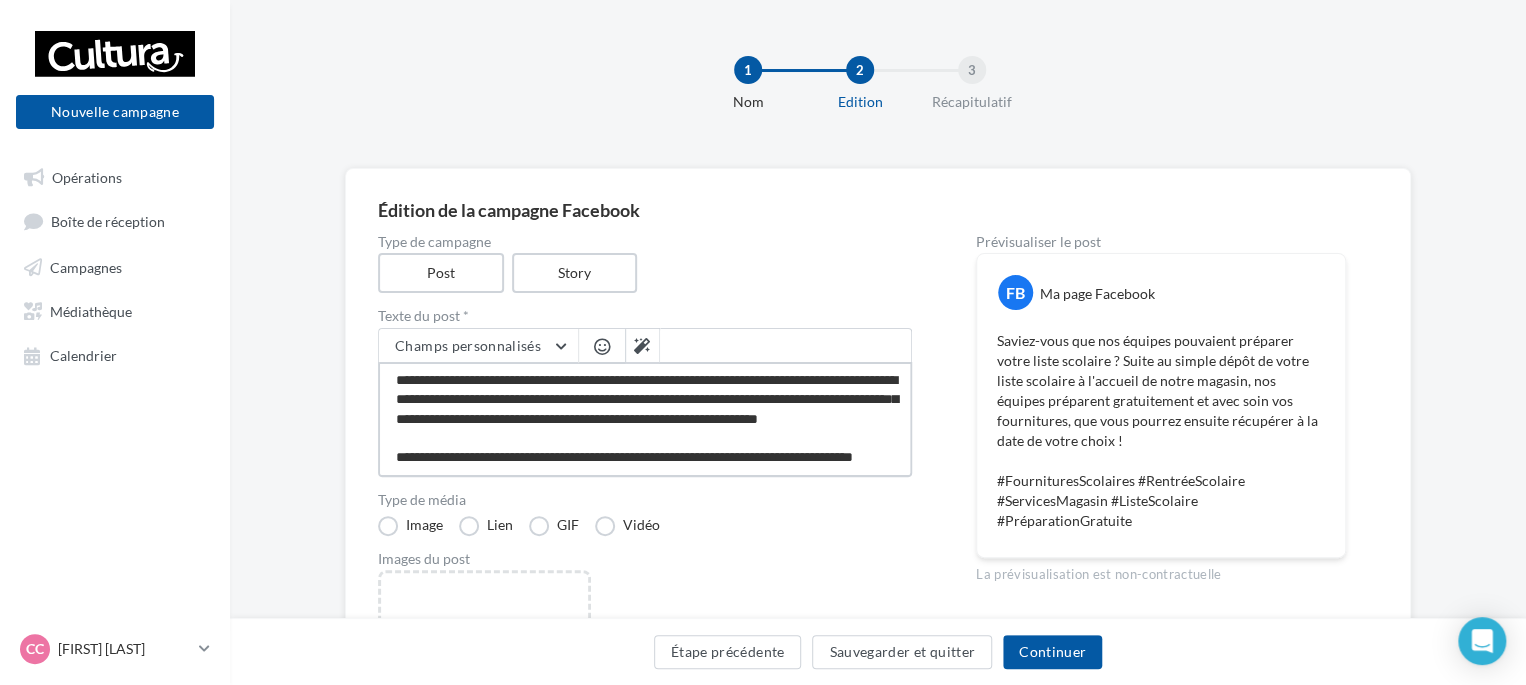 drag, startPoint x: 654, startPoint y: 437, endPoint x: 752, endPoint y: 439, distance: 98.02041 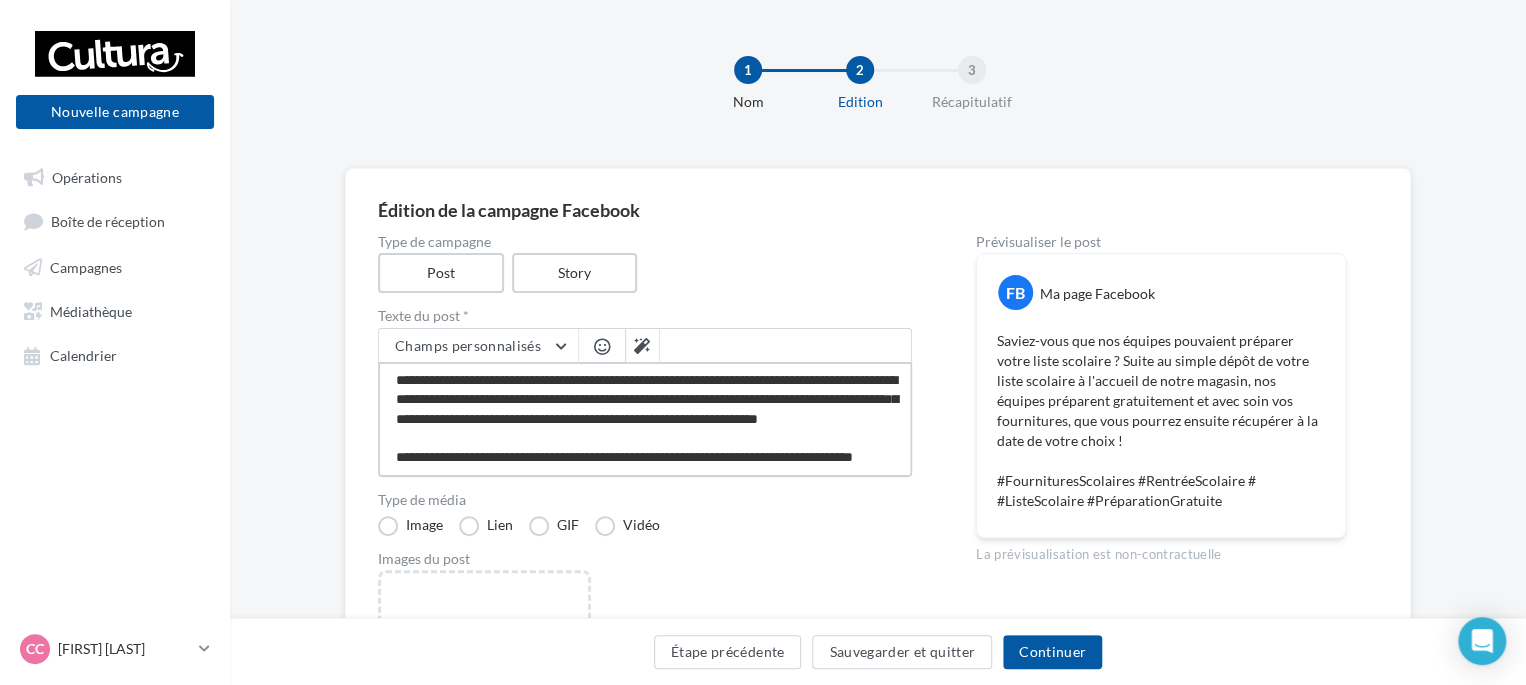 scroll, scrollTop: 38, scrollLeft: 0, axis: vertical 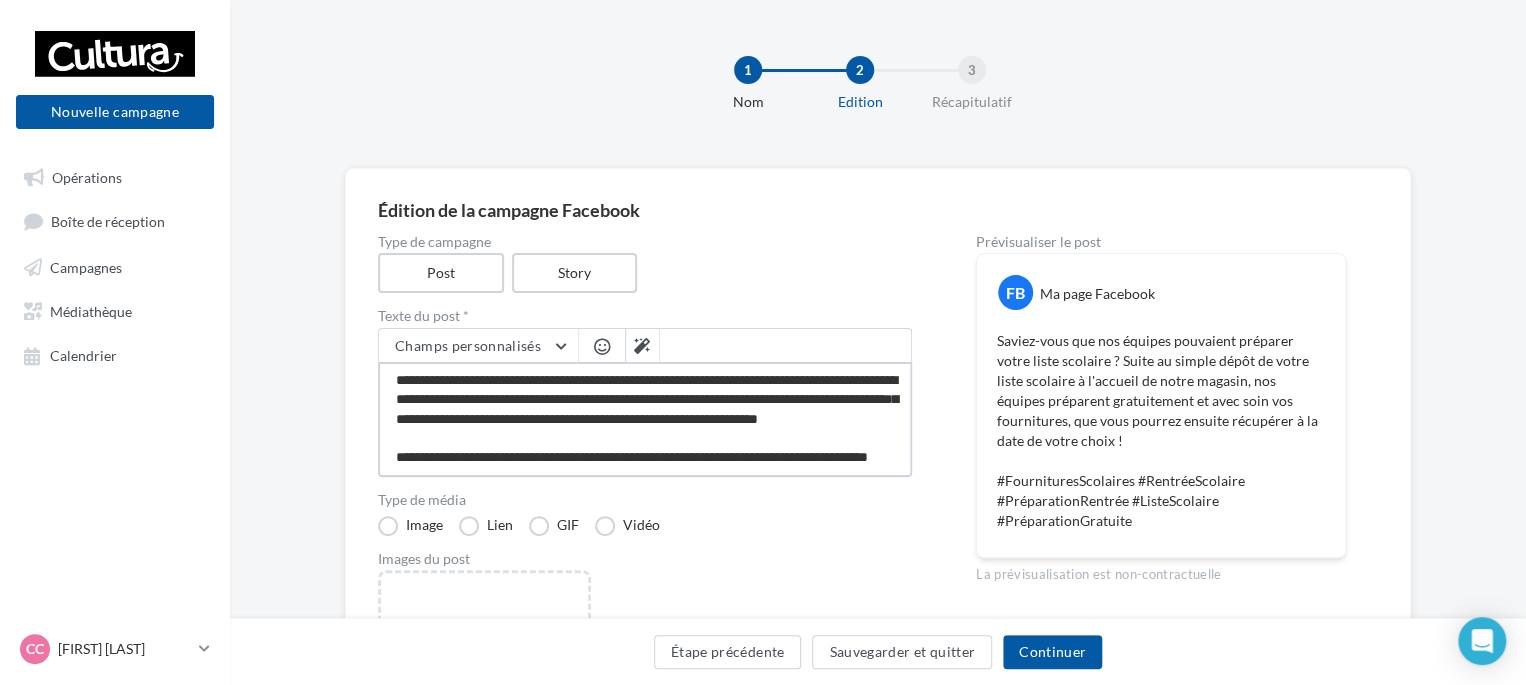 drag, startPoint x: 638, startPoint y: 438, endPoint x: 535, endPoint y: 440, distance: 103.01942 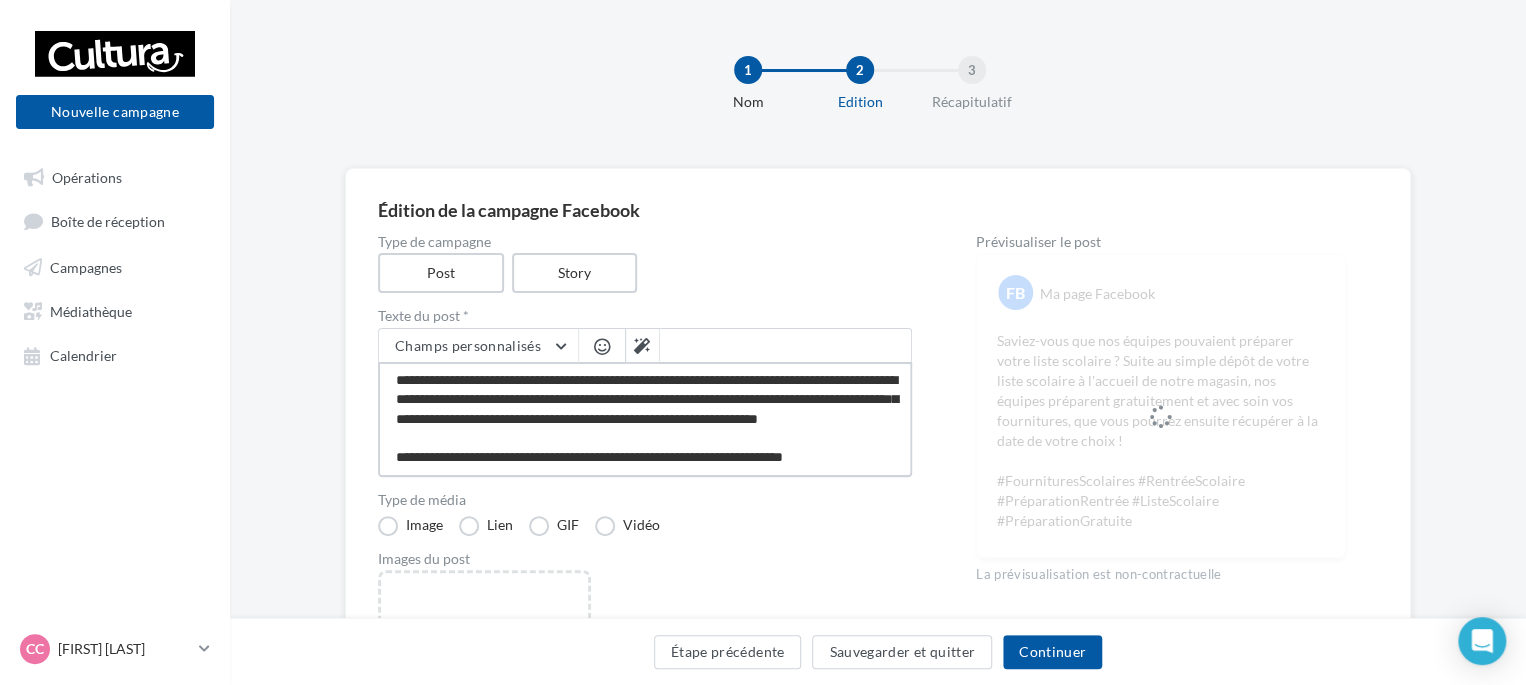 click on "**********" at bounding box center (645, 419) 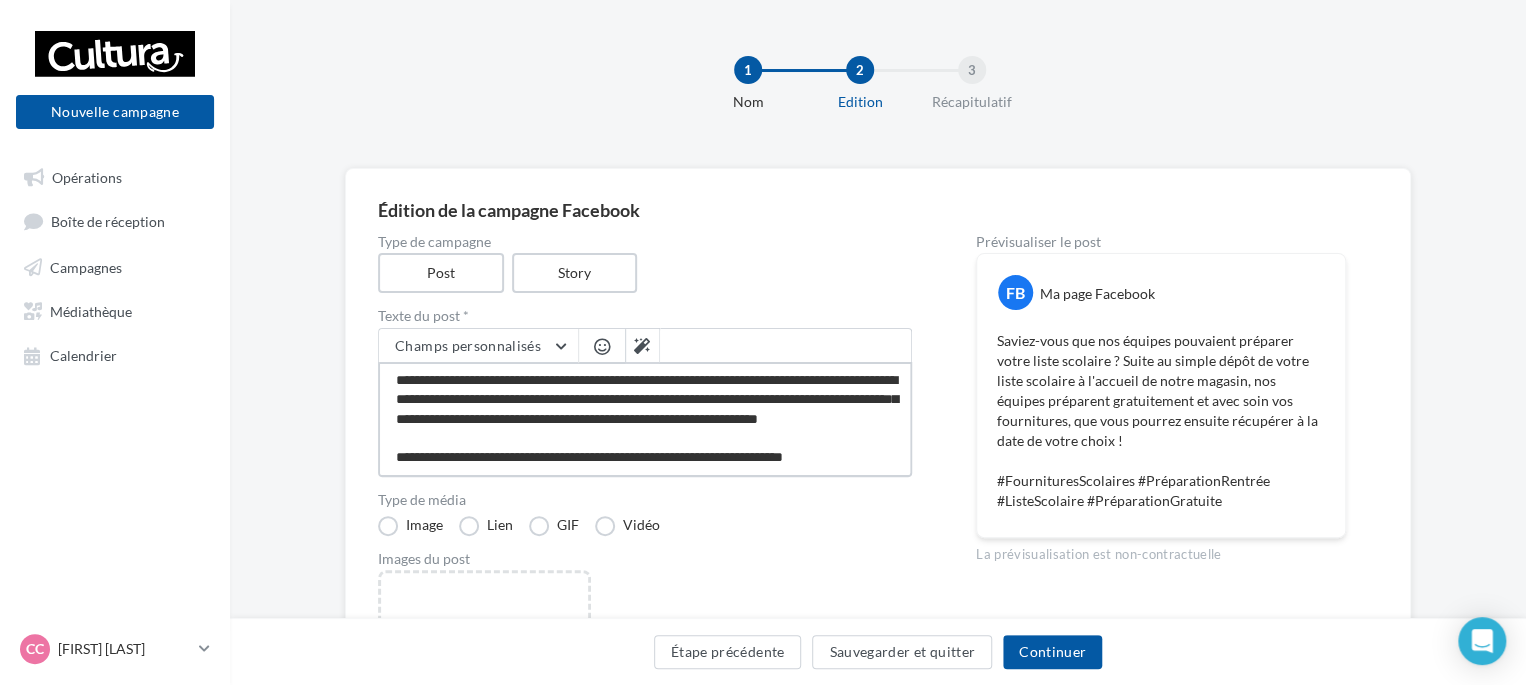 paste on "**********" 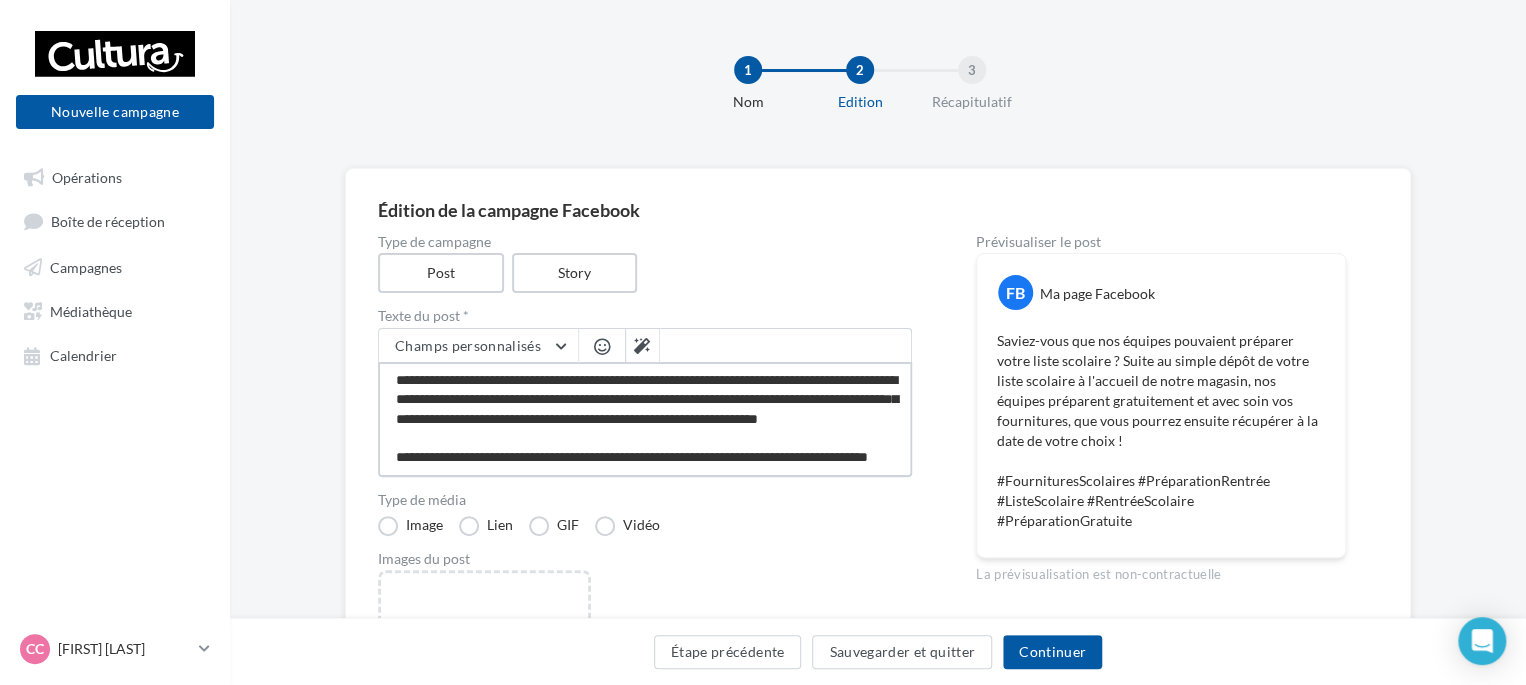 drag, startPoint x: 666, startPoint y: 439, endPoint x: 753, endPoint y: 443, distance: 87.0919 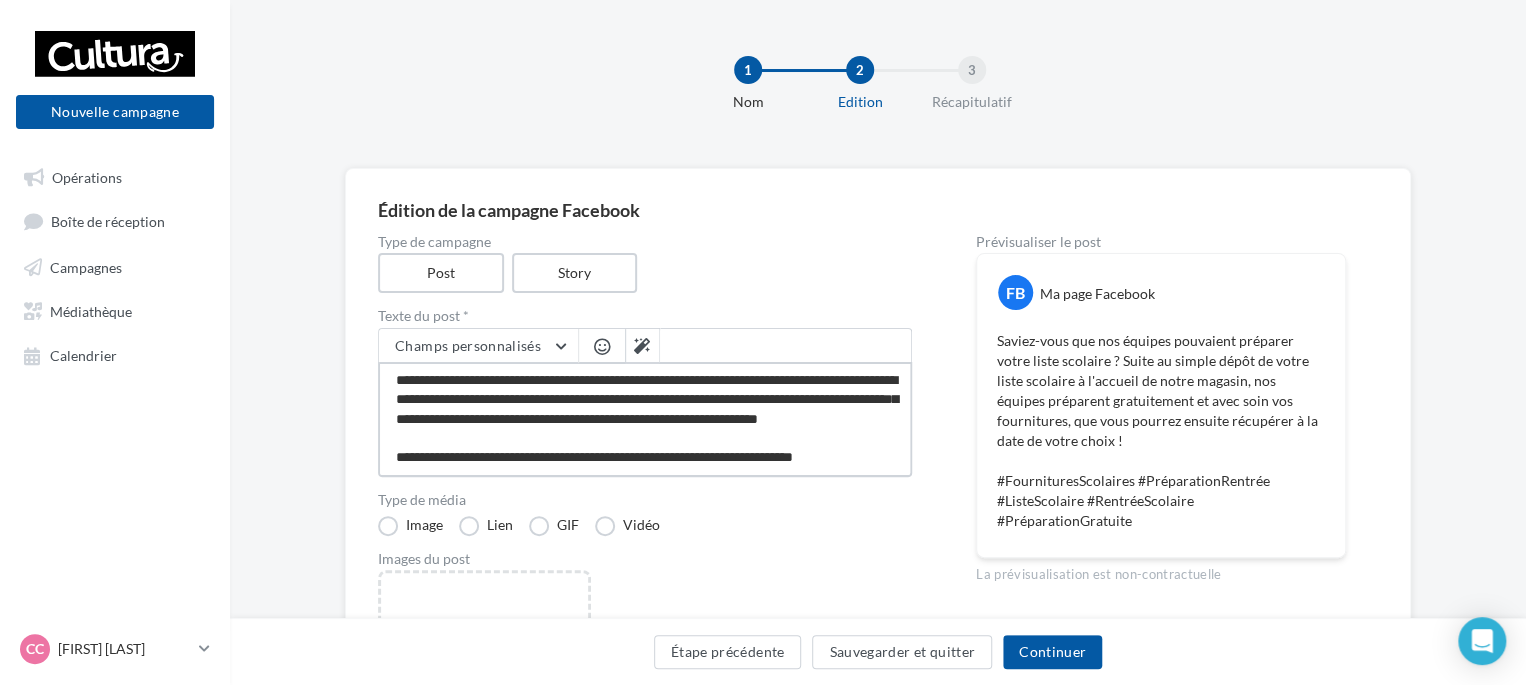 click on "**********" at bounding box center (645, 419) 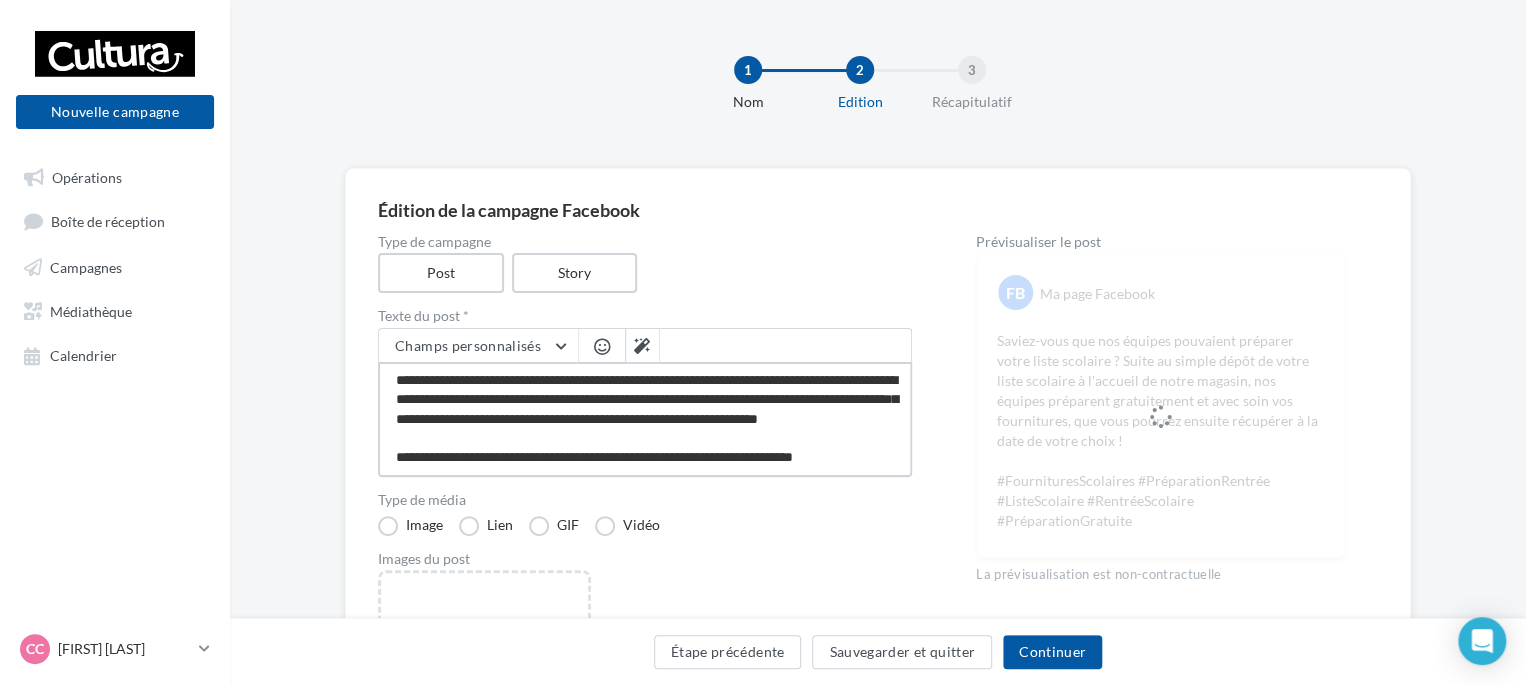 paste on "**********" 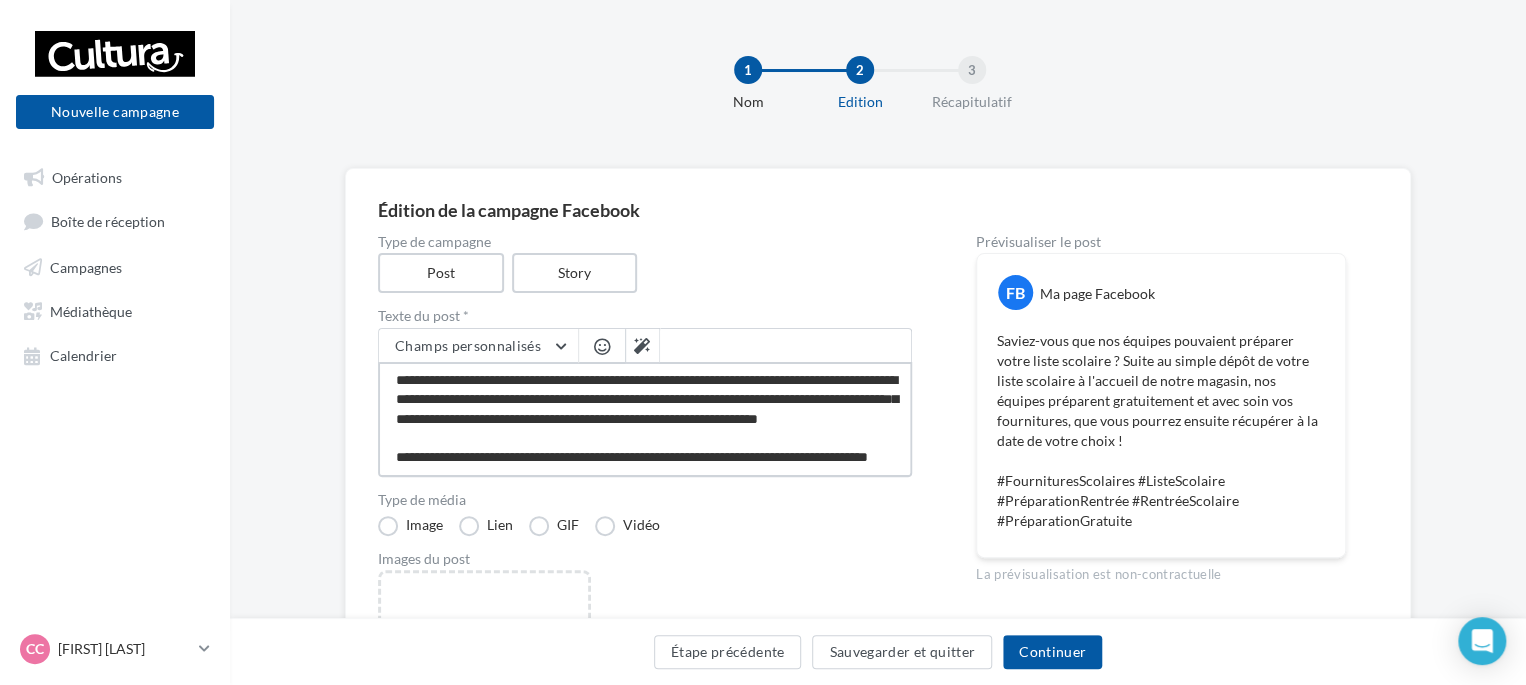 drag, startPoint x: 623, startPoint y: 437, endPoint x: 744, endPoint y: 442, distance: 121.103264 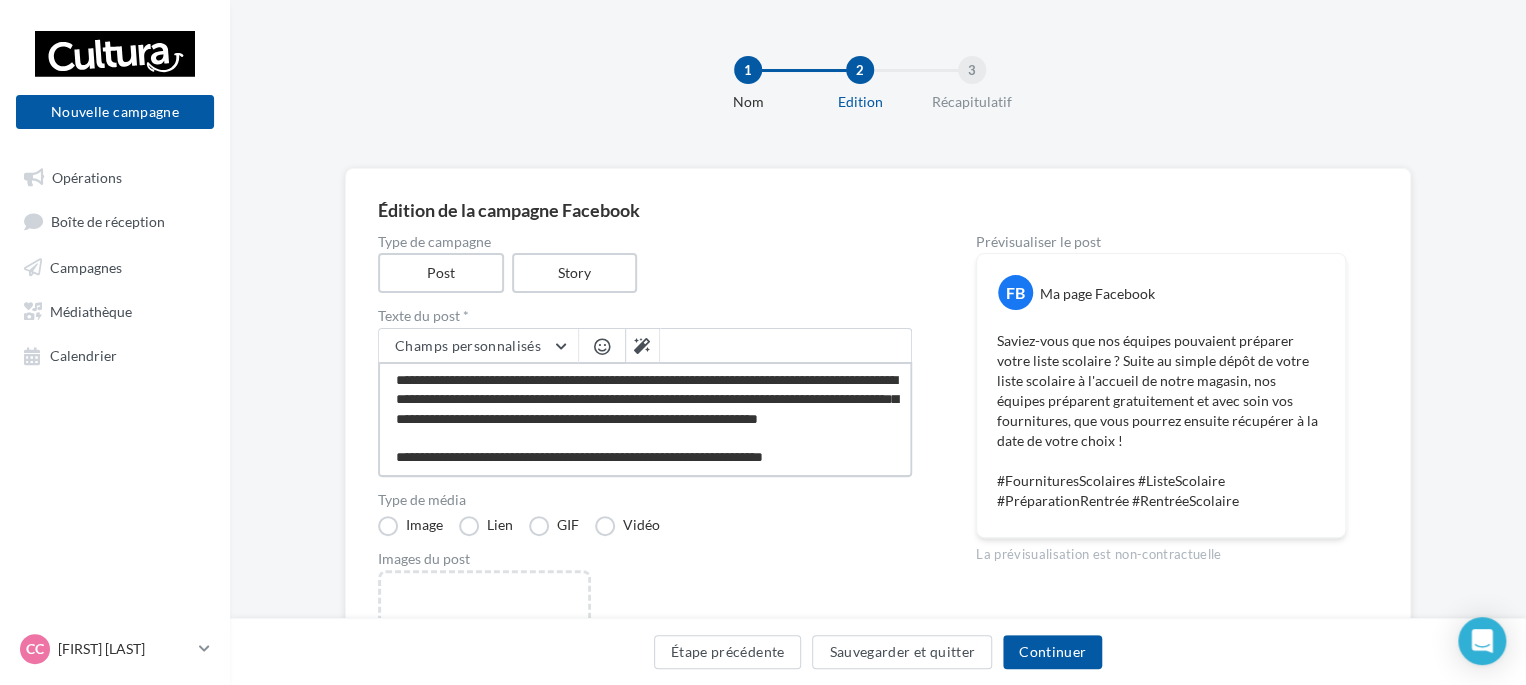 scroll, scrollTop: 19, scrollLeft: 0, axis: vertical 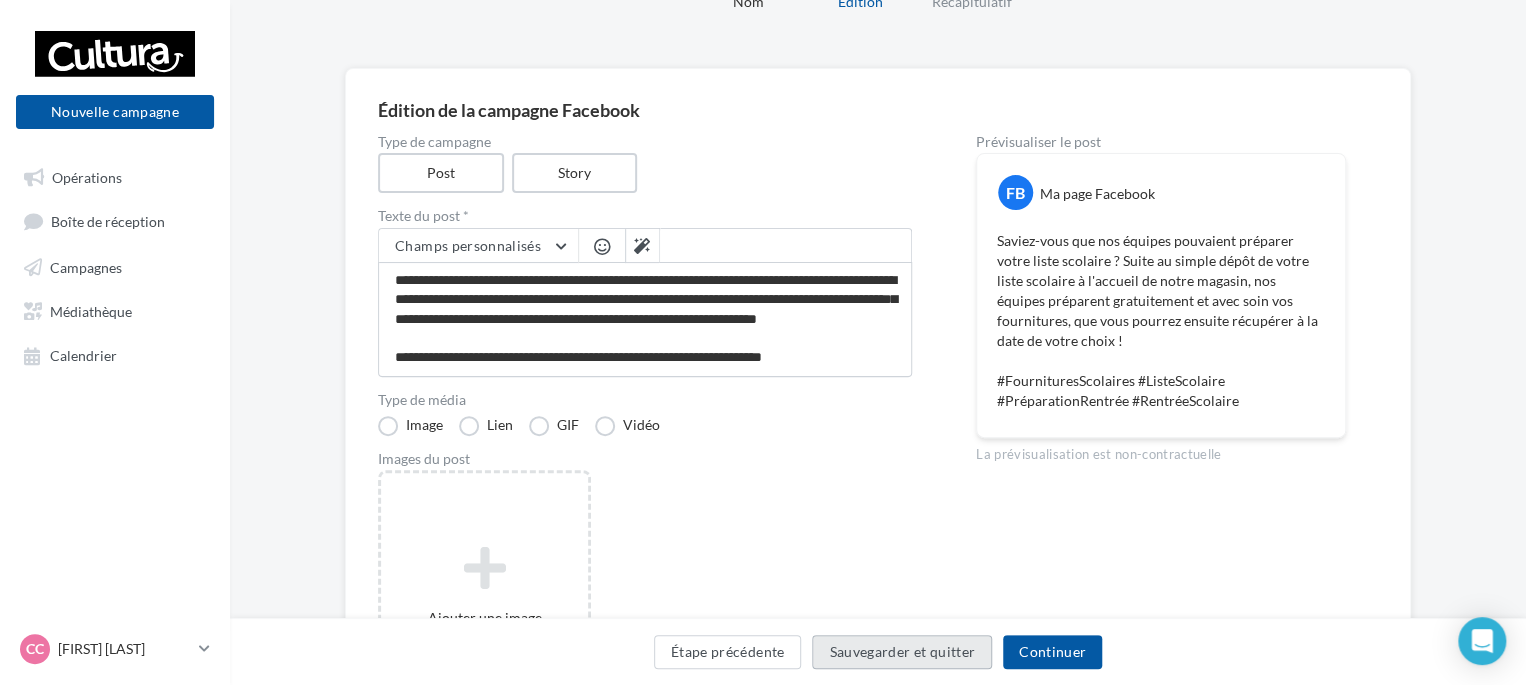 click on "Sauvegarder et quitter" at bounding box center [902, 652] 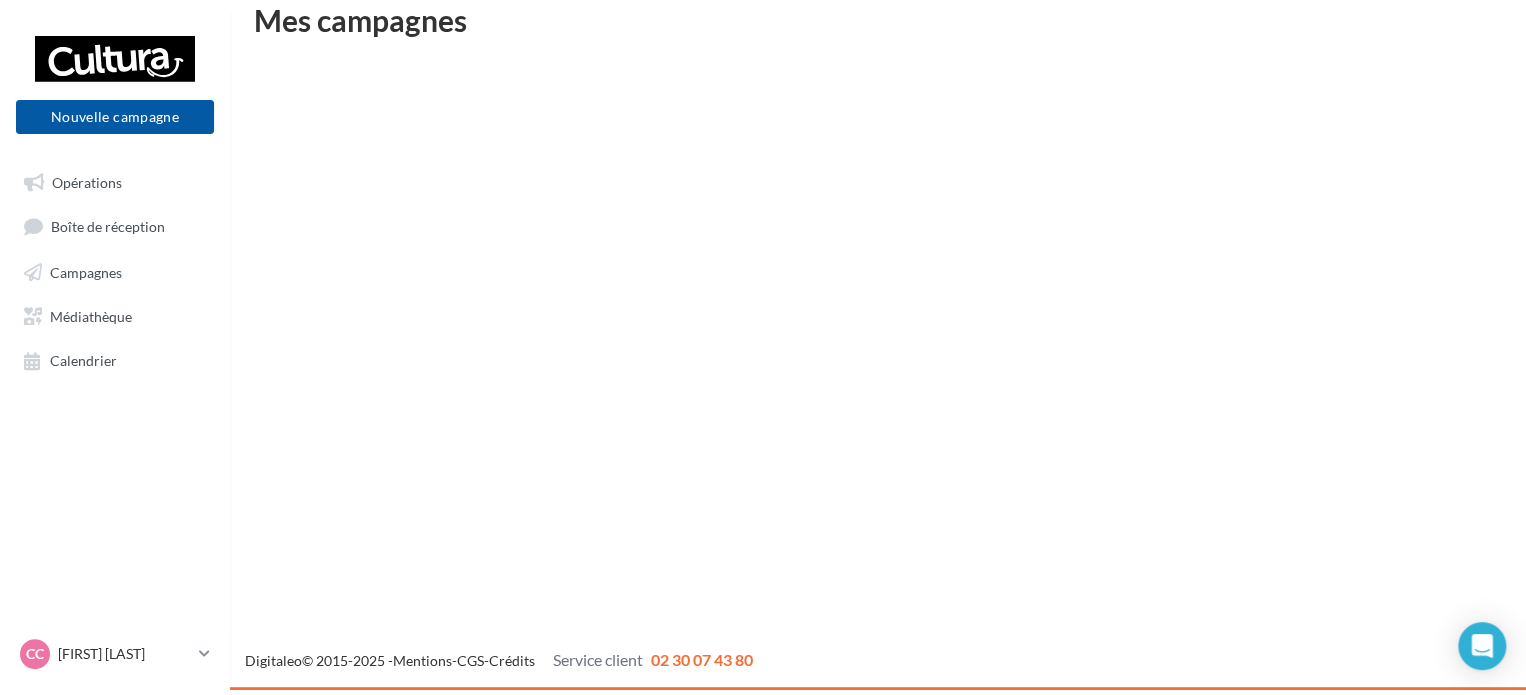 scroll, scrollTop: 32, scrollLeft: 0, axis: vertical 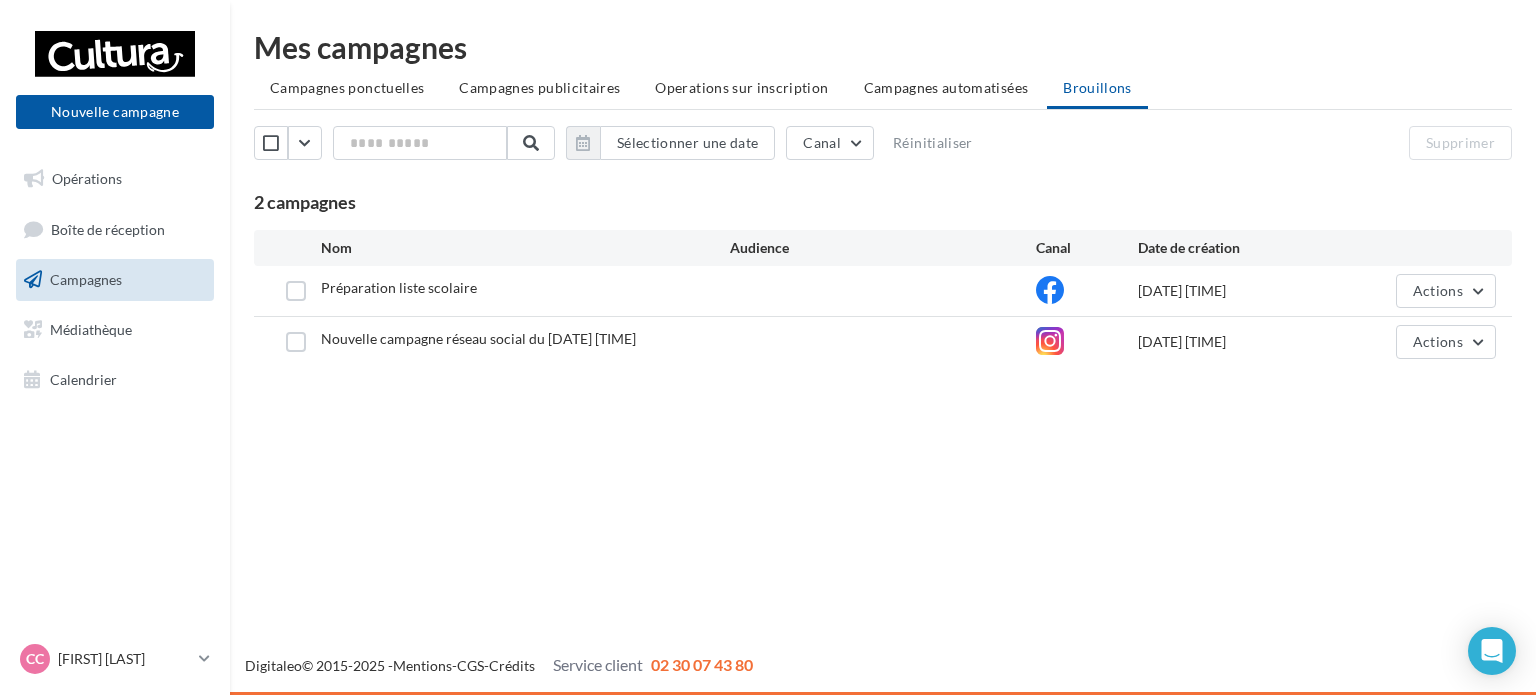 click on "Mes campagnes
Campagnes ponctuelles
Campagnes publicitaires
Operations sur inscription
Campagnes automatisées
Brouillons
Sélectionner une date
Canal         Réinitialiser
Supprimer
2 campagnes         Nom   Audience   Canal   Date de création           Préparation liste scolaire
[DATE] [TIME]
Actions                       Nouvelle campagne réseau social du [DATE] [TIME]
[DATE] [TIME]
Actions" at bounding box center [883, 203] 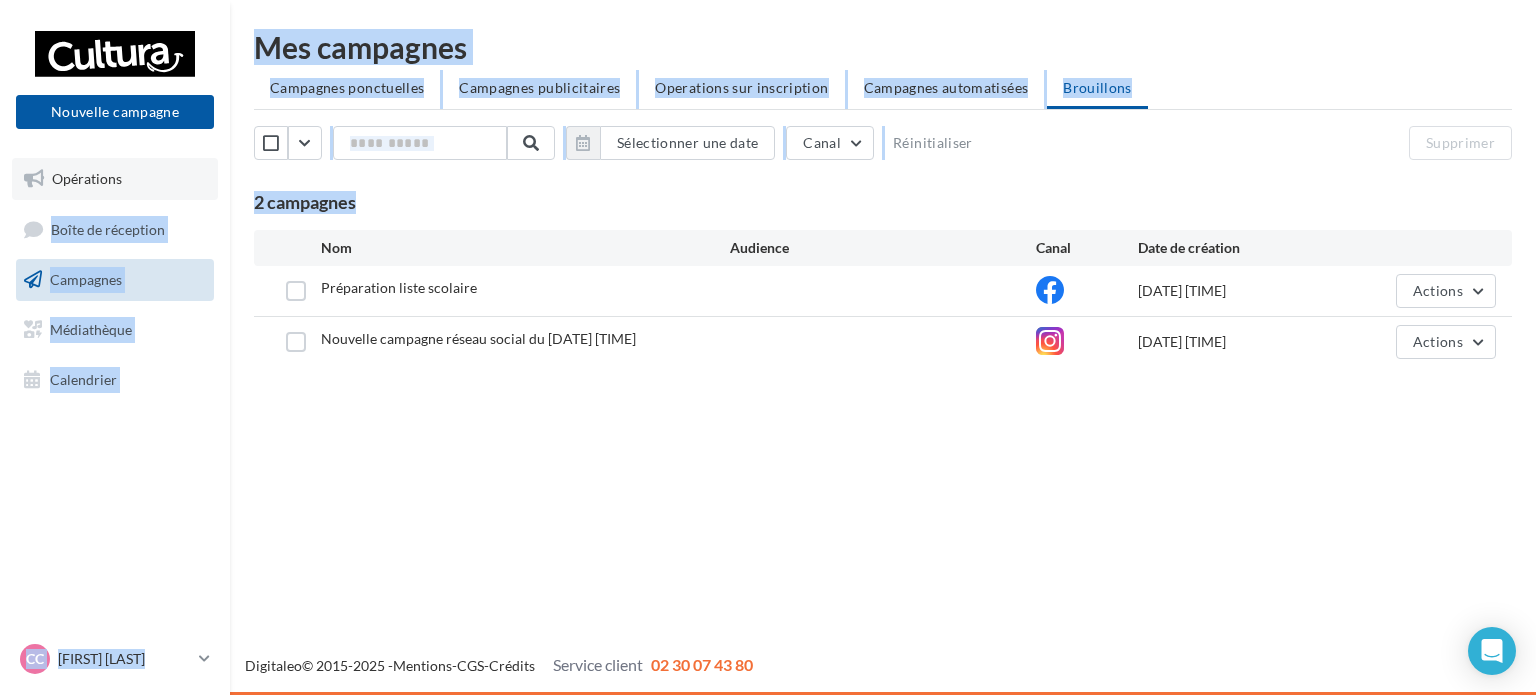 drag, startPoint x: 360, startPoint y: 204, endPoint x: 189, endPoint y: 196, distance: 171.18703 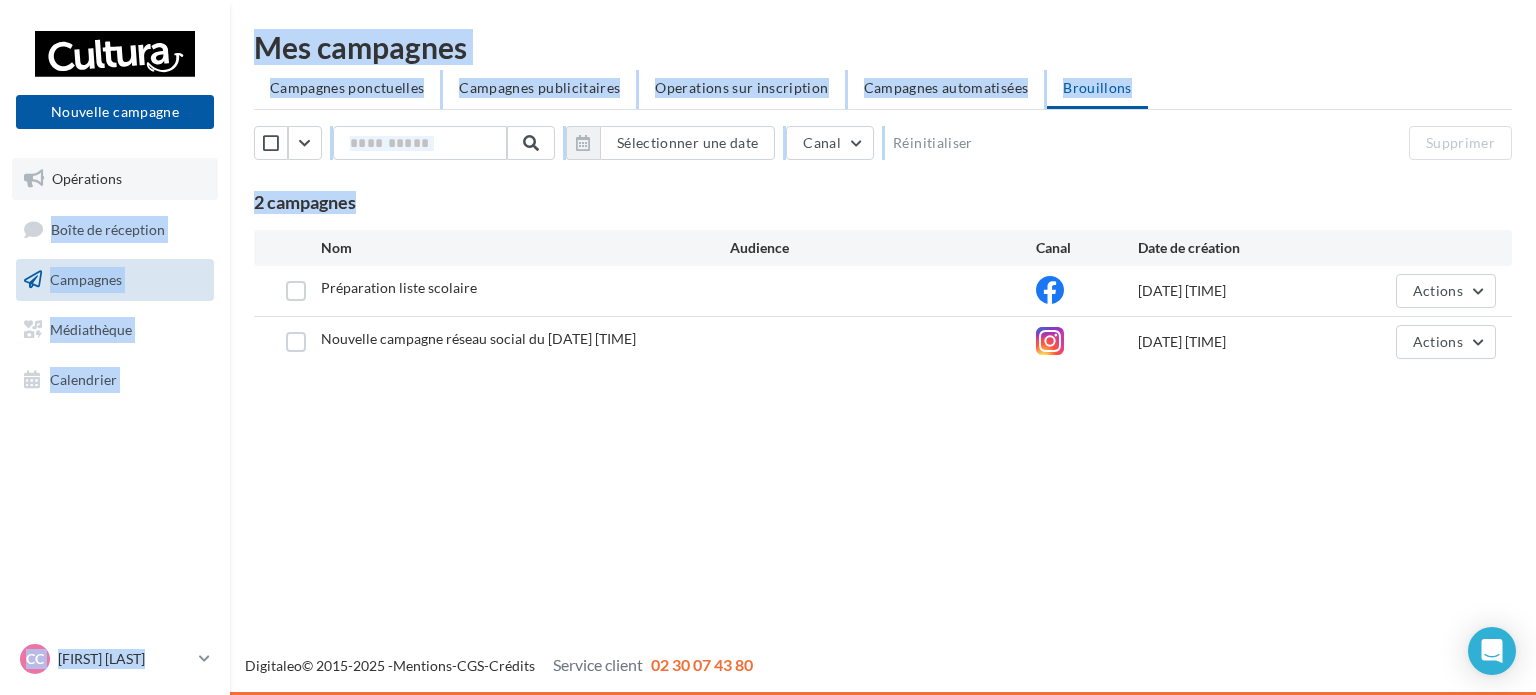 click on "Nouvelle campagne
Nouvelle campagne
Opérations
Boîte de réception
Campagnes
Médiathèque
Calendrier" at bounding box center (768, 347) 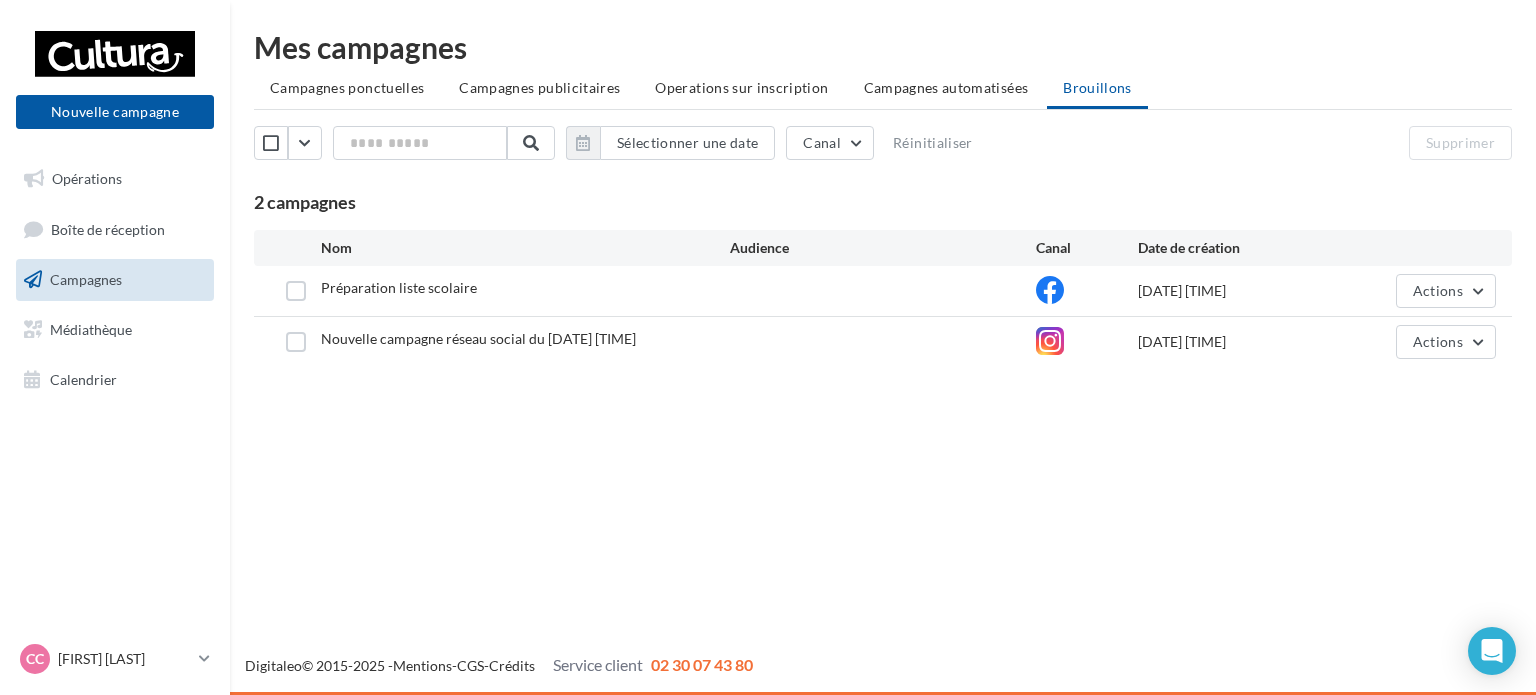 click on "Sélectionner une date
Canal         Réinitialiser
Supprimer
2 campagnes         Nom   Audience   Canal   Date de création           Préparation liste scolaire
[DATE] [TIME]
Actions                       Nouvelle campagne réseau social du [DATE] [TIME]
[DATE] [TIME]
Actions" at bounding box center [883, 246] 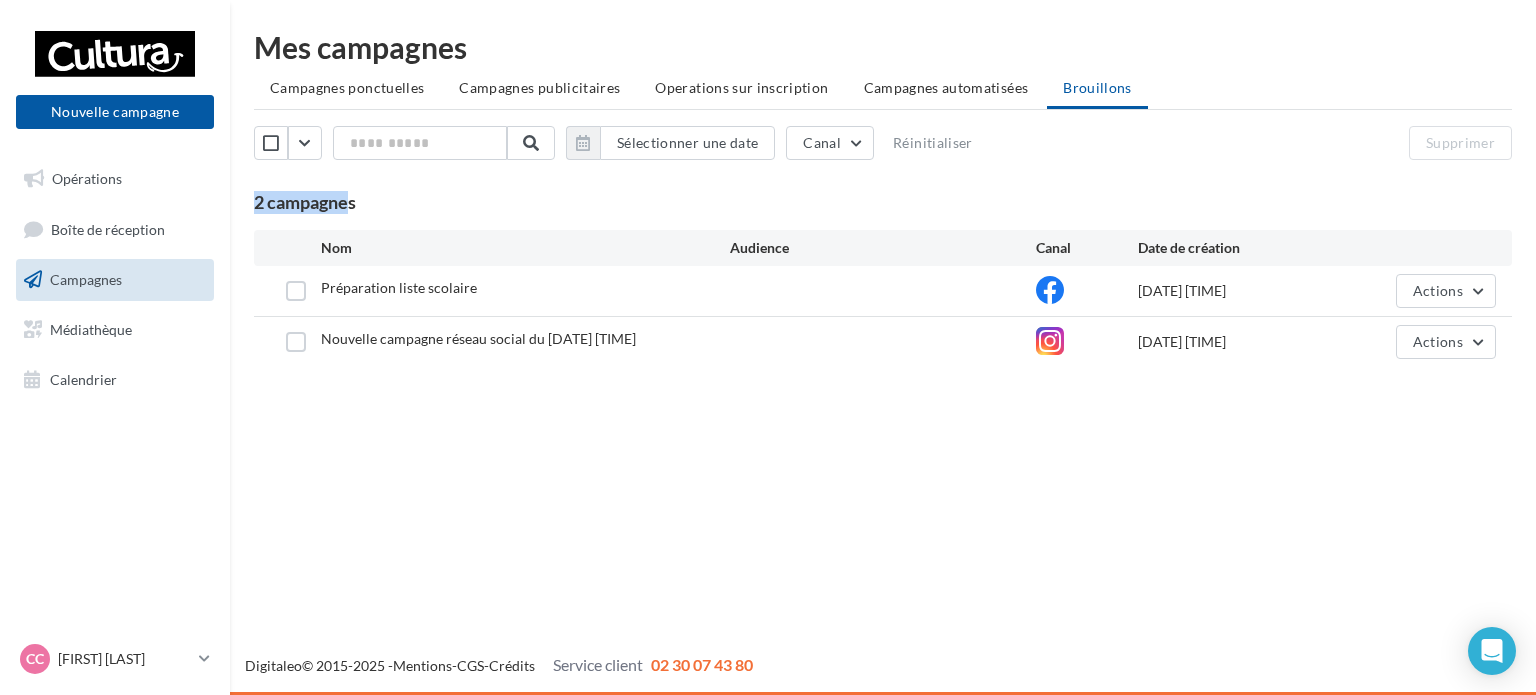 drag, startPoint x: 250, startPoint y: 199, endPoint x: 346, endPoint y: 198, distance: 96.00521 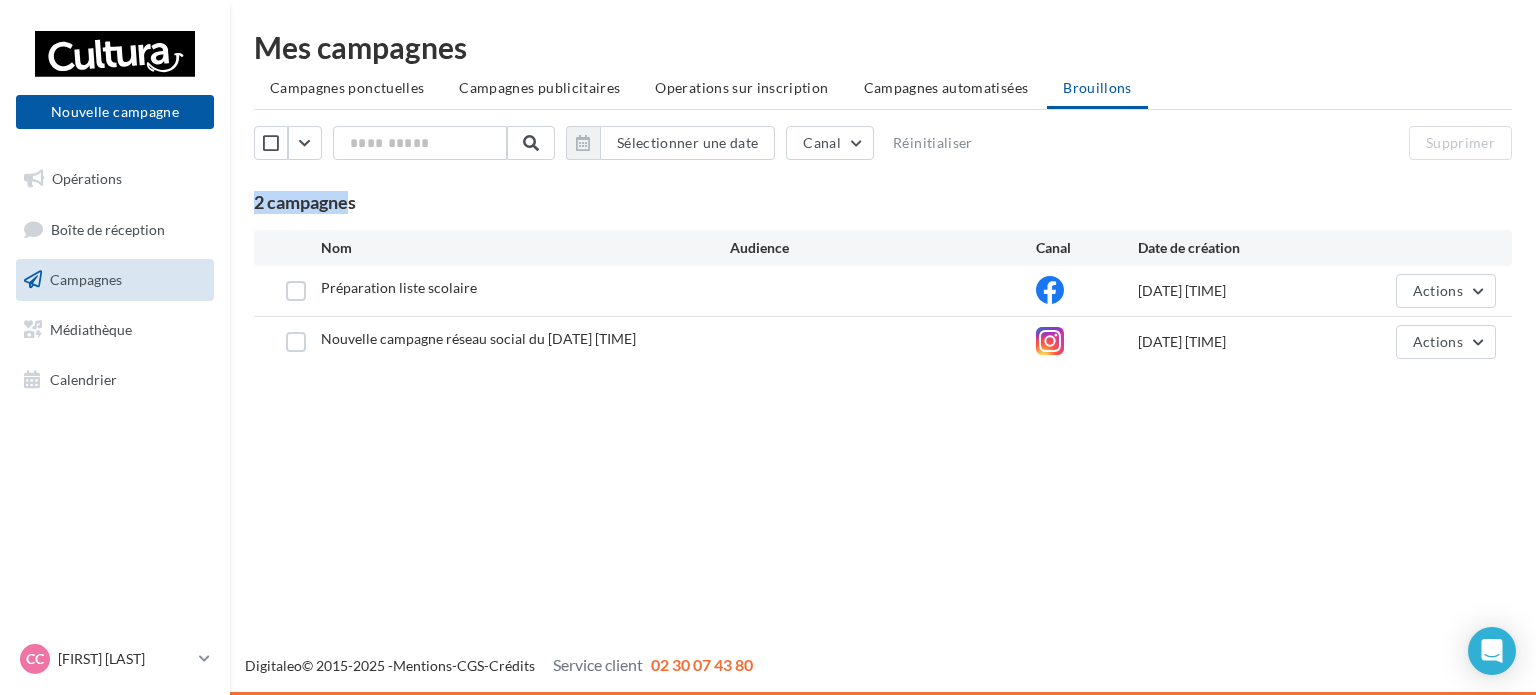 click on "Mes campagnes
Campagnes ponctuelles
Campagnes publicitaires
Operations sur inscription
Campagnes automatisées
Brouillons
Sélectionner une date
Canal         Réinitialiser
Supprimer
2 campagnes         Nom   Audience   Canal   Date de création           Préparation liste scolaire
[DATE] [TIME]
Actions                       Nouvelle campagne réseau social du [DATE] [TIME]
[DATE] [TIME]
Actions" at bounding box center (883, 203) 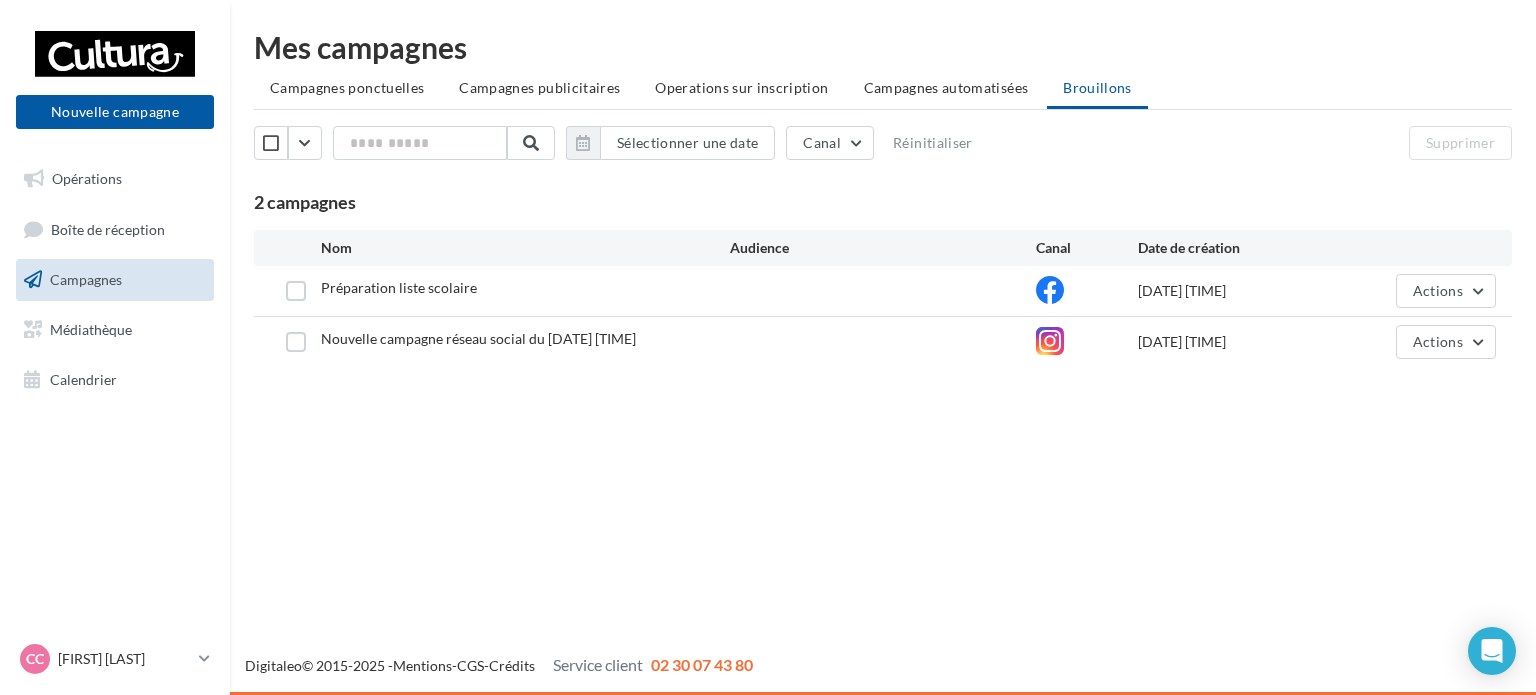 click on "2 campagnes" at bounding box center (883, 203) 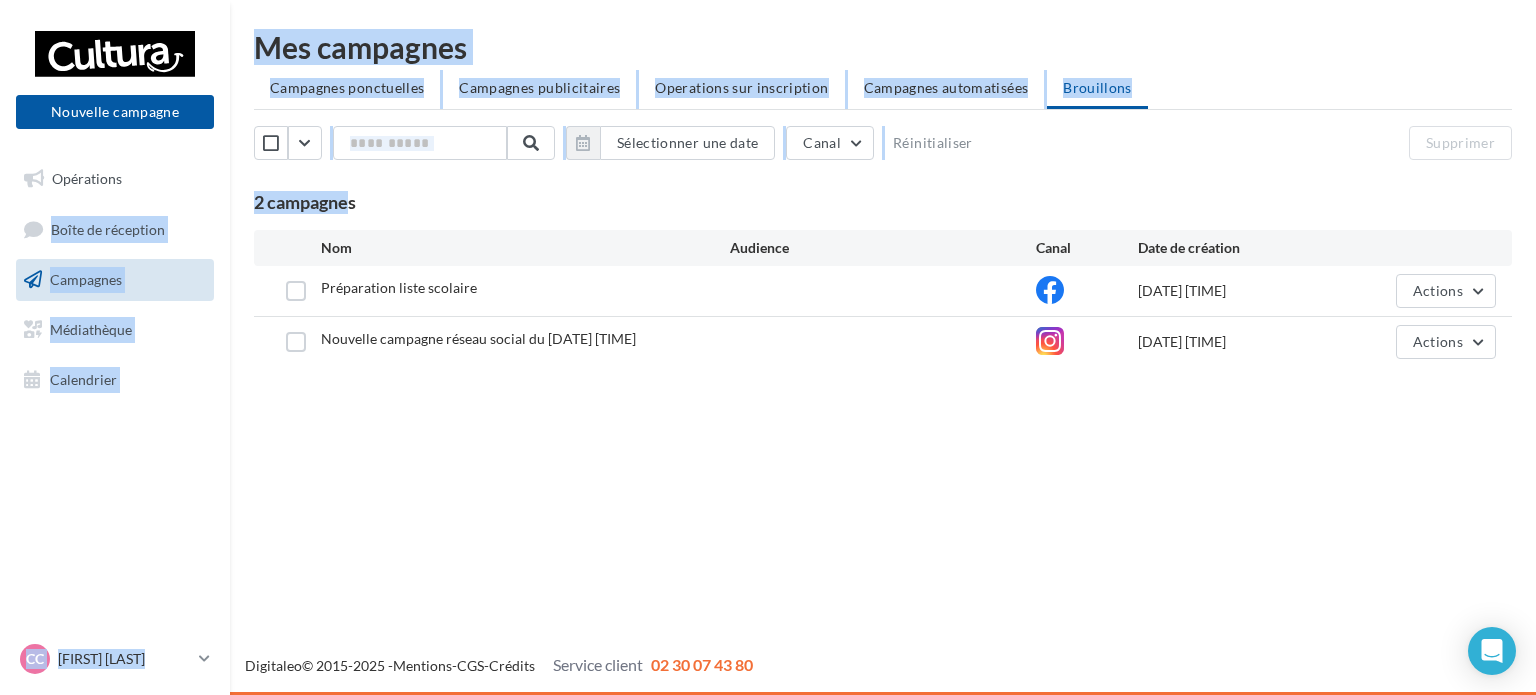 drag, startPoint x: 353, startPoint y: 197, endPoint x: 212, endPoint y: 199, distance: 141.01419 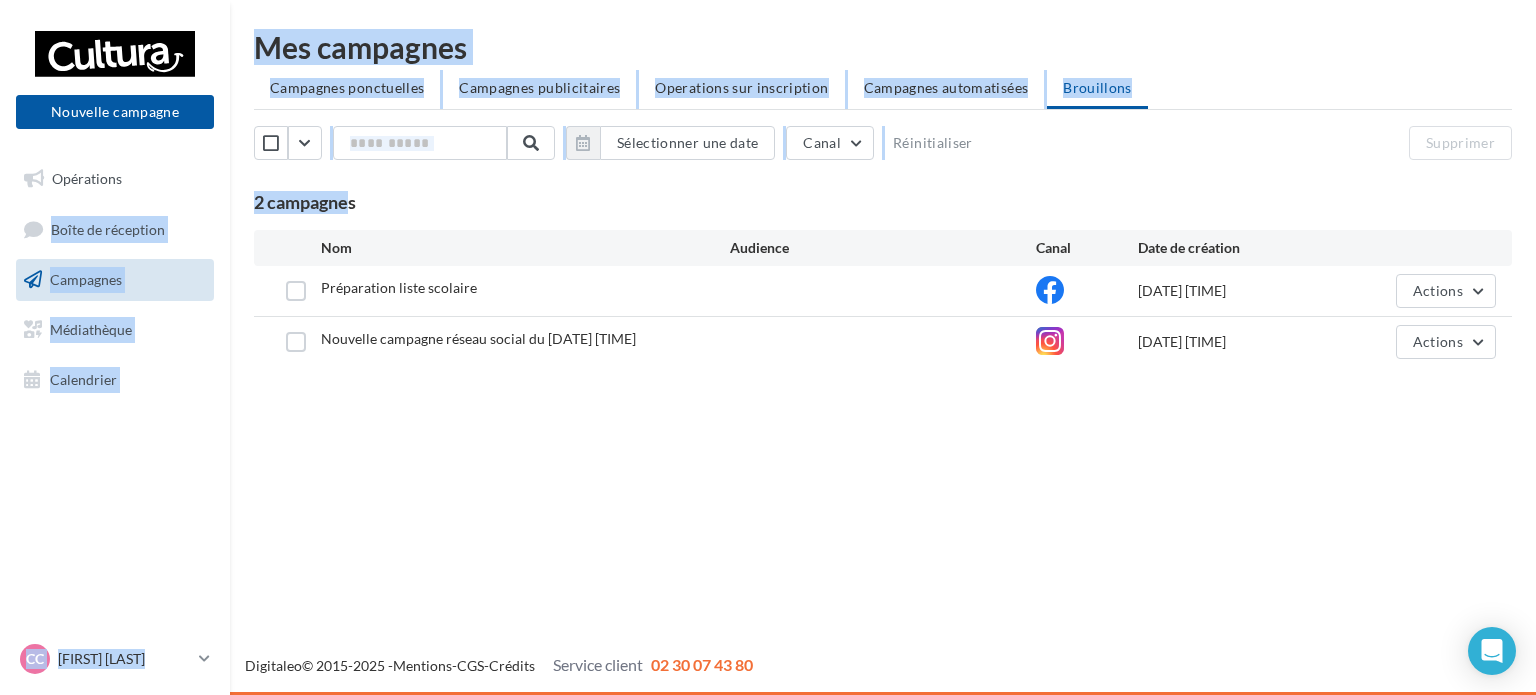 click on "Nouvelle campagne
Nouvelle campagne
Opérations
Boîte de réception
Campagnes
Médiathèque
Calendrier" at bounding box center (768, 347) 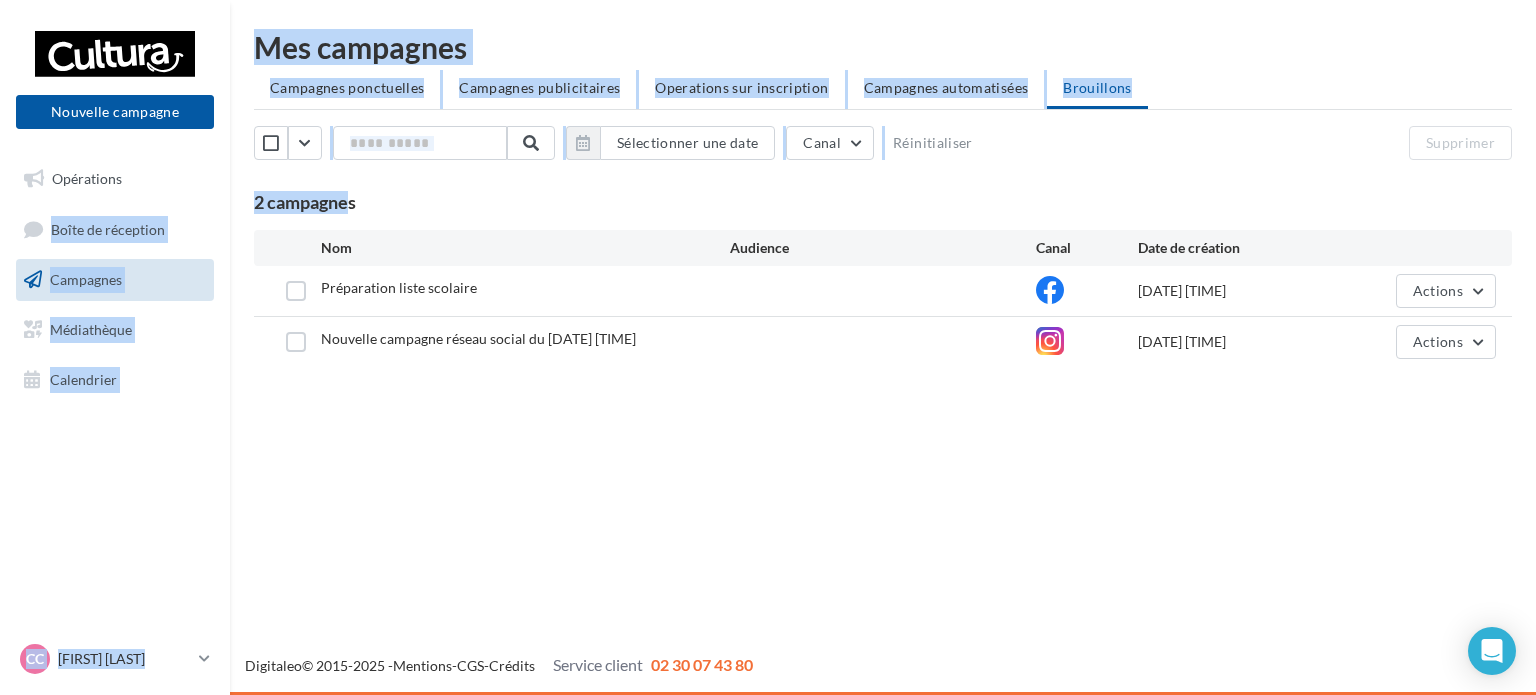 click on "Sélectionner une date
Canal         Réinitialiser
Supprimer
2 campagnes         Nom   Audience   Canal   Date de création           Préparation liste scolaire
[DATE] [TIME]
Actions                       Nouvelle campagne réseau social du [DATE] [TIME]
[DATE] [TIME]
Actions" at bounding box center (883, 246) 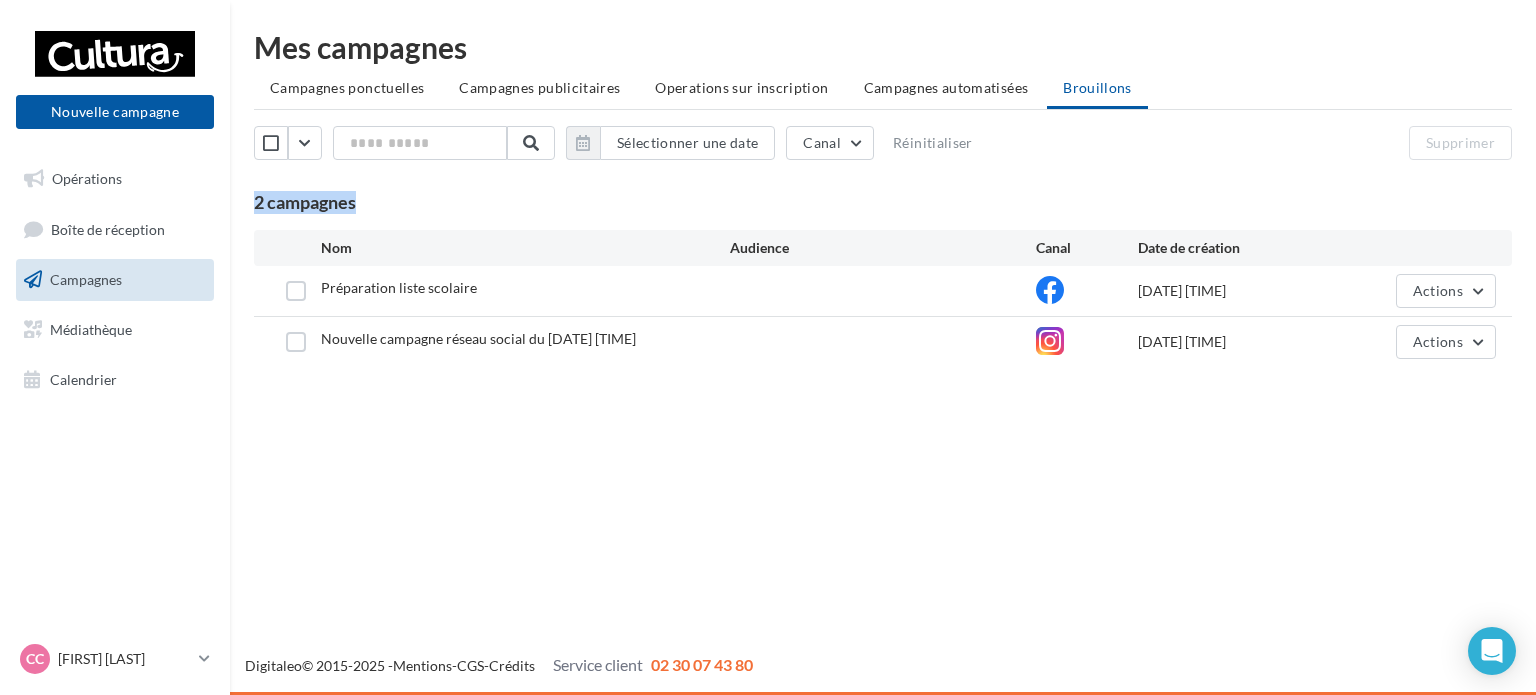 drag, startPoint x: 256, startPoint y: 206, endPoint x: 371, endPoint y: 197, distance: 115.35164 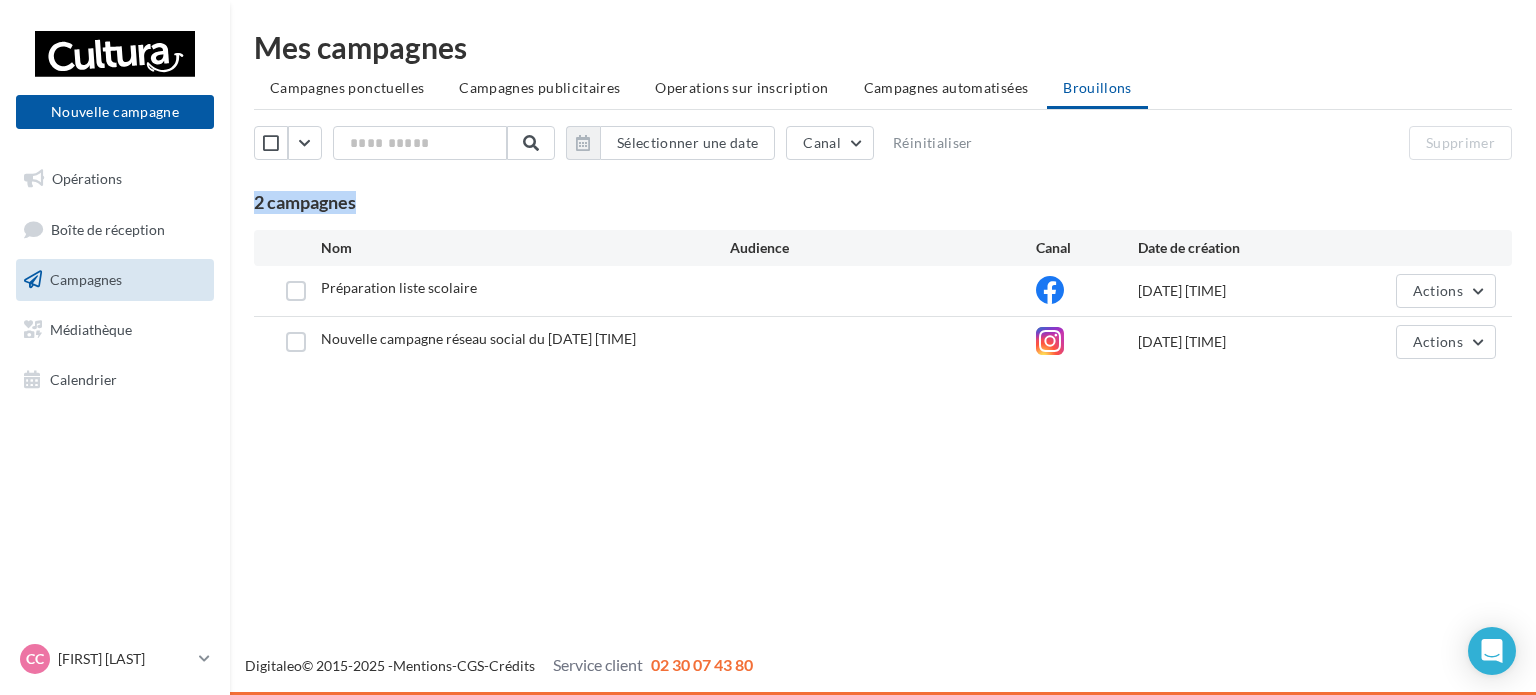 click on "2 campagnes" at bounding box center (883, 203) 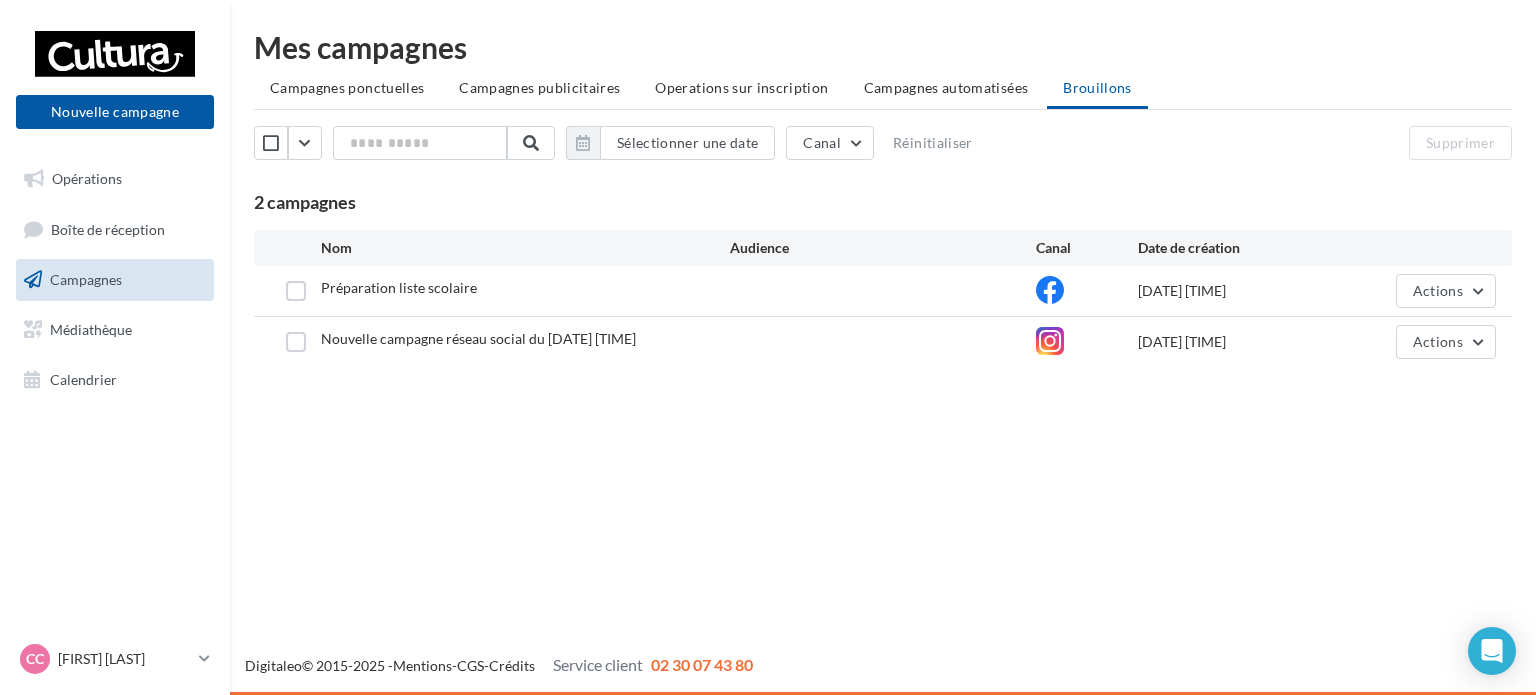 click on "2 campagnes" at bounding box center (883, 203) 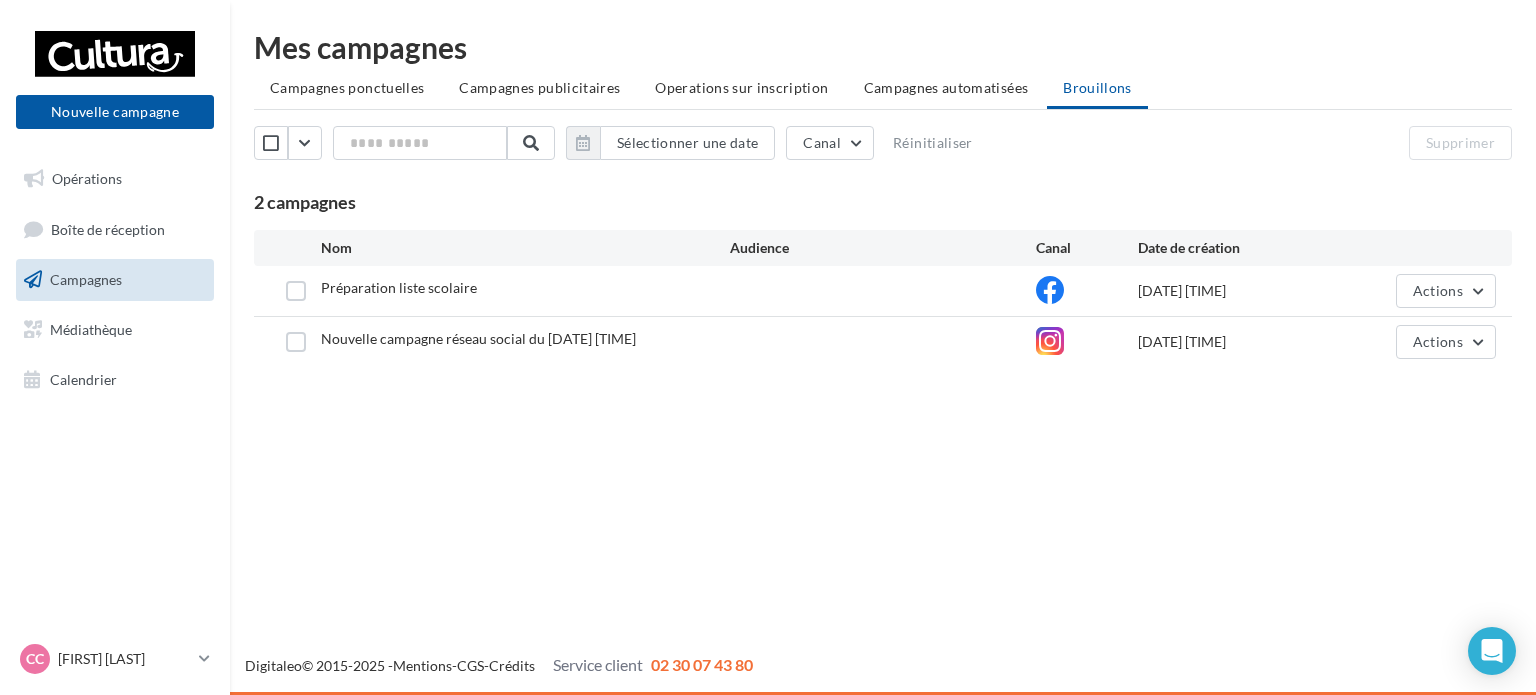 click on "2 campagnes" at bounding box center [883, 203] 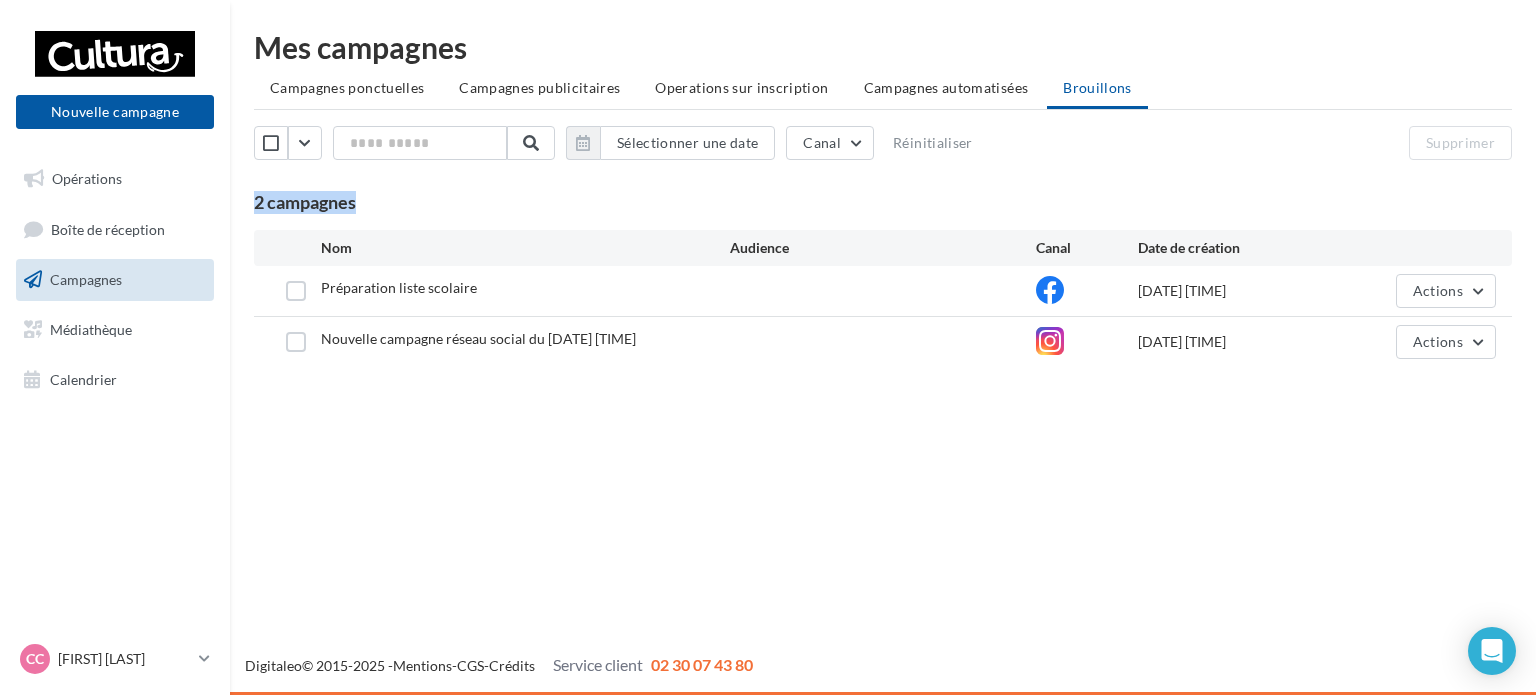 drag, startPoint x: 371, startPoint y: 197, endPoint x: 256, endPoint y: 203, distance: 115.15642 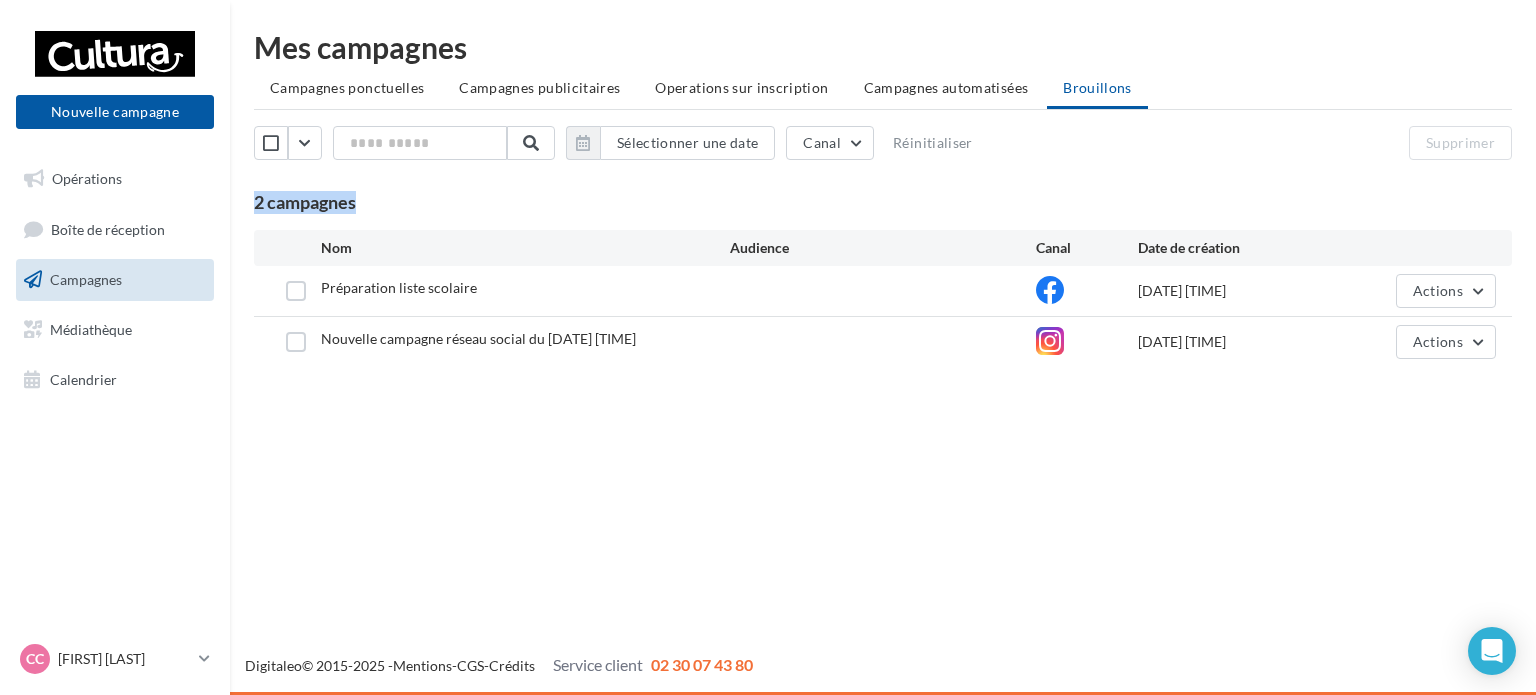 click on "2 campagnes" at bounding box center (883, 203) 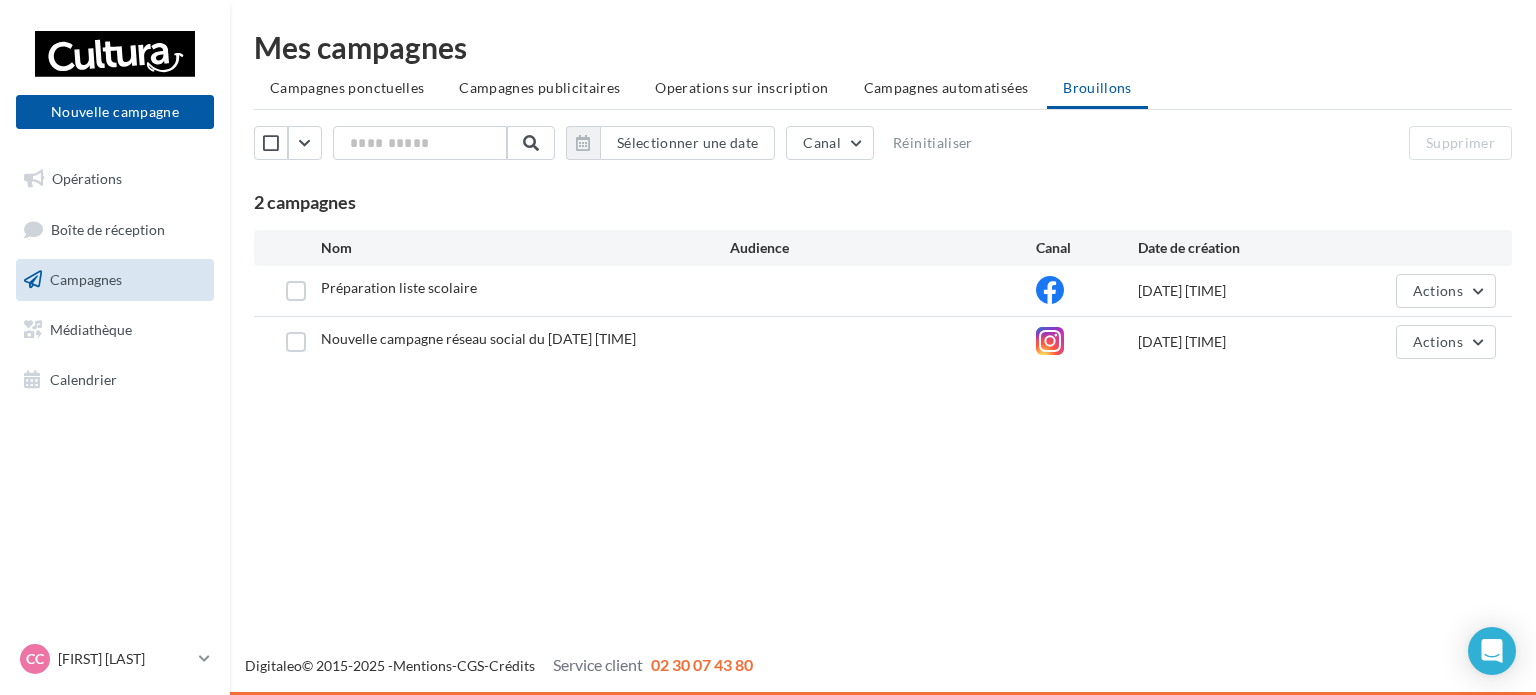 click on "Mes campagnes
Campagnes ponctuelles
Campagnes publicitaires
Operations sur inscription
Campagnes automatisées
Brouillons
Sélectionner une date
Canal         Réinitialiser
Supprimer
2 campagnes         Nom   Audience   Canal   Date de création           Préparation liste scolaire
[DATE] [TIME]
Actions                       Nouvelle campagne réseau social du [DATE] [TIME]
[DATE] [TIME]
Actions" at bounding box center [883, 203] 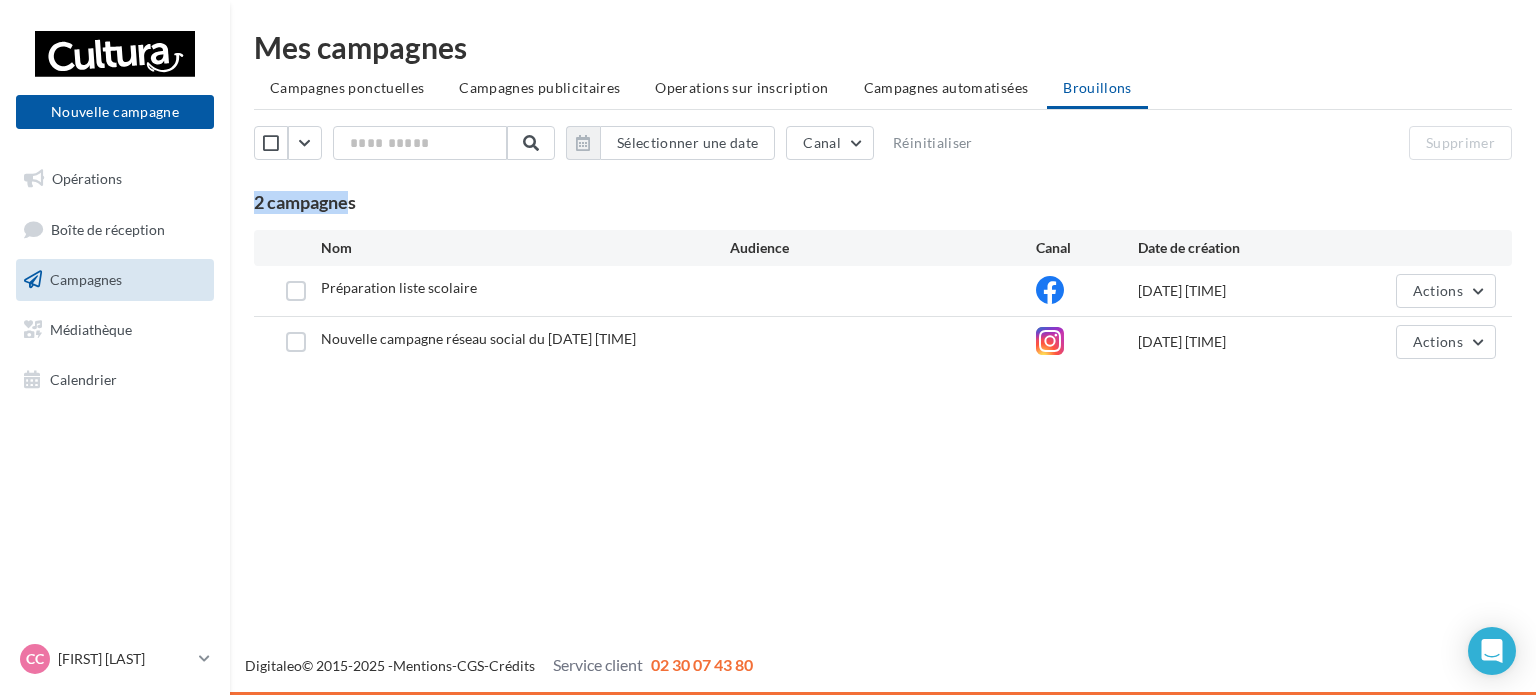 drag, startPoint x: 255, startPoint y: 201, endPoint x: 347, endPoint y: 211, distance: 92.541885 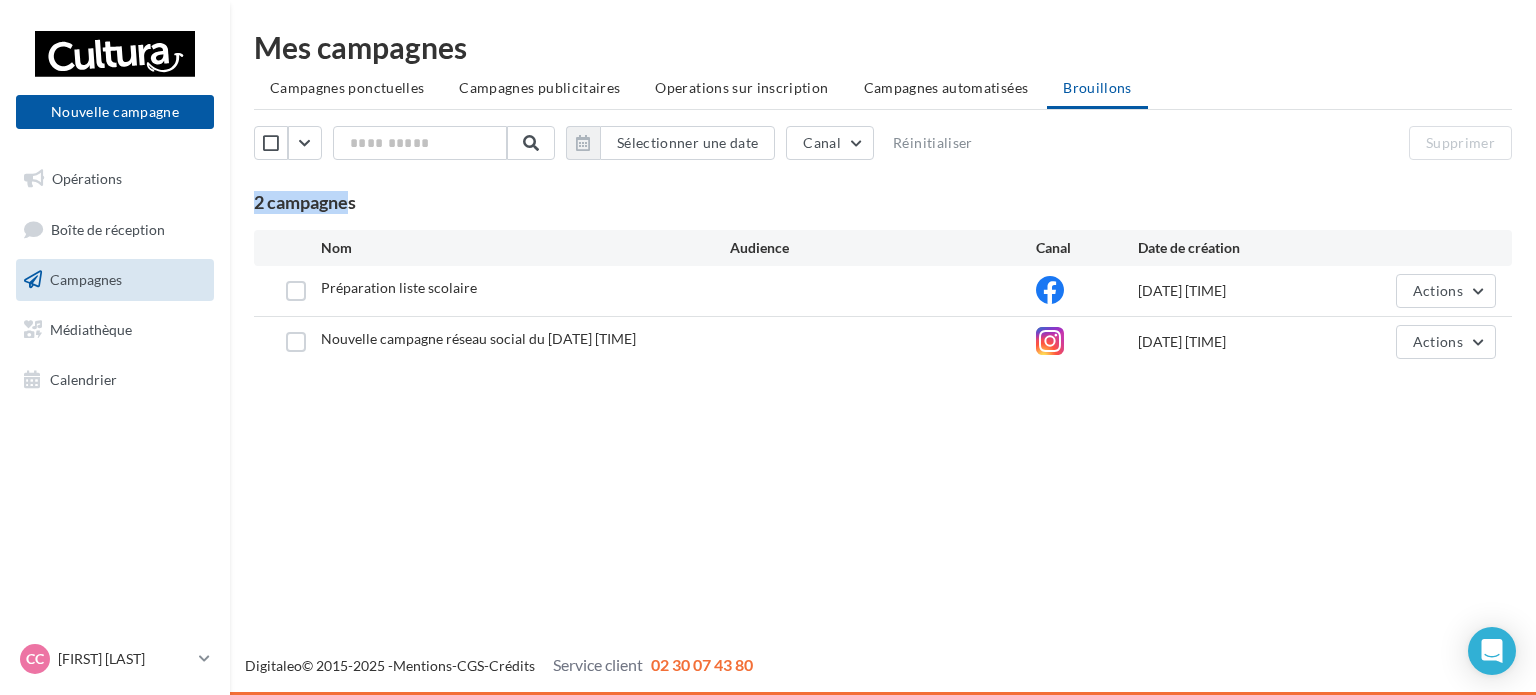 click on "2 campagnes" at bounding box center [305, 202] 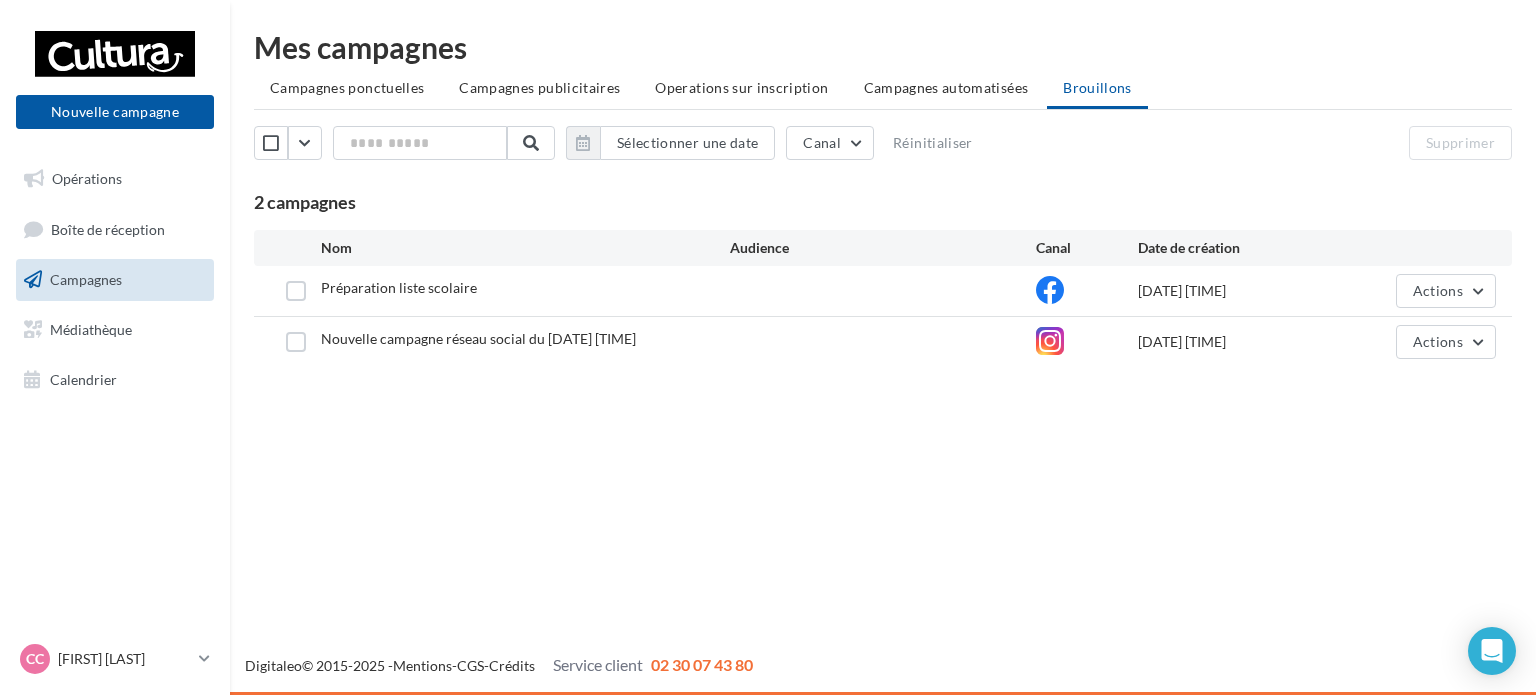 click on "2 campagnes" at bounding box center [883, 203] 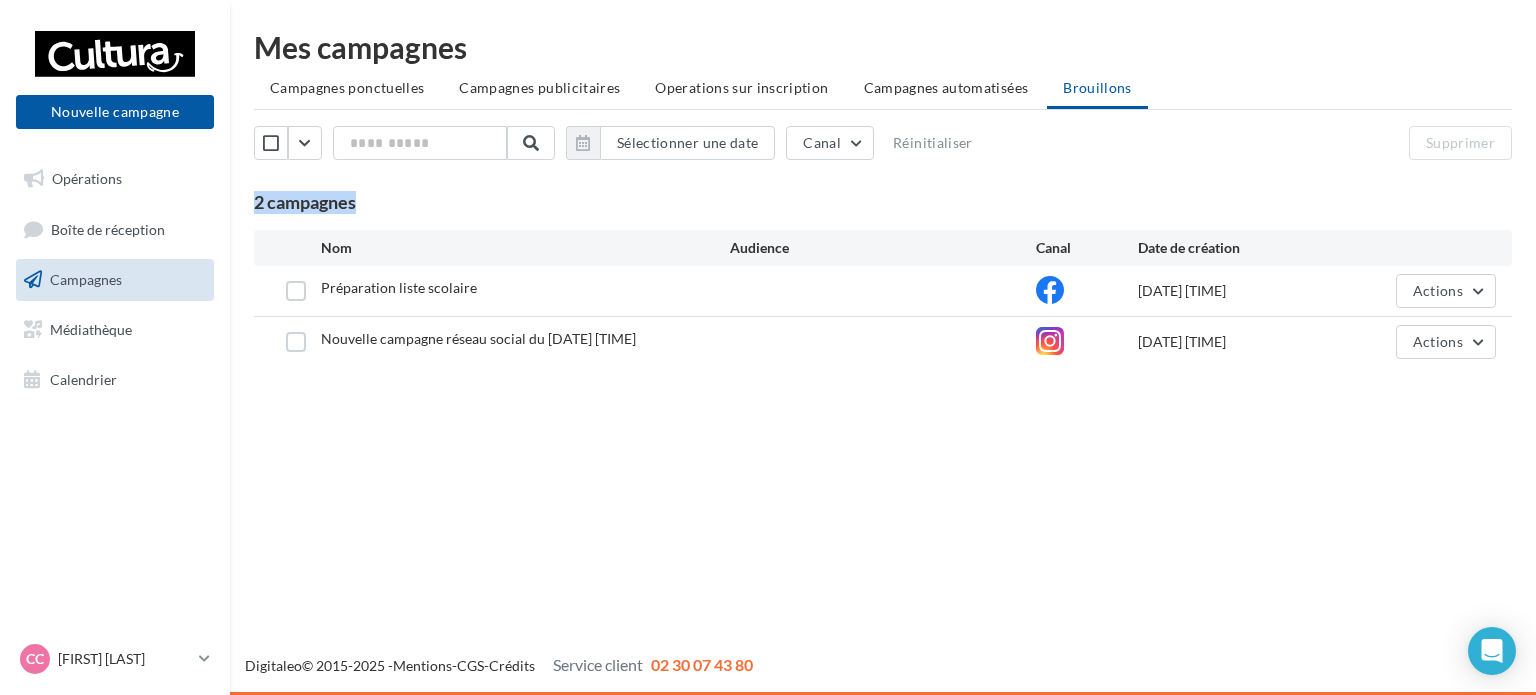 drag, startPoint x: 362, startPoint y: 199, endPoint x: 252, endPoint y: 194, distance: 110.11358 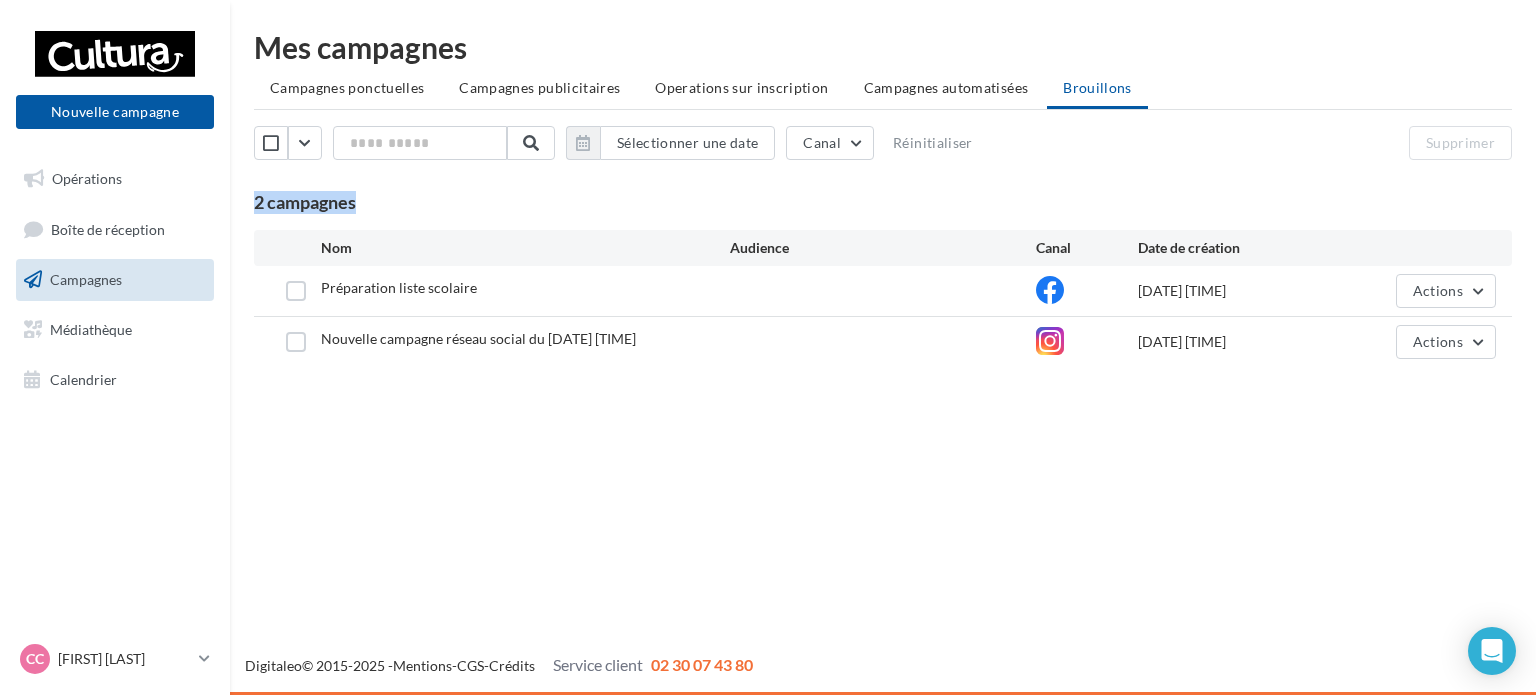 click on "Mes campagnes
Campagnes ponctuelles
Campagnes publicitaires
Operations sur inscription
Campagnes automatisées
Brouillons
Sélectionner une date
Canal         Réinitialiser
Supprimer
2 campagnes         Nom   Audience   Canal   Date de création           Préparation liste scolaire
[DATE] [TIME]
Actions                       Nouvelle campagne réseau social du [DATE] [TIME]
[DATE] [TIME]
Actions" at bounding box center (883, 203) 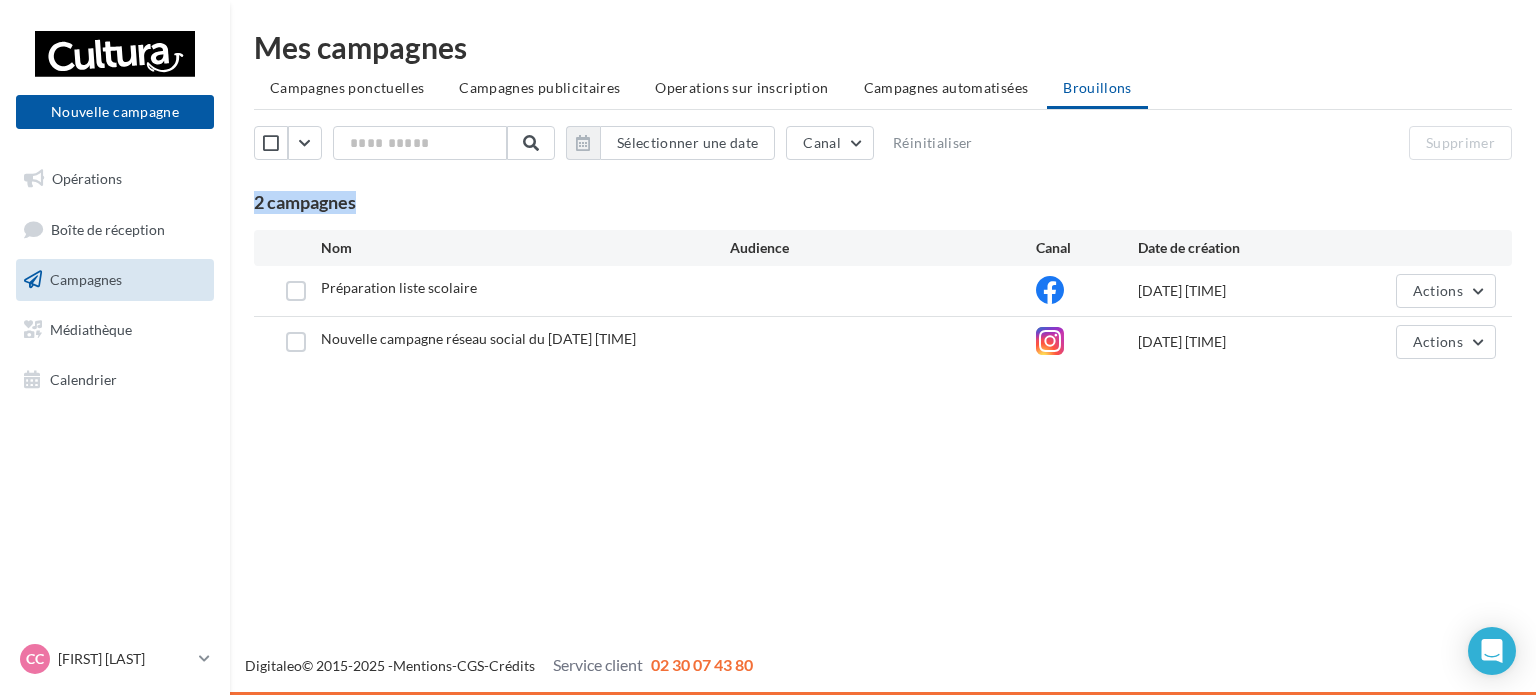 drag, startPoint x: 256, startPoint y: 199, endPoint x: 358, endPoint y: 207, distance: 102.31325 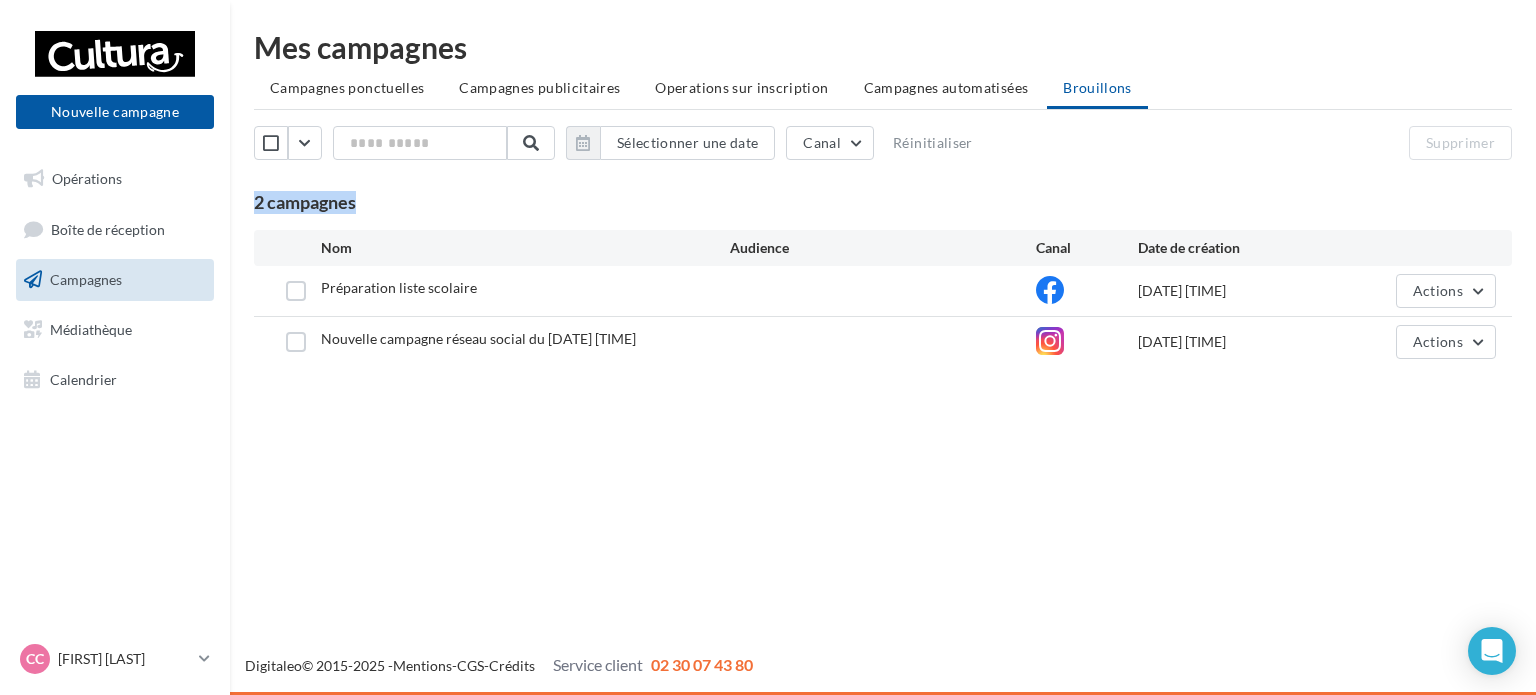 click on "2 campagnes" at bounding box center (883, 203) 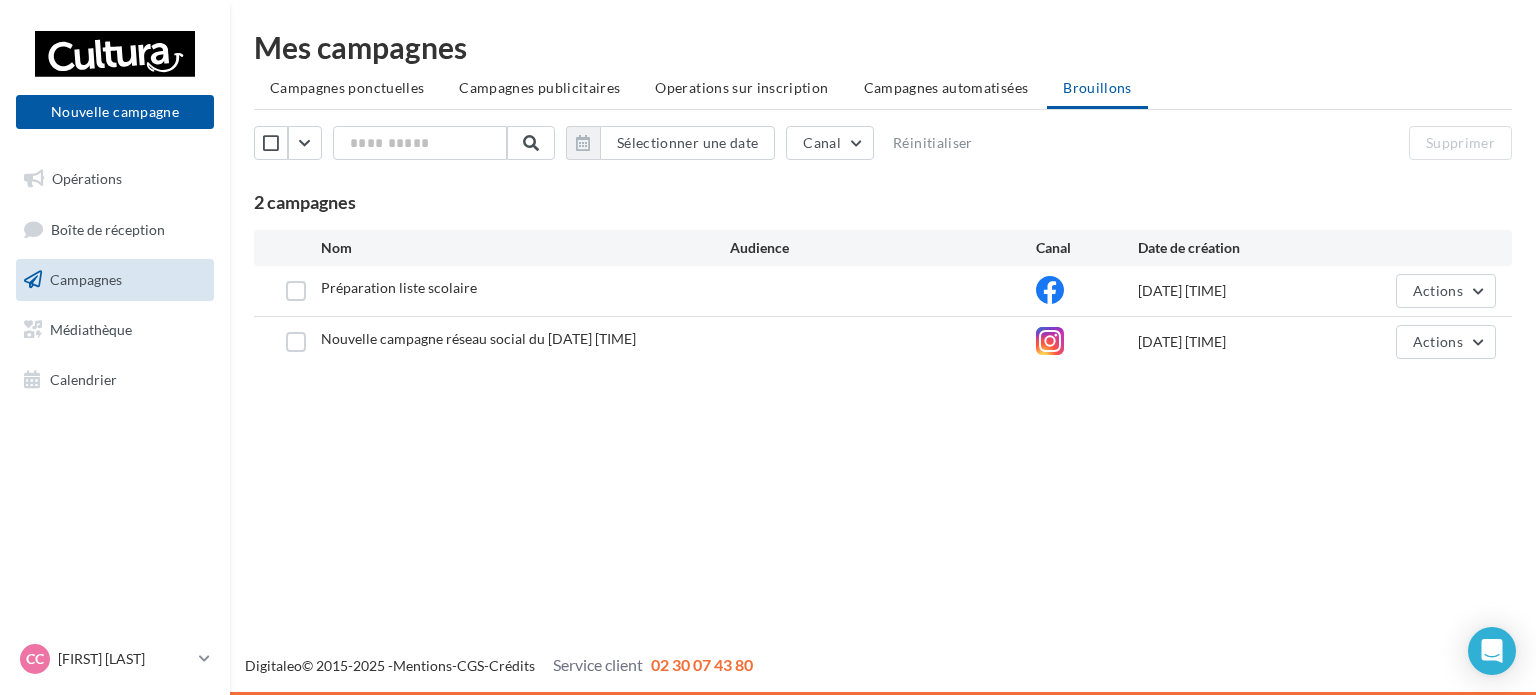 click on "2 campagnes" at bounding box center (883, 203) 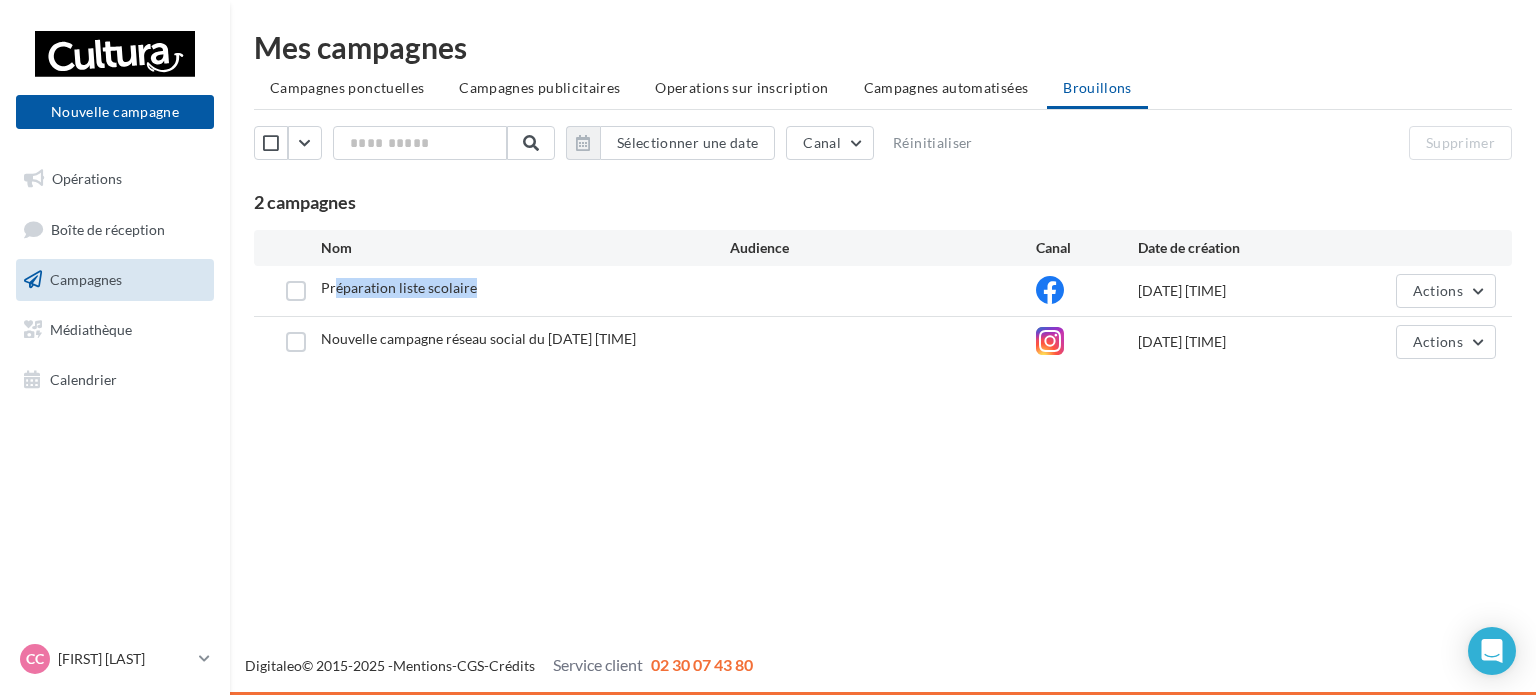 drag, startPoint x: 332, startPoint y: 293, endPoint x: 489, endPoint y: 293, distance: 157 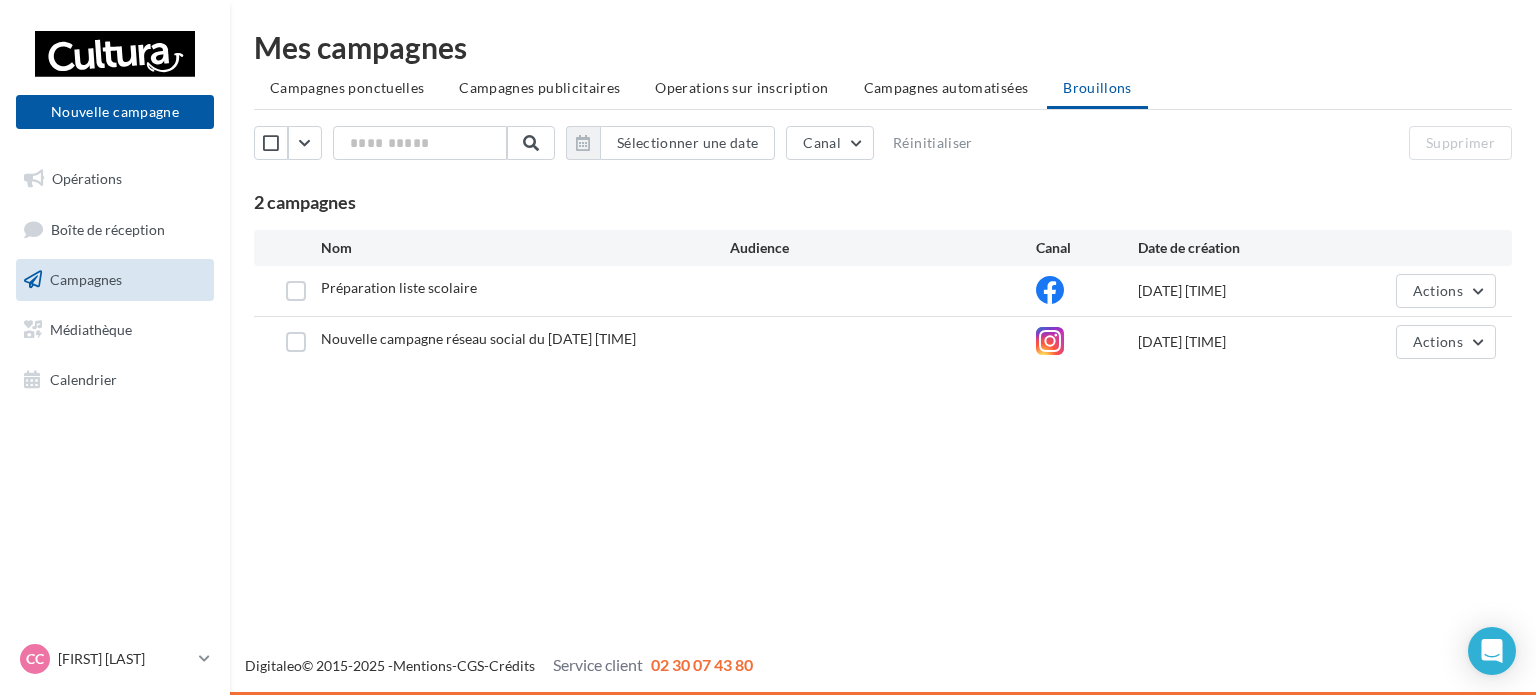 click on "Préparation liste scolaire" at bounding box center (525, 290) 